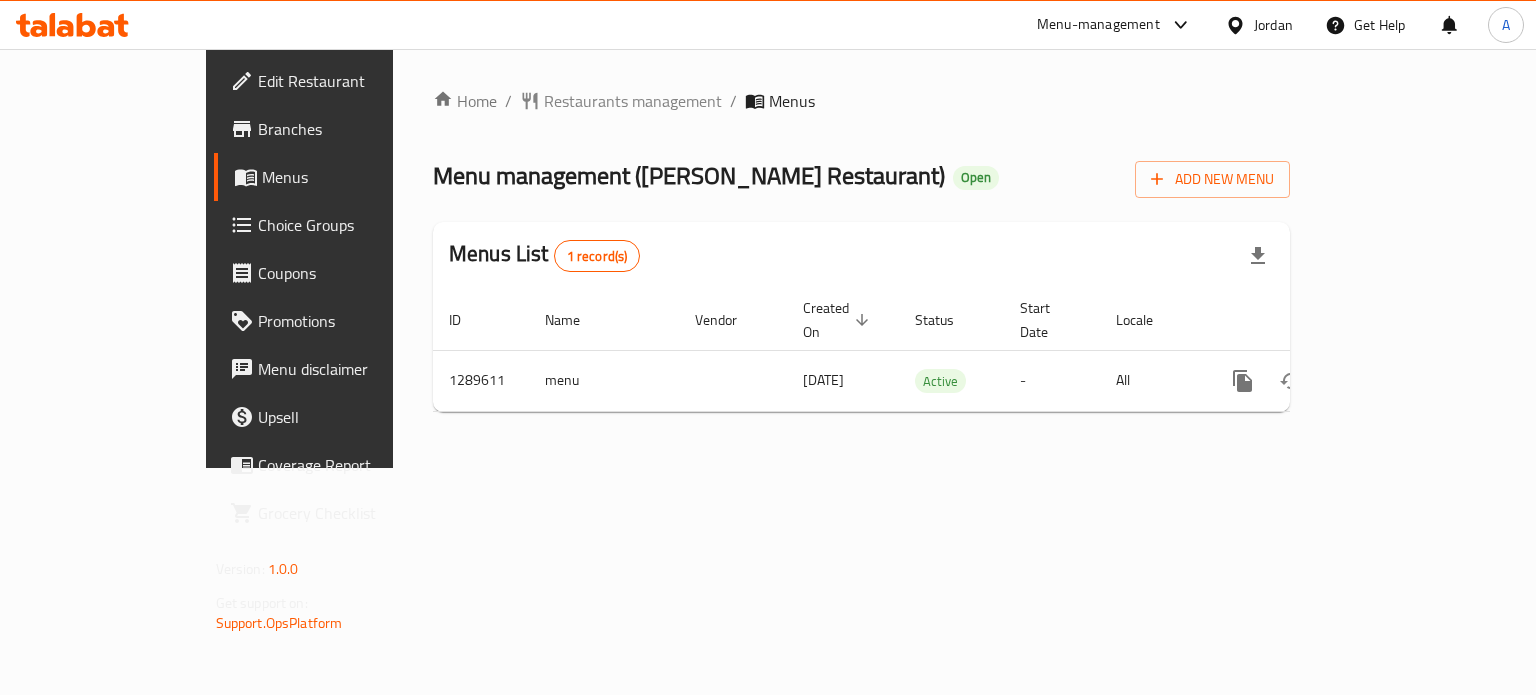scroll, scrollTop: 0, scrollLeft: 0, axis: both 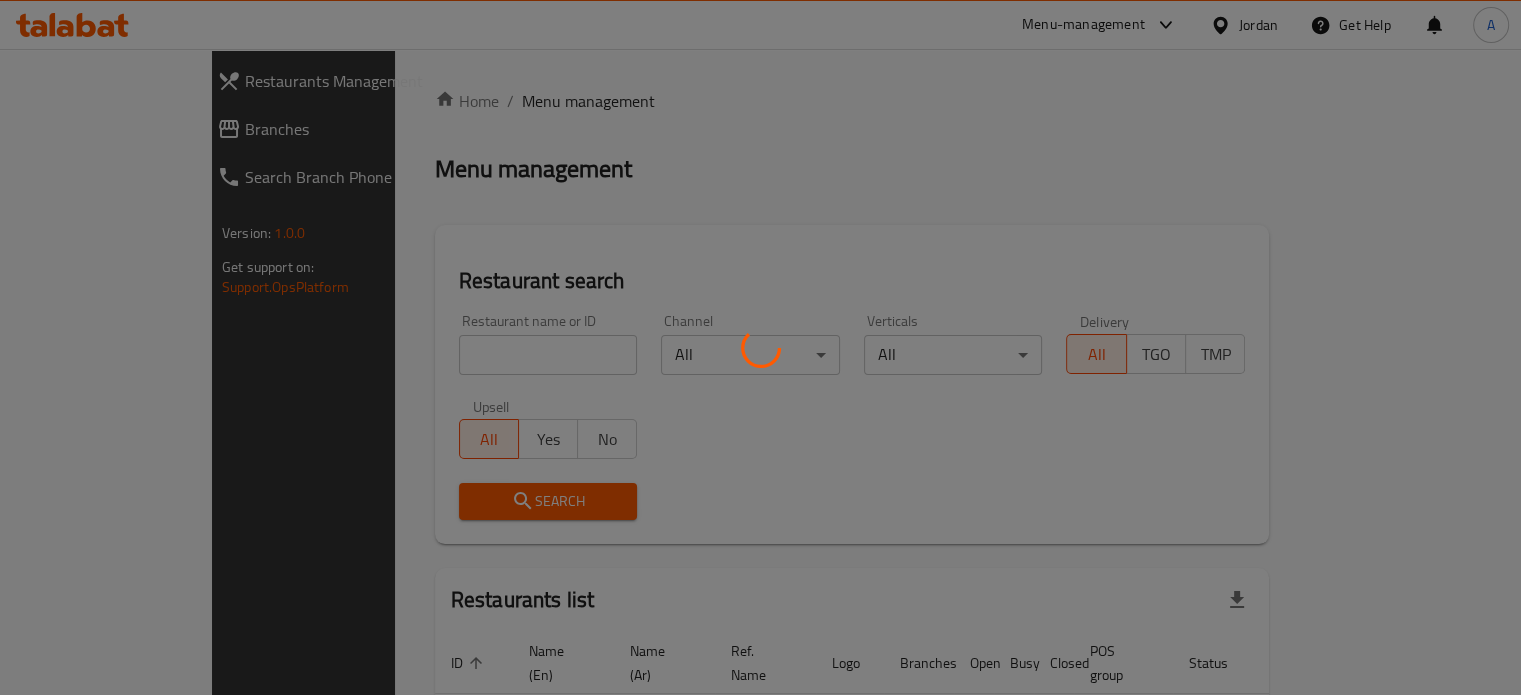 click at bounding box center (760, 347) 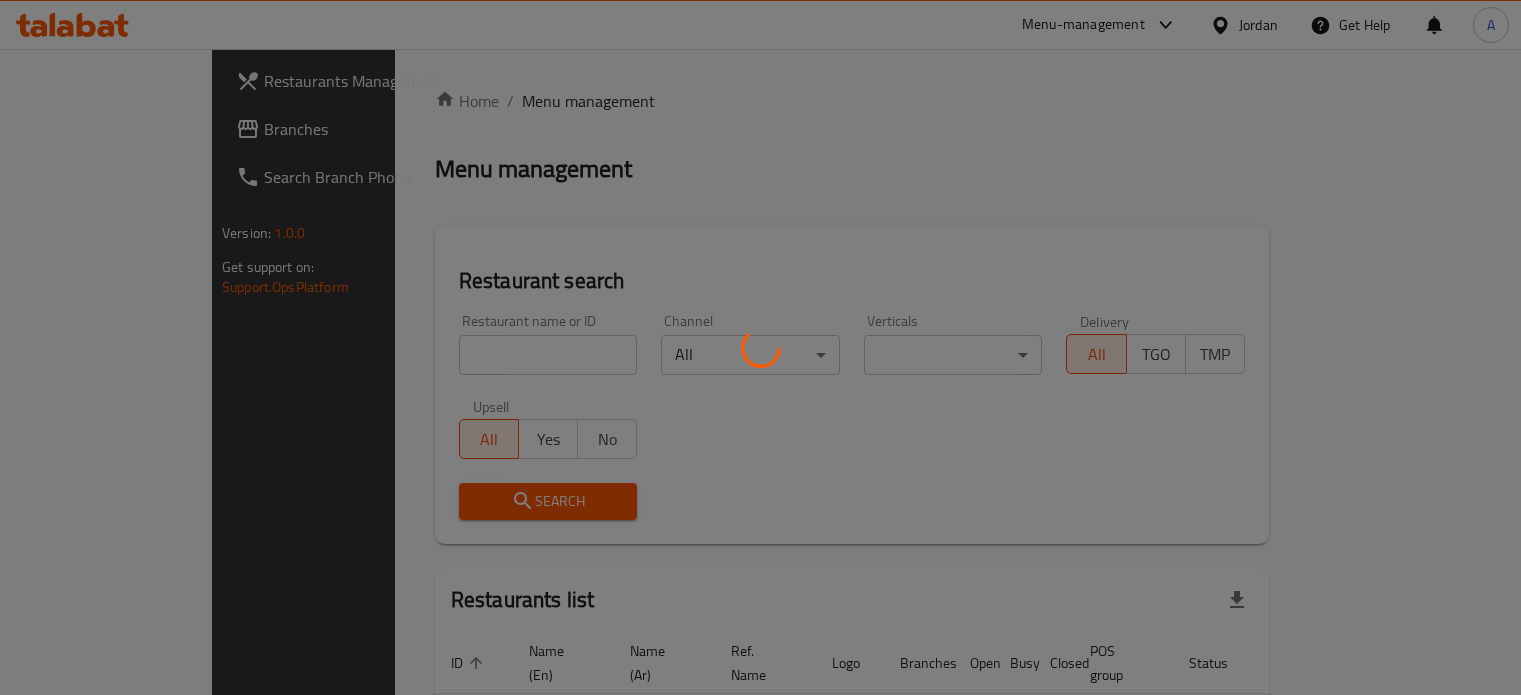scroll, scrollTop: 0, scrollLeft: 0, axis: both 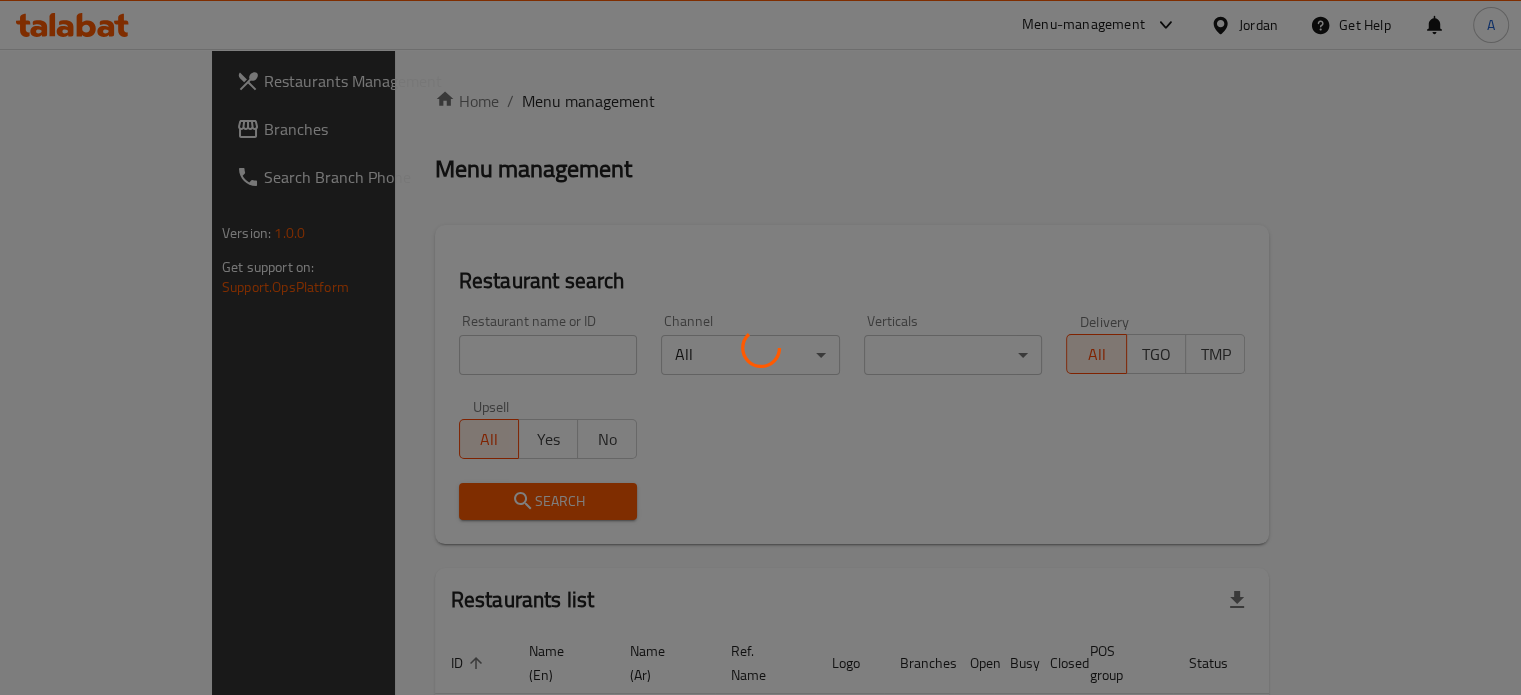 click at bounding box center (760, 347) 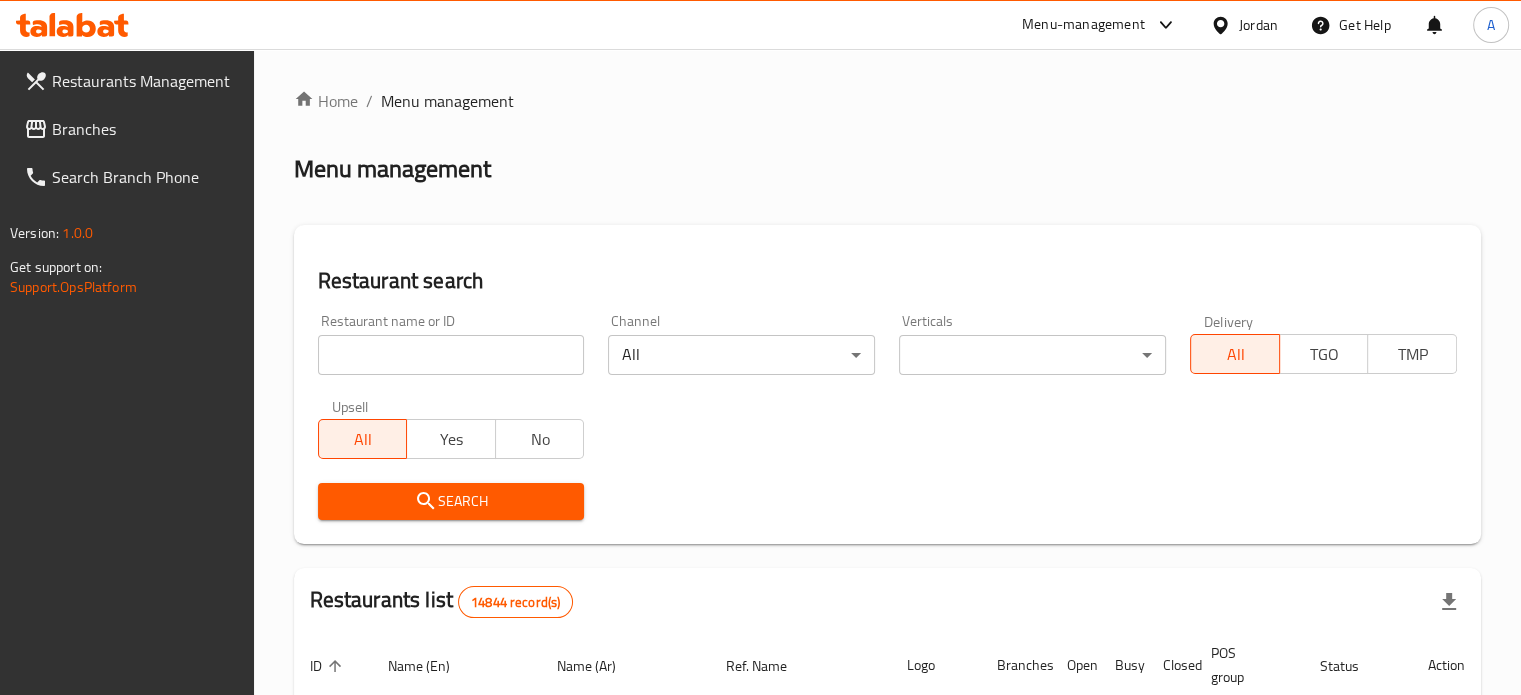 click on "Menu-management" at bounding box center (1083, 25) 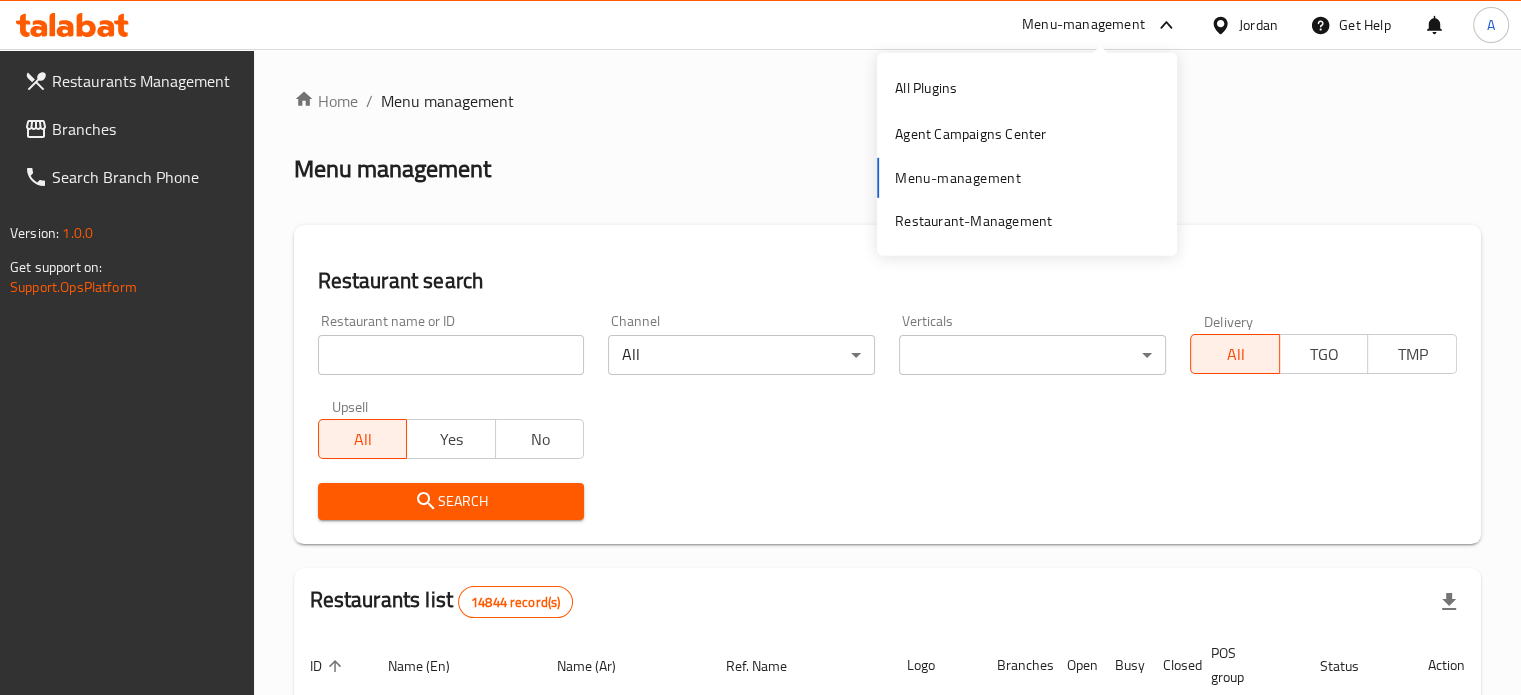 click on "All Plugins Agent Campaigns Center Menu-management Restaurant-Management" at bounding box center (1027, 154) 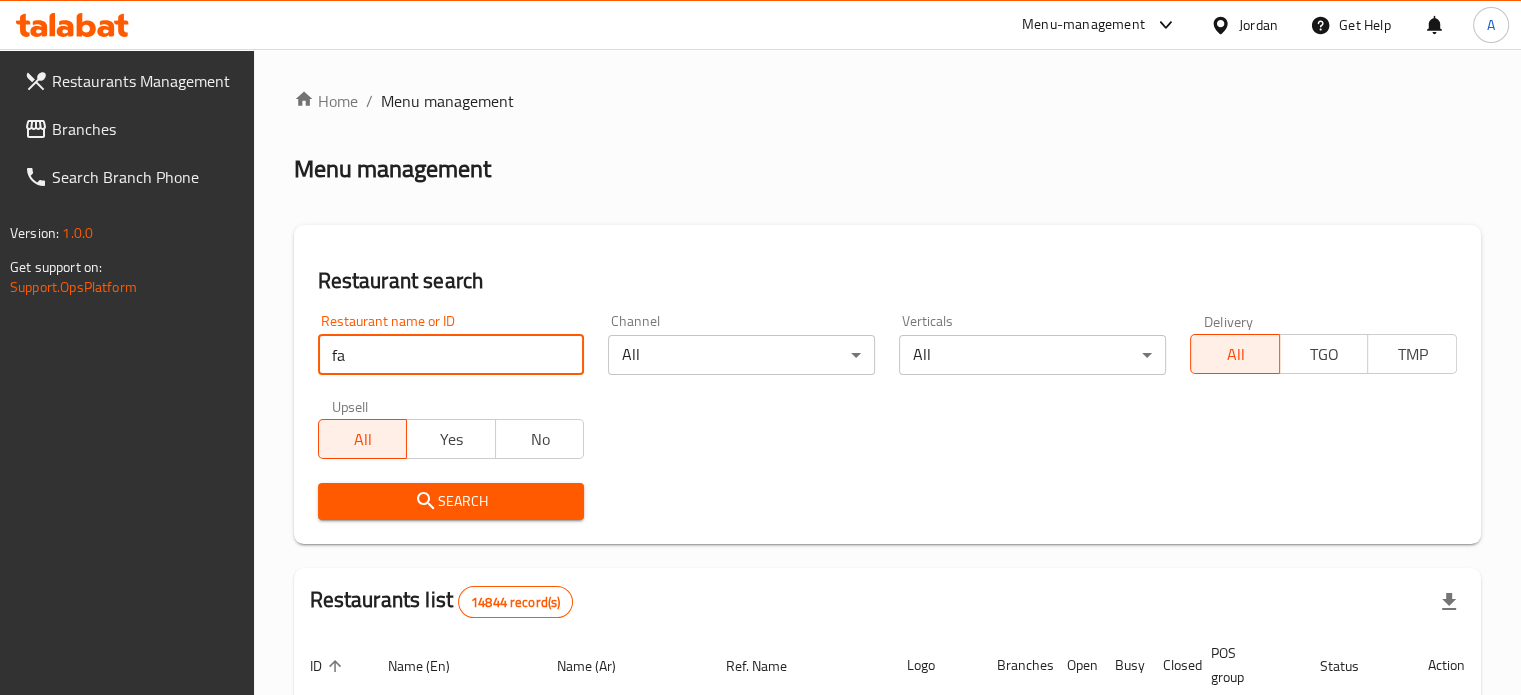 type on "f" 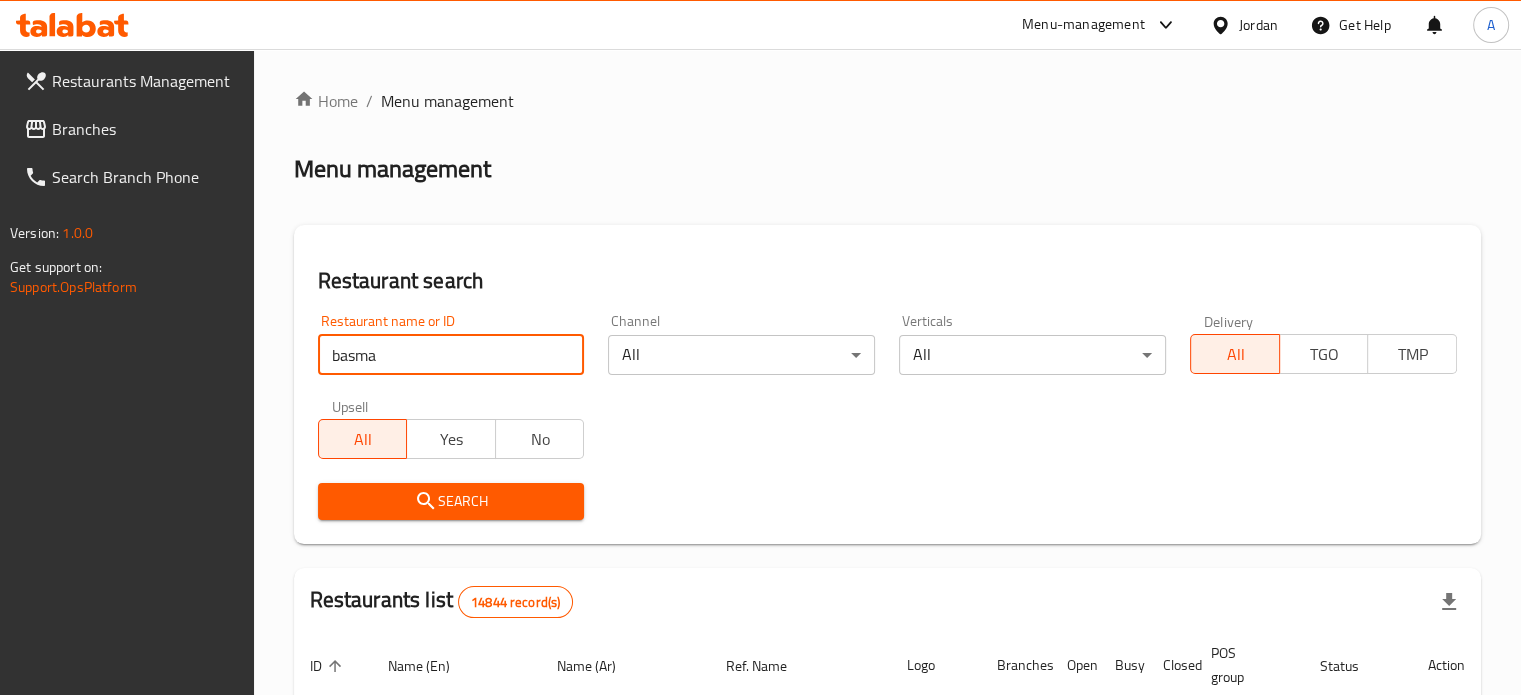 click on "Search" at bounding box center (451, 501) 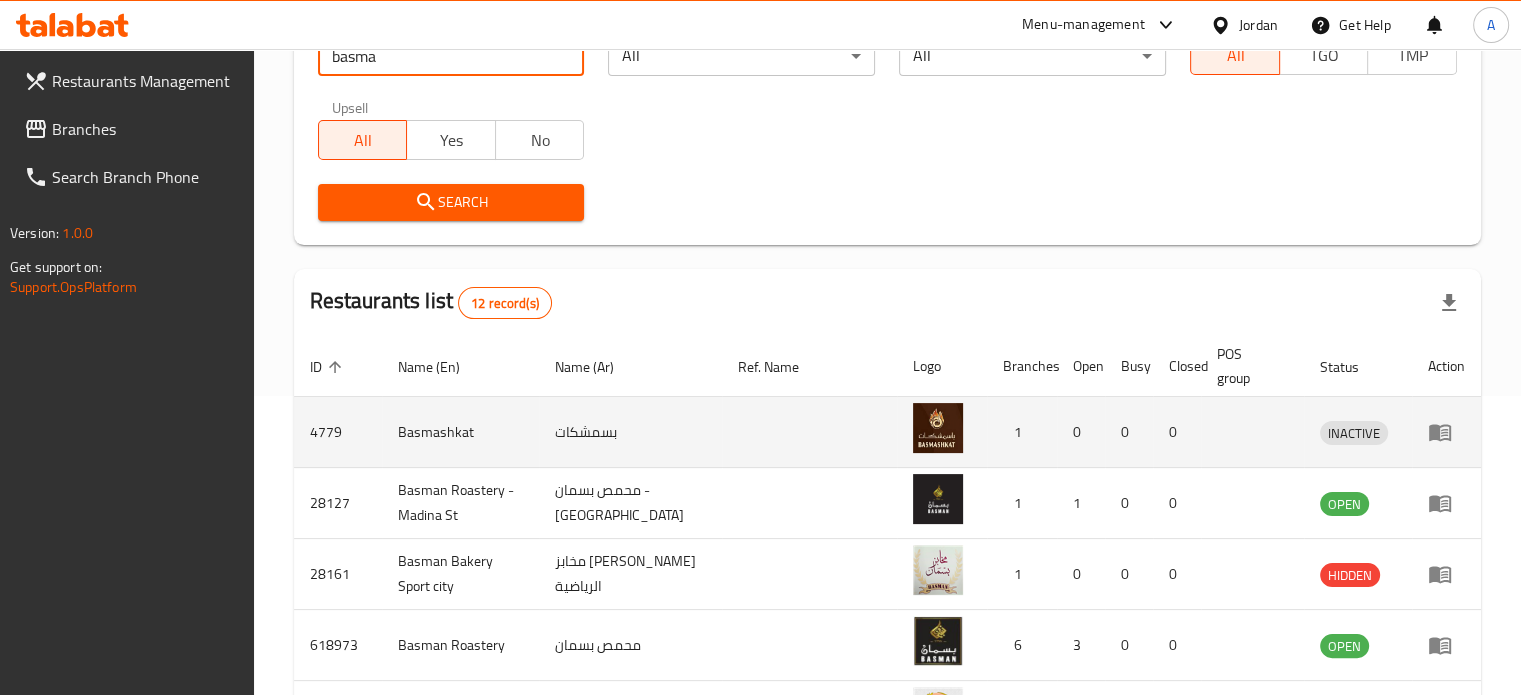 scroll, scrollTop: 300, scrollLeft: 0, axis: vertical 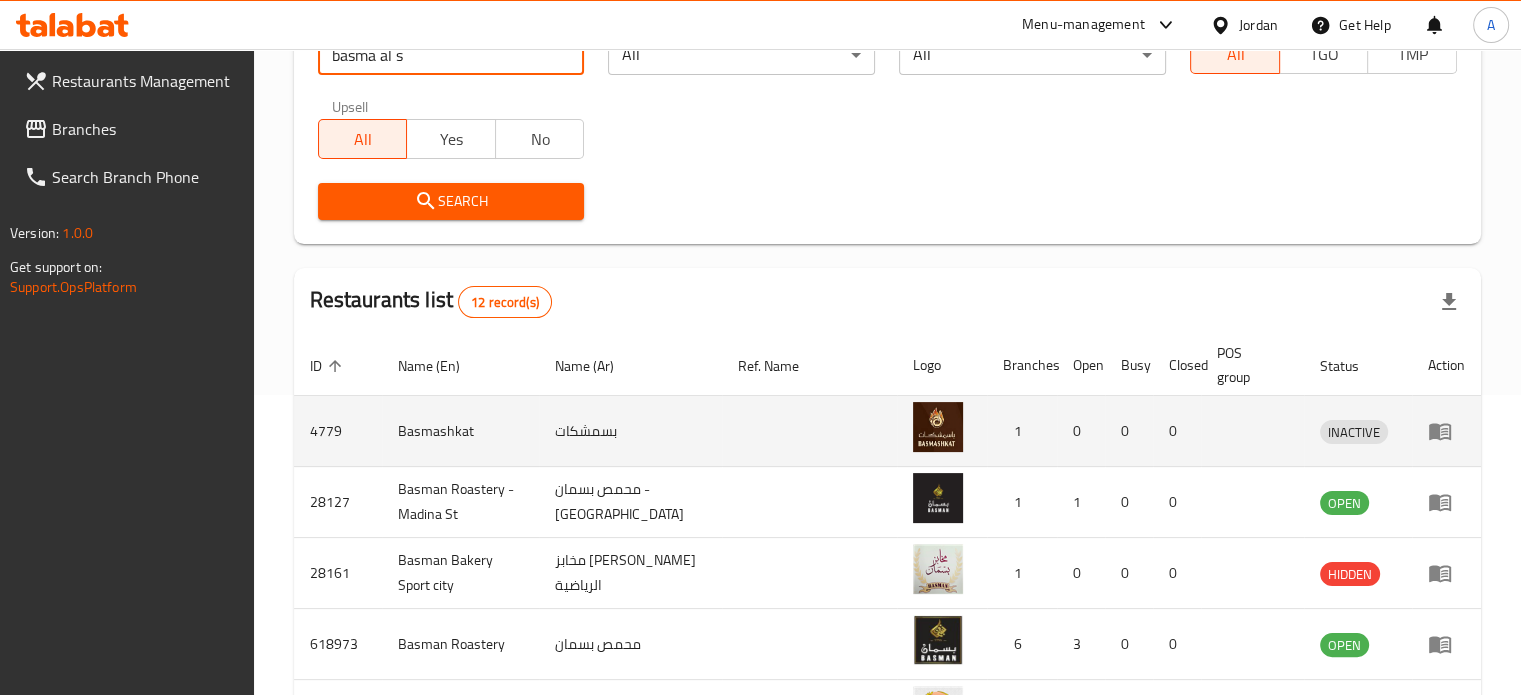 type on "basma al sa" 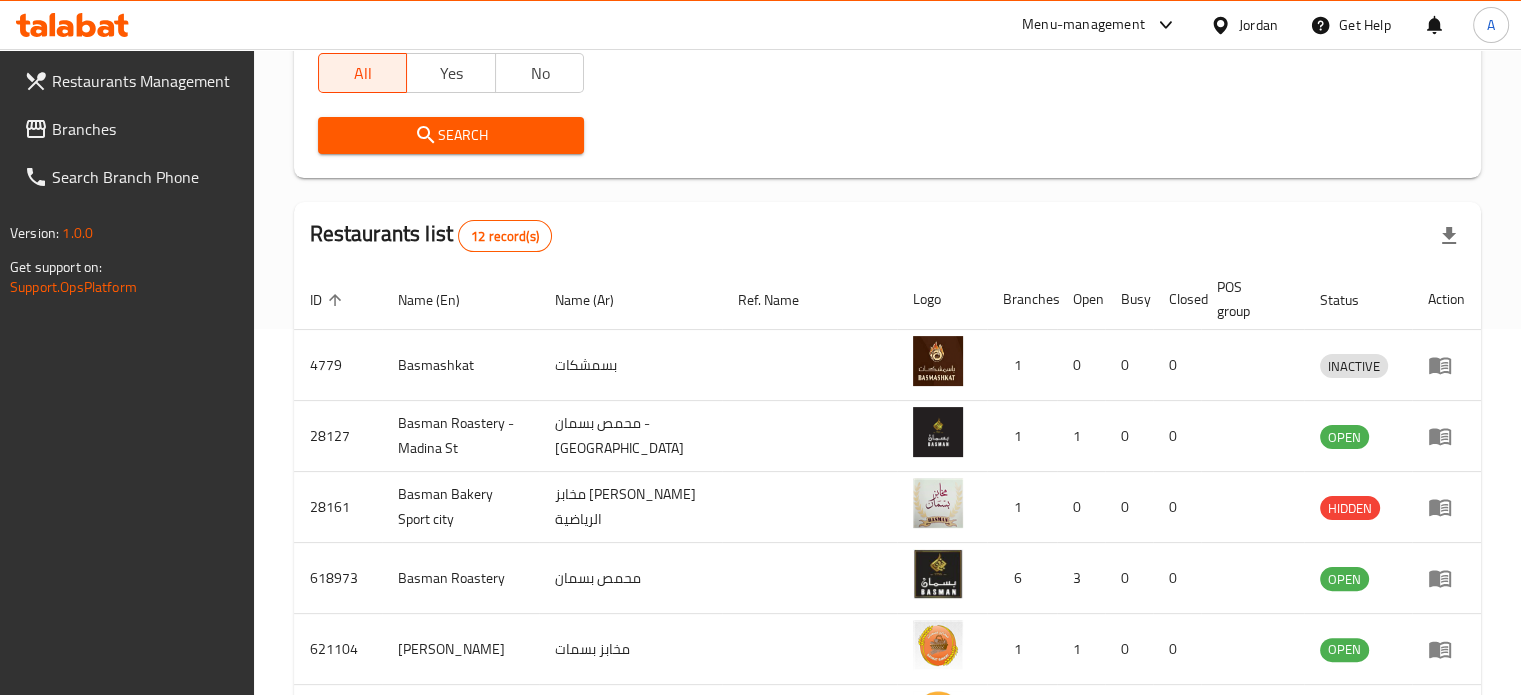 scroll, scrollTop: 4, scrollLeft: 0, axis: vertical 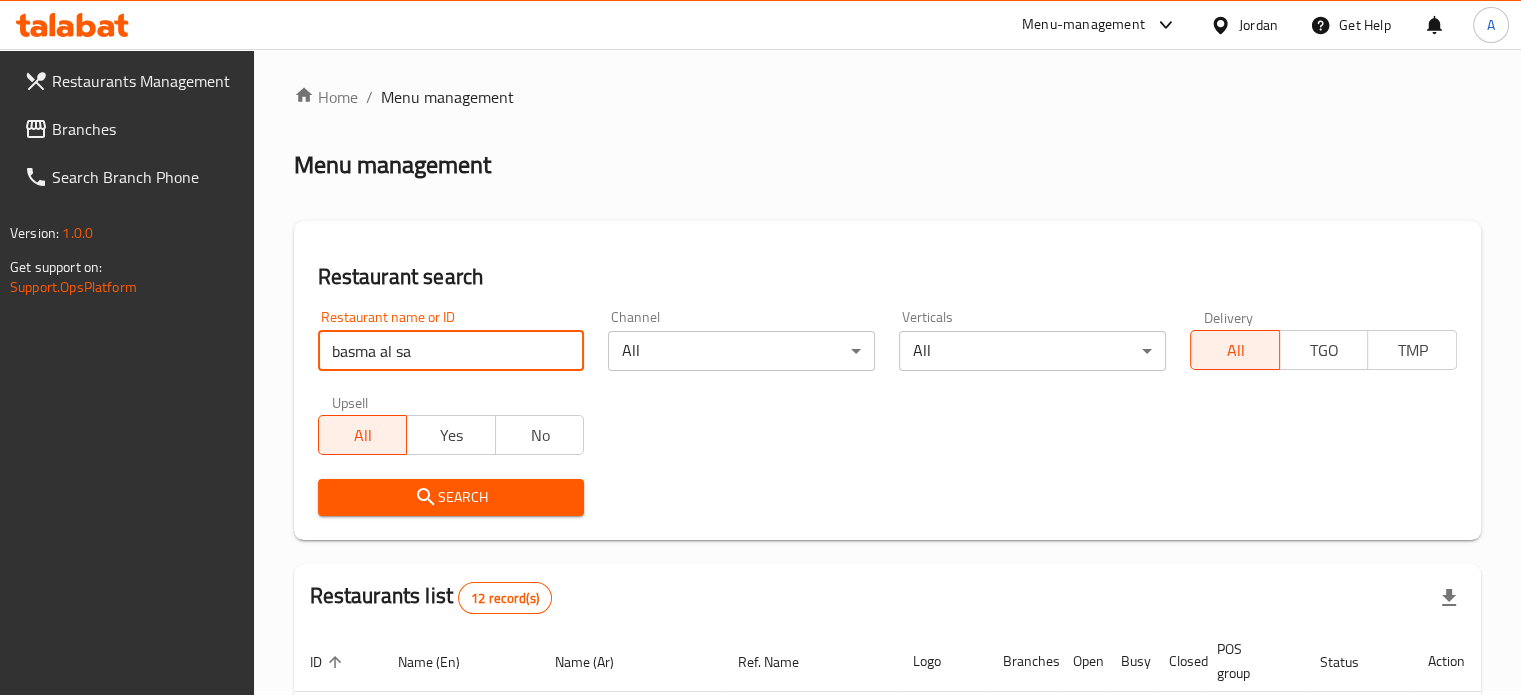 click on "basma al sa" at bounding box center [451, 351] 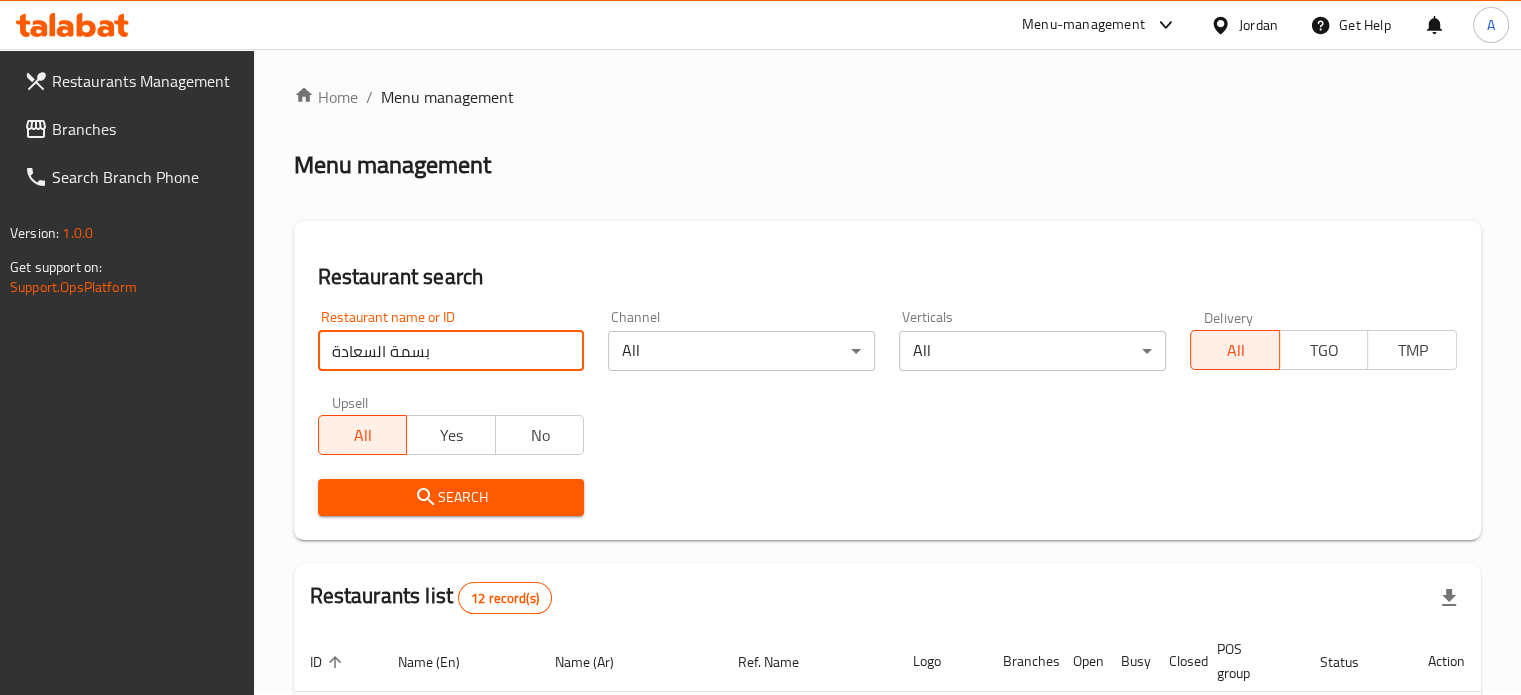 type on "بسمة السعادة" 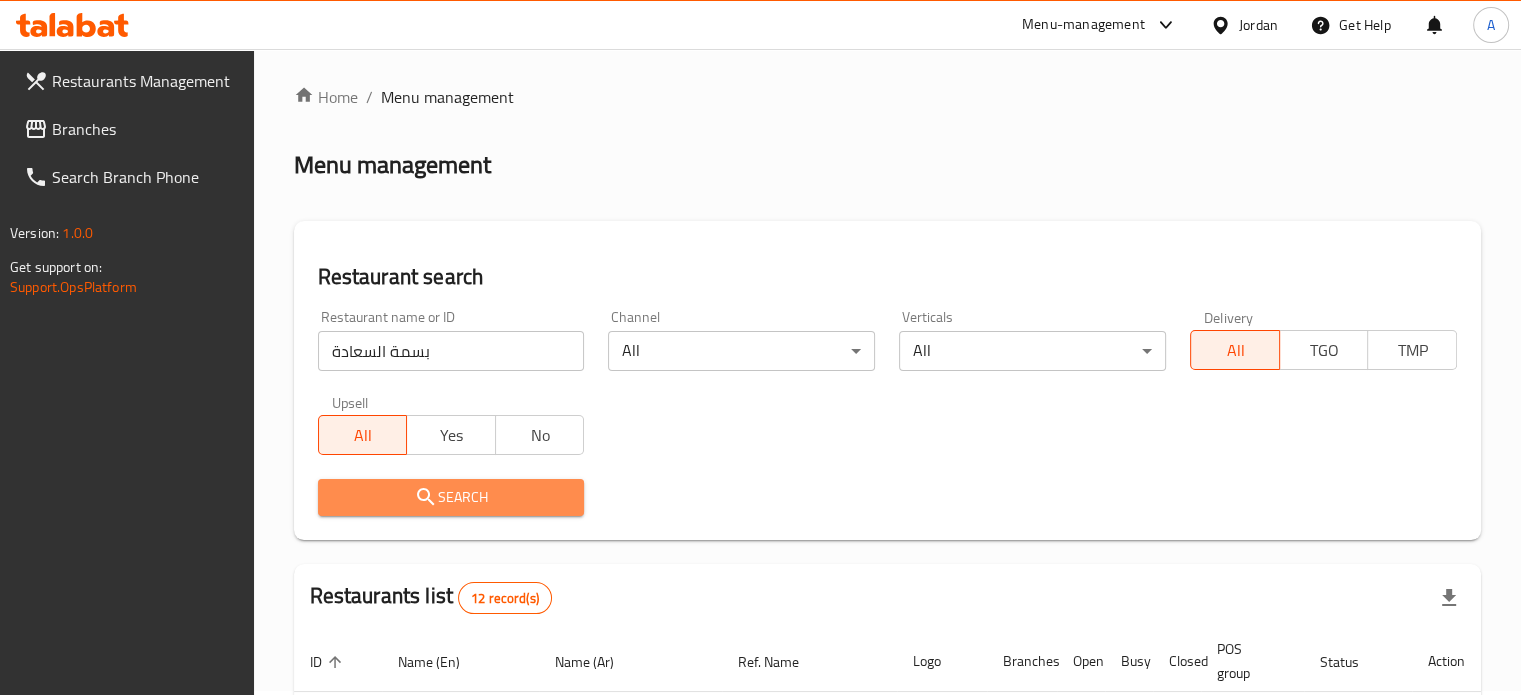 click on "Search" at bounding box center (451, 497) 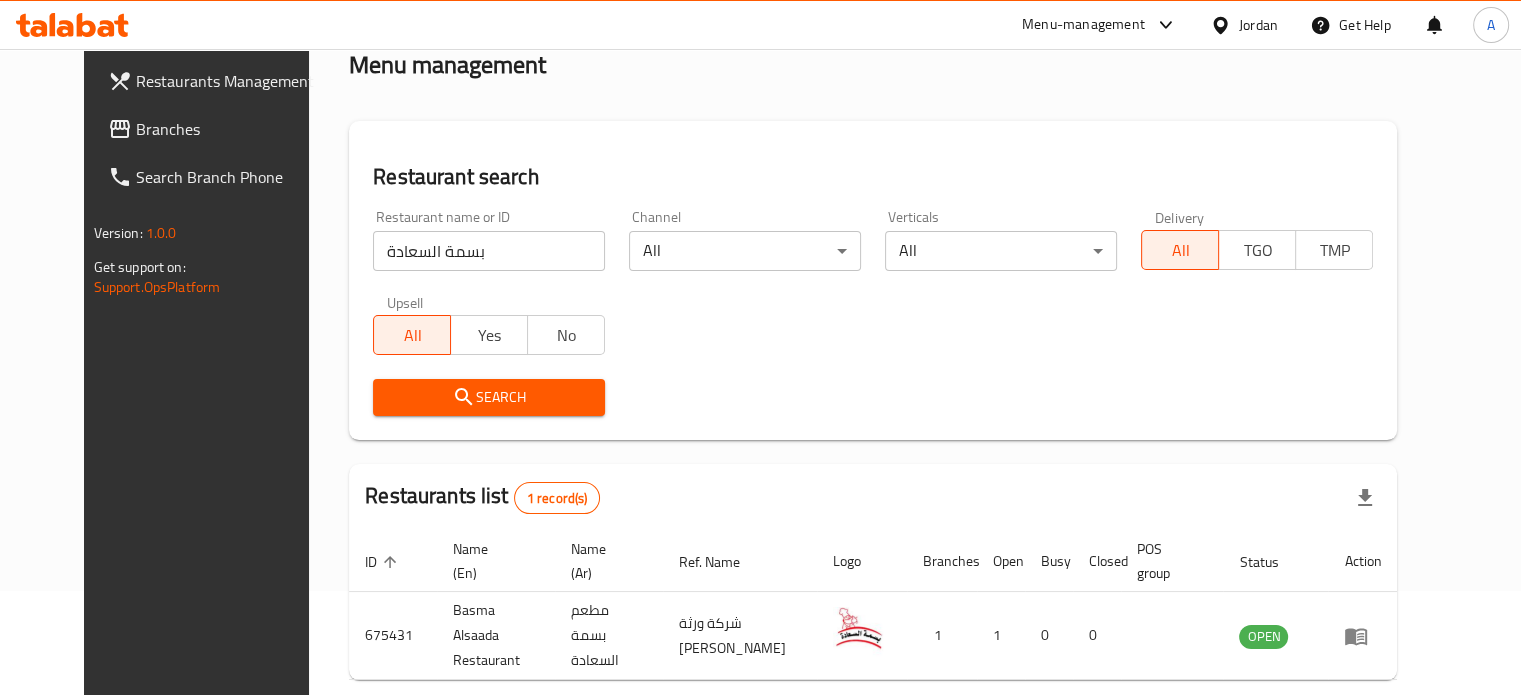 scroll, scrollTop: 180, scrollLeft: 0, axis: vertical 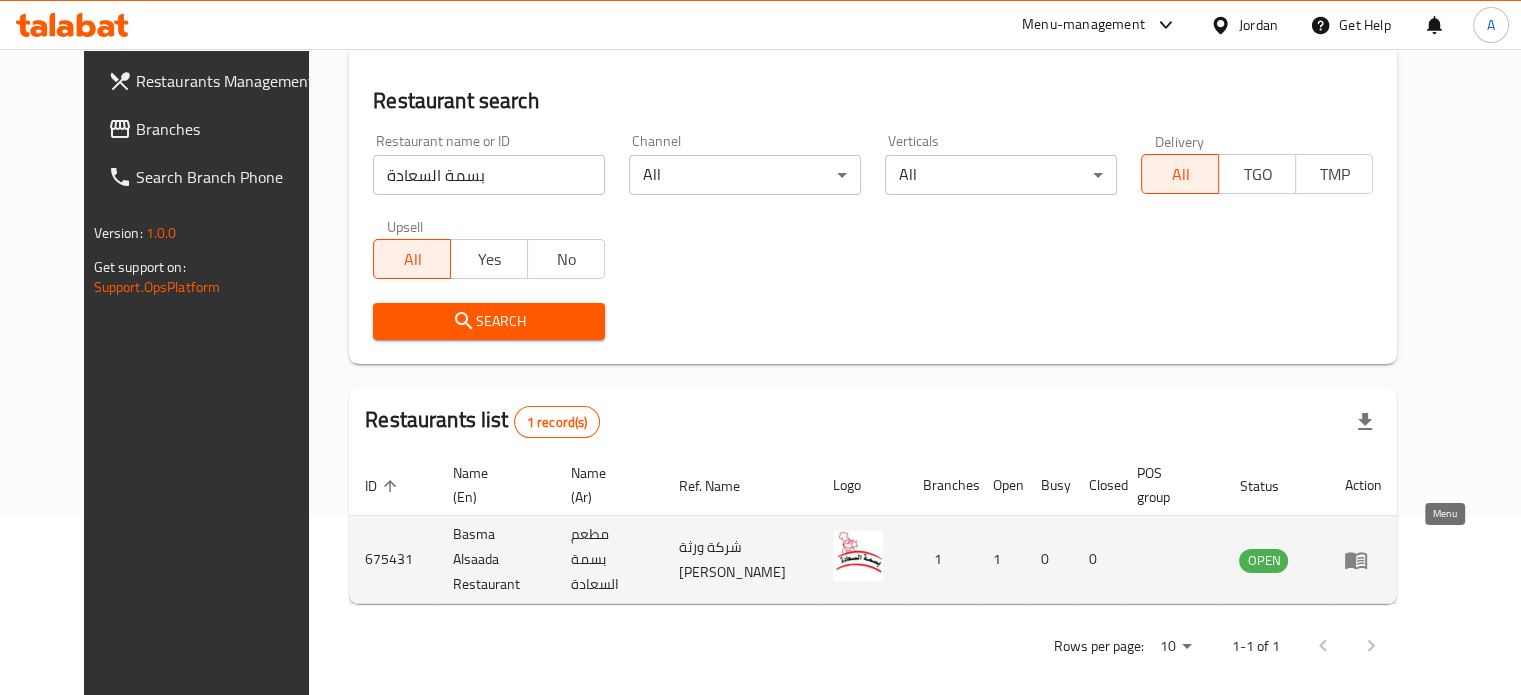 click 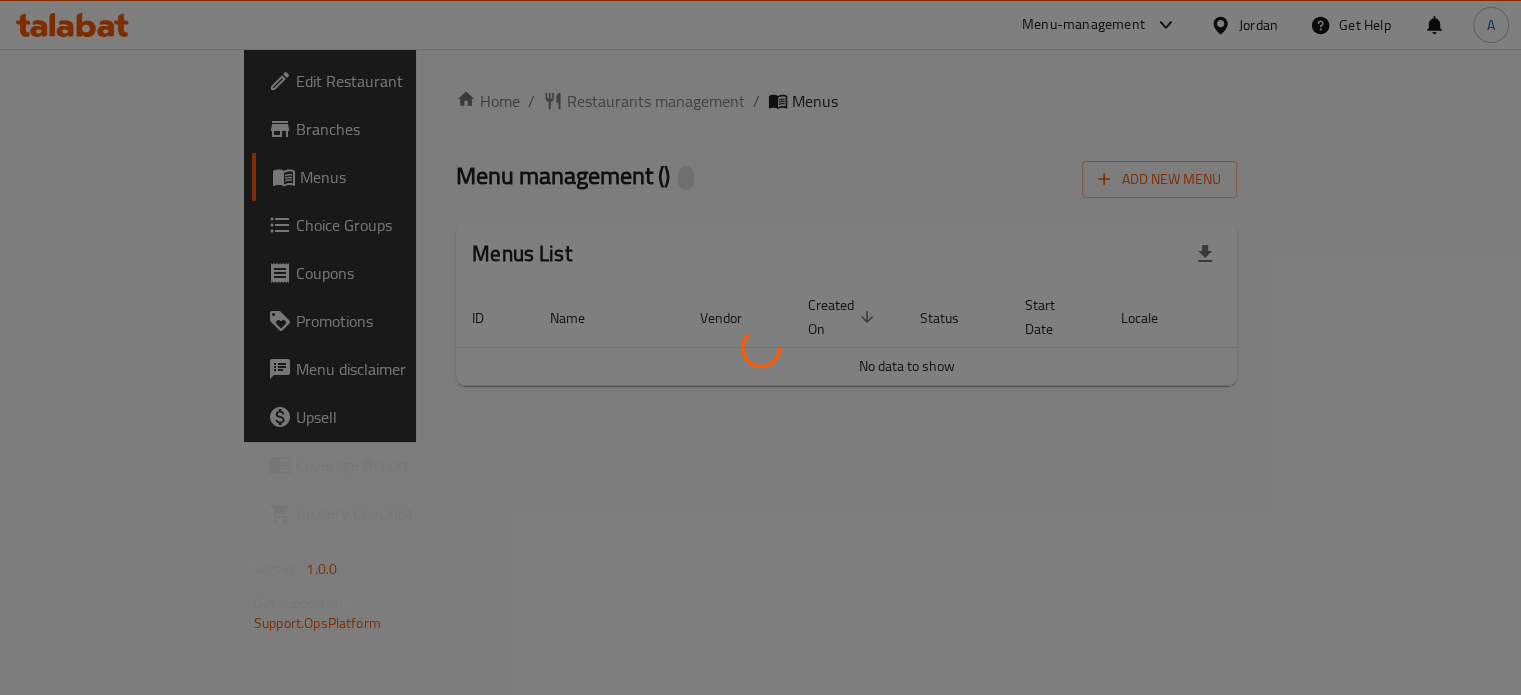 scroll, scrollTop: 0, scrollLeft: 0, axis: both 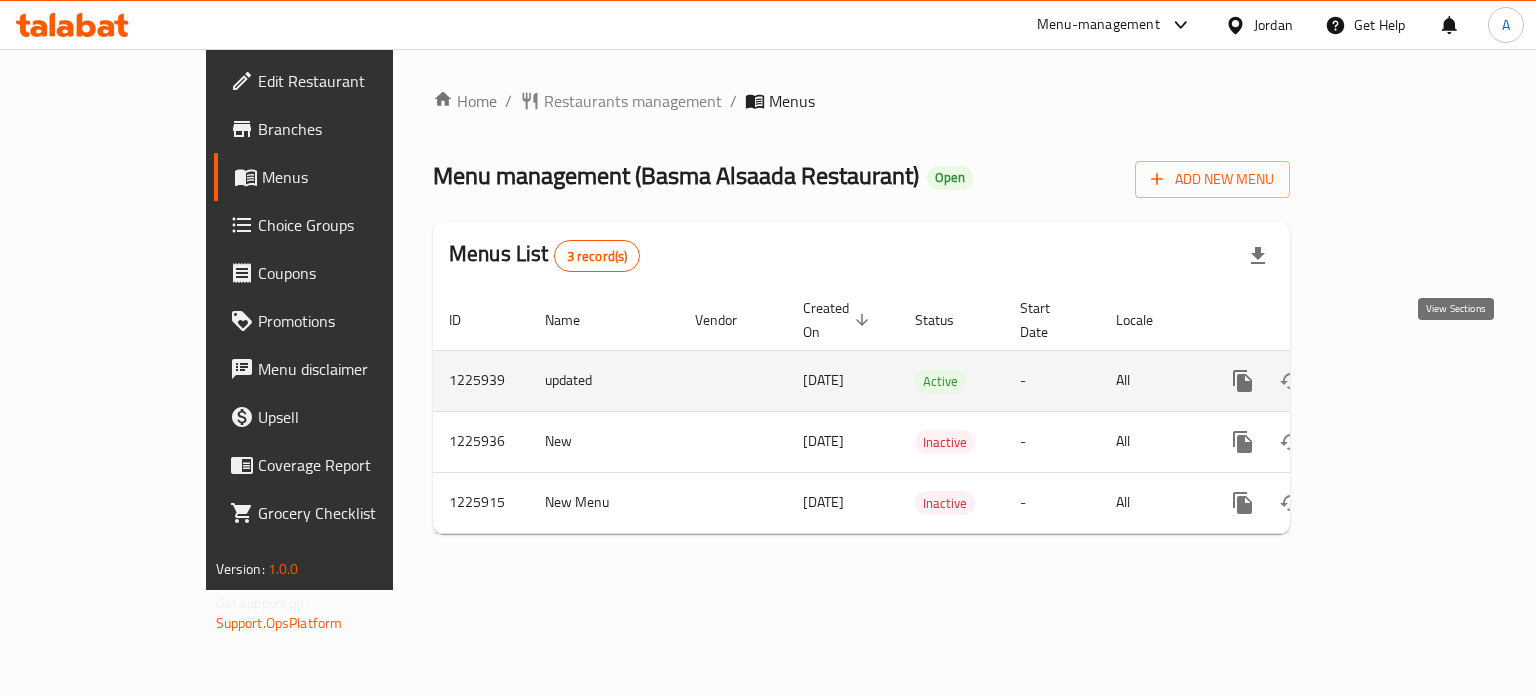 click 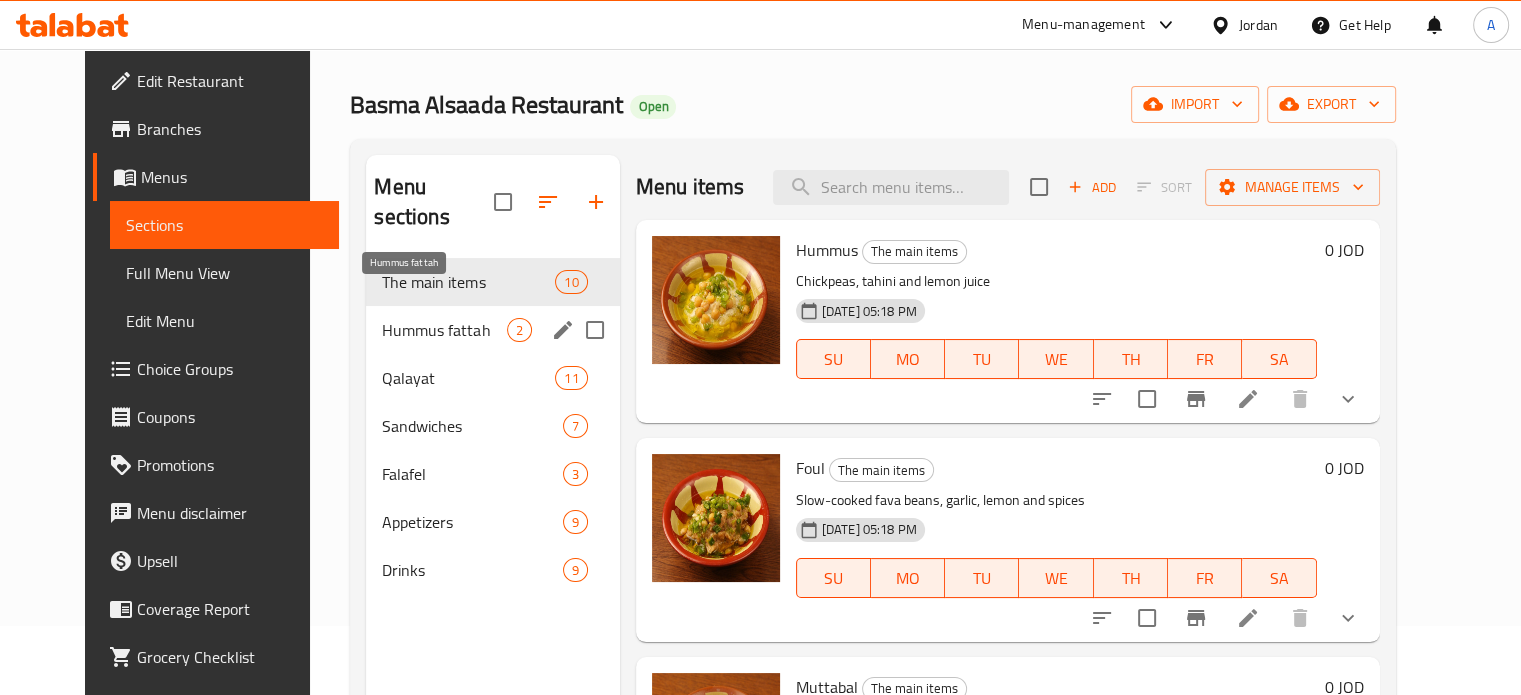 scroll, scrollTop: 100, scrollLeft: 0, axis: vertical 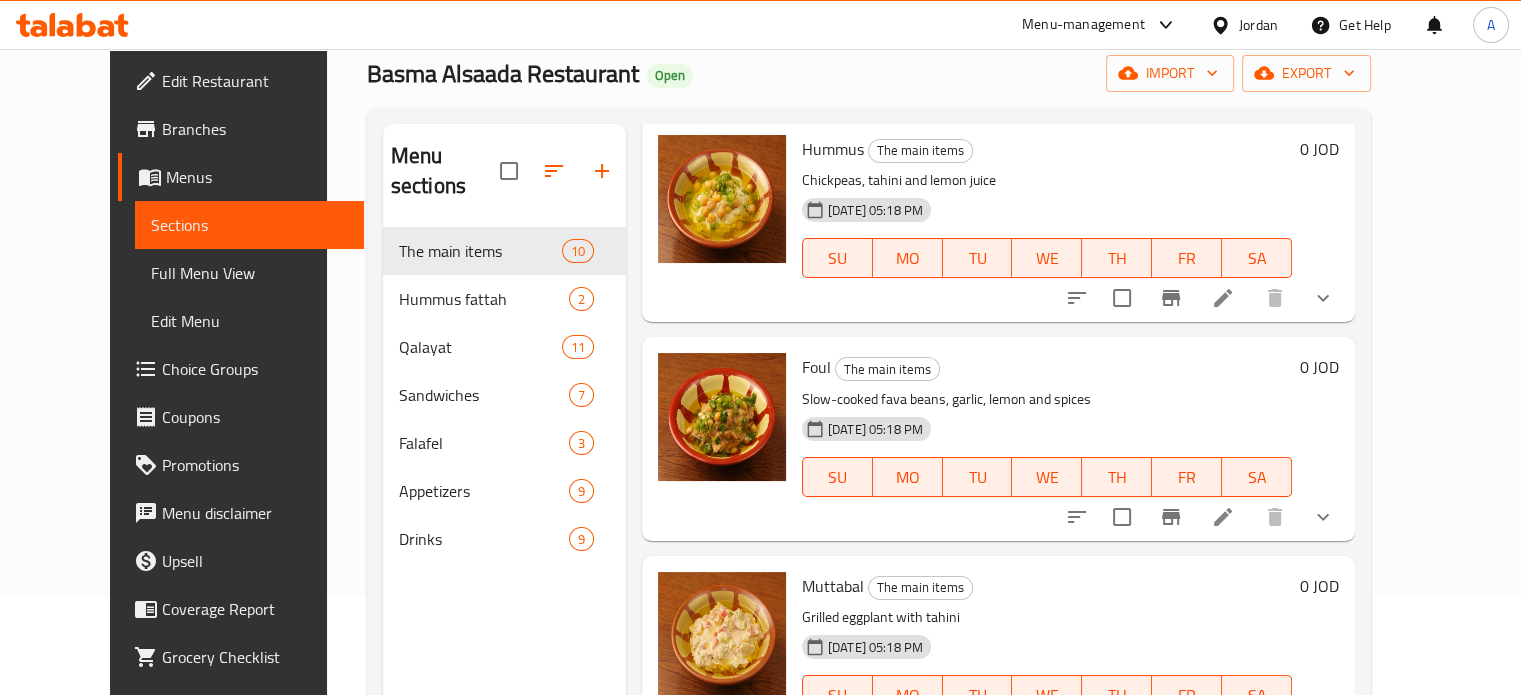 click on "11-03-2024 05:18 PM SU MO TU WE TH FR SA" at bounding box center (1047, 244) 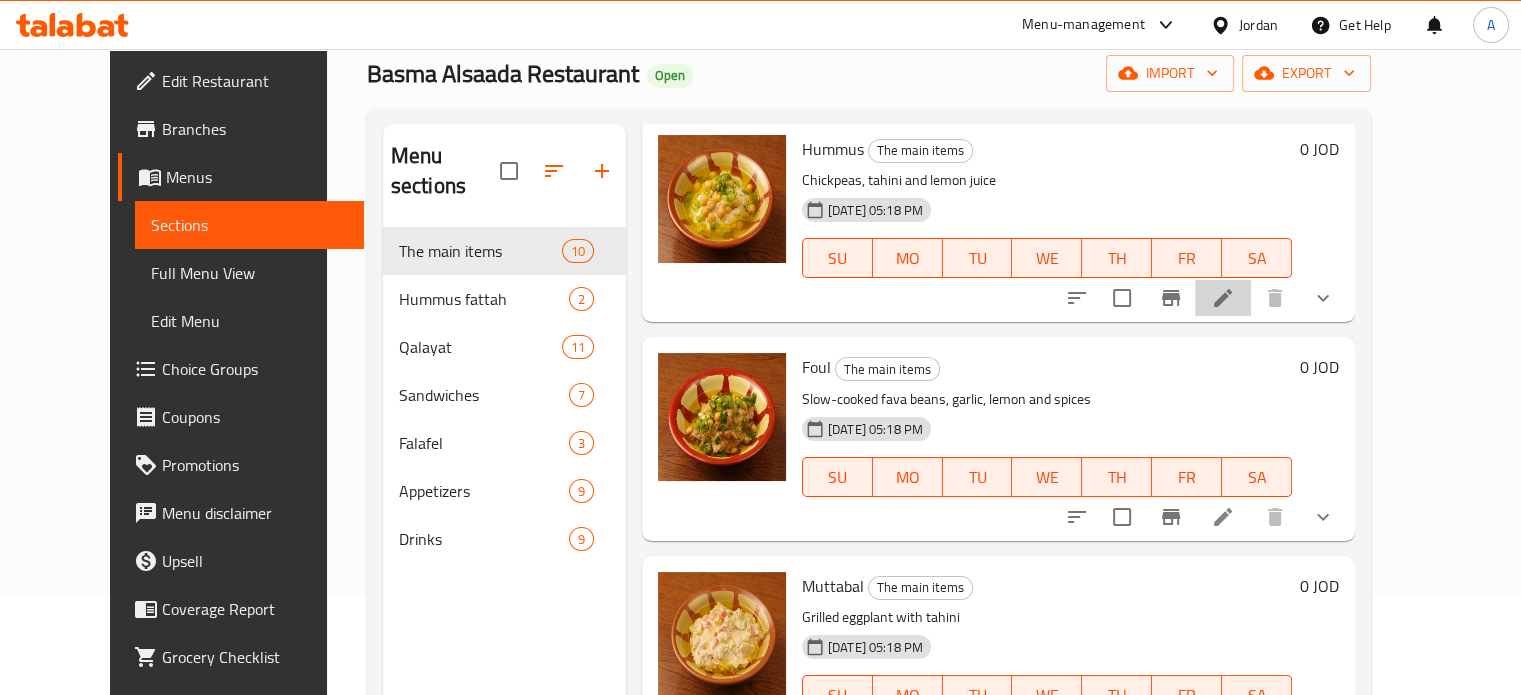 click at bounding box center [1223, 298] 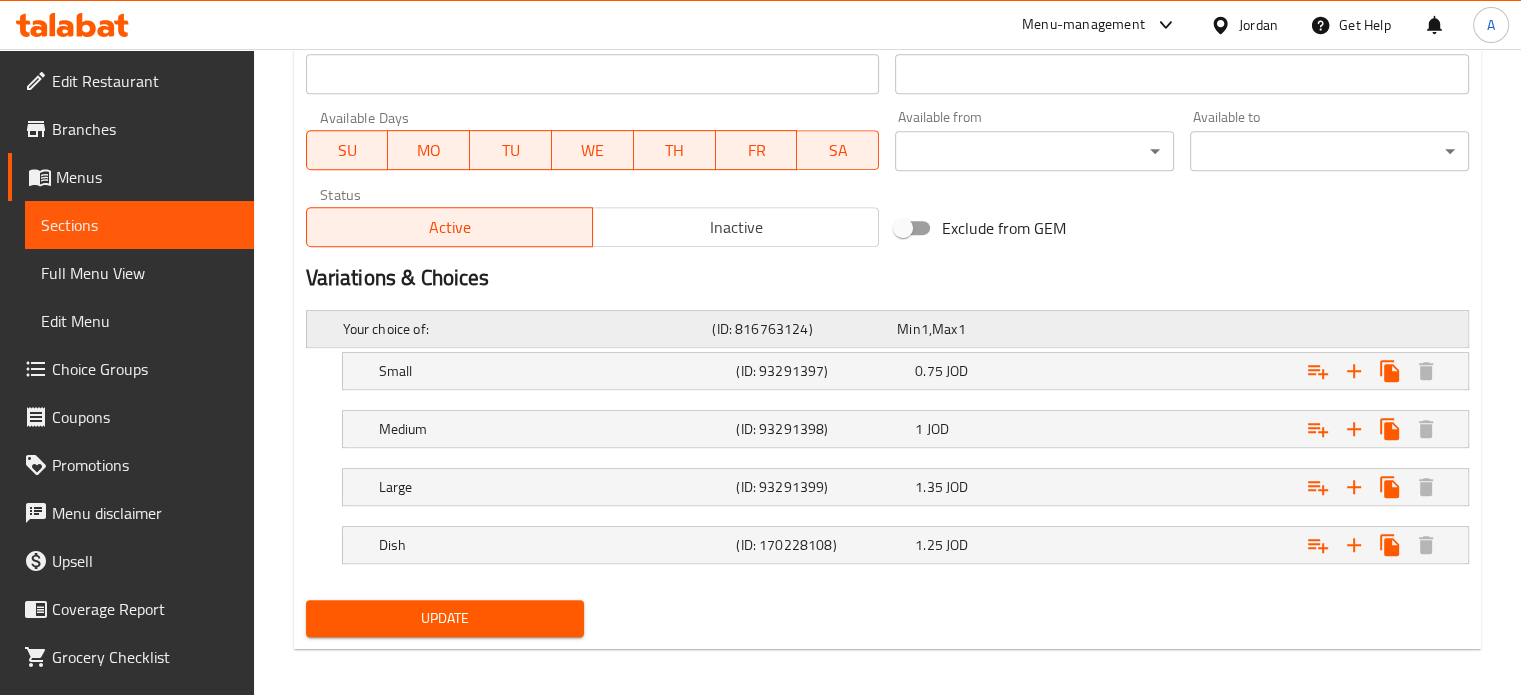 scroll, scrollTop: 905, scrollLeft: 0, axis: vertical 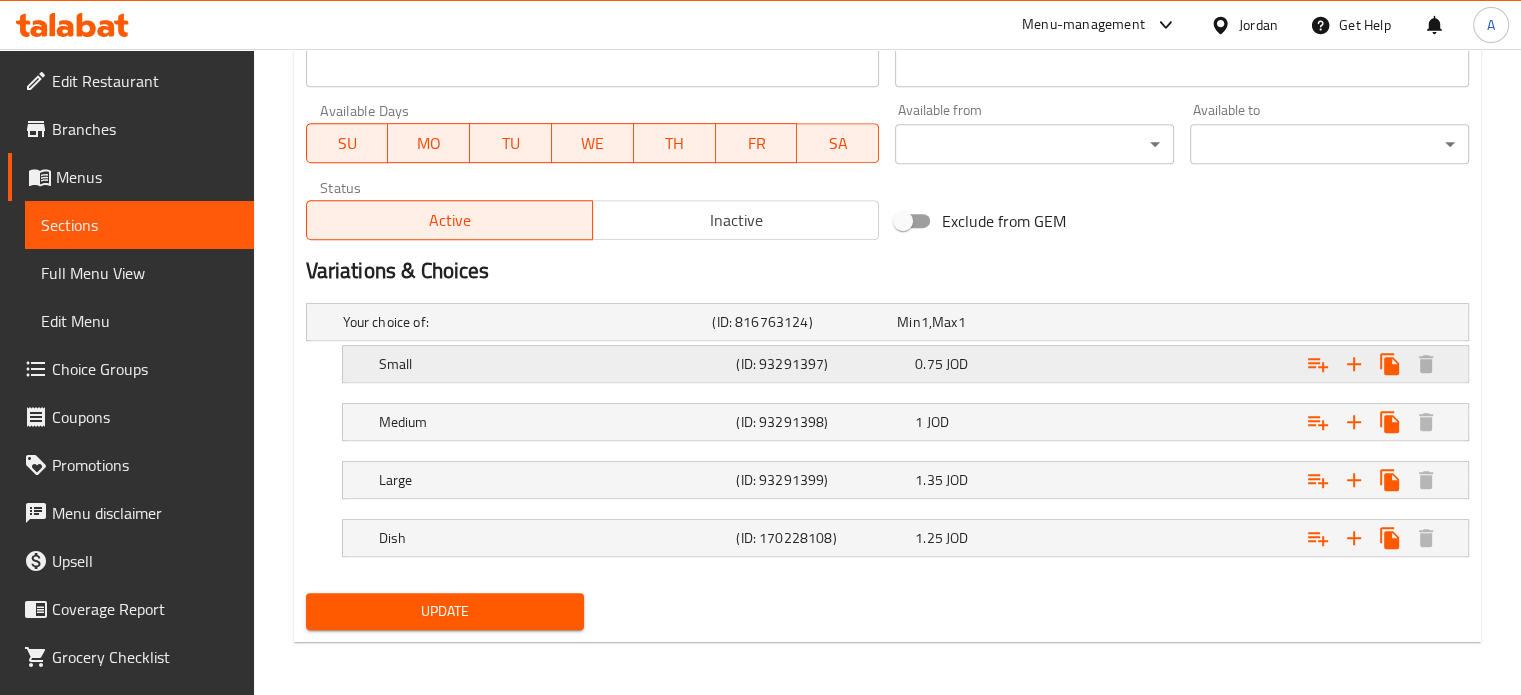 click on "0.75" at bounding box center (908, 322) 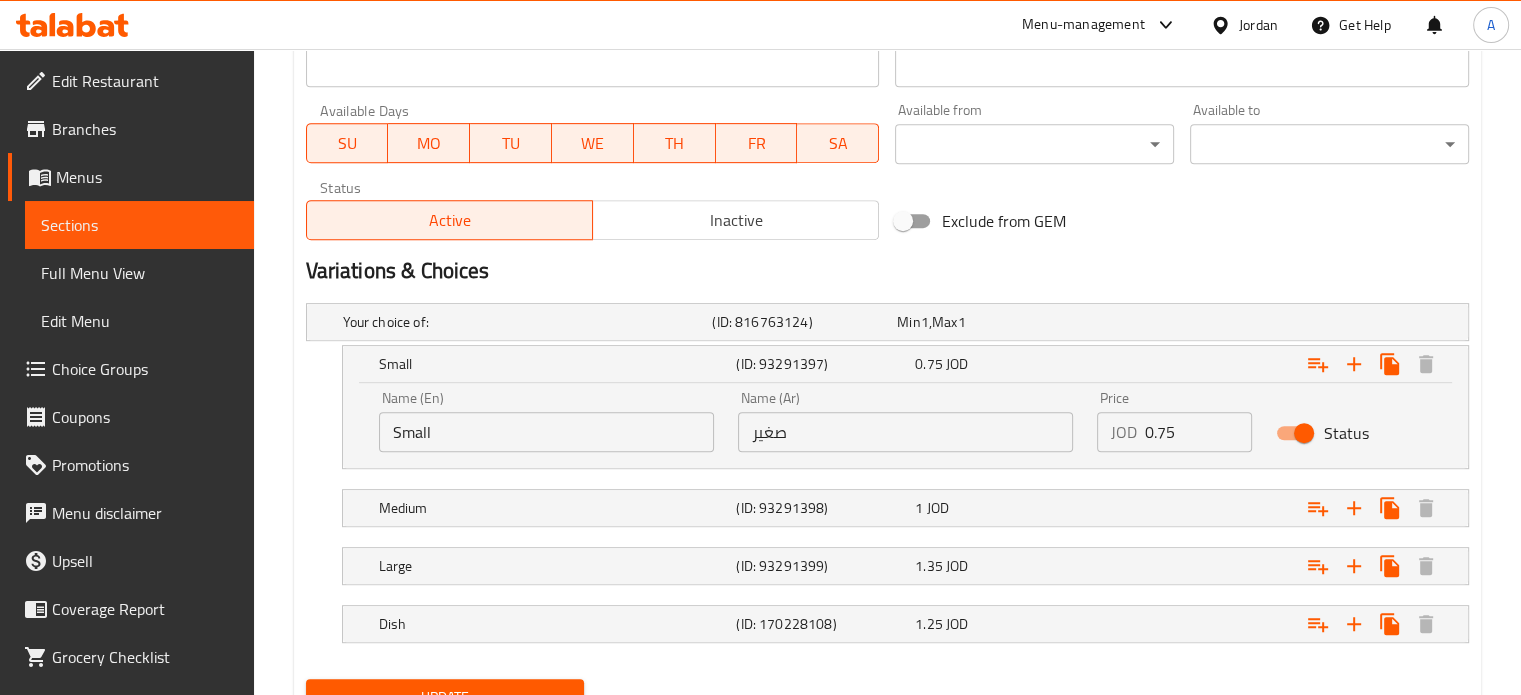 click on "0.75" at bounding box center [1199, 432] 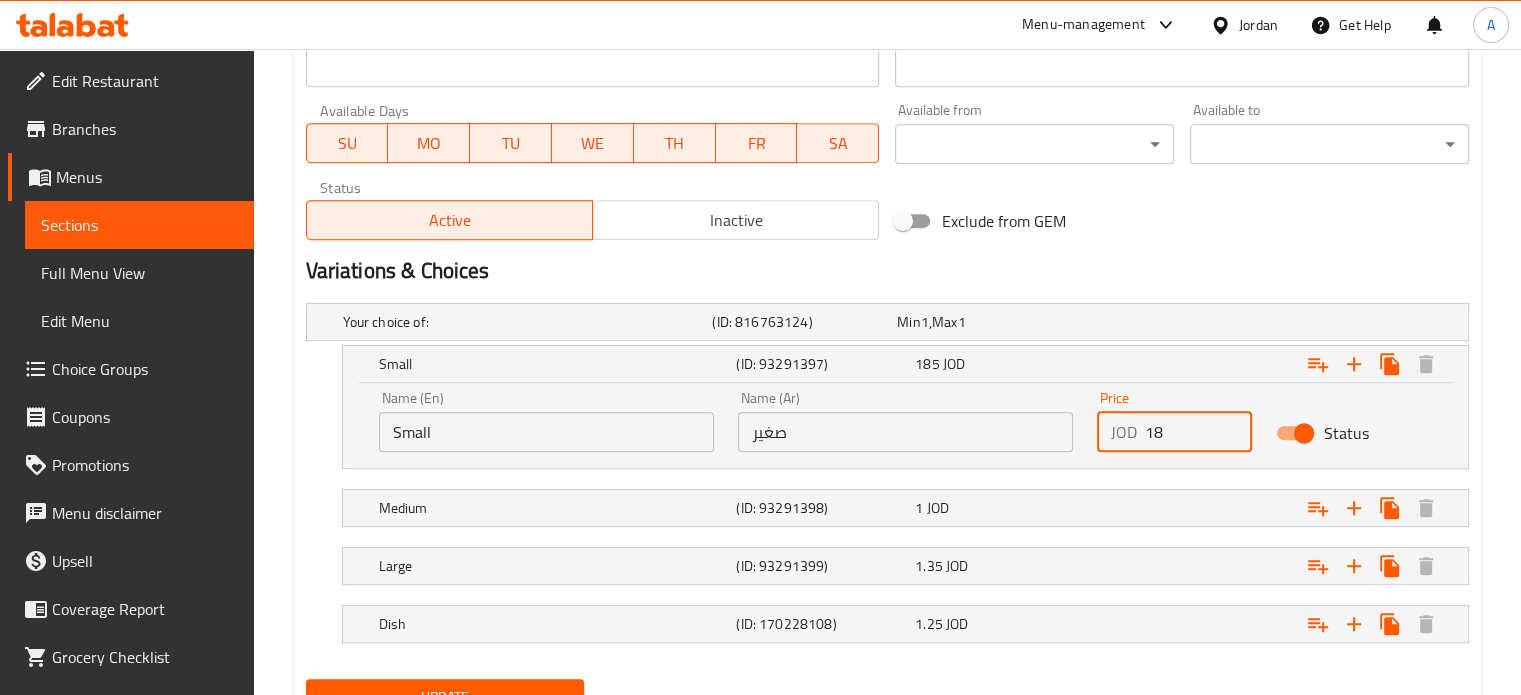 type on "1" 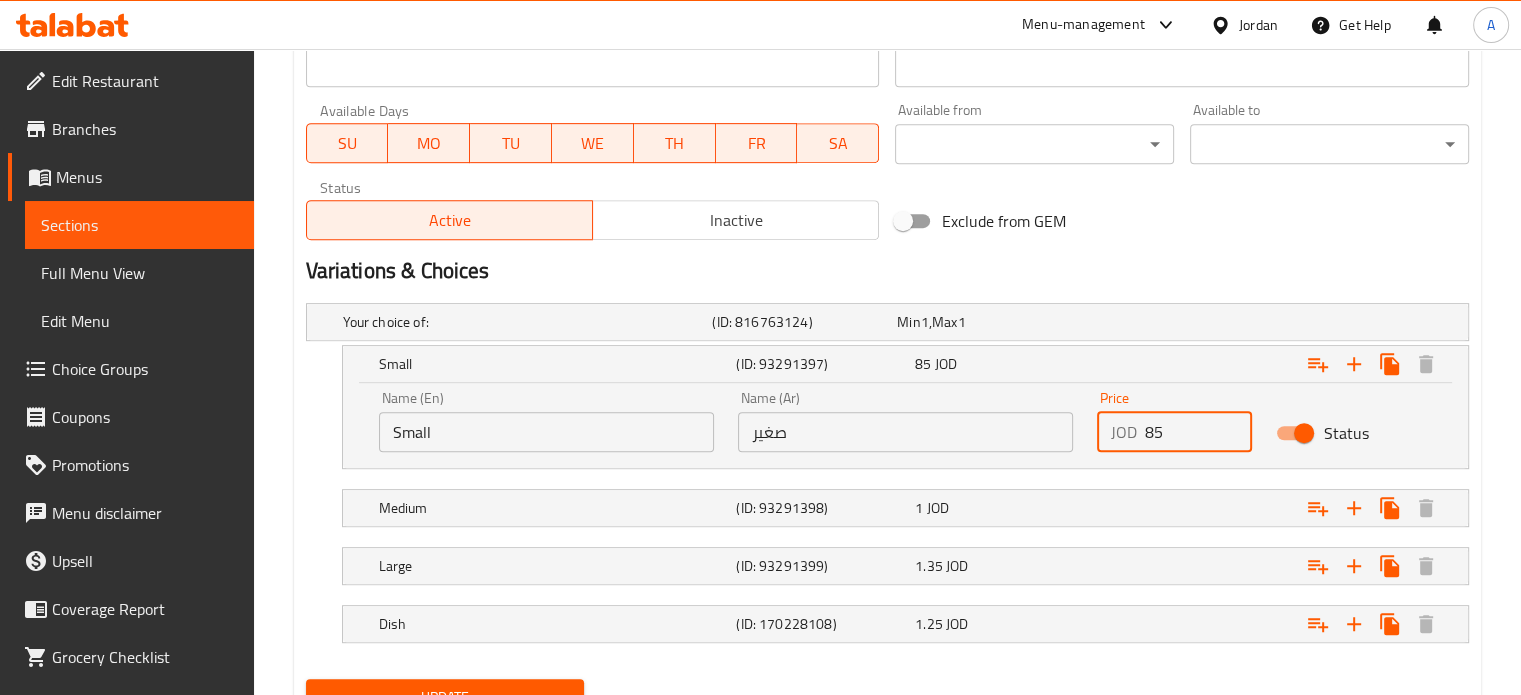 type on "8" 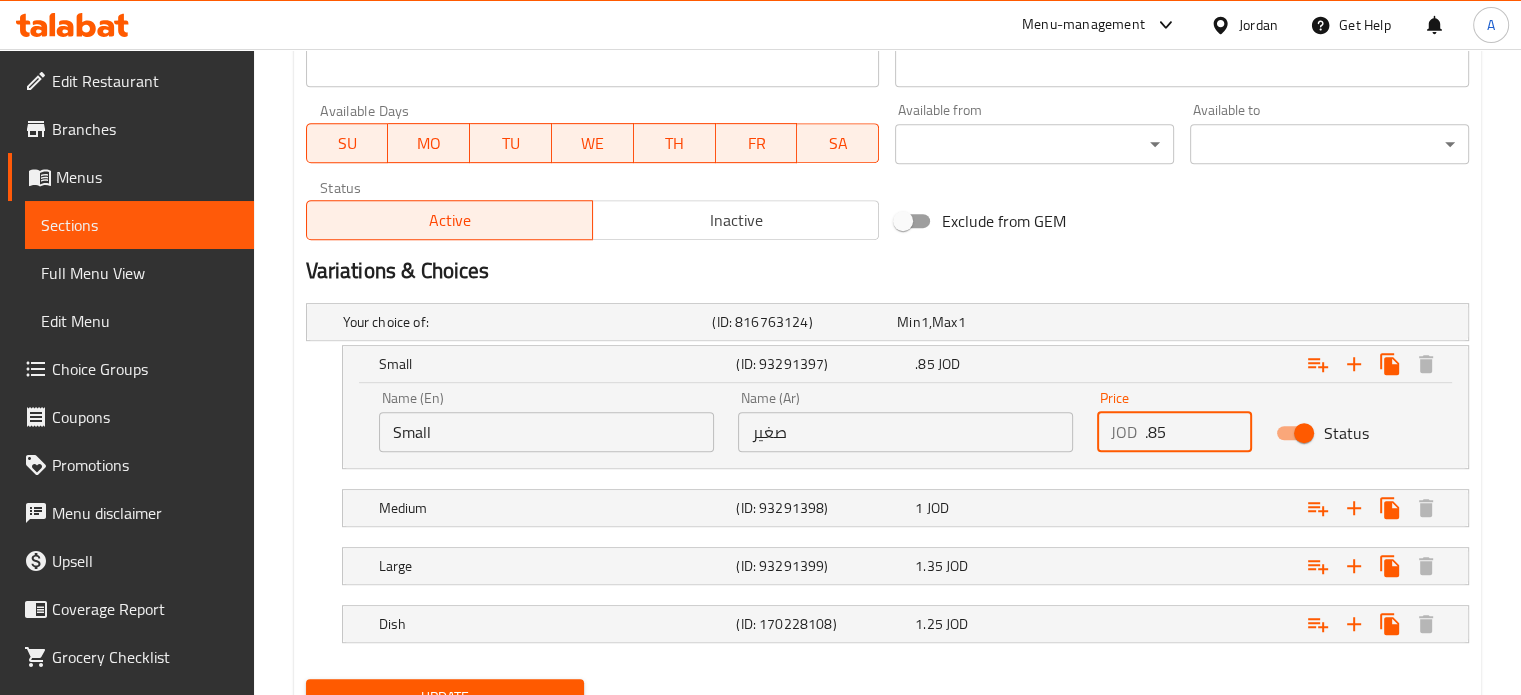 type on ".85" 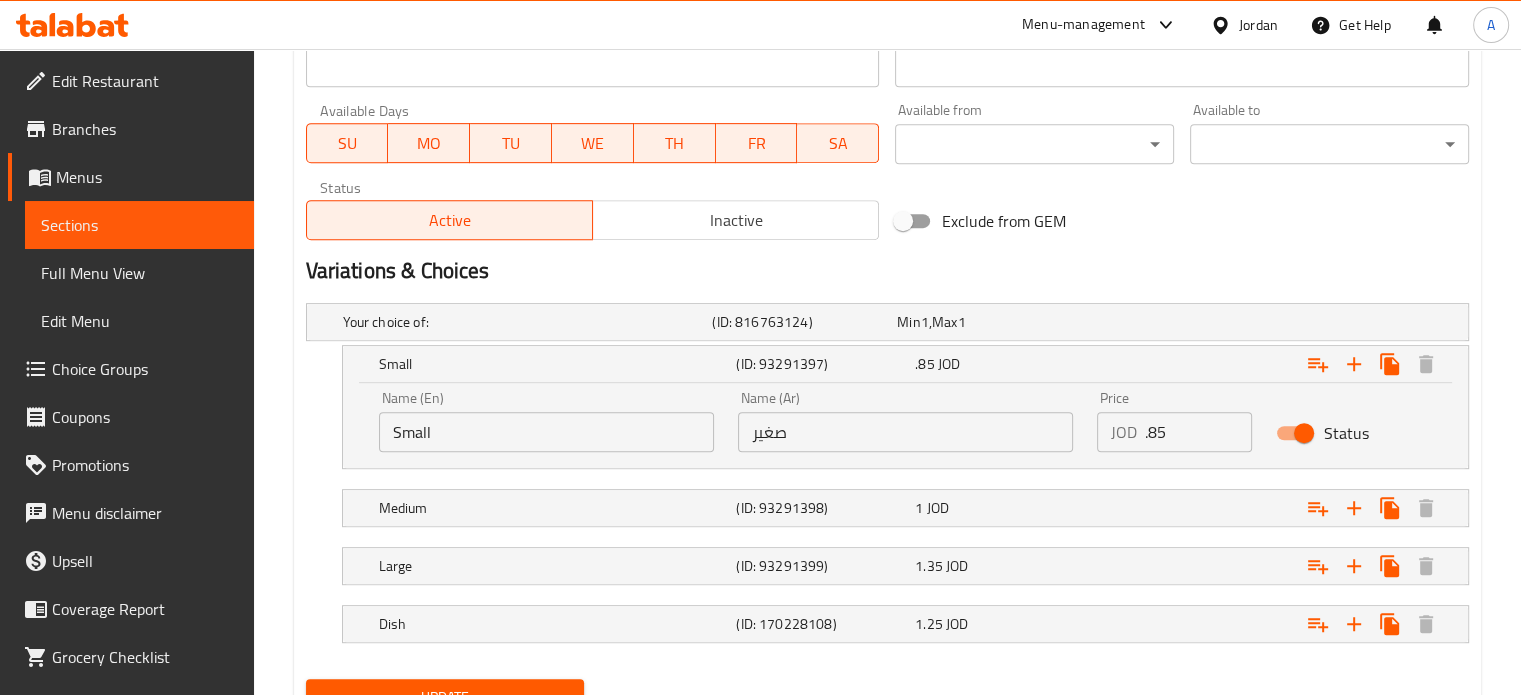 click on "Status" at bounding box center [1354, 433] 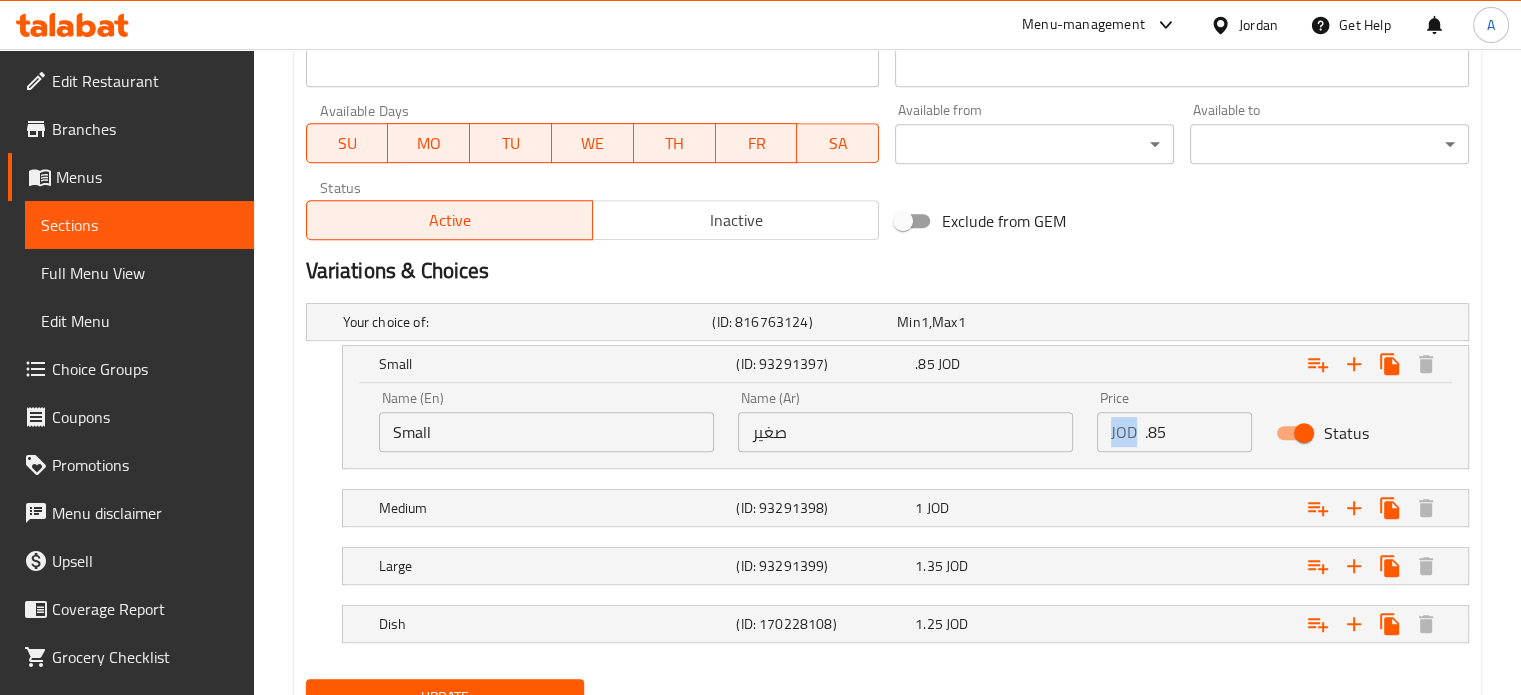 click on "JOD" at bounding box center [1124, 432] 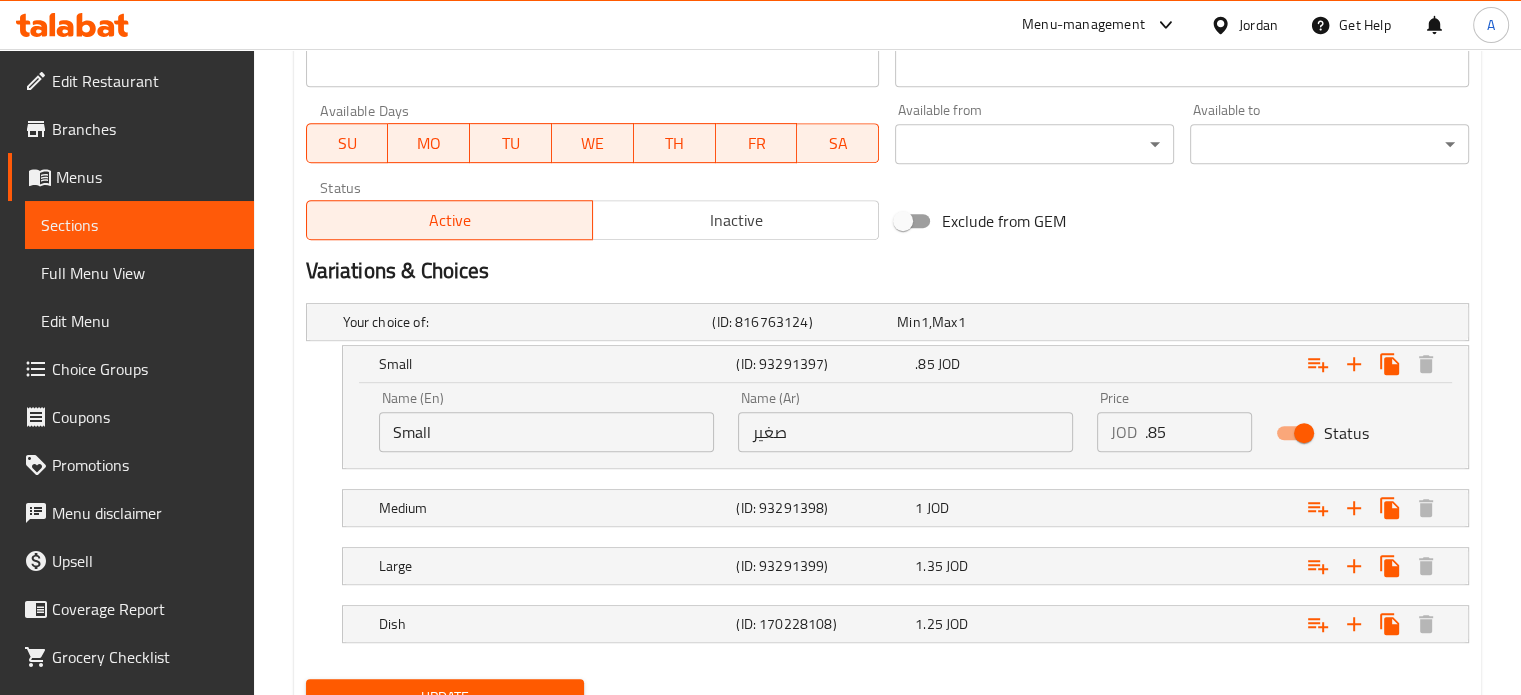 click on ".85" at bounding box center (1199, 432) 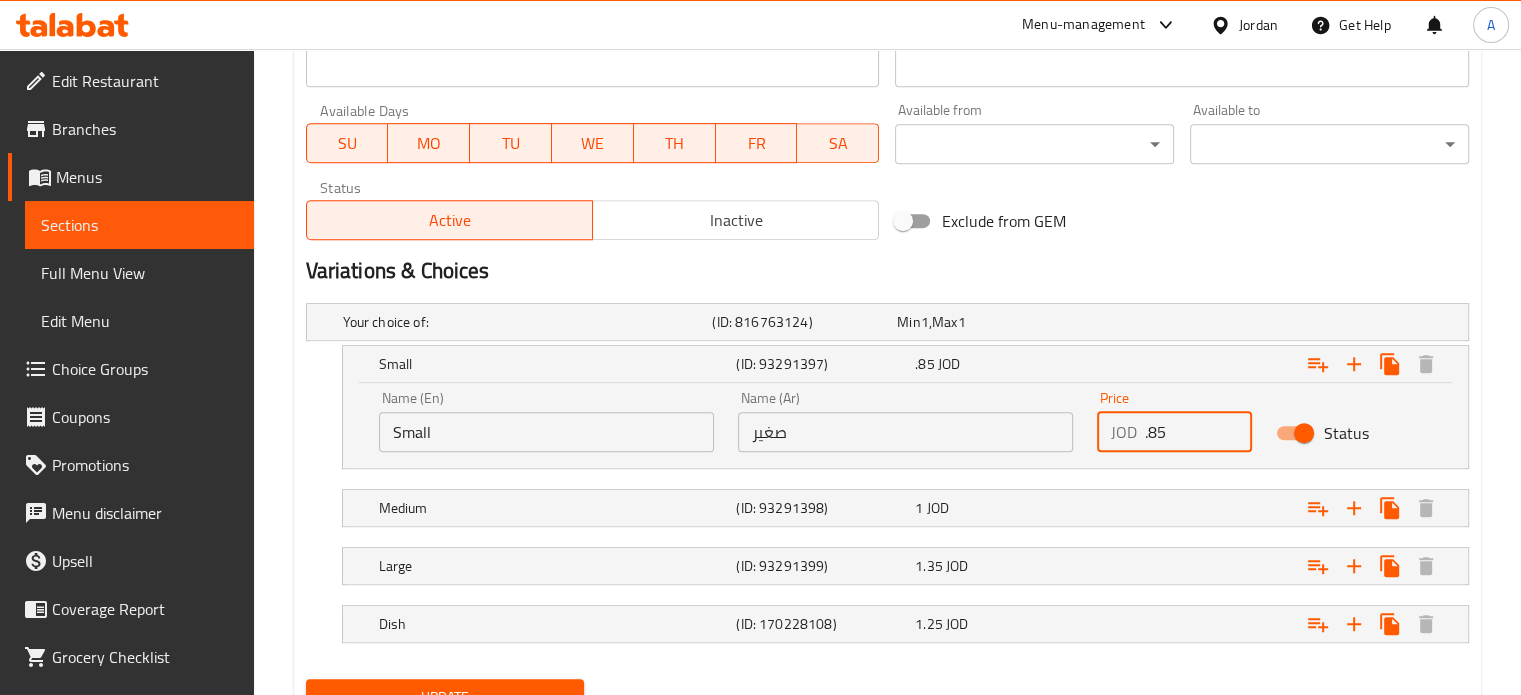 click on ".85" at bounding box center (1199, 432) 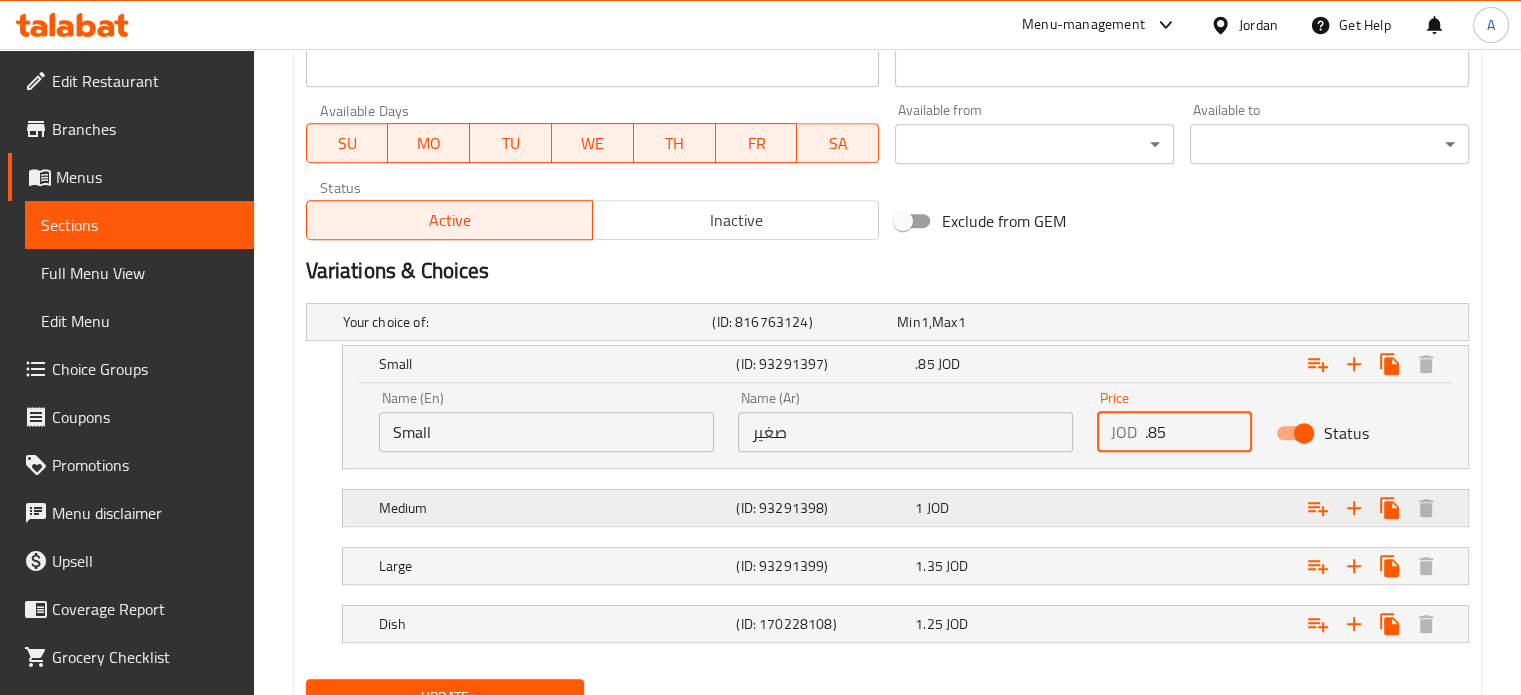 click on "JOD" at bounding box center (925, 322) 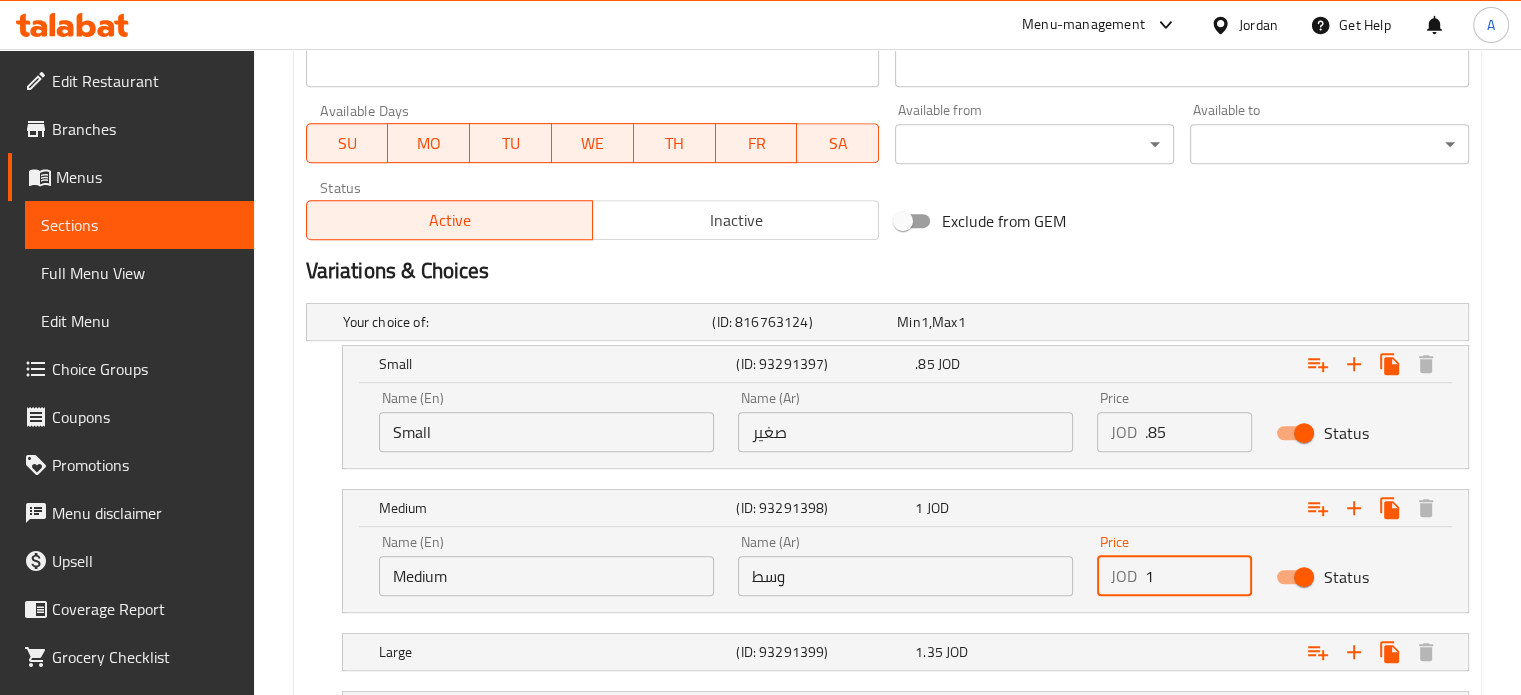 click on "1" at bounding box center (1199, 576) 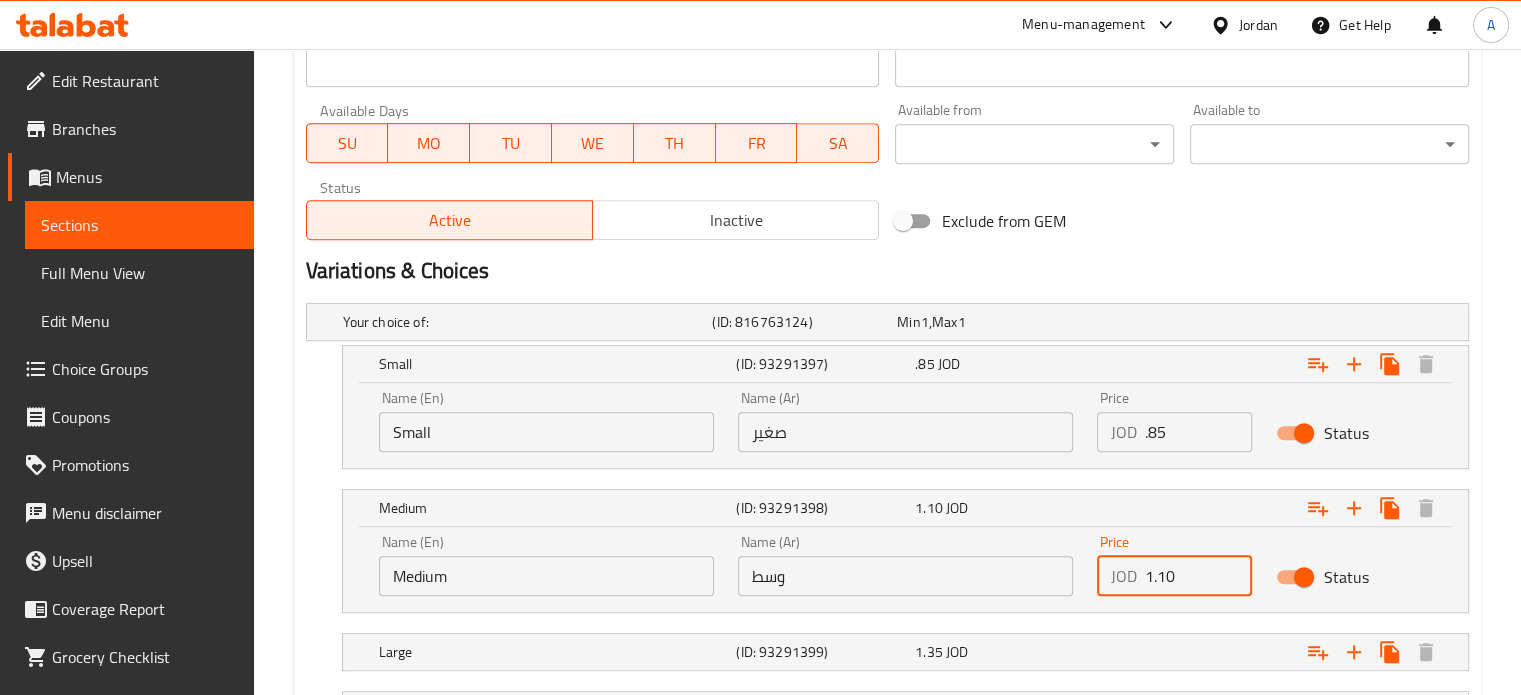 type on "1.10" 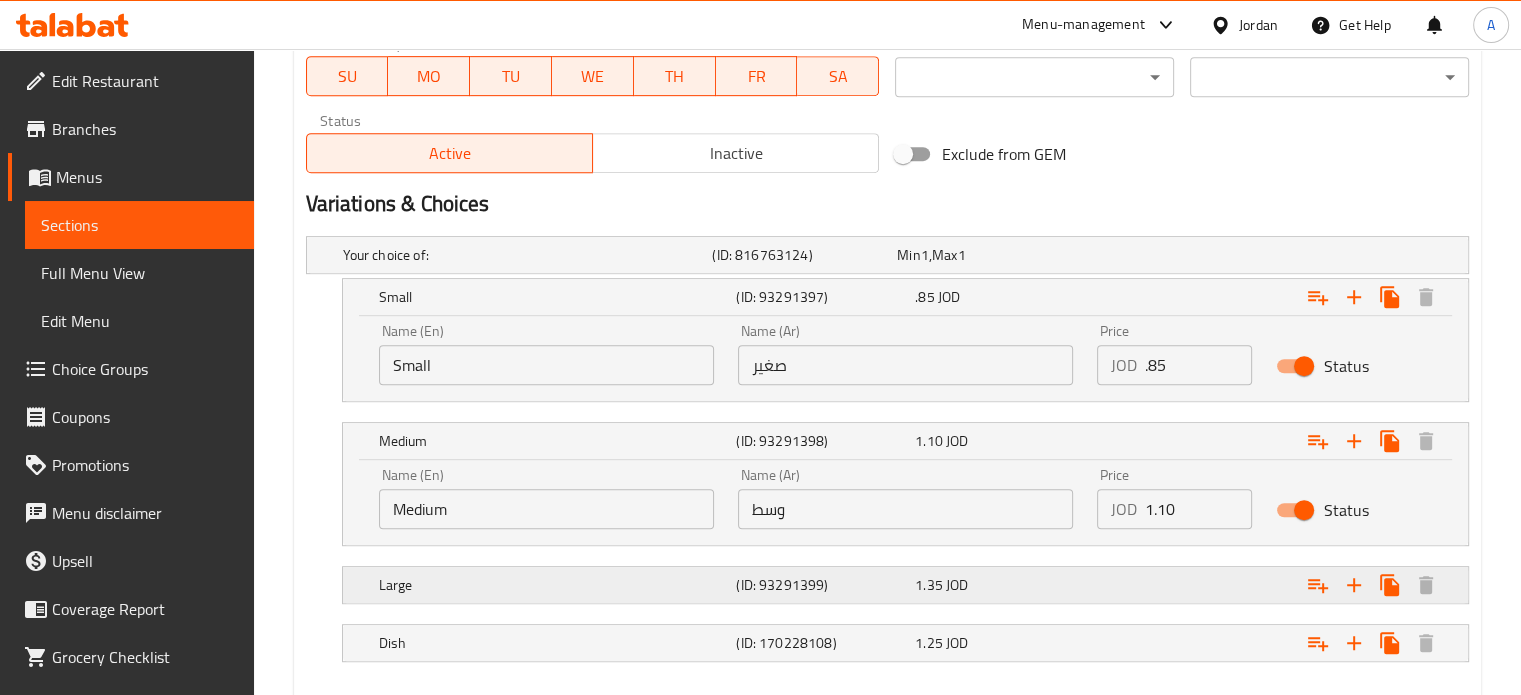 scroll, scrollTop: 1005, scrollLeft: 0, axis: vertical 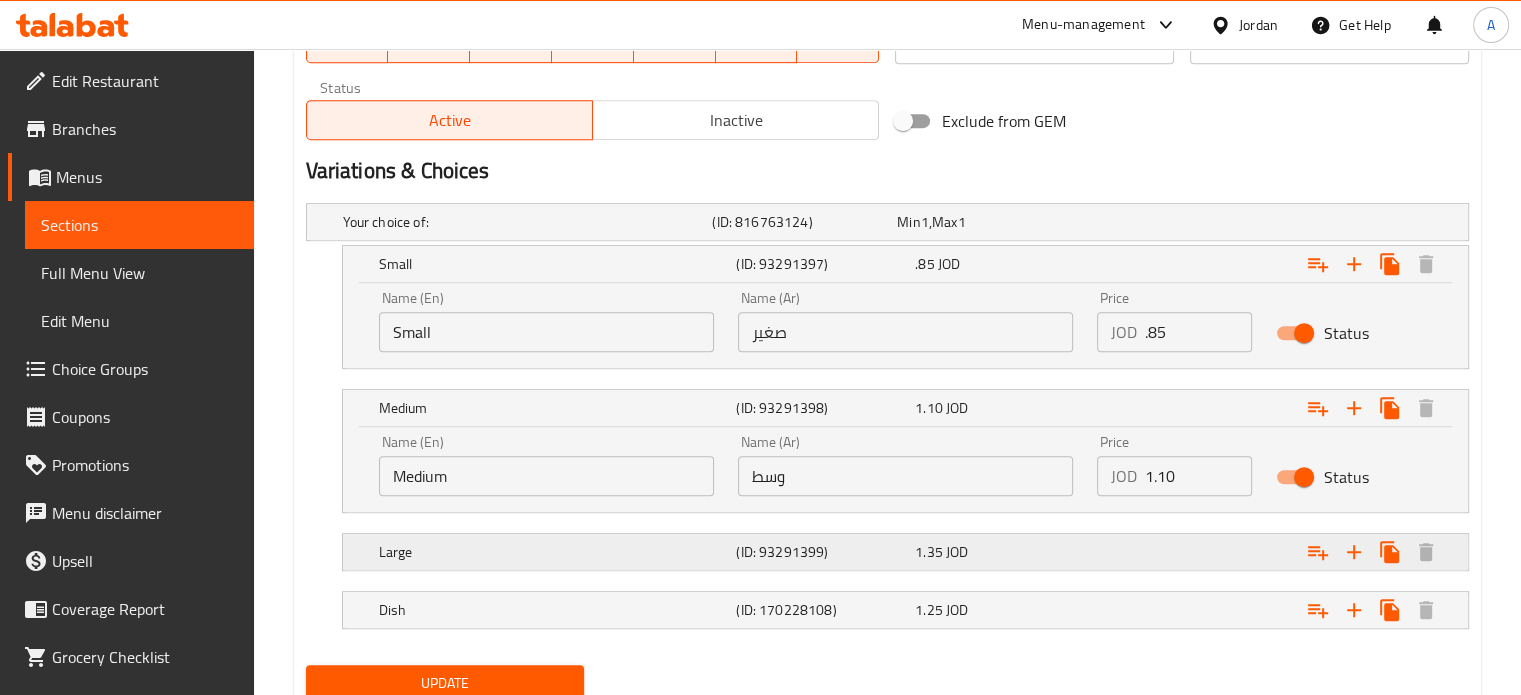 click on "1.35   JOD" at bounding box center [985, 222] 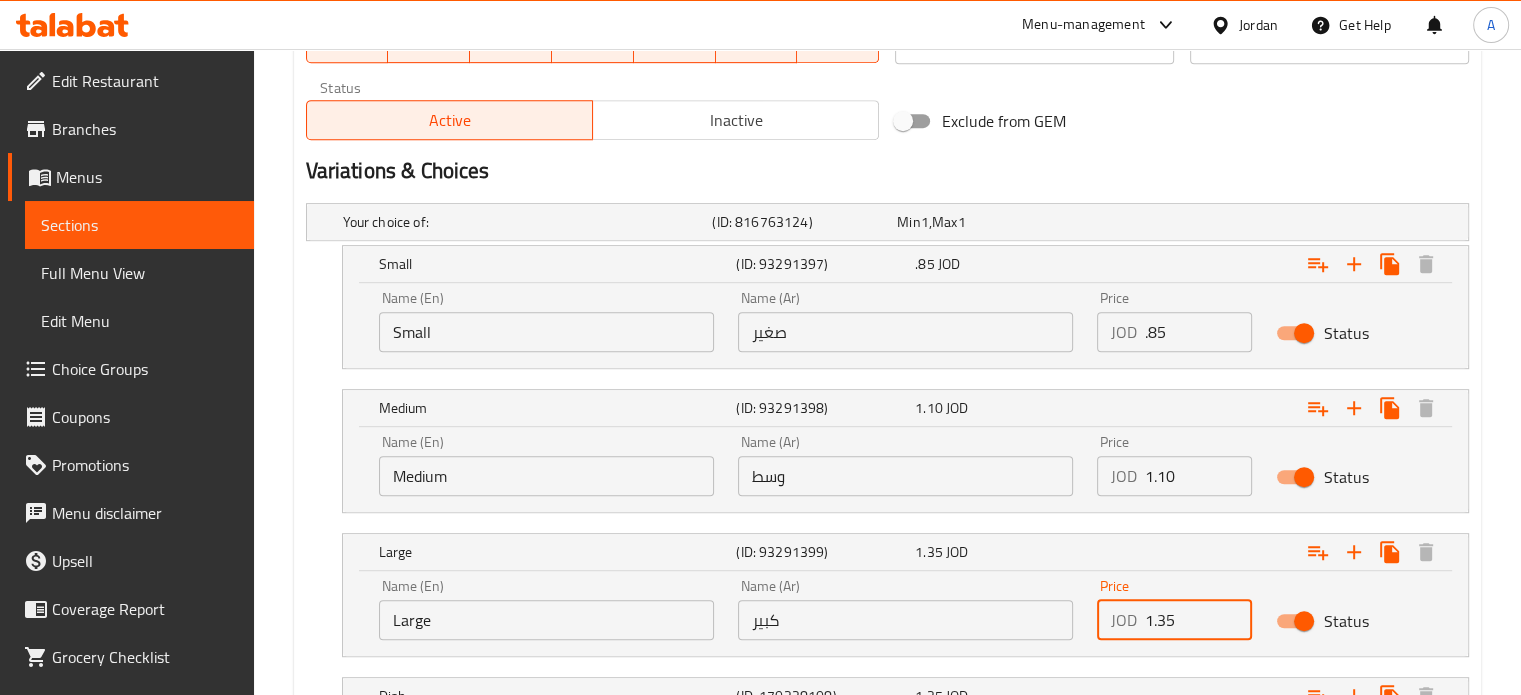 click on "1.35" at bounding box center [1199, 620] 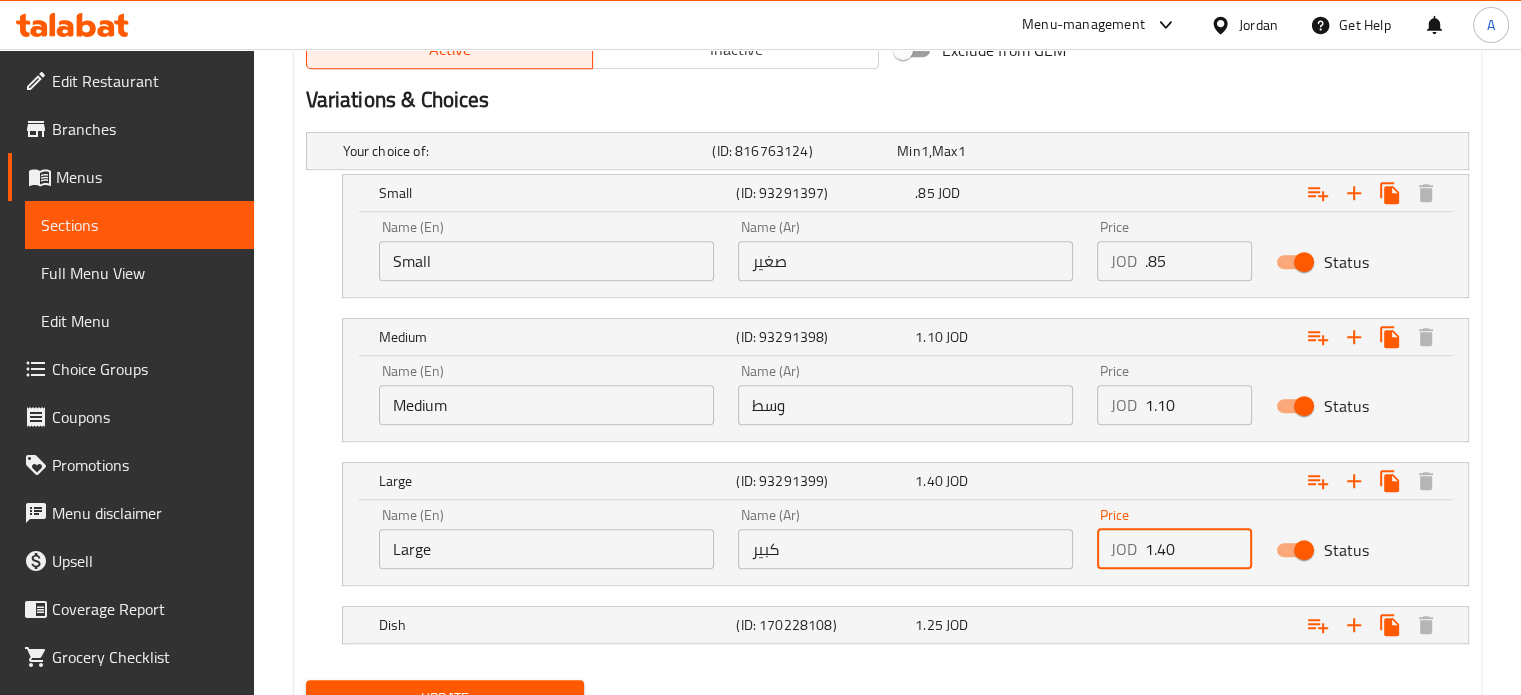 scroll, scrollTop: 1163, scrollLeft: 0, axis: vertical 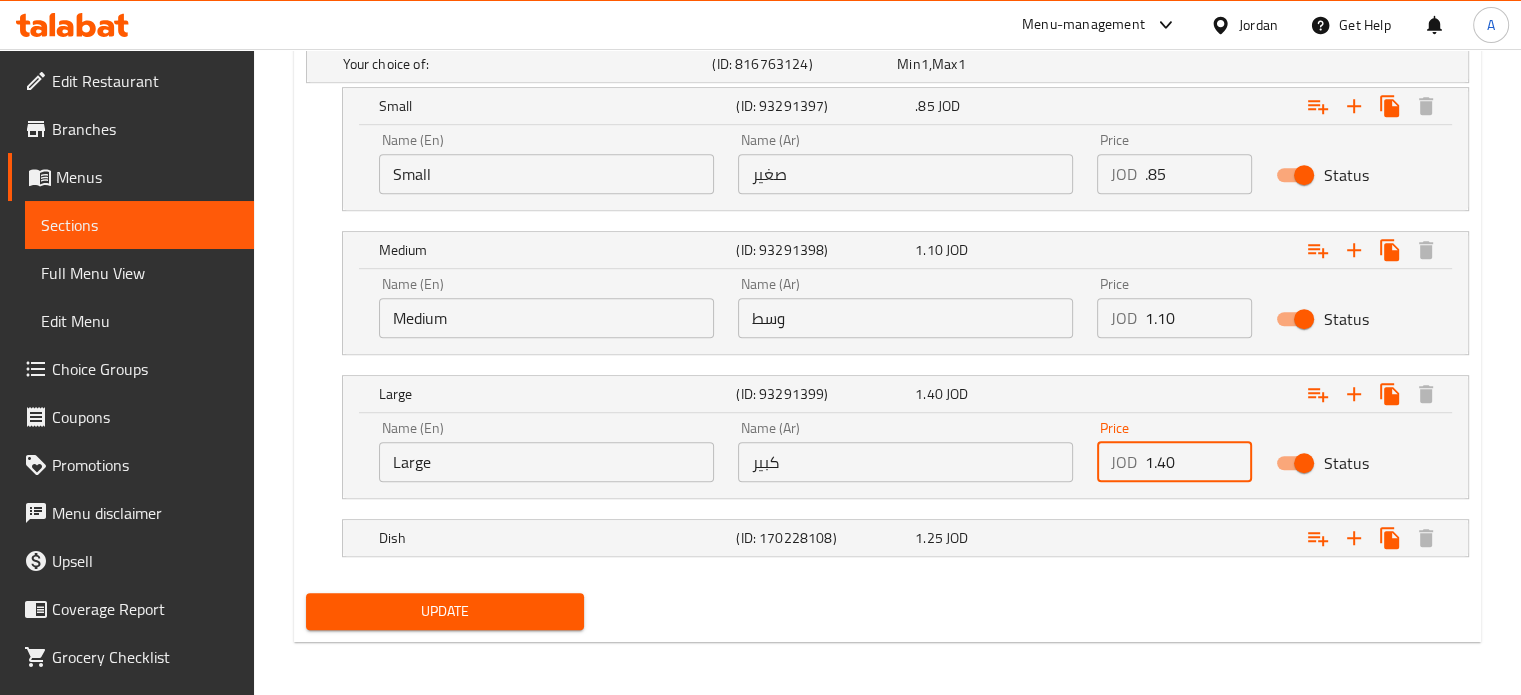 type on "1.40" 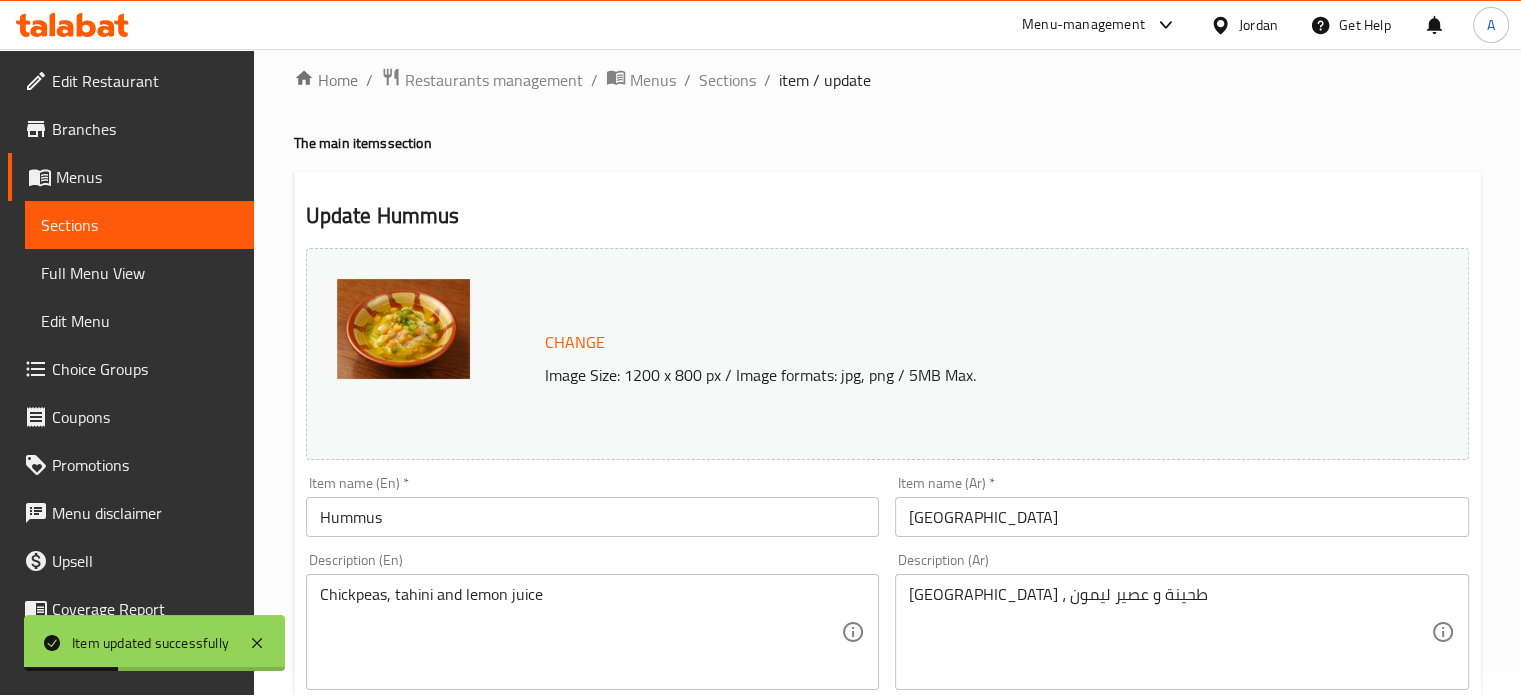 scroll, scrollTop: 0, scrollLeft: 0, axis: both 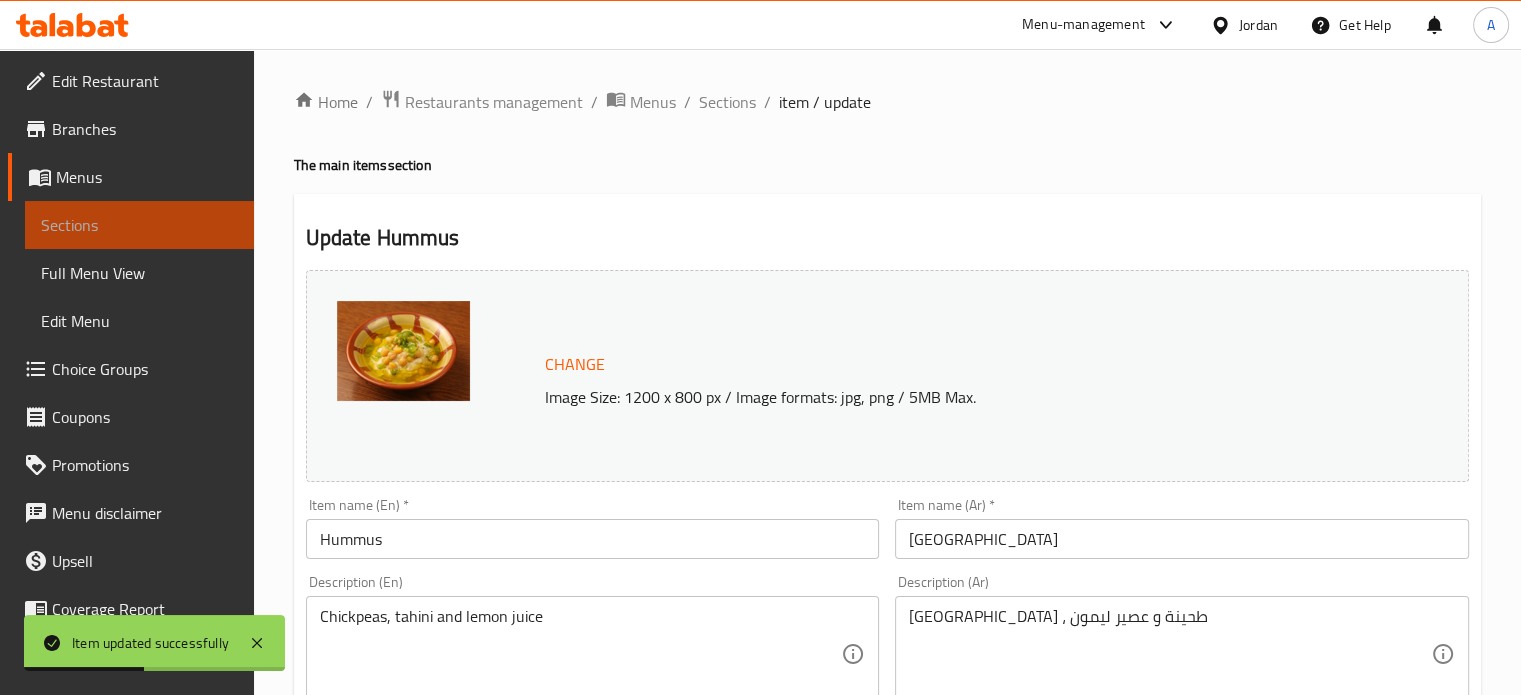 click on "Sections" at bounding box center (139, 225) 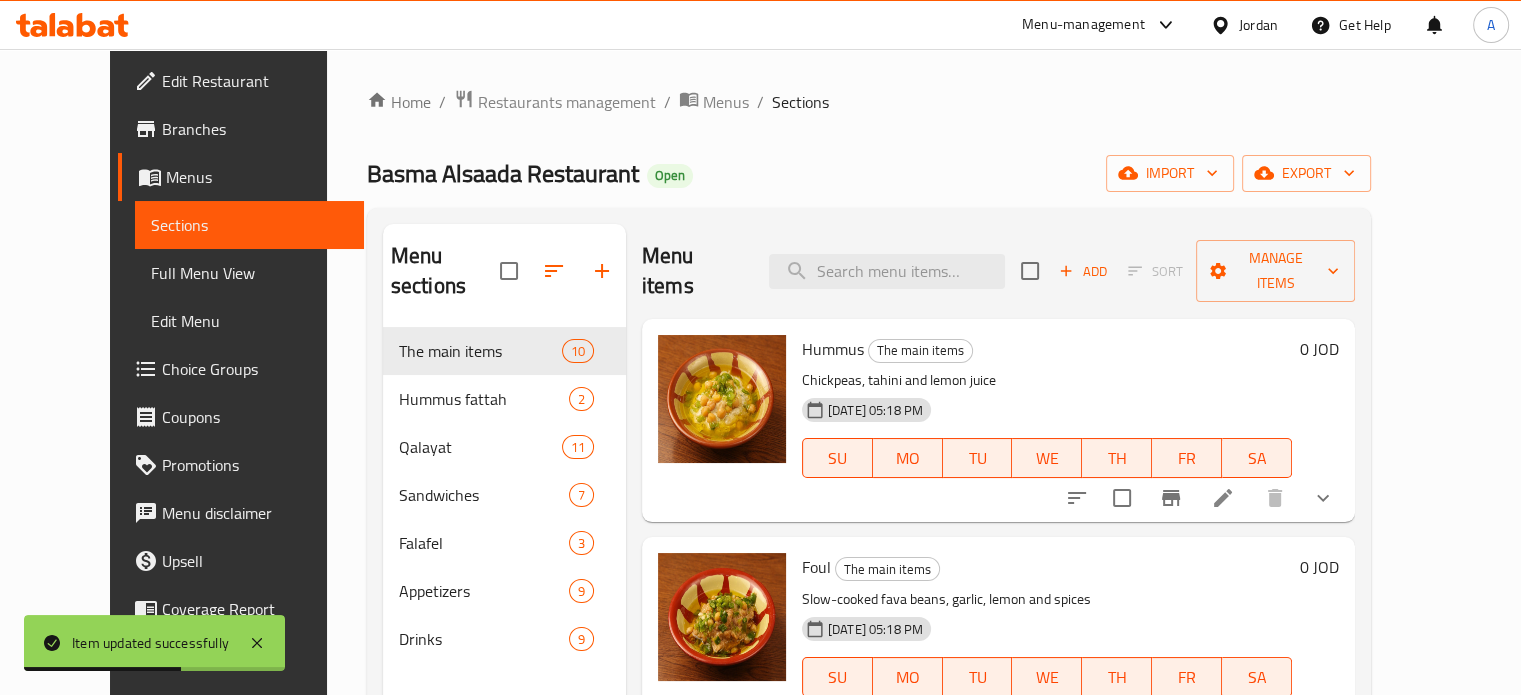 click 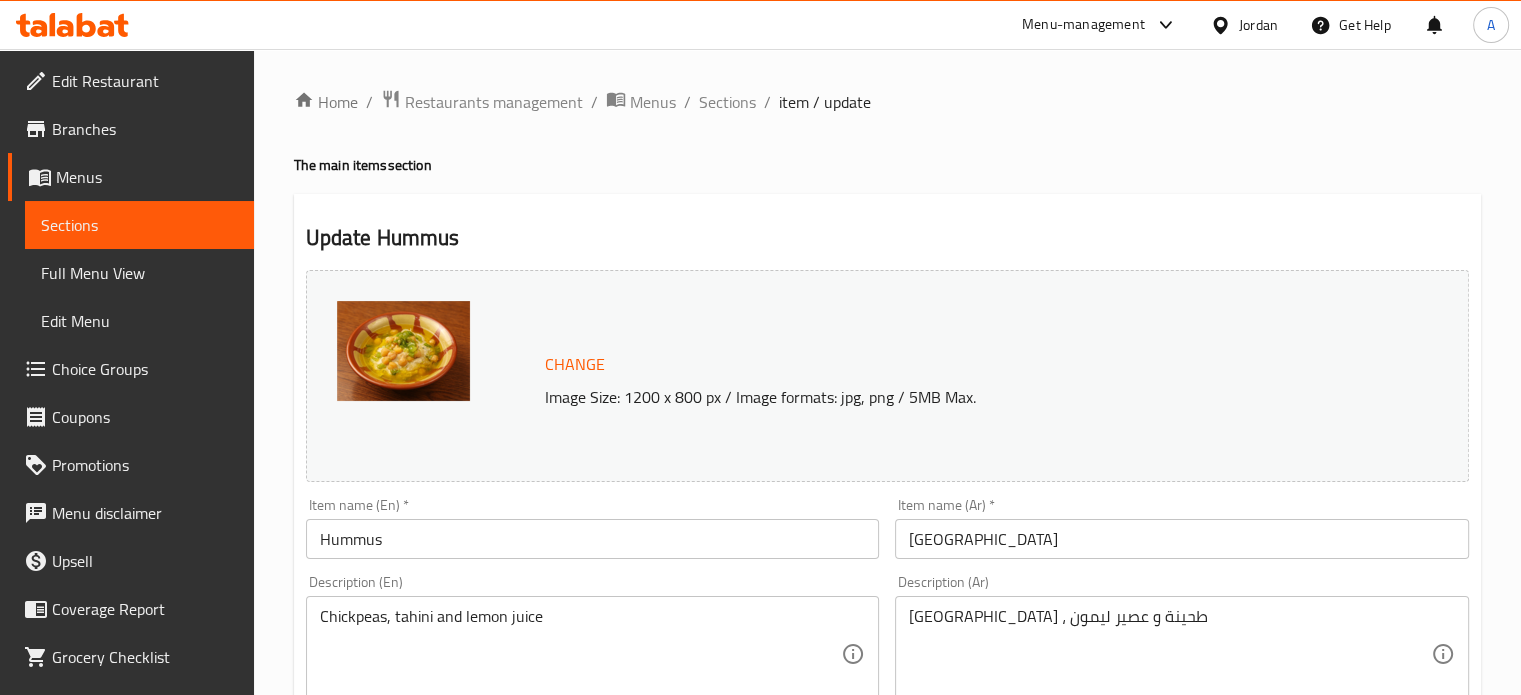 scroll, scrollTop: 600, scrollLeft: 0, axis: vertical 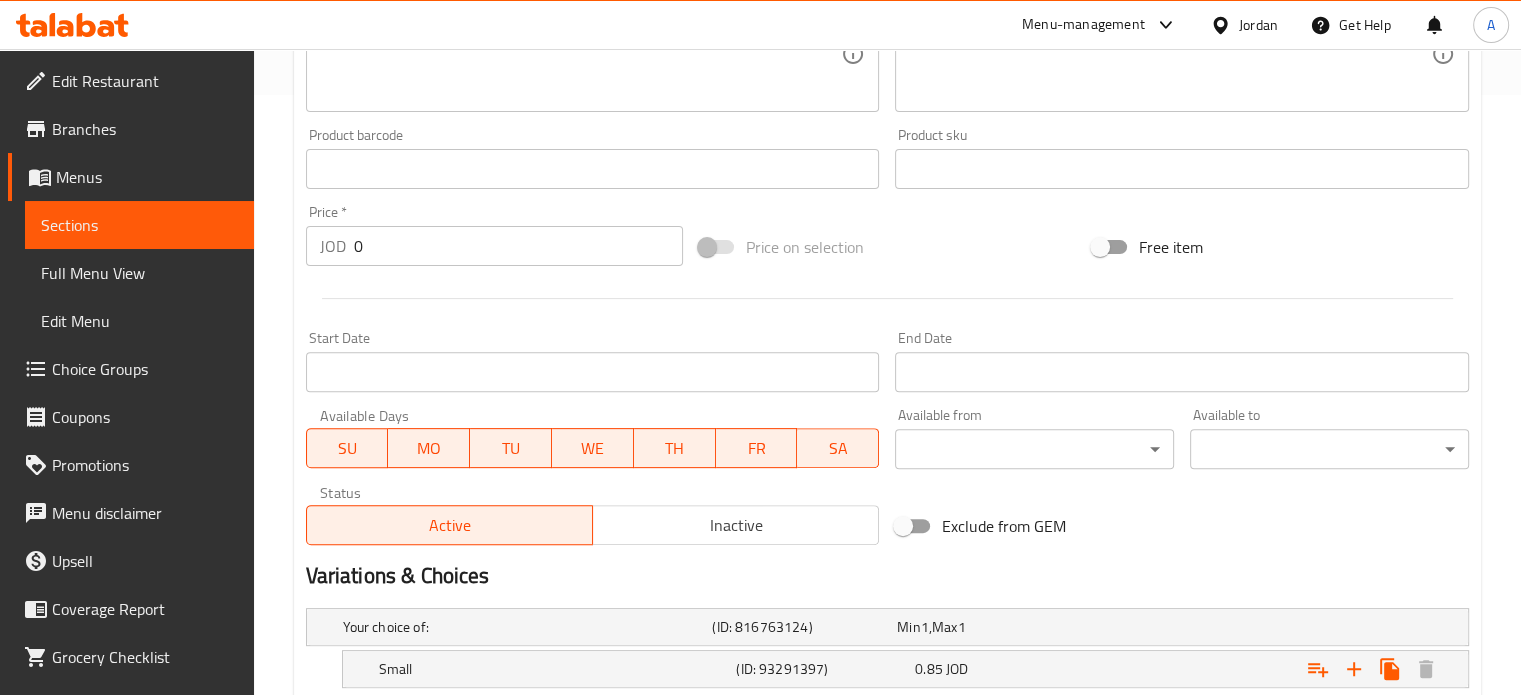 click on "Sections" at bounding box center (139, 225) 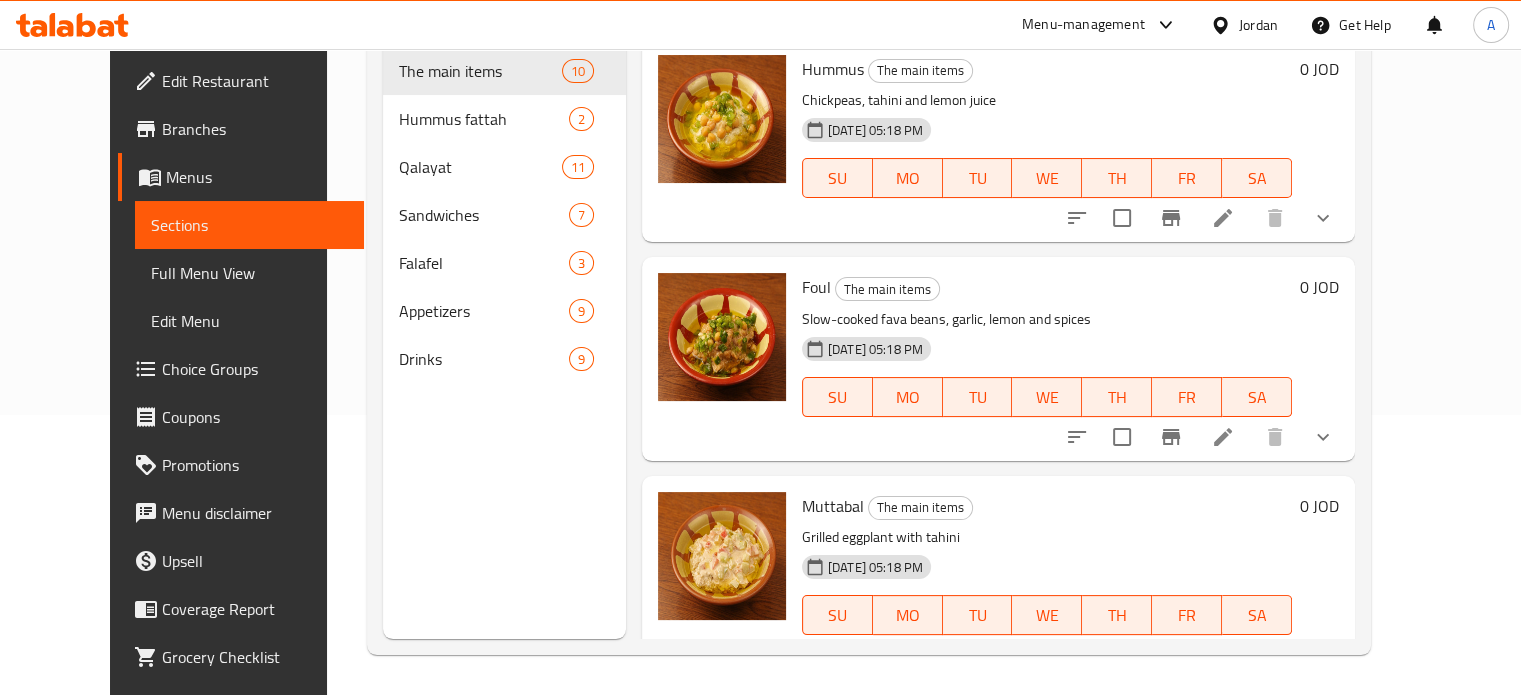 scroll, scrollTop: 280, scrollLeft: 0, axis: vertical 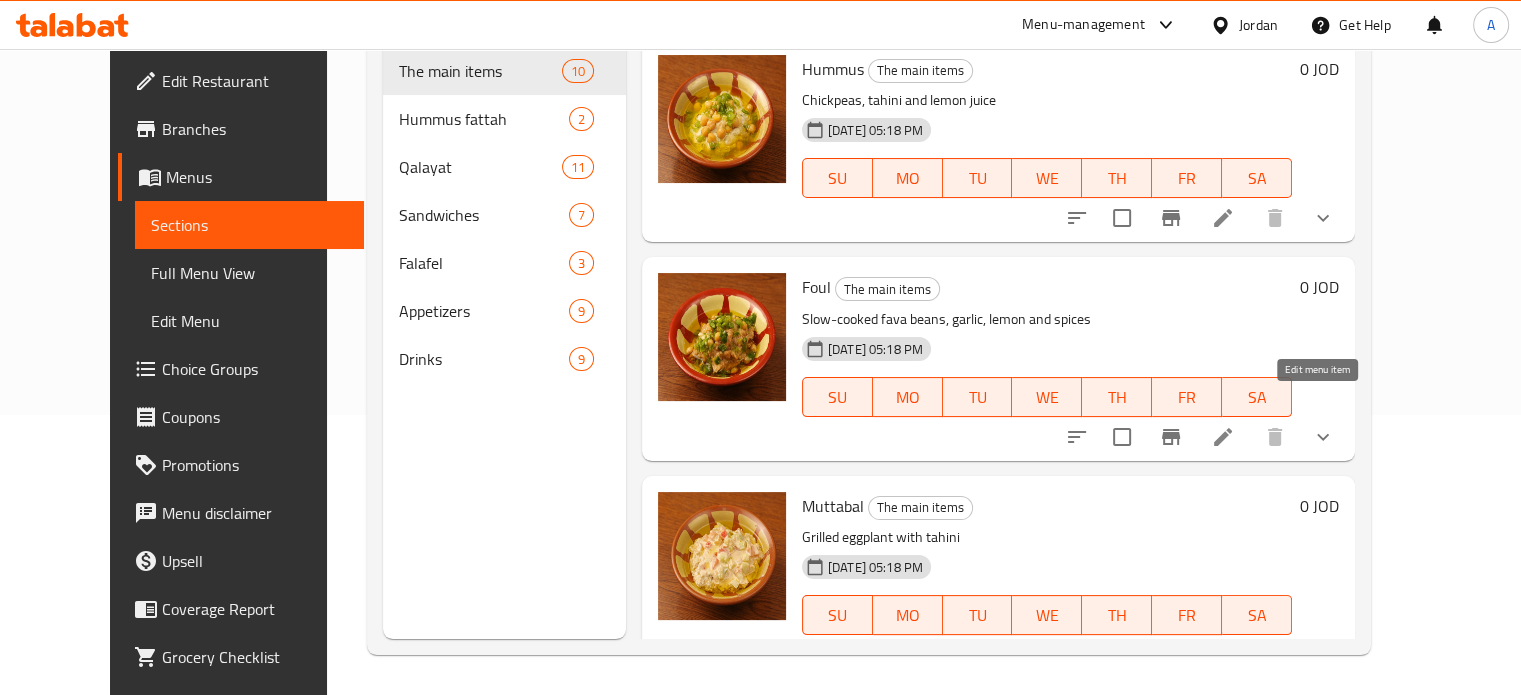 click 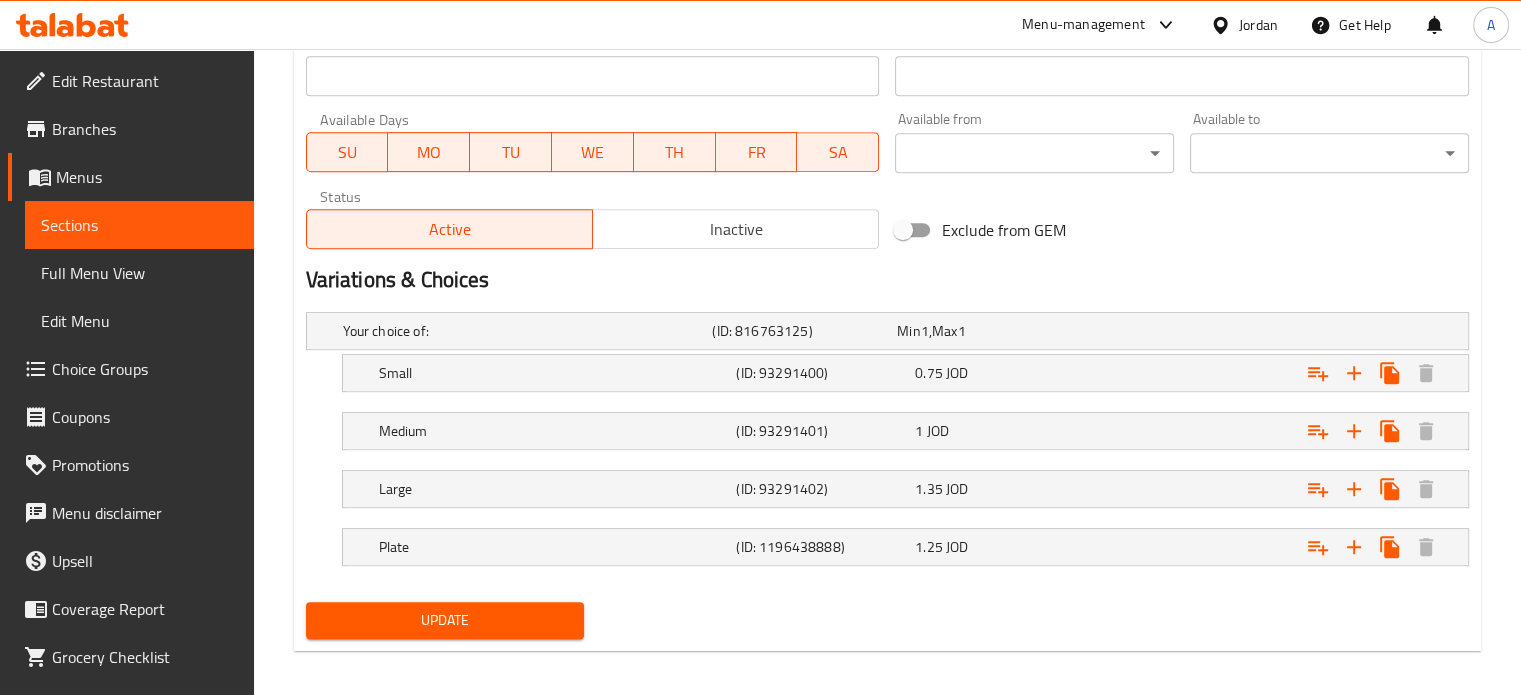 scroll, scrollTop: 900, scrollLeft: 0, axis: vertical 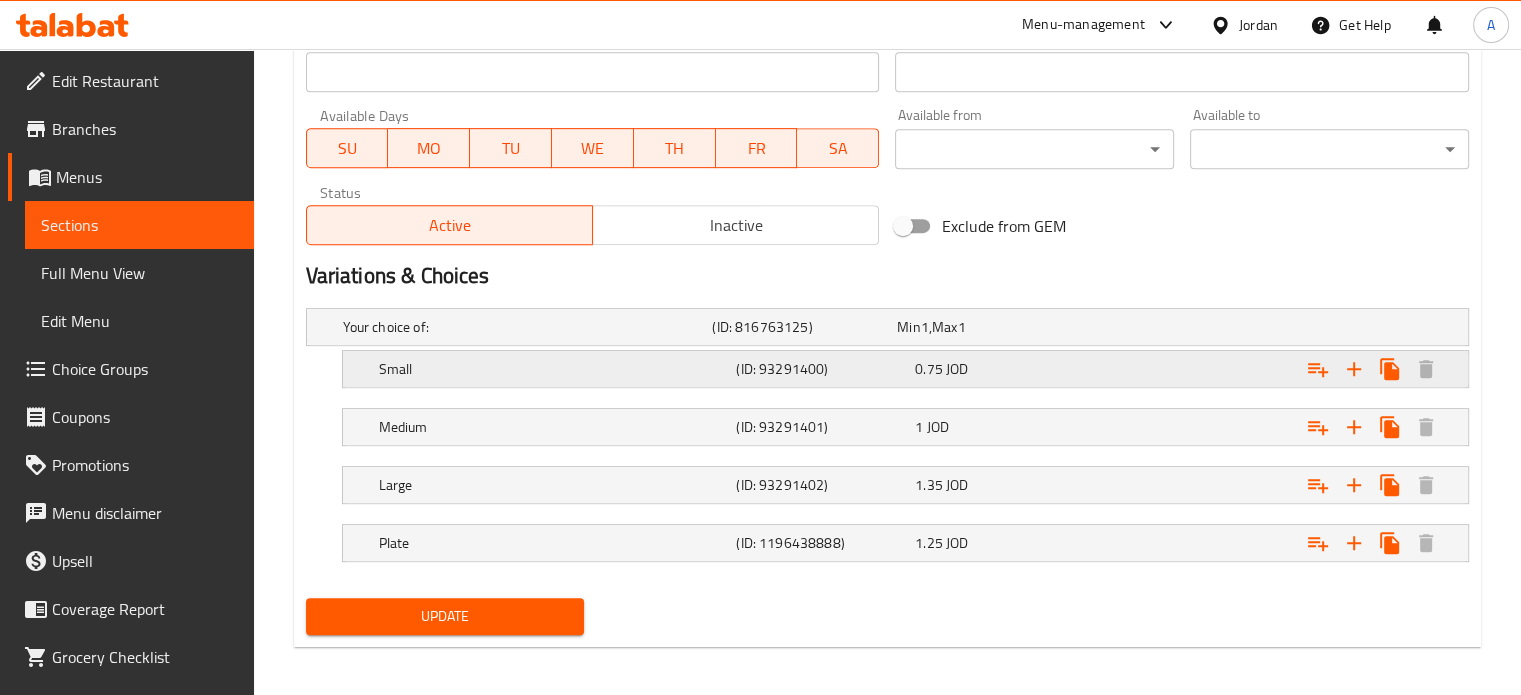 click on "0.75   JOD" at bounding box center [985, 327] 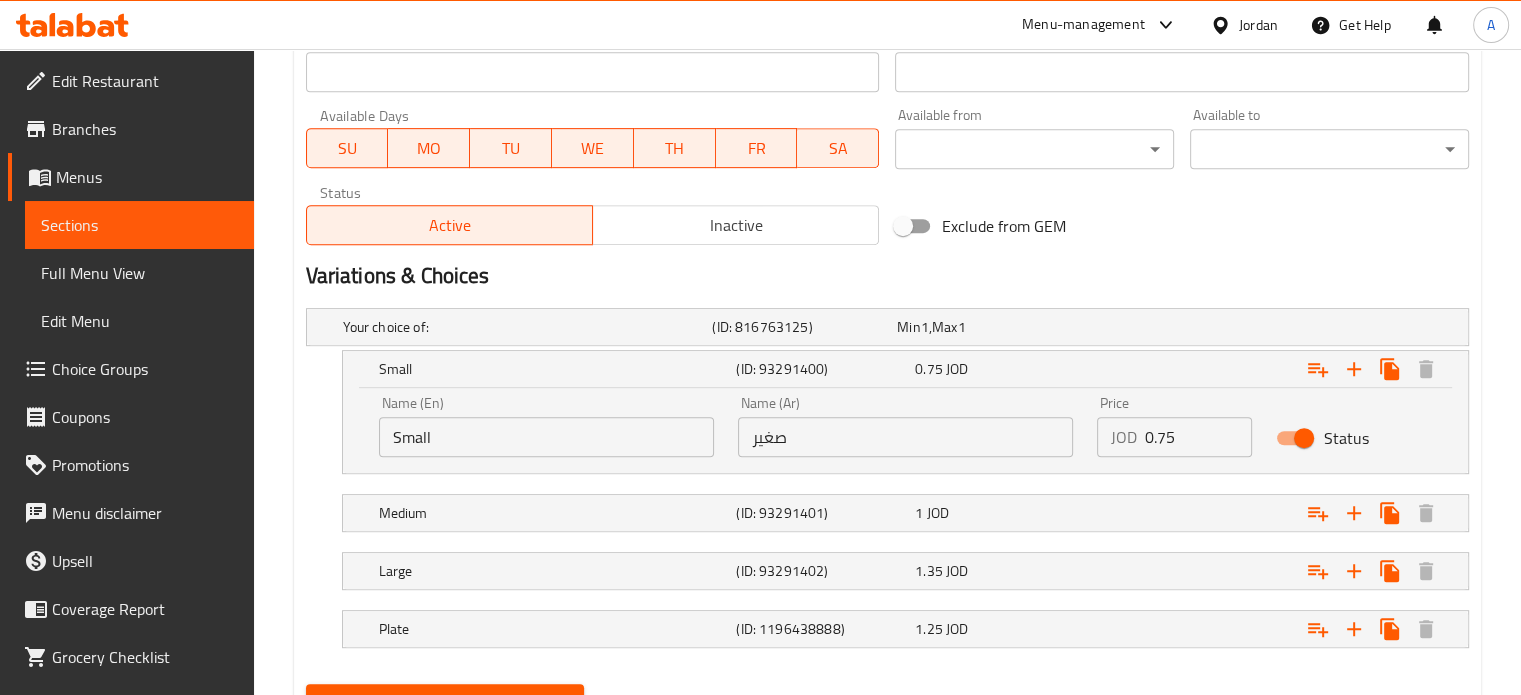 drag, startPoint x: 1032, startPoint y: 279, endPoint x: 580, endPoint y: 255, distance: 452.63672 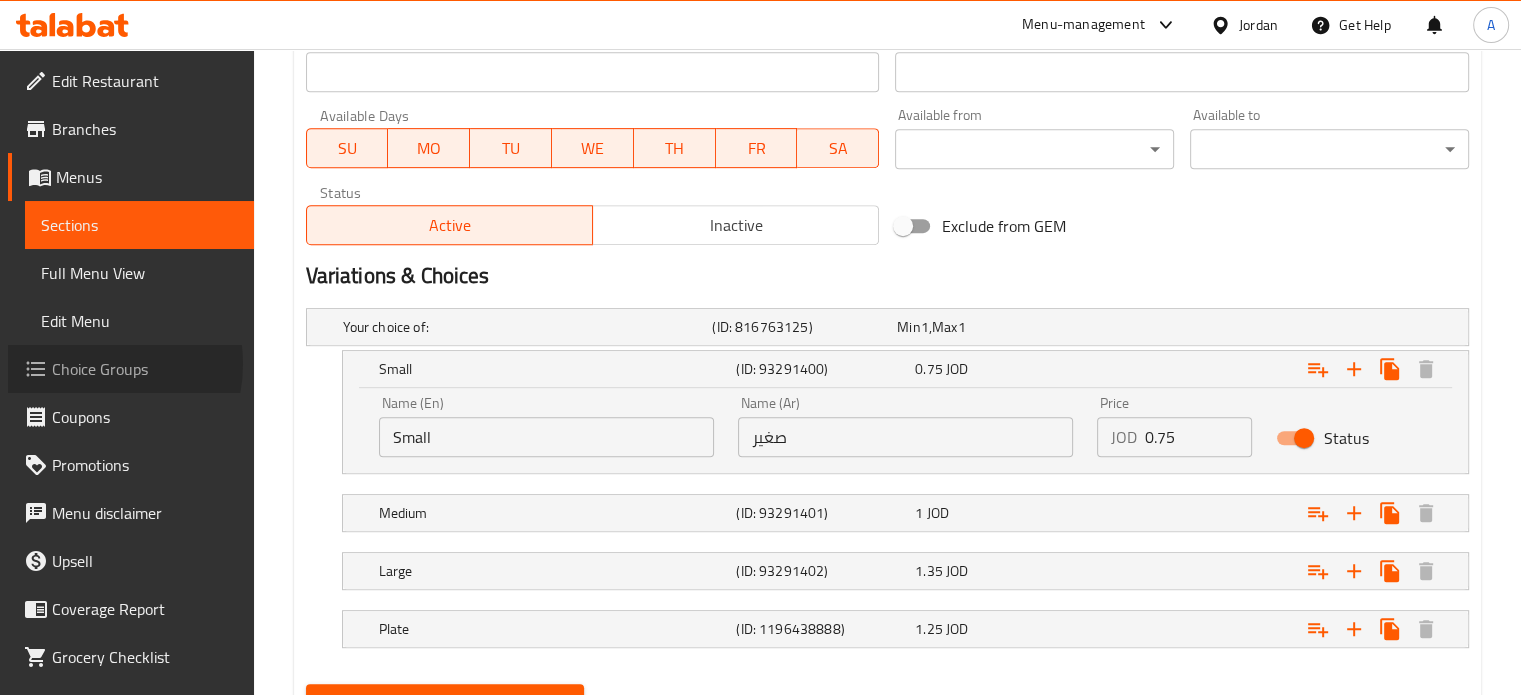 click on "Choice Groups" at bounding box center [145, 369] 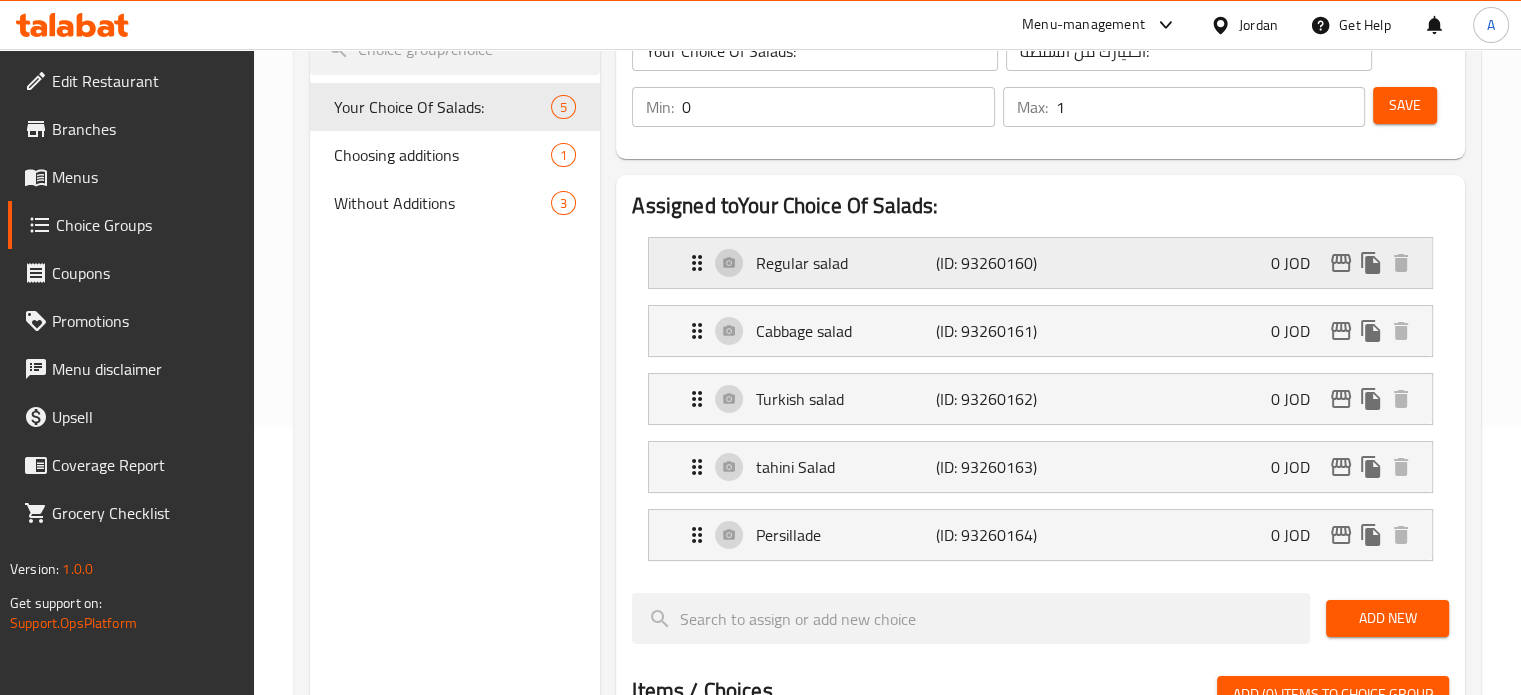 scroll, scrollTop: 83, scrollLeft: 0, axis: vertical 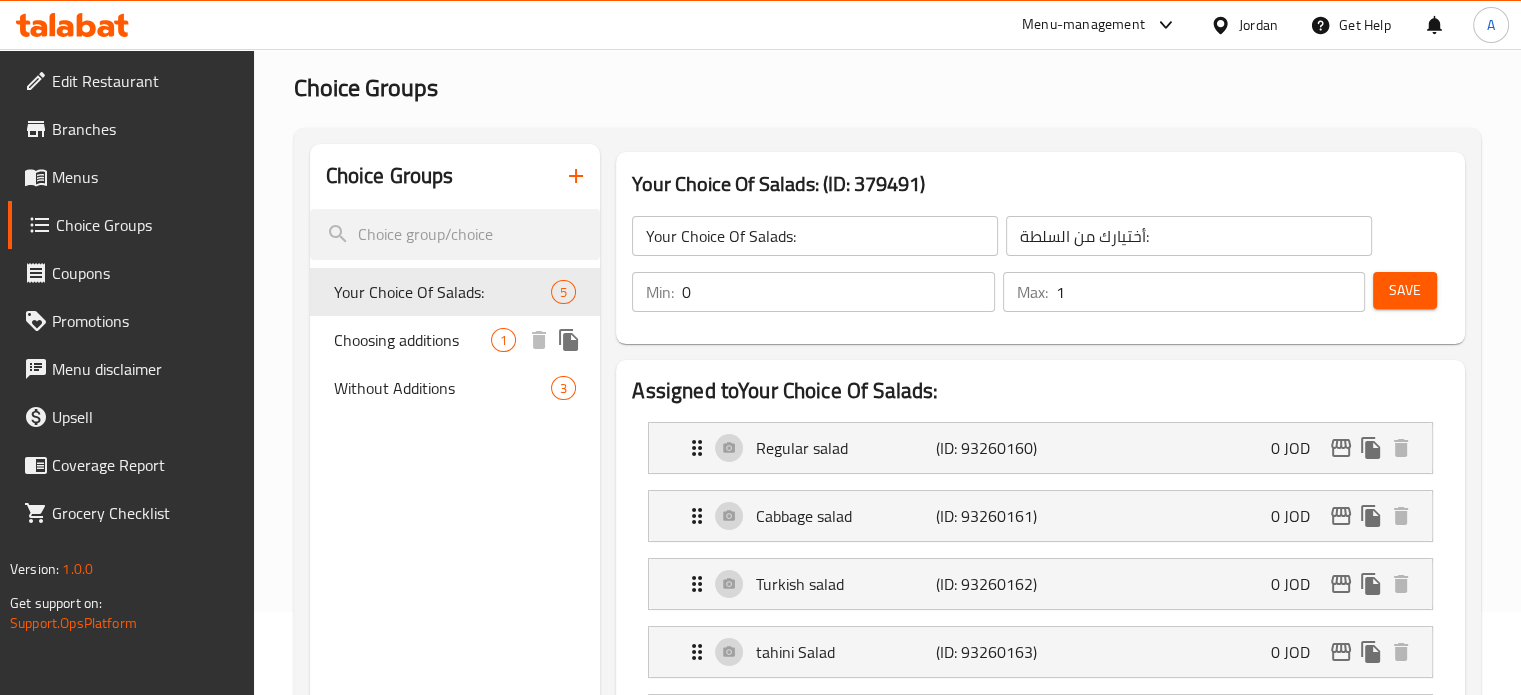 click on "Choosing additions" at bounding box center (413, 340) 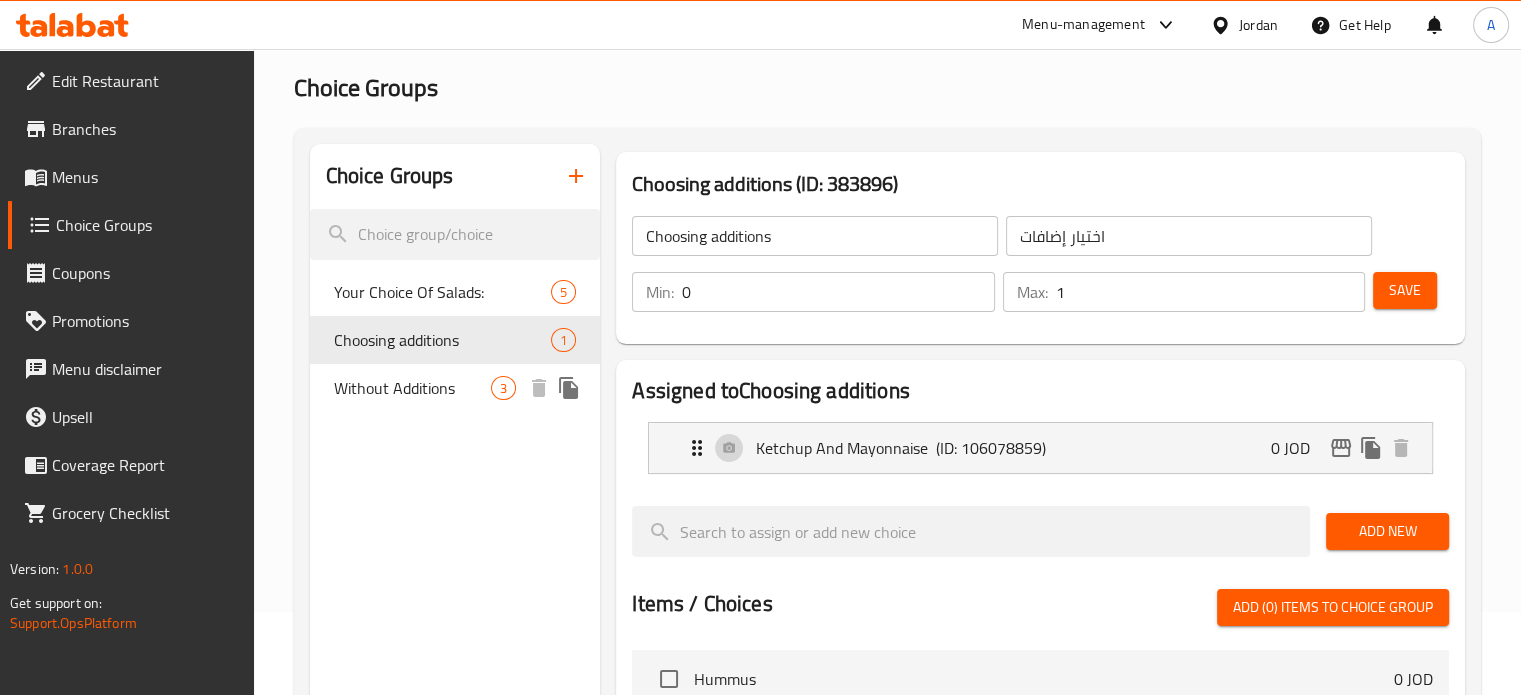 click on "Without Additions" at bounding box center (413, 388) 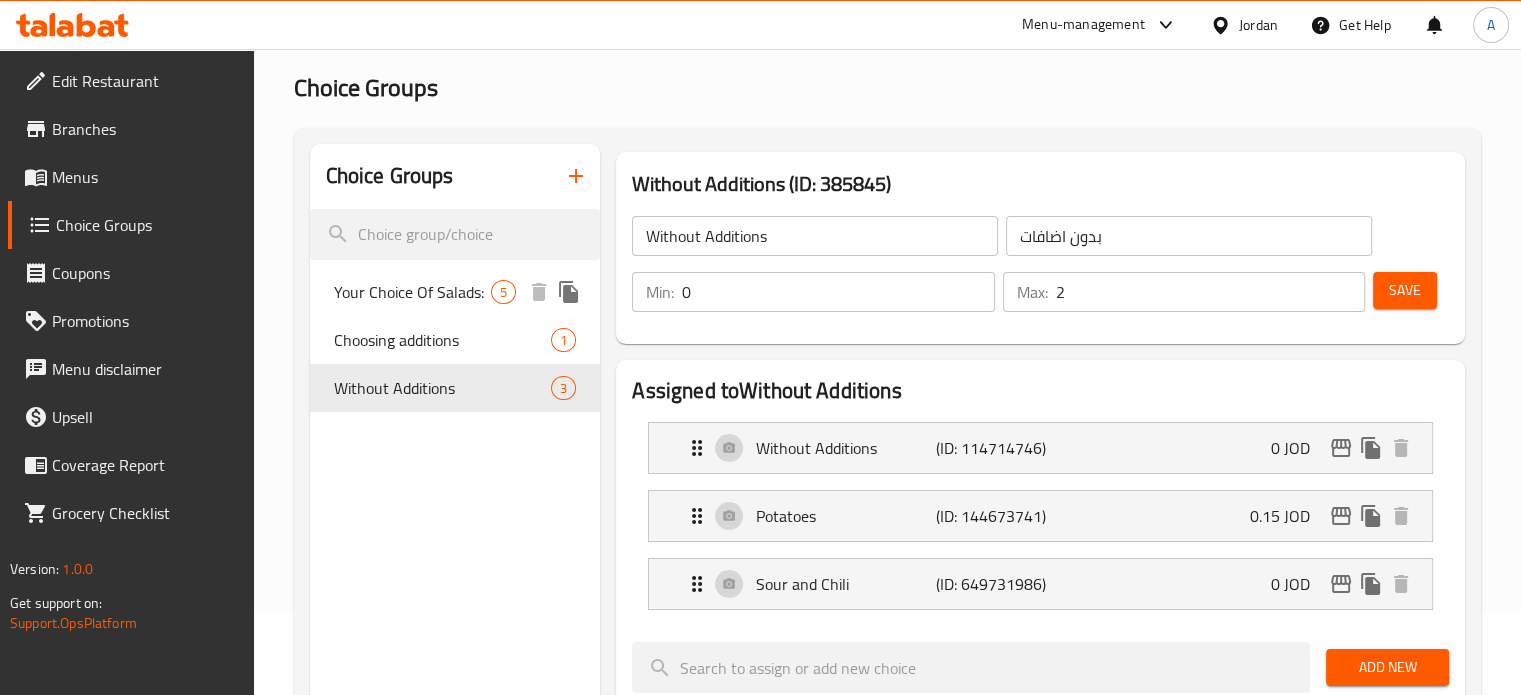 click on "Your Choice Of Salads:" at bounding box center [413, 292] 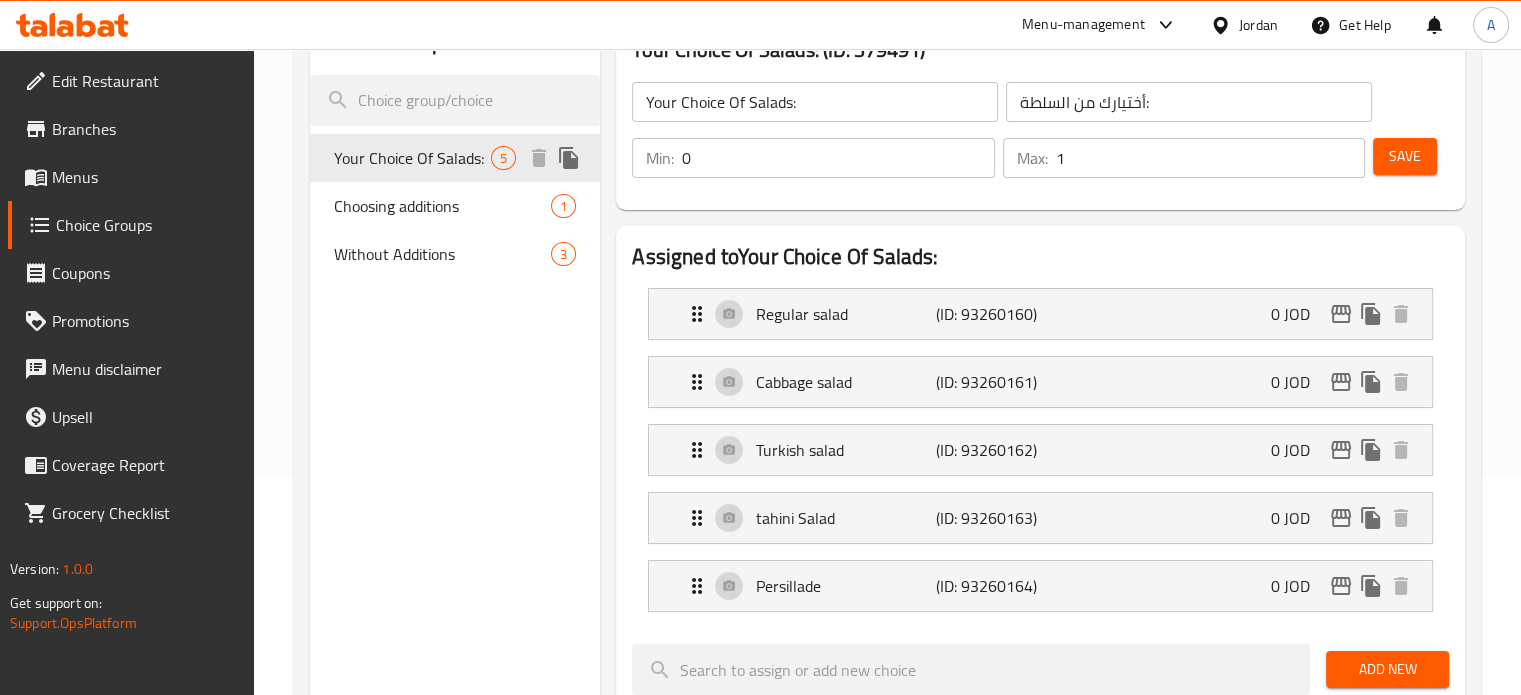 scroll, scrollTop: 183, scrollLeft: 0, axis: vertical 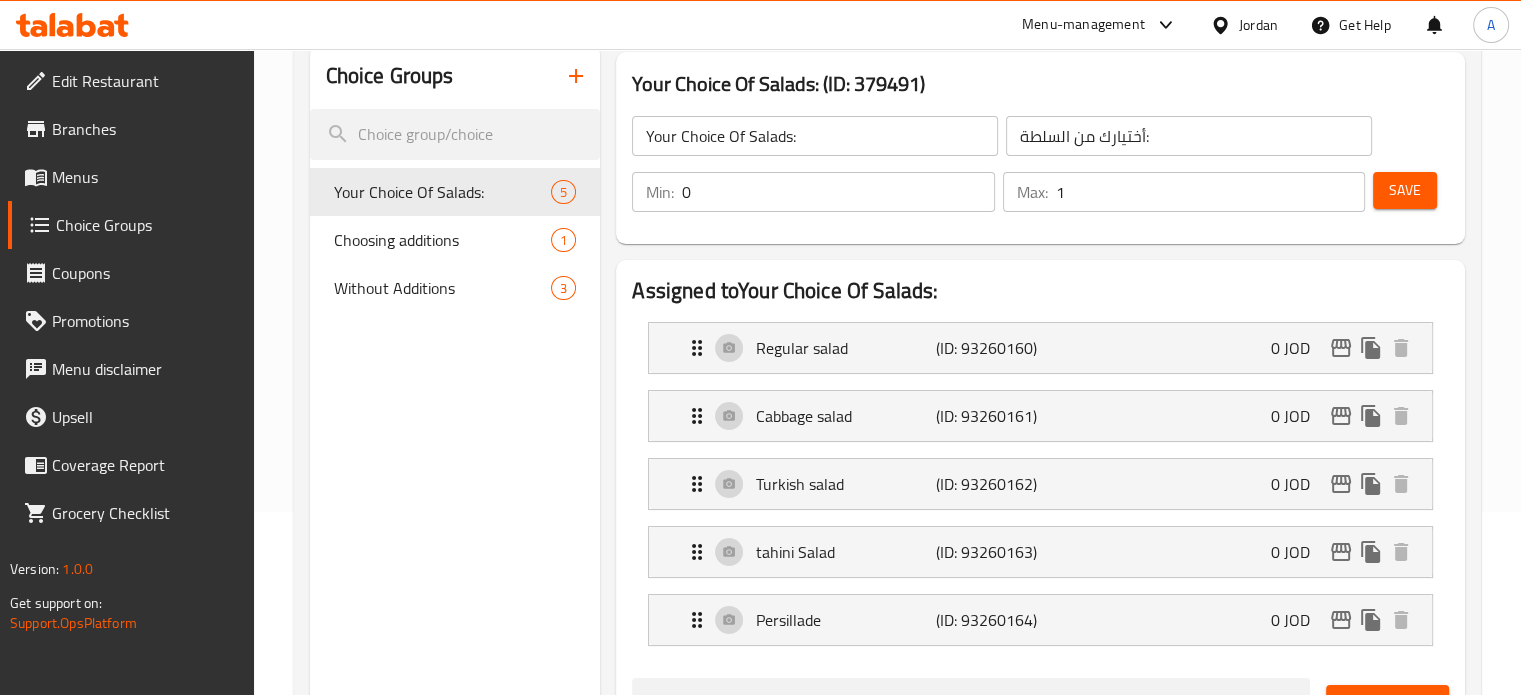click on "Branches" at bounding box center (145, 129) 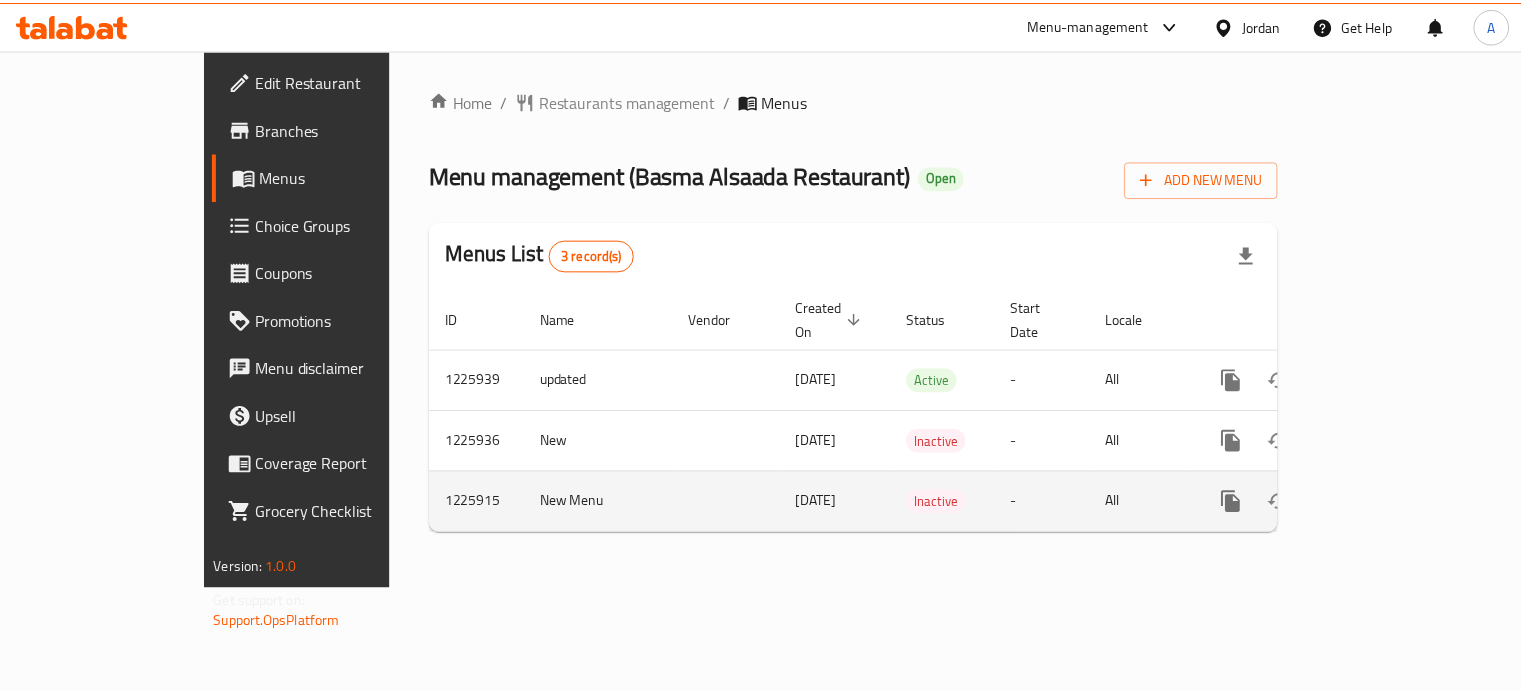 scroll, scrollTop: 0, scrollLeft: 0, axis: both 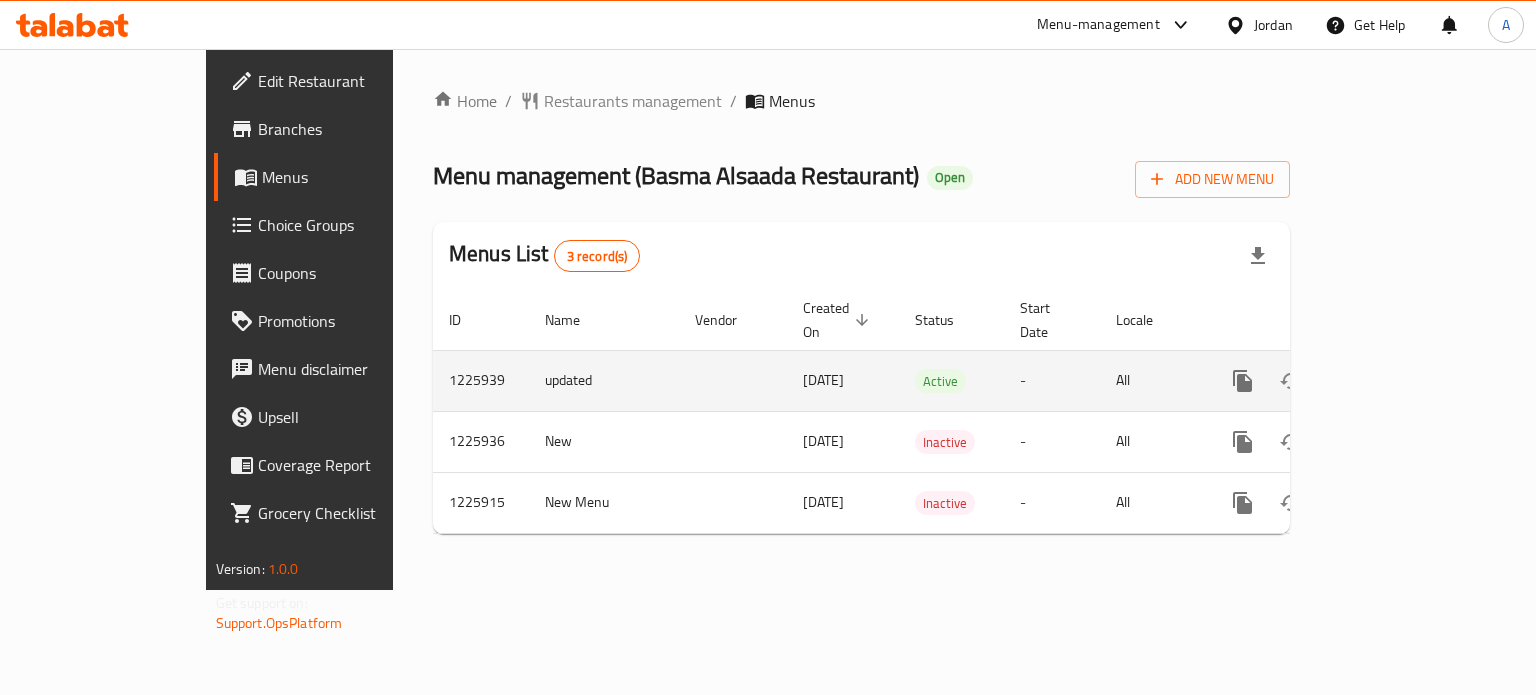click 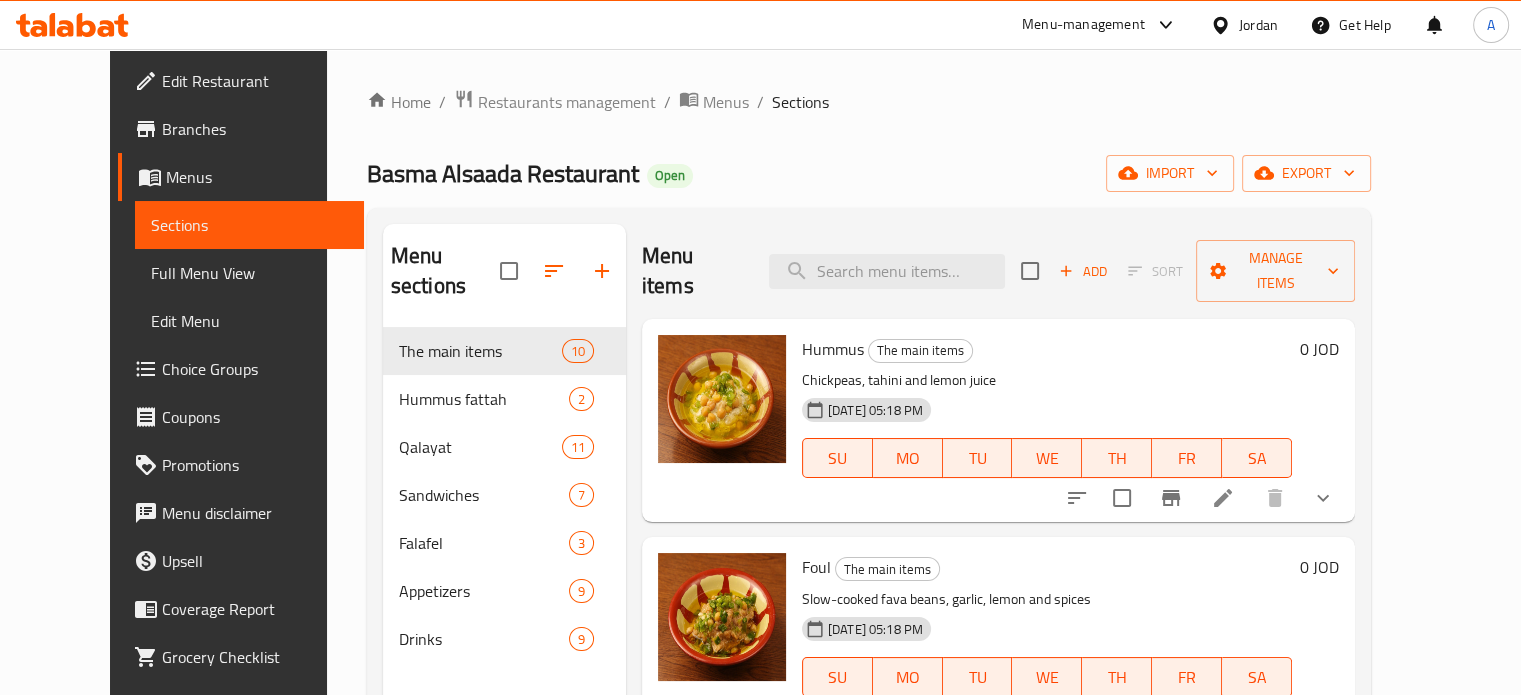 scroll, scrollTop: 200, scrollLeft: 0, axis: vertical 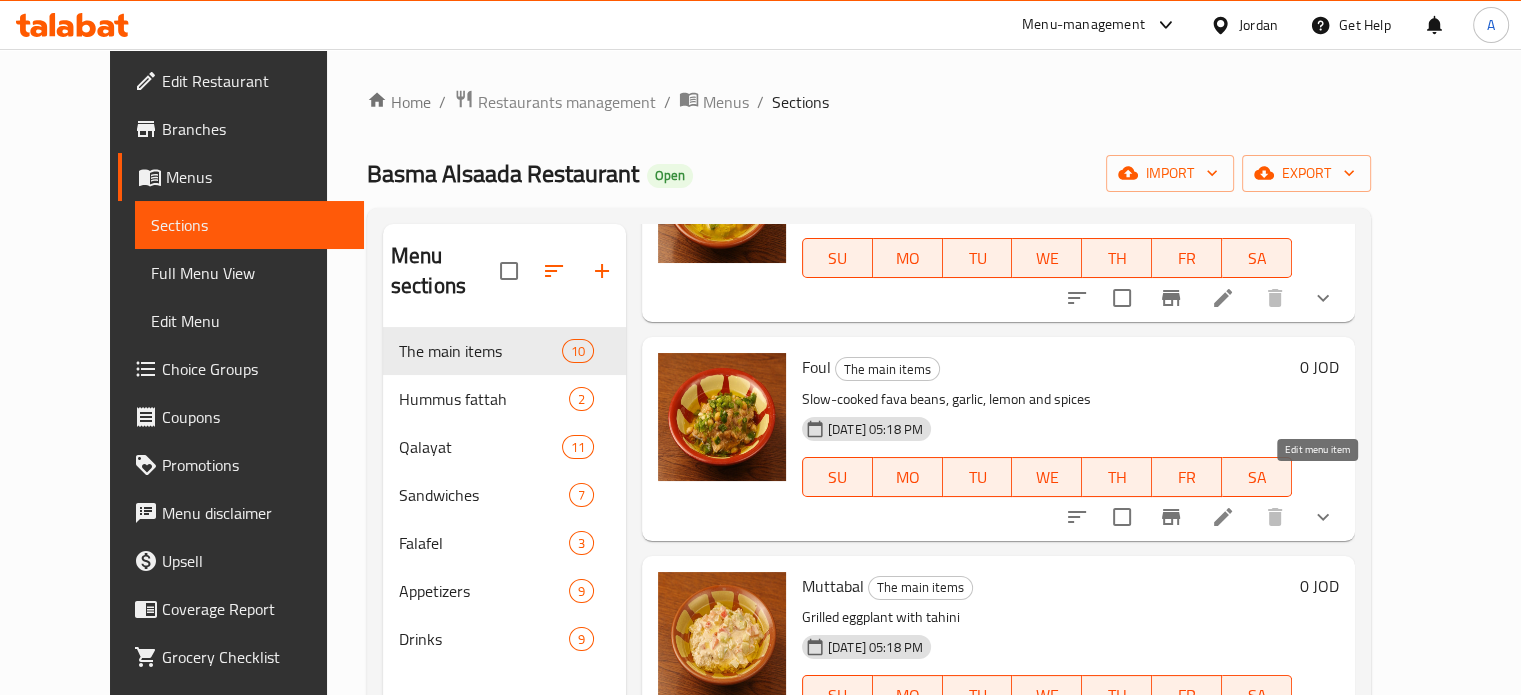 click 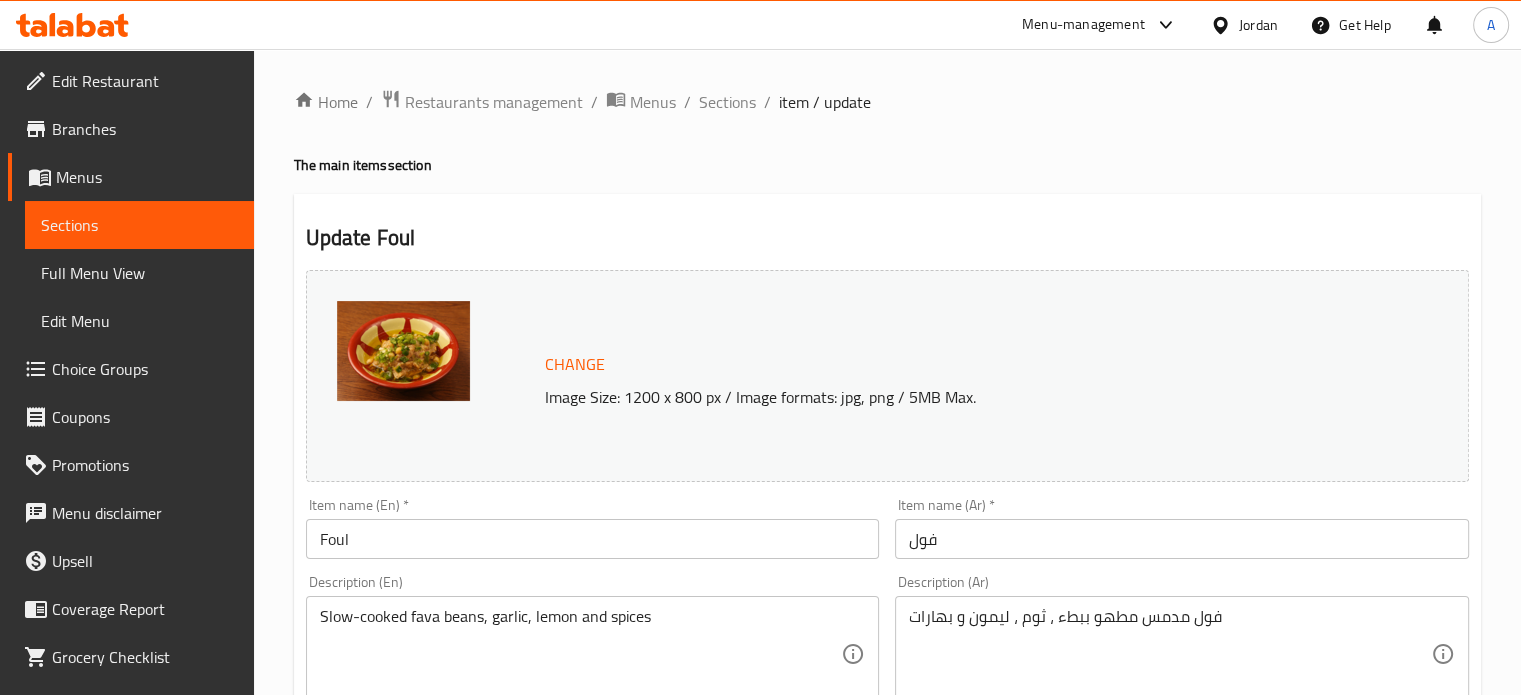 scroll, scrollTop: 0, scrollLeft: 0, axis: both 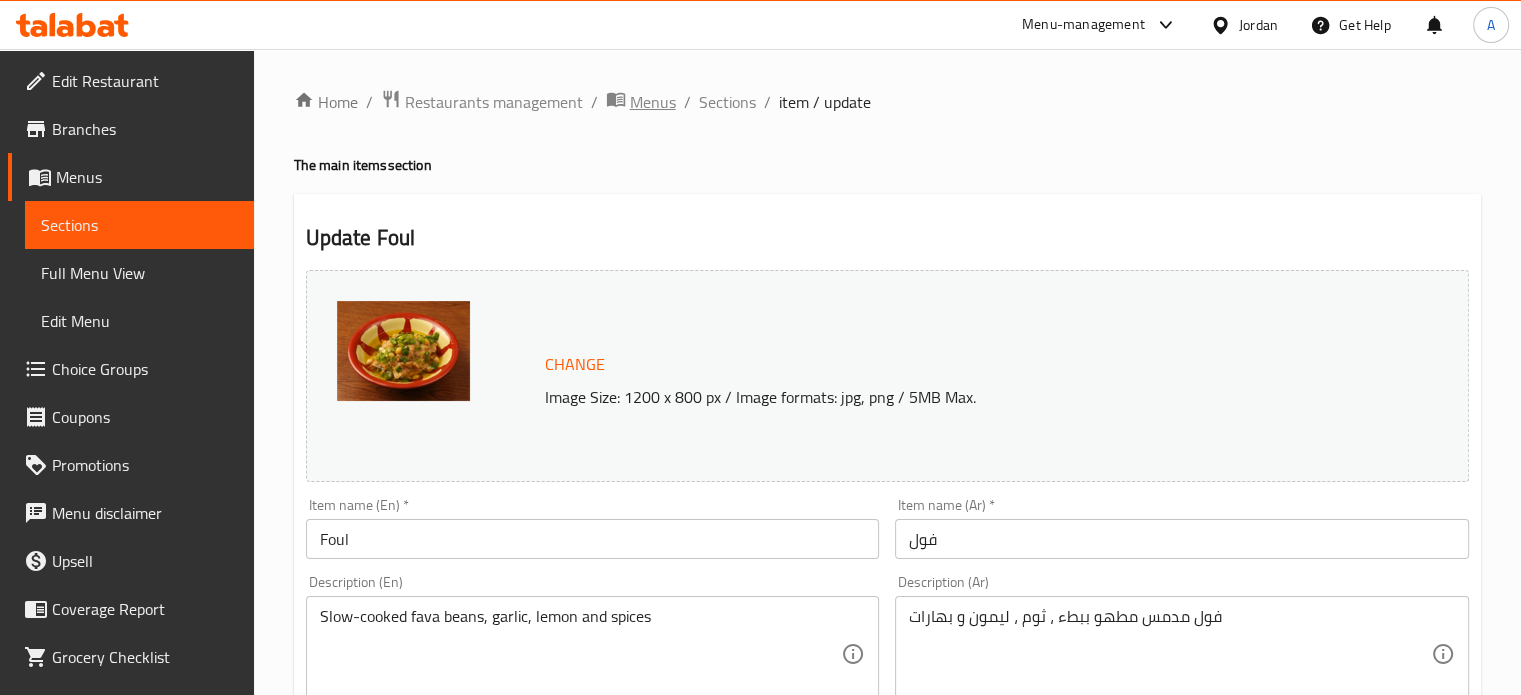 click on "Menus" at bounding box center (653, 102) 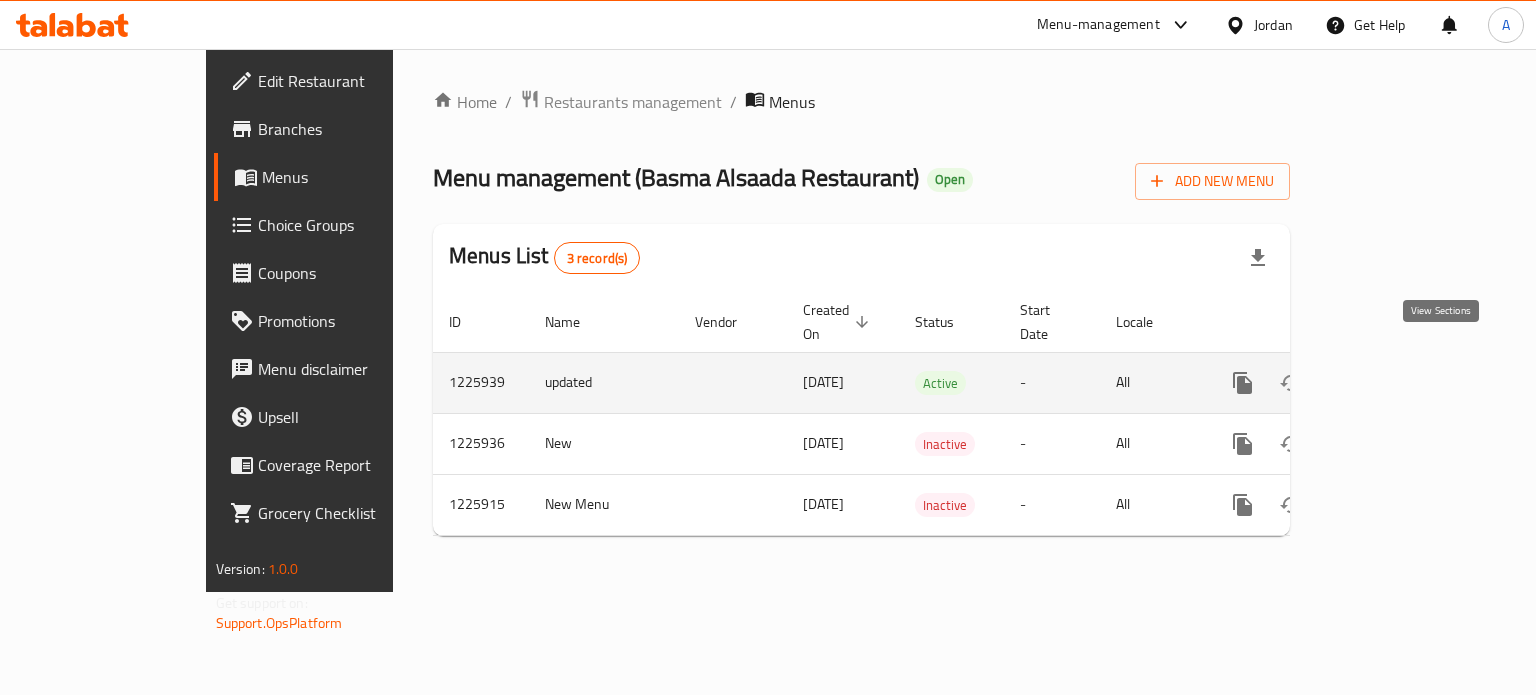 click 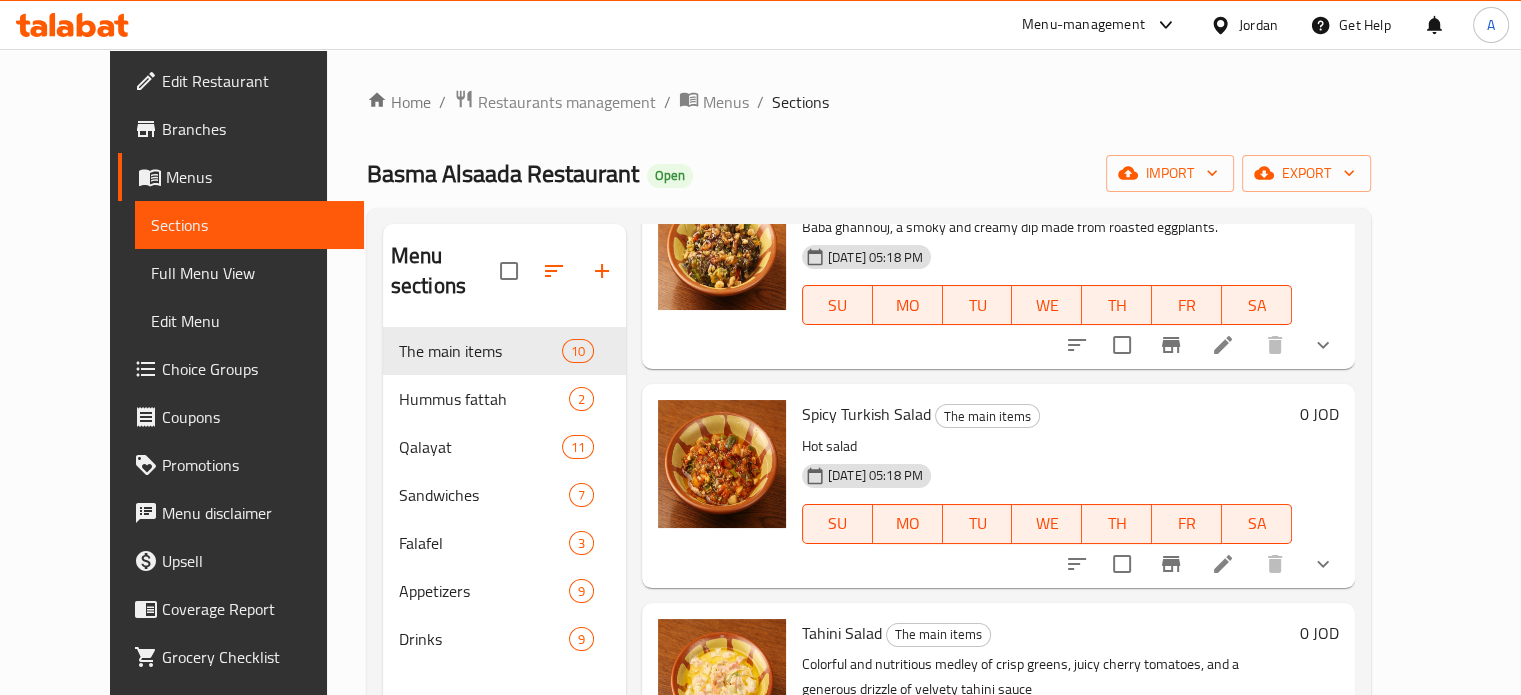 scroll, scrollTop: 1564, scrollLeft: 0, axis: vertical 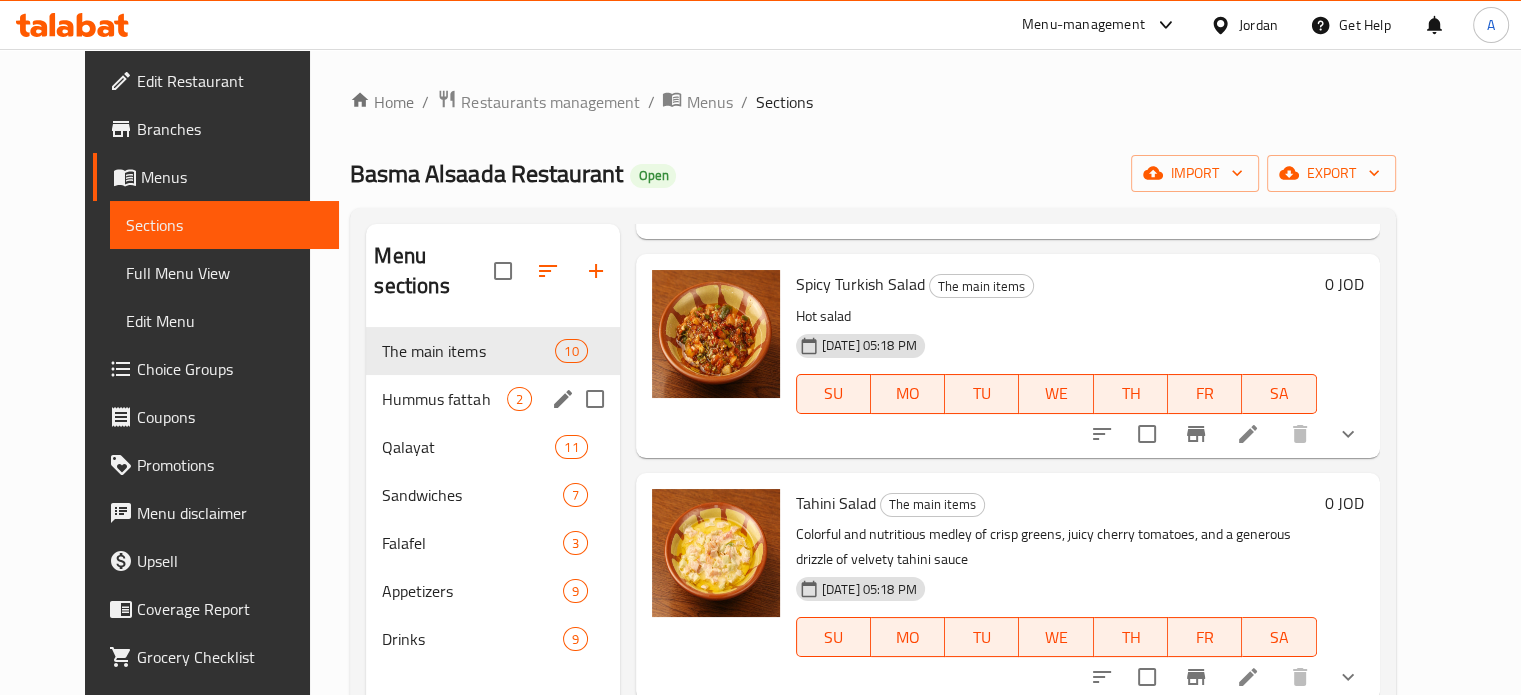 click on "Hummus fattah 2" at bounding box center [492, 399] 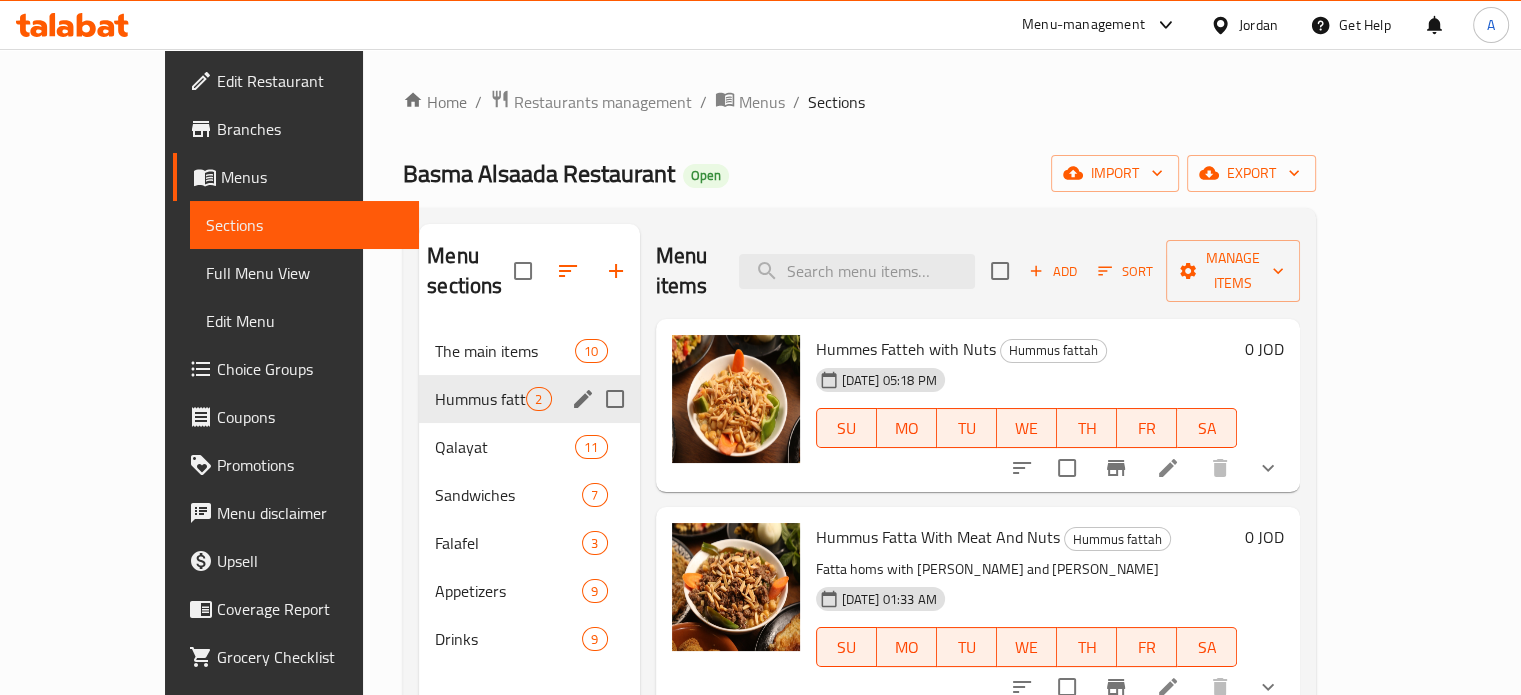 scroll, scrollTop: 0, scrollLeft: 0, axis: both 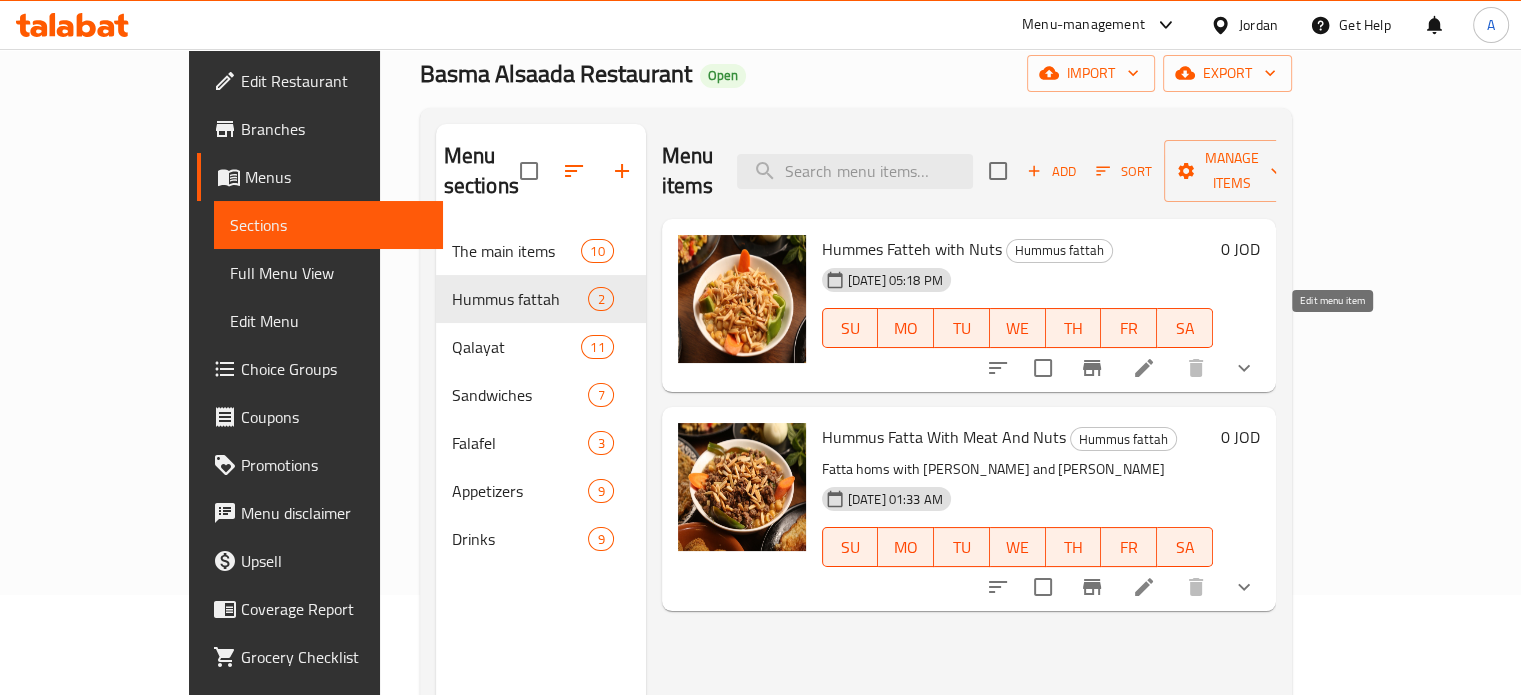 click 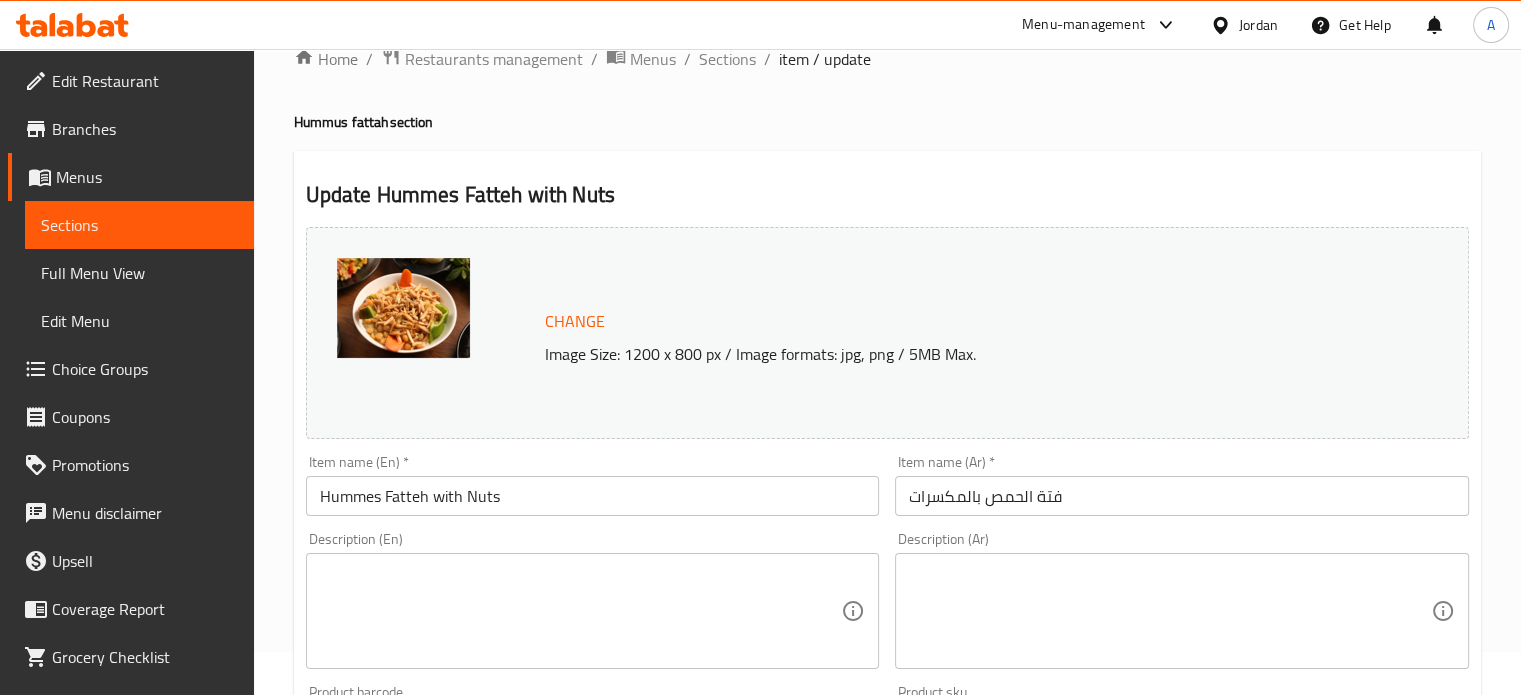 scroll, scrollTop: 0, scrollLeft: 0, axis: both 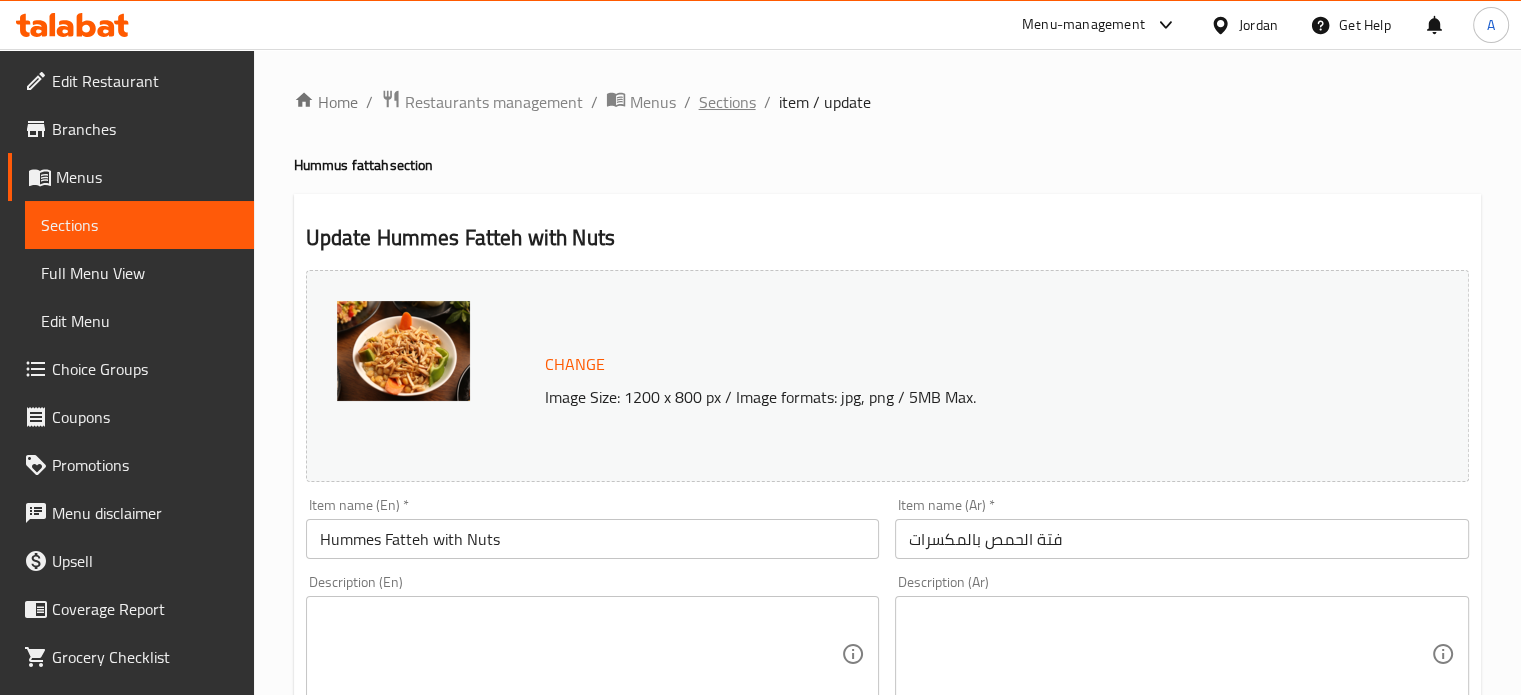 click on "Sections" at bounding box center [727, 102] 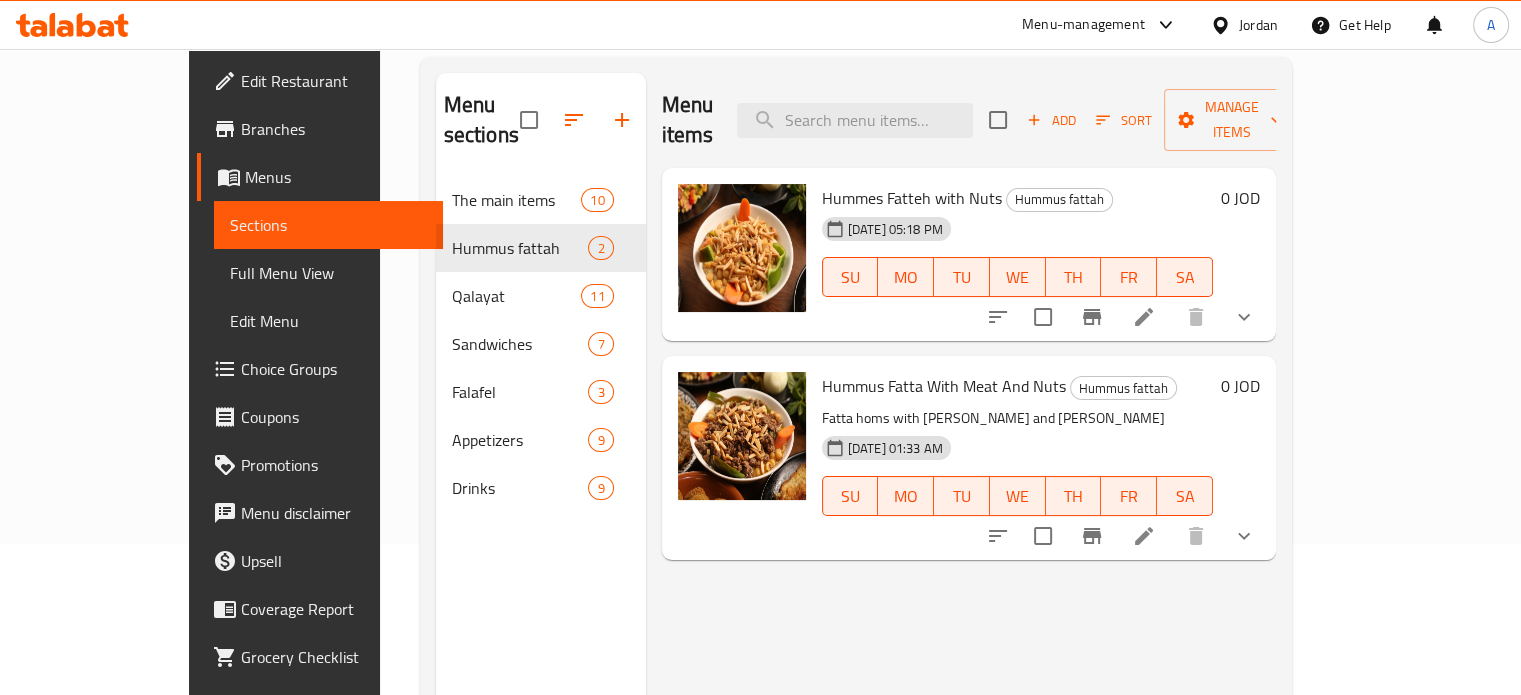 scroll, scrollTop: 200, scrollLeft: 0, axis: vertical 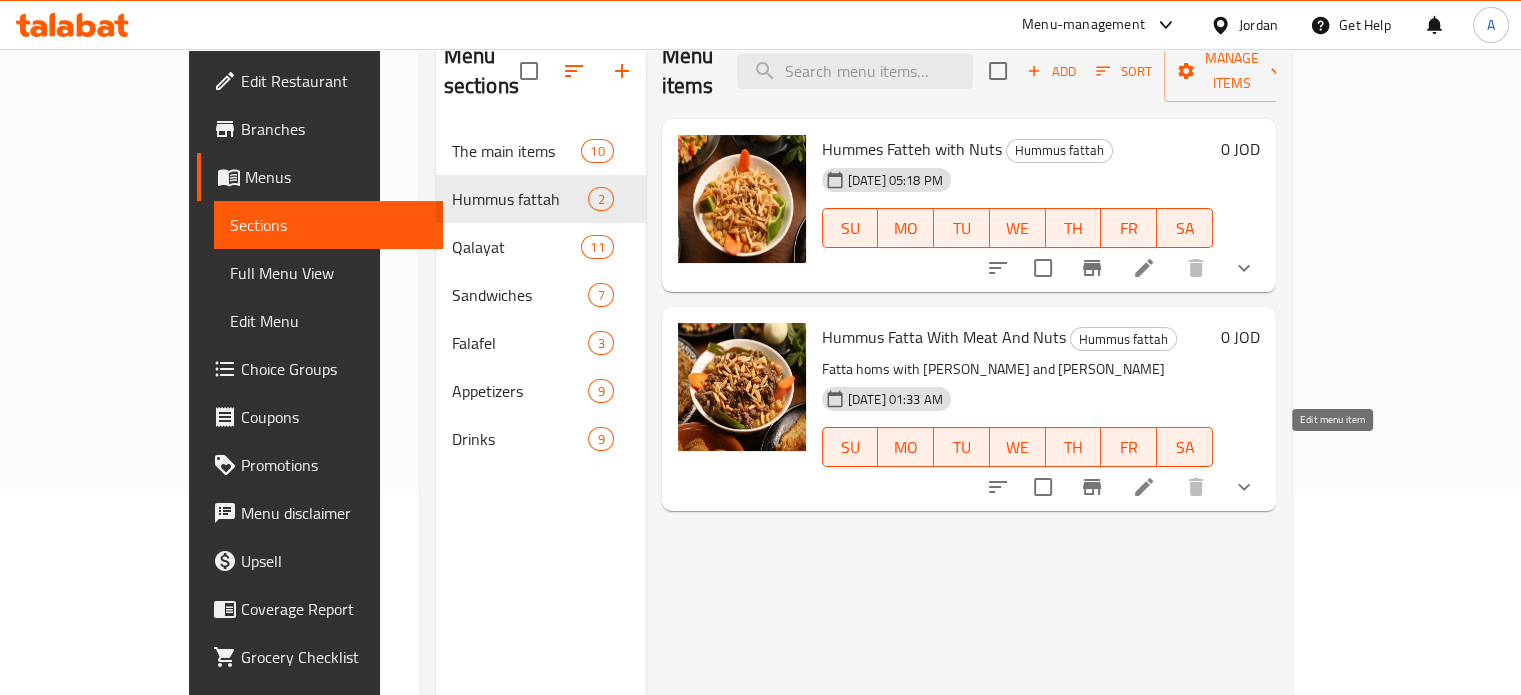 click 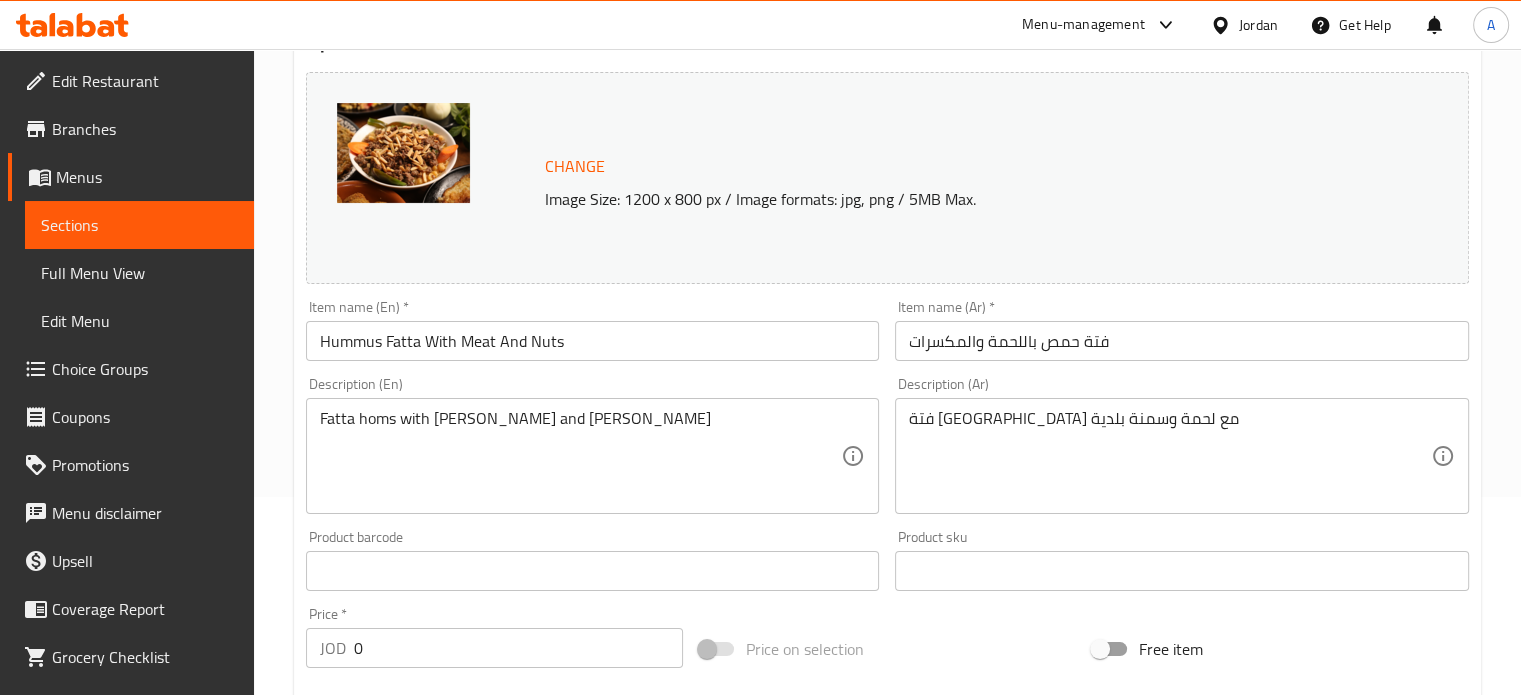 scroll, scrollTop: 190, scrollLeft: 0, axis: vertical 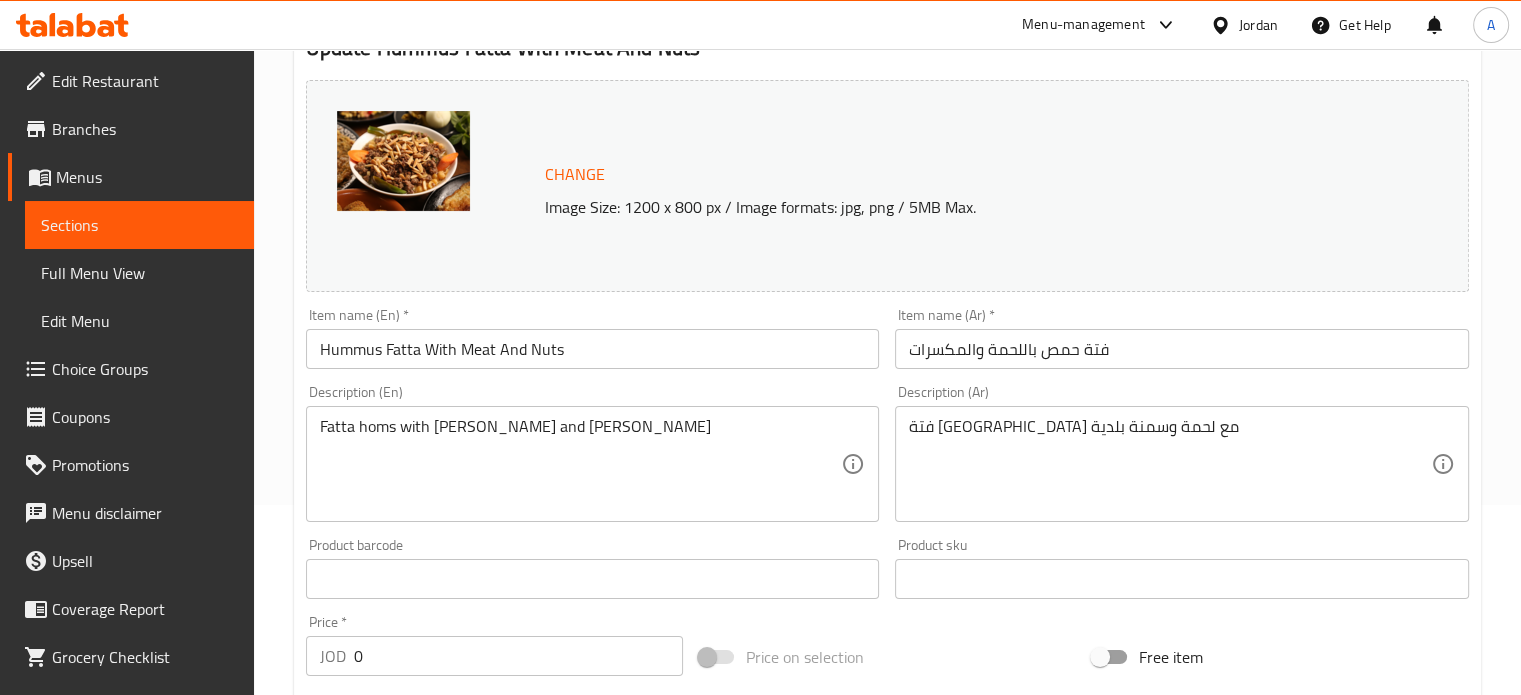click on "Sections" at bounding box center [139, 225] 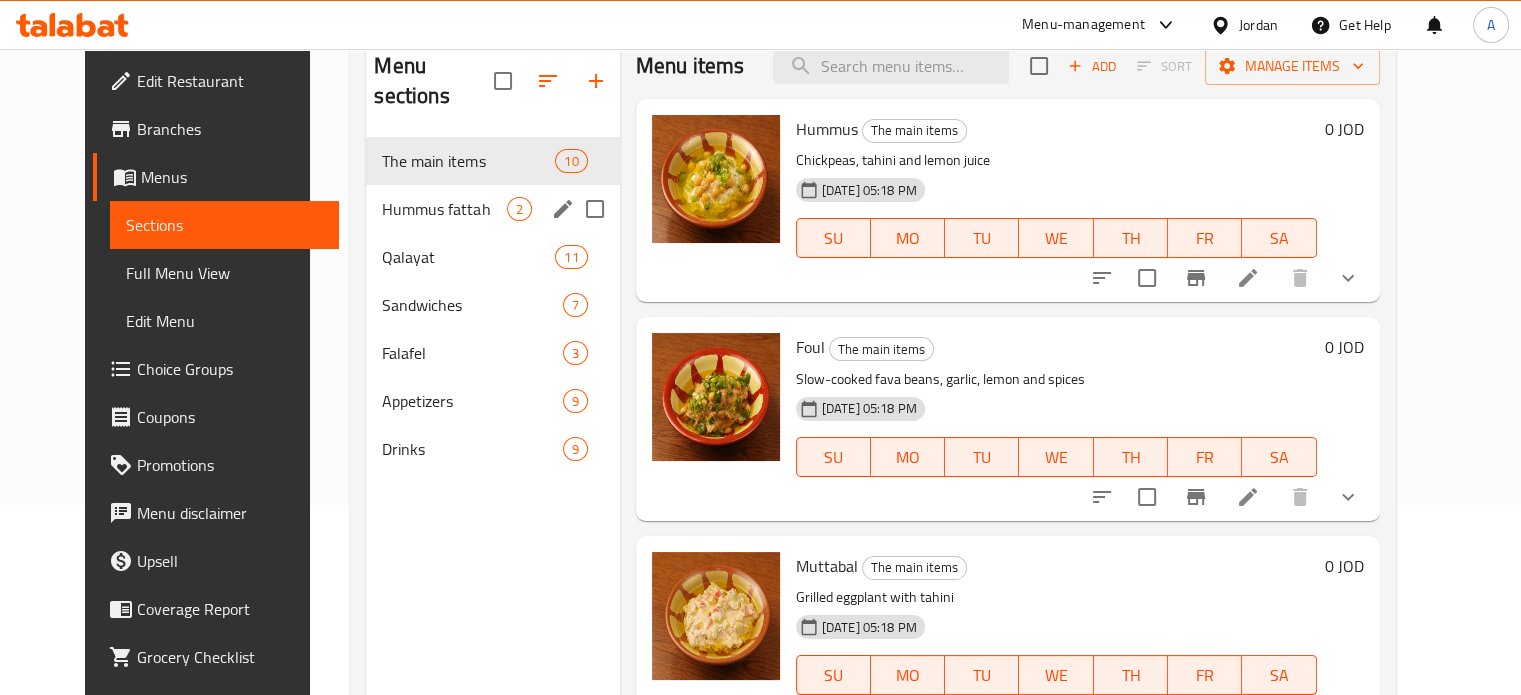click on "Hummus fattah" at bounding box center [444, 209] 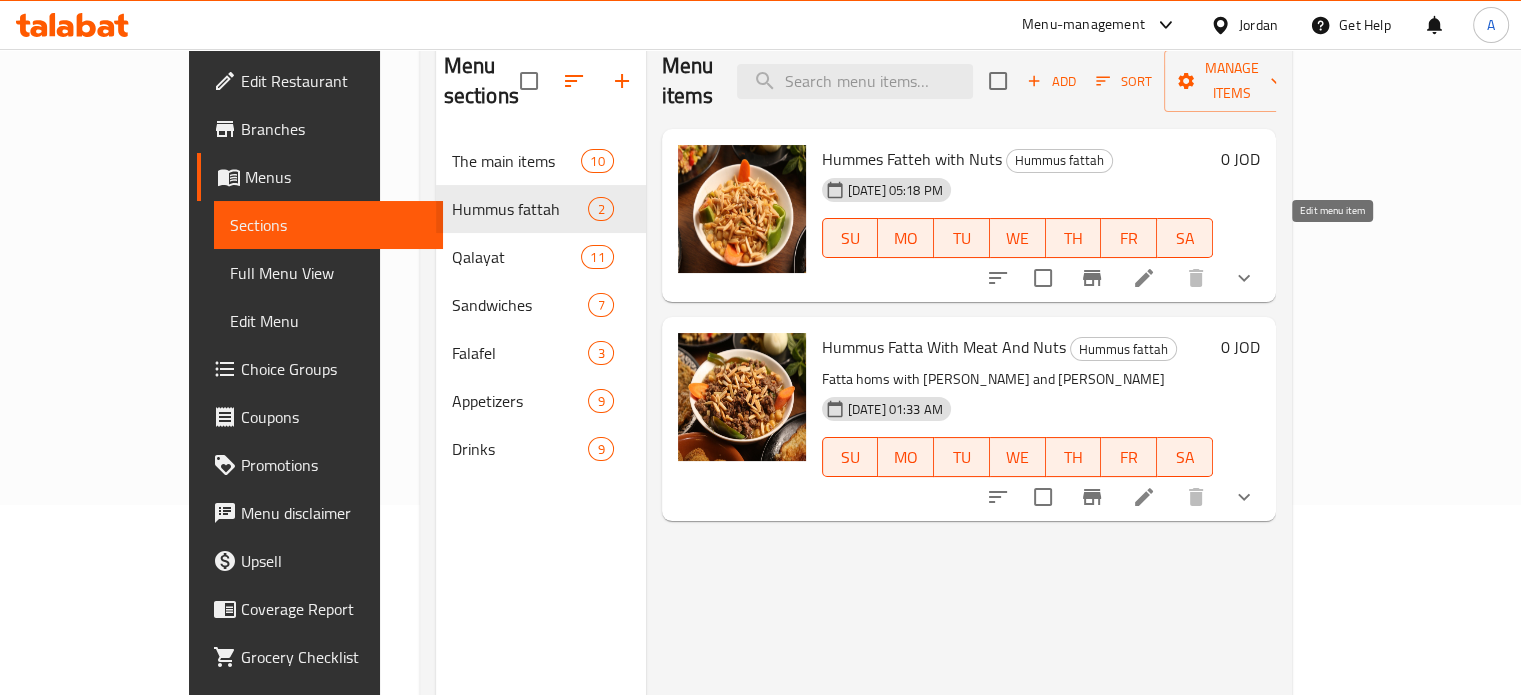 click 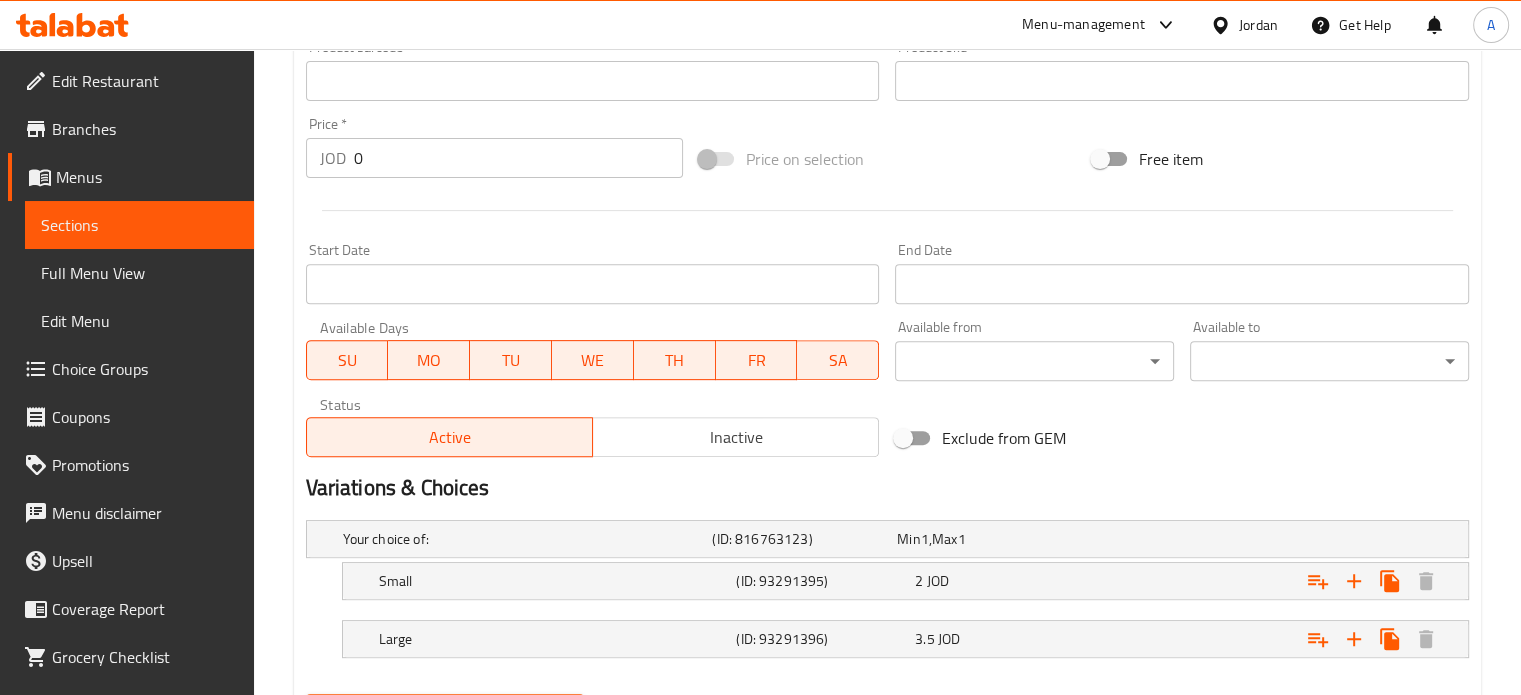 scroll, scrollTop: 790, scrollLeft: 0, axis: vertical 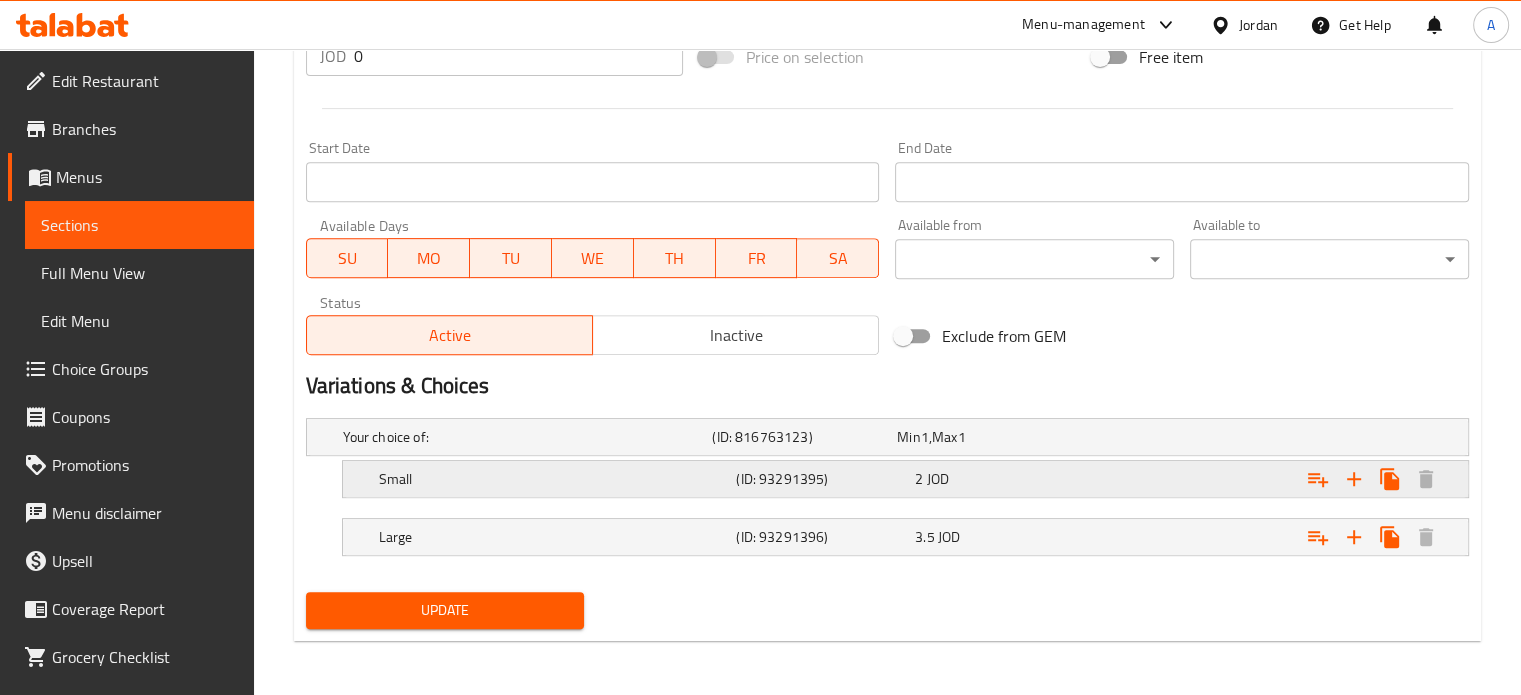 click on "2   JOD" at bounding box center (985, 437) 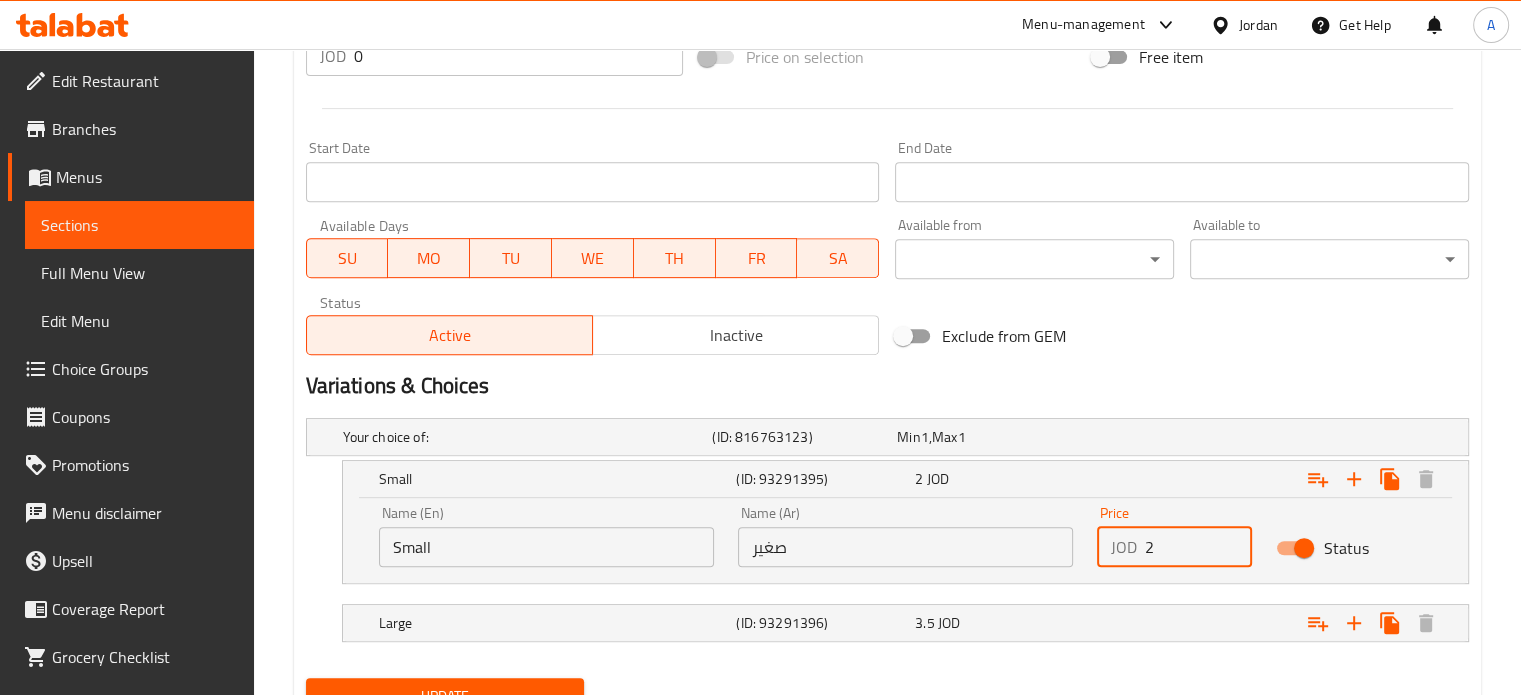 click on "2" at bounding box center [1199, 547] 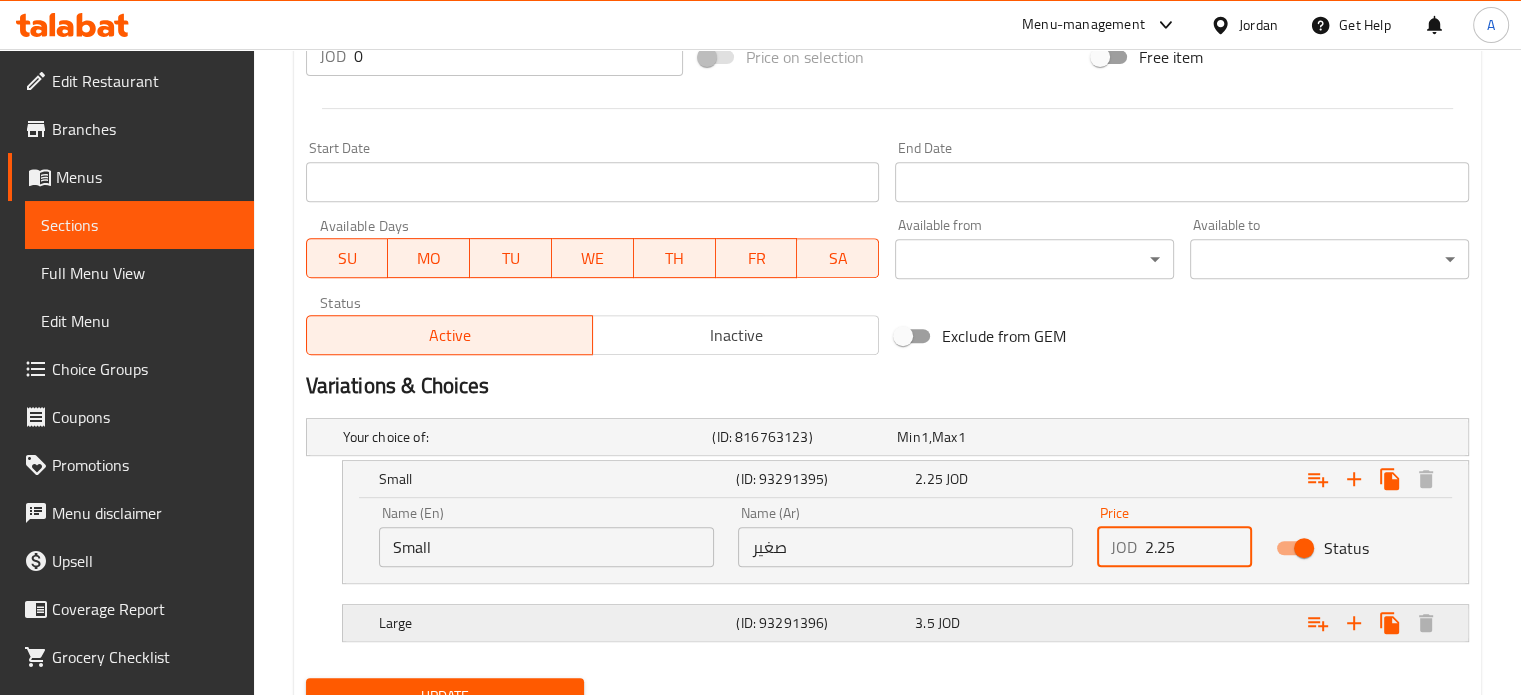 type on "2.25" 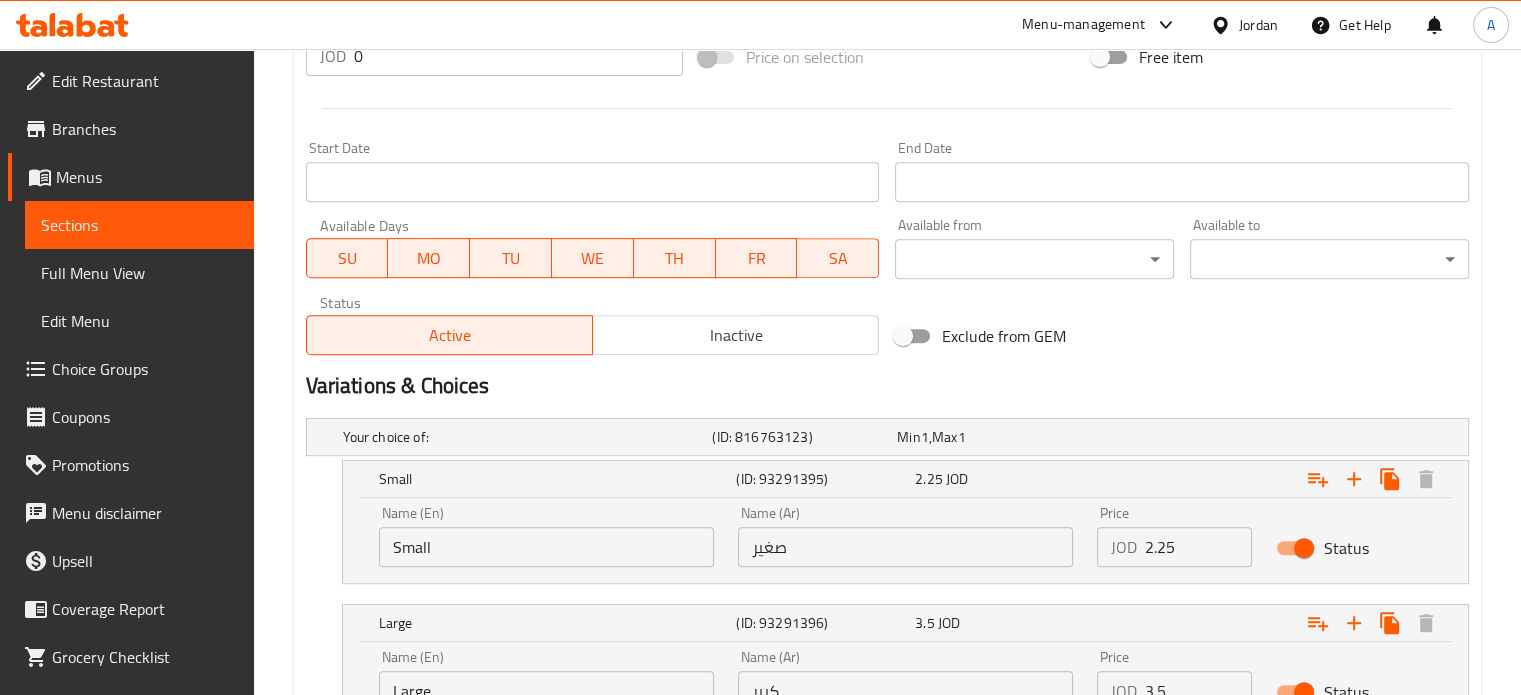 scroll, scrollTop: 890, scrollLeft: 0, axis: vertical 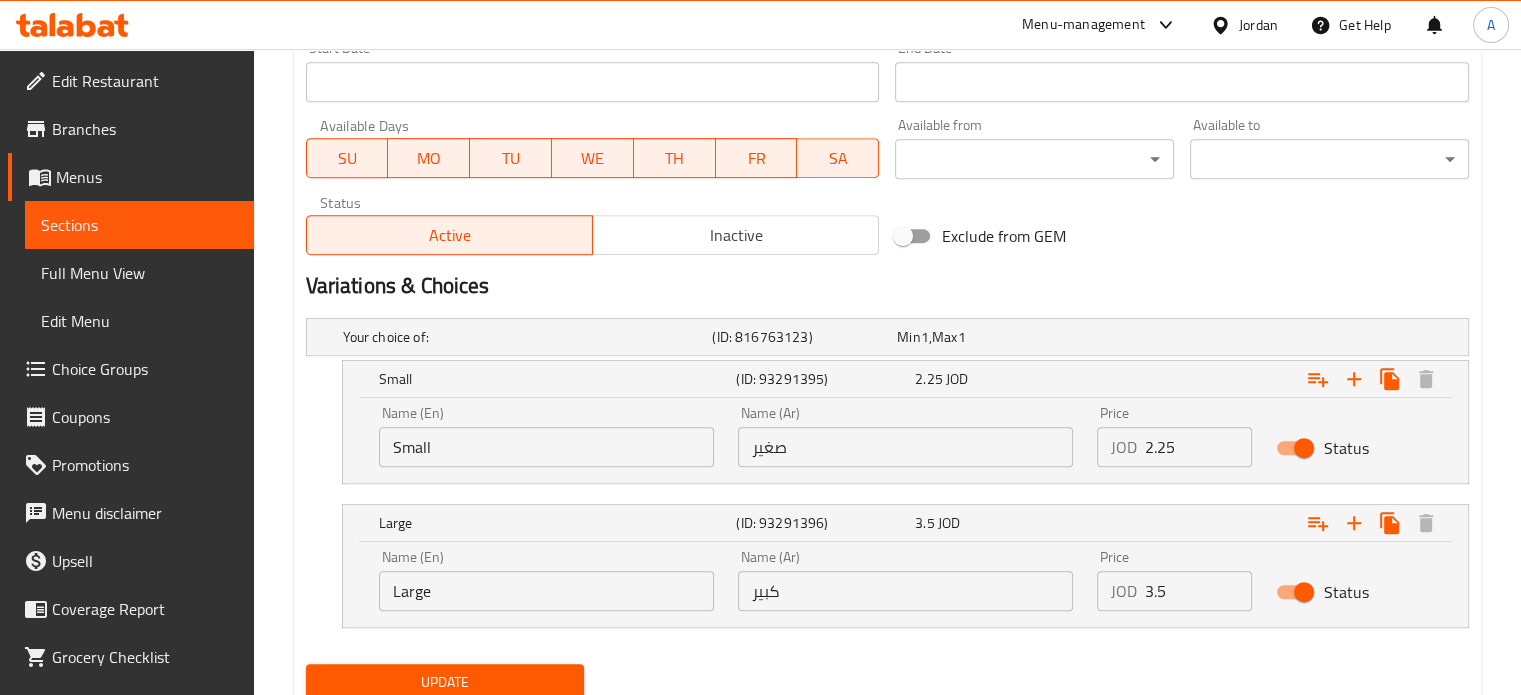 click on "3.5" at bounding box center [1199, 591] 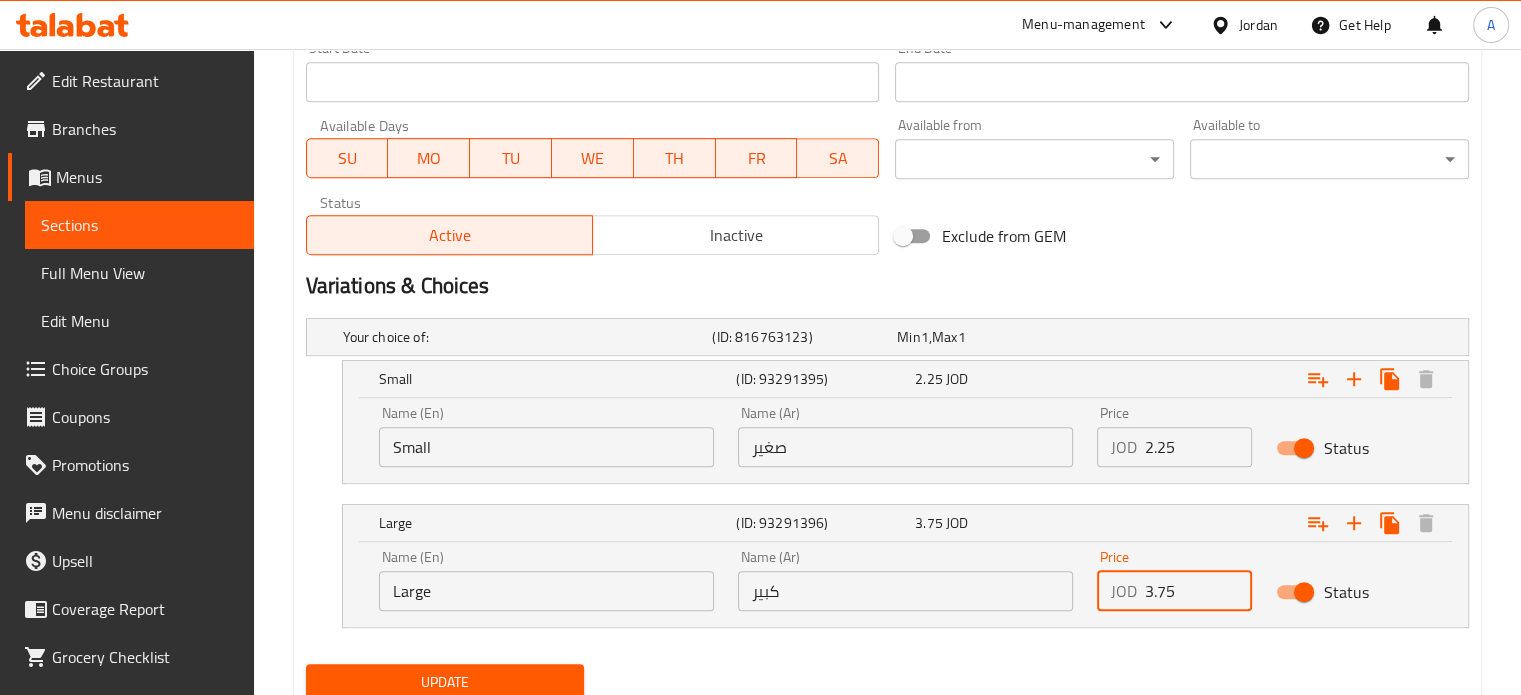 type on "3.75" 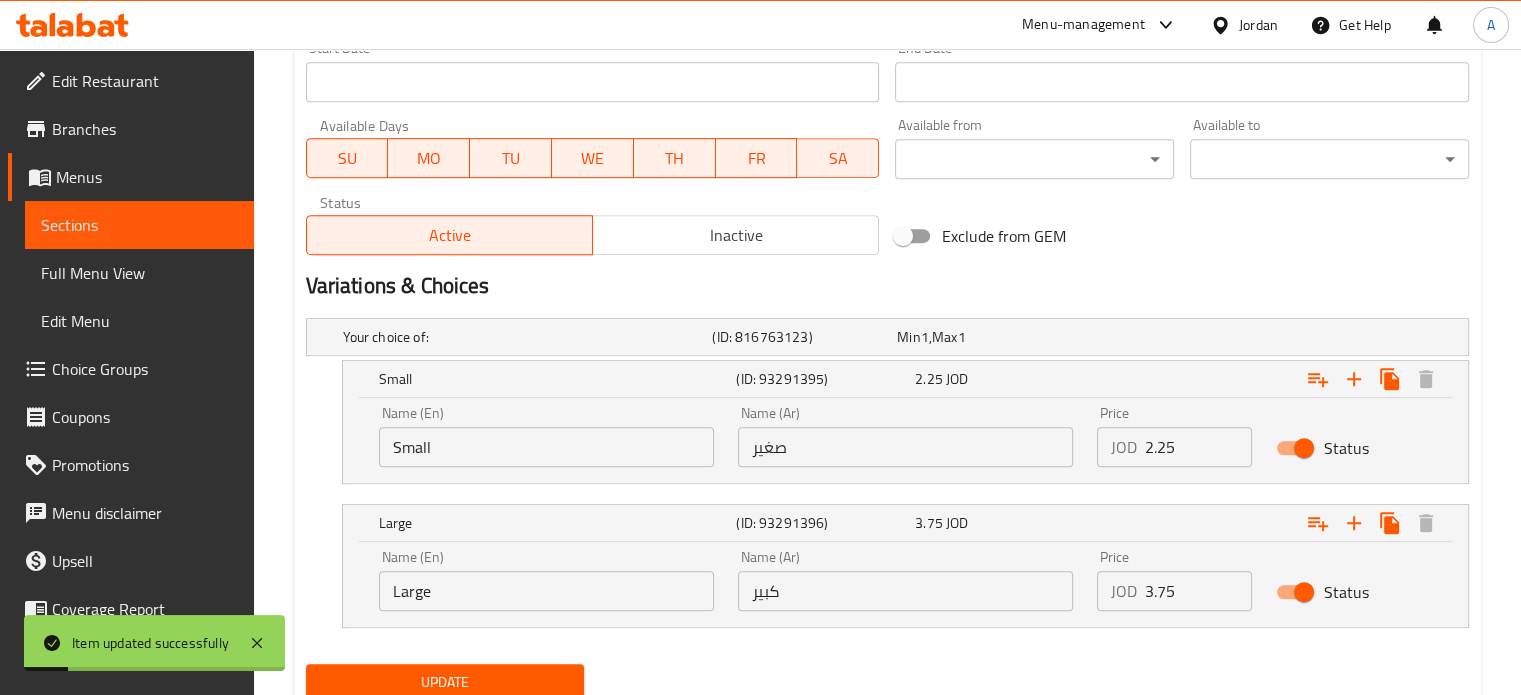 click on "Sections" at bounding box center [139, 225] 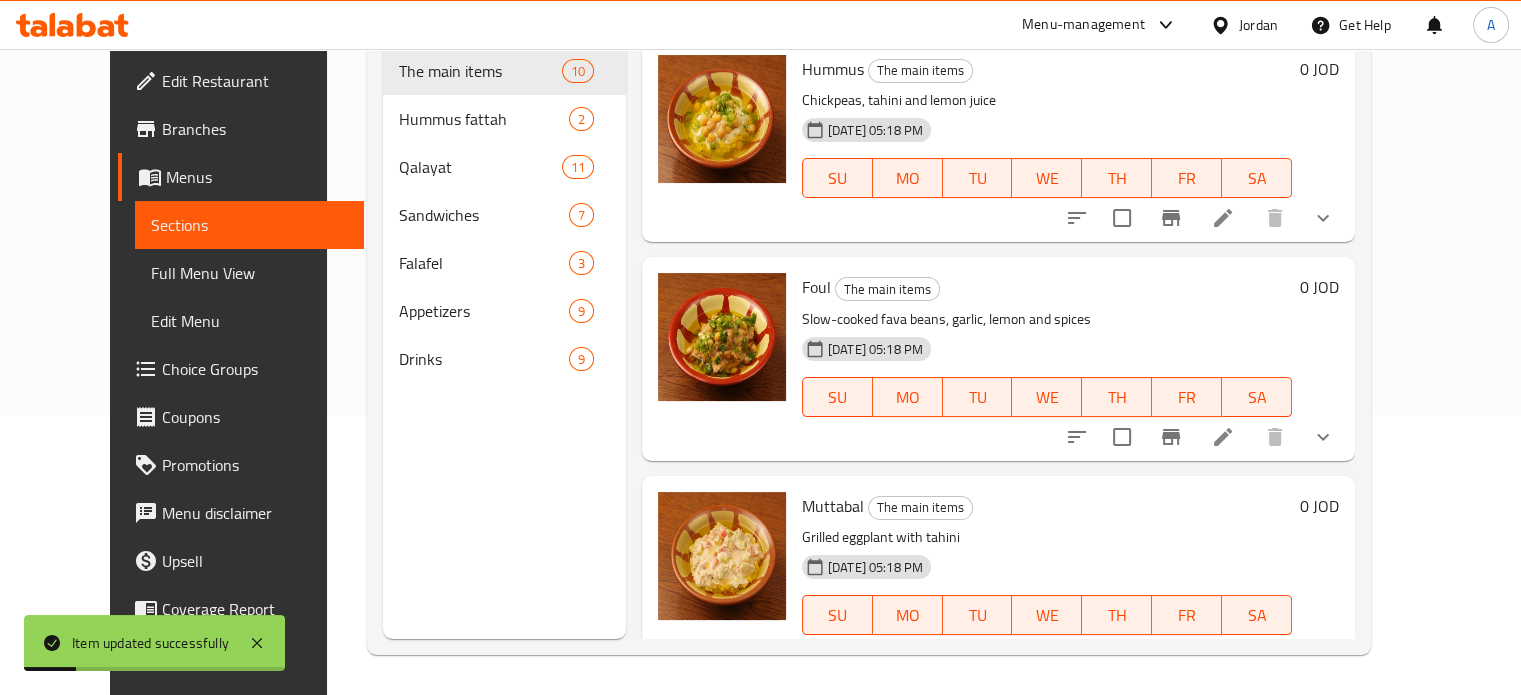 scroll, scrollTop: 280, scrollLeft: 0, axis: vertical 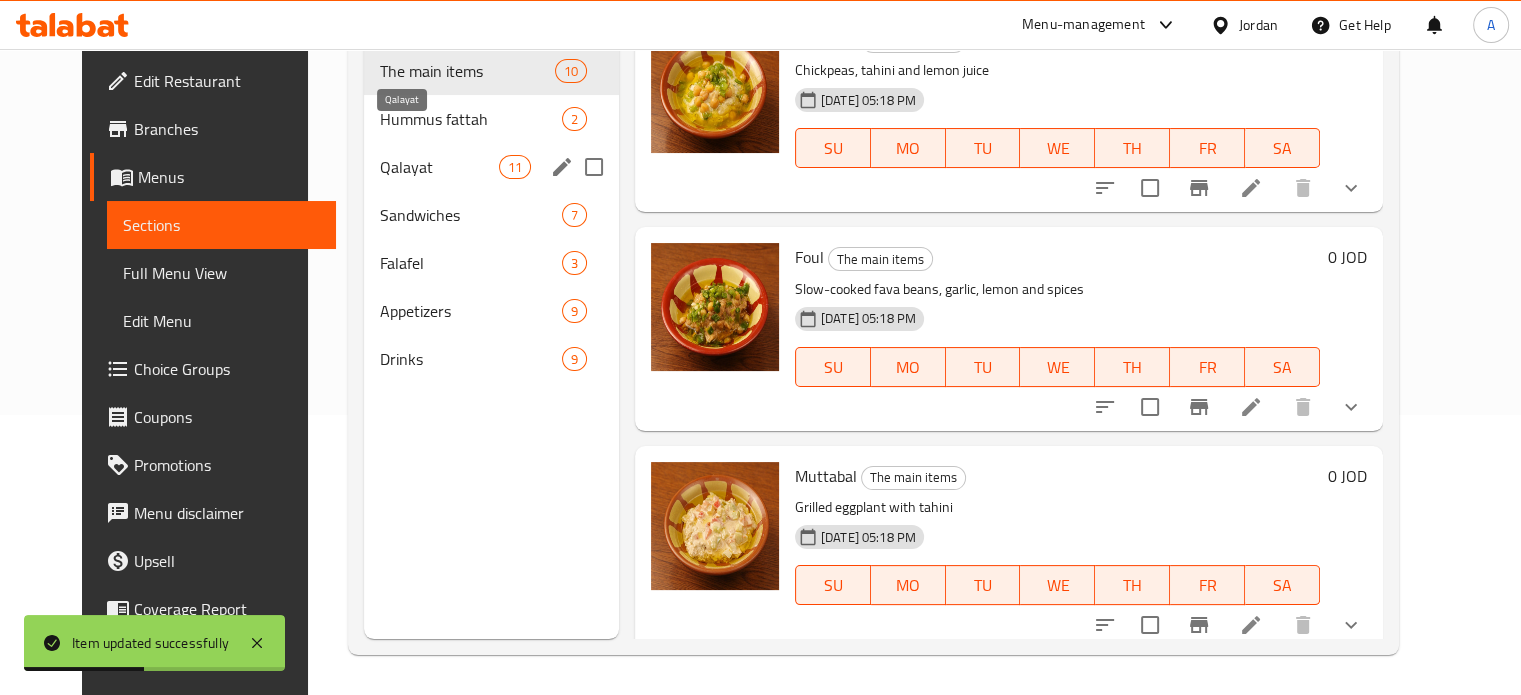 click on "Qalayat" at bounding box center (439, 167) 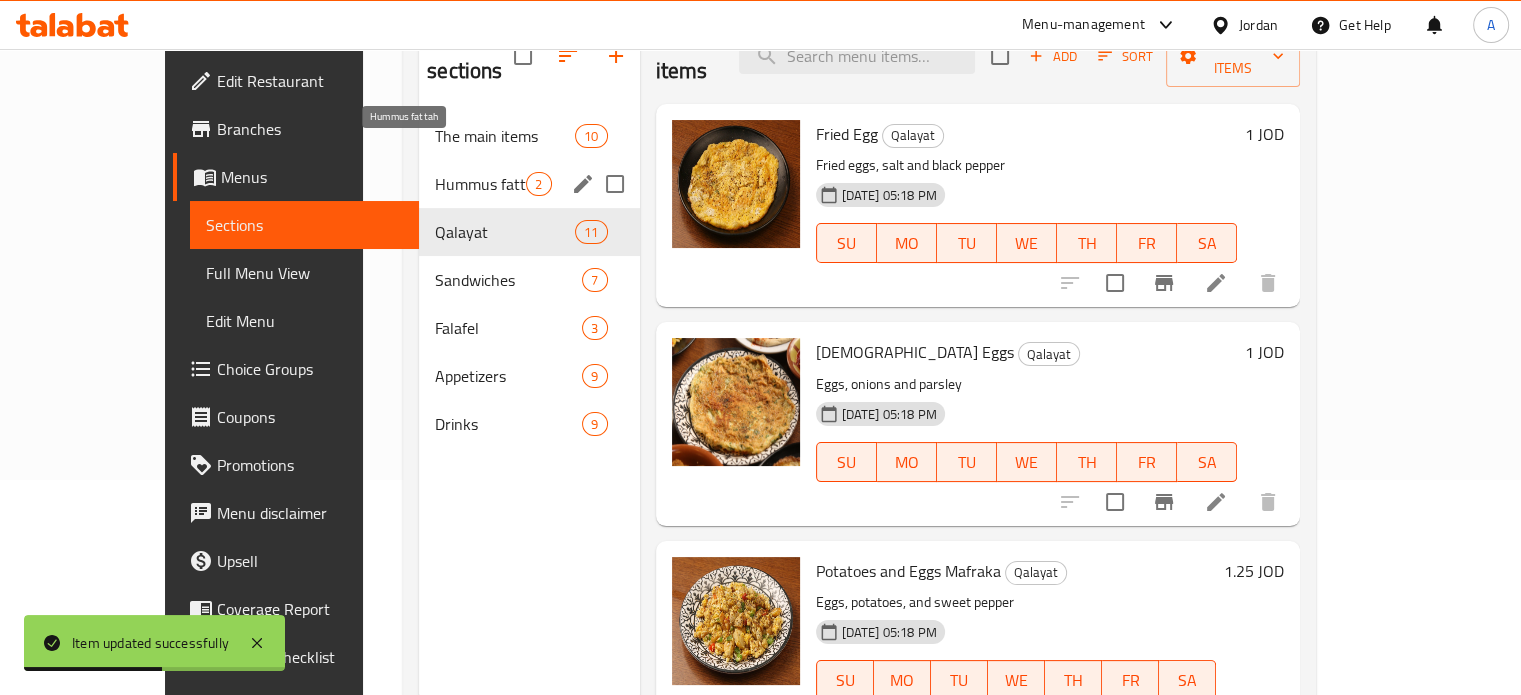 scroll, scrollTop: 180, scrollLeft: 0, axis: vertical 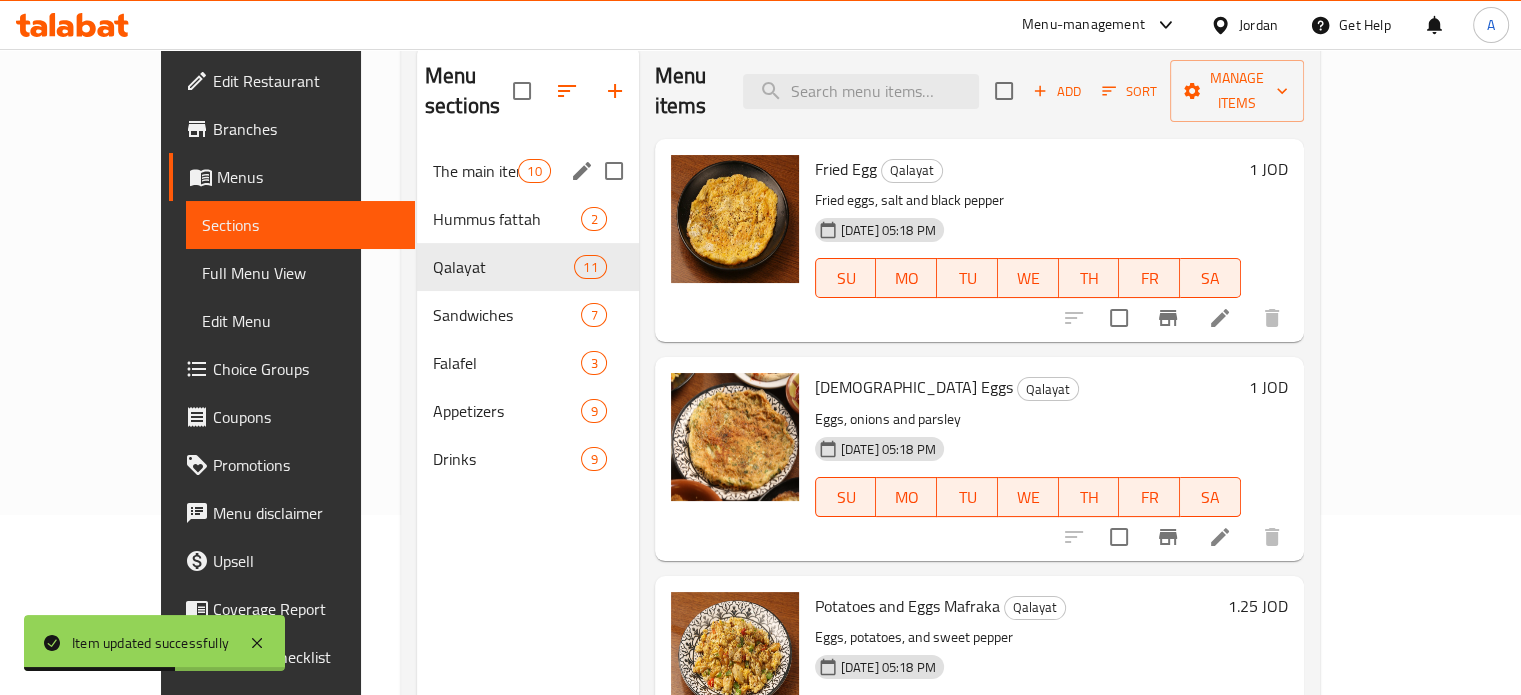 click on "Hummus fattah" at bounding box center [507, 219] 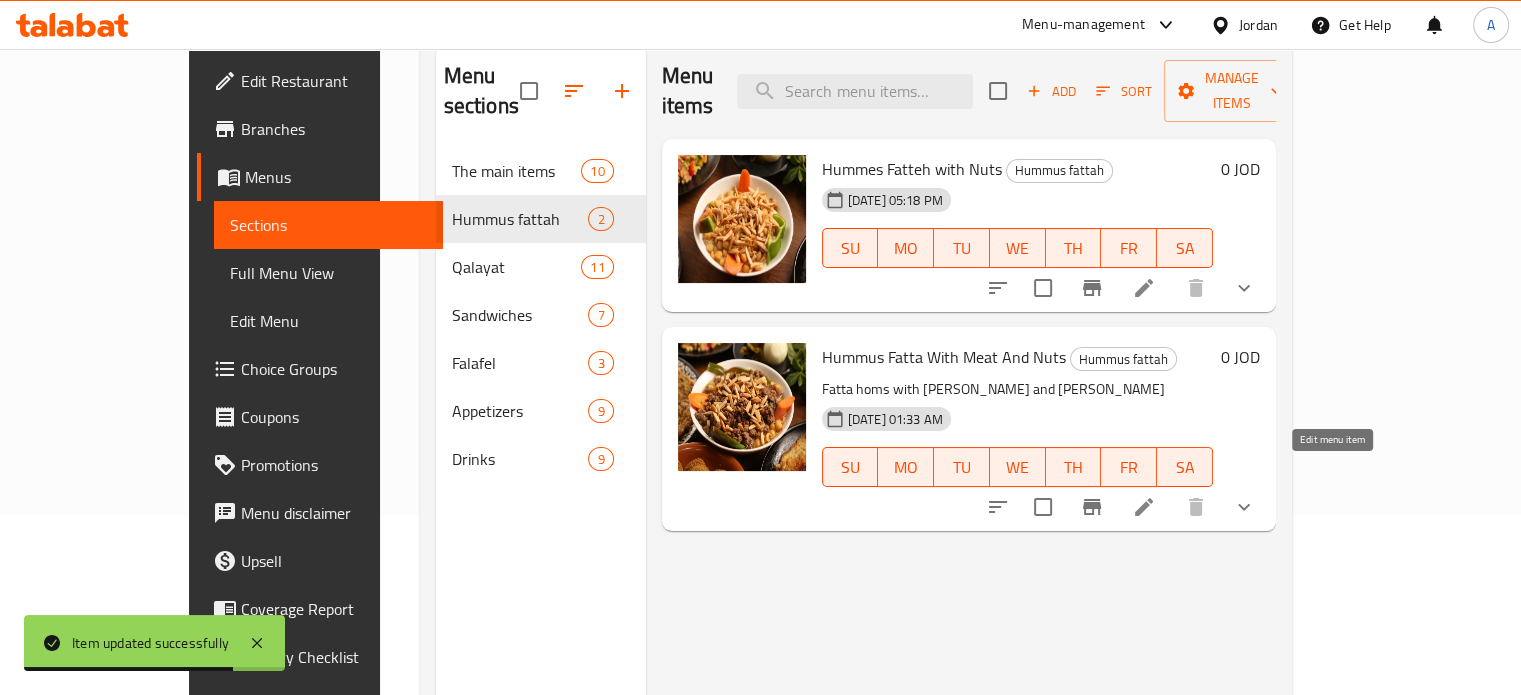 click 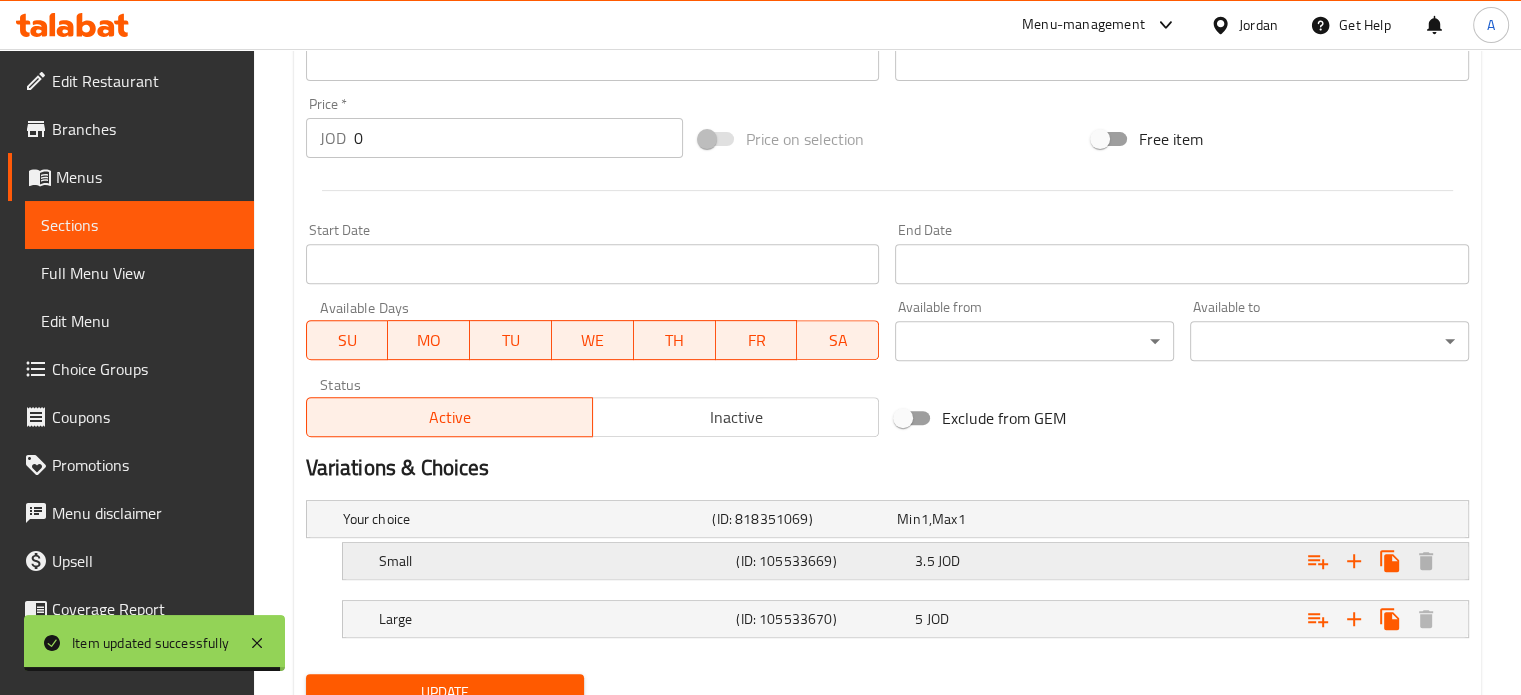 scroll, scrollTop: 790, scrollLeft: 0, axis: vertical 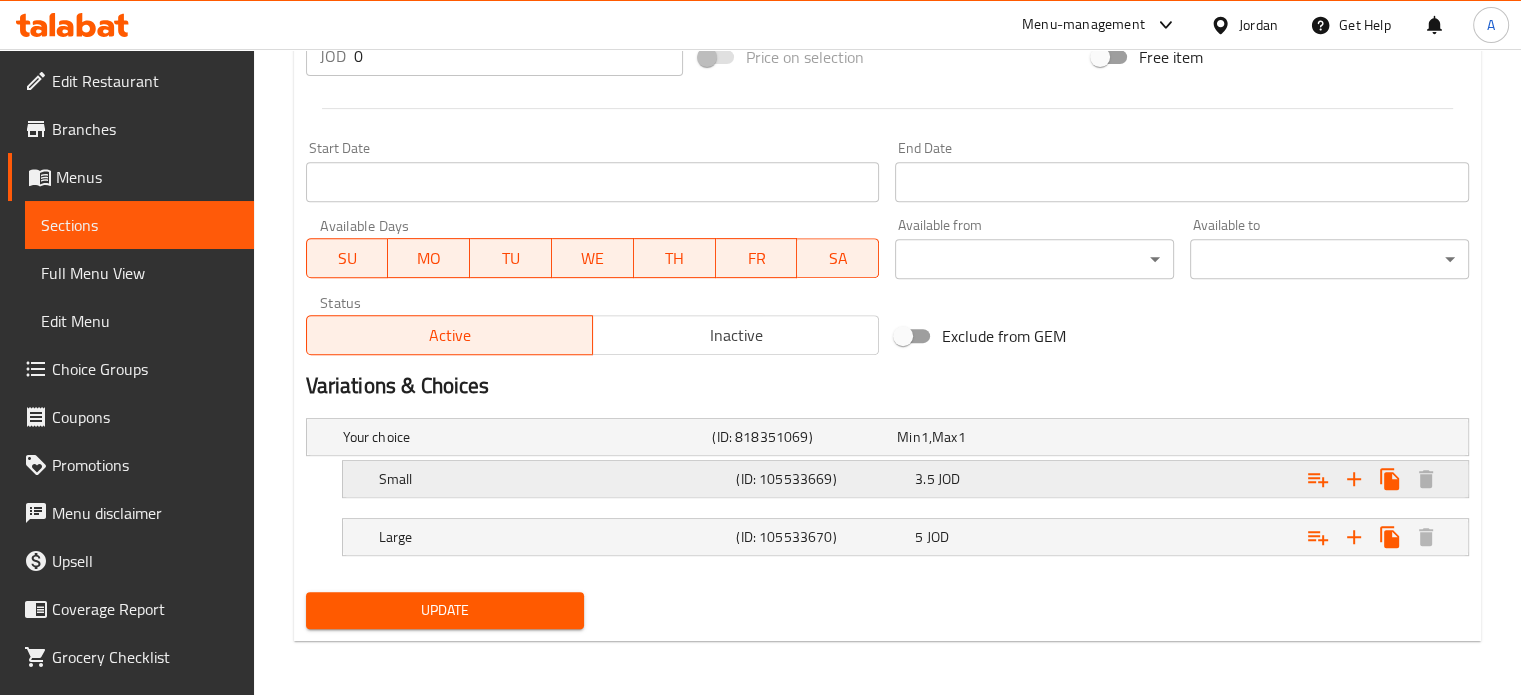 click on "3.5" at bounding box center (908, 437) 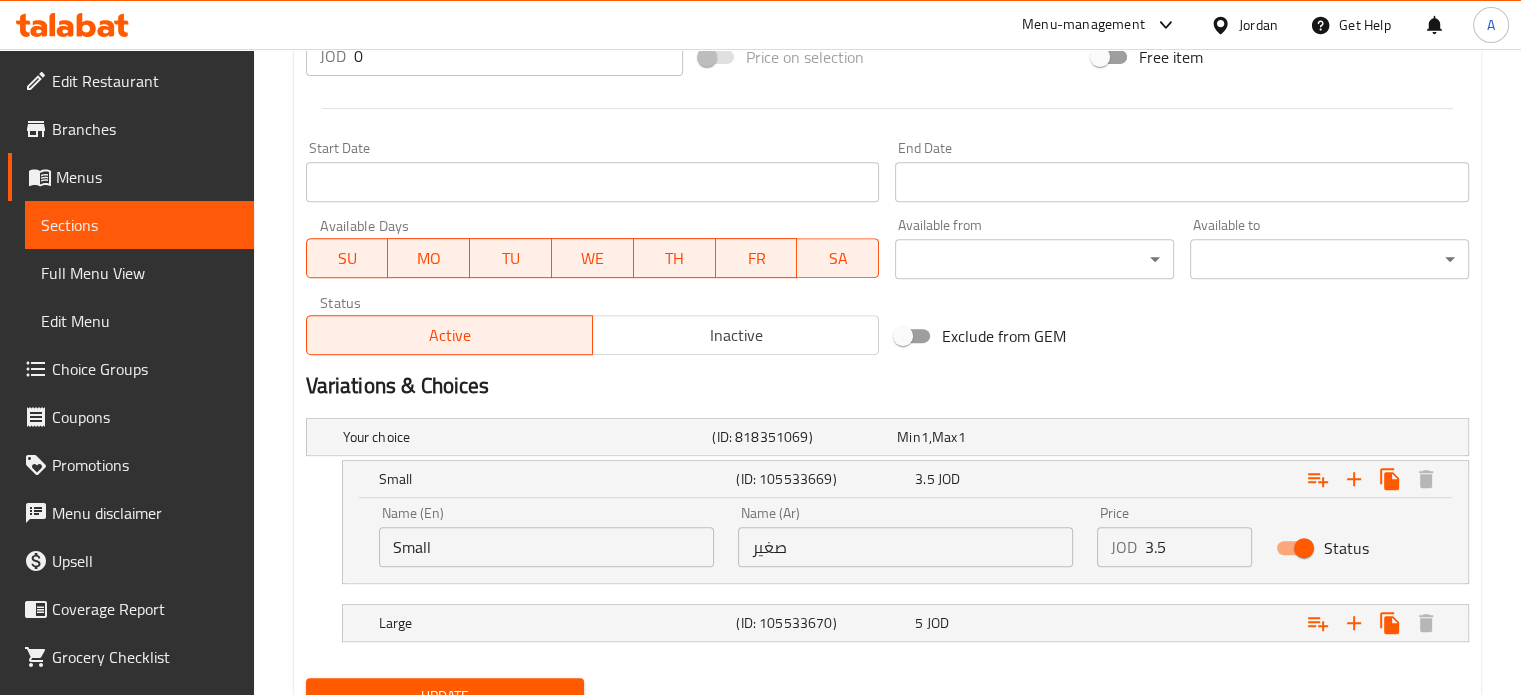 click on "3.5" at bounding box center [1199, 547] 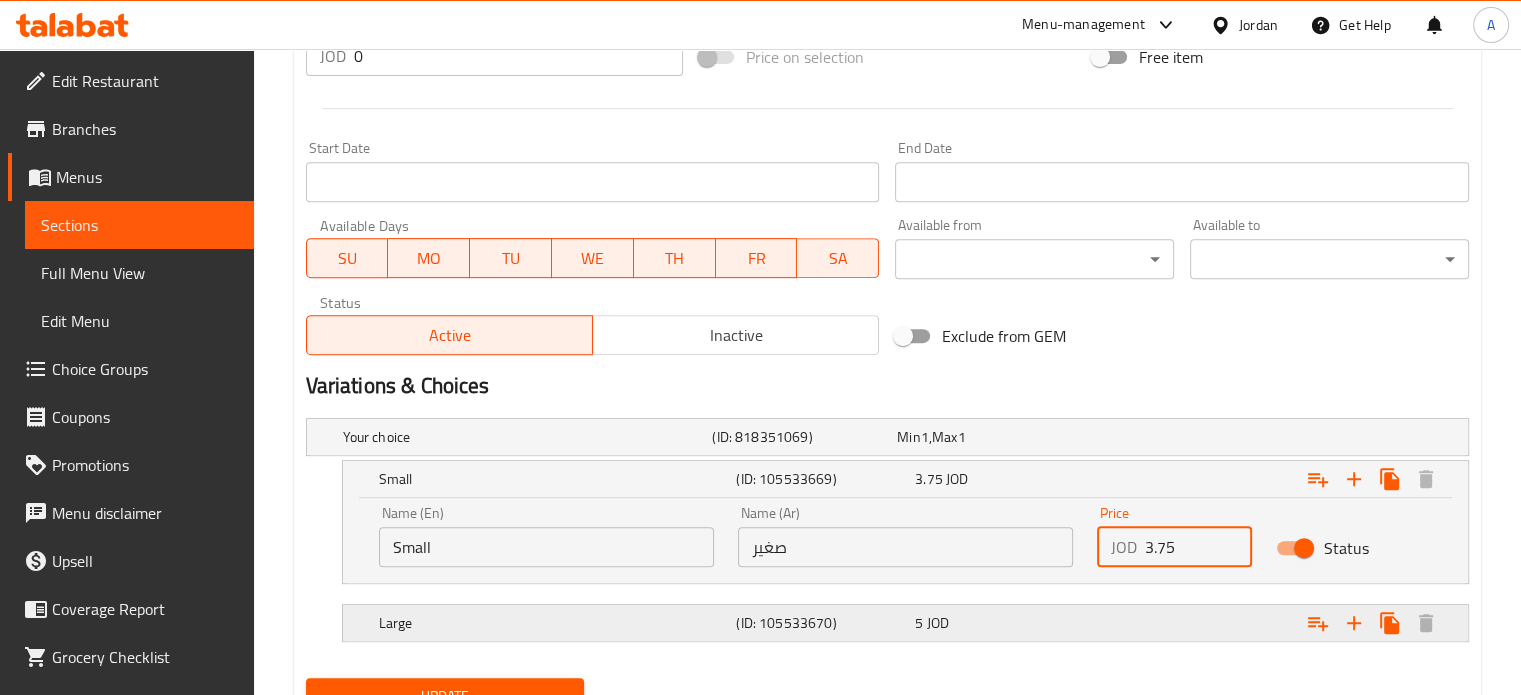 type on "3.75" 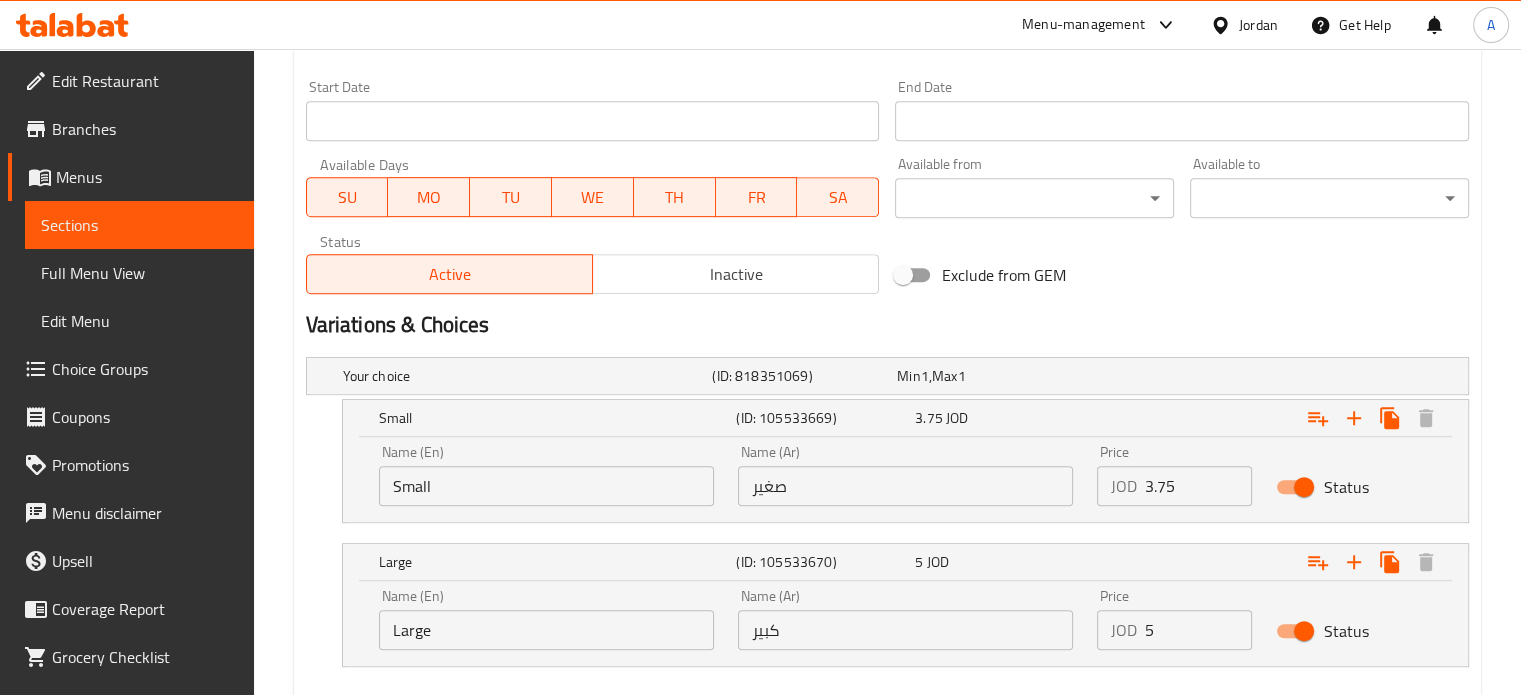 scroll, scrollTop: 962, scrollLeft: 0, axis: vertical 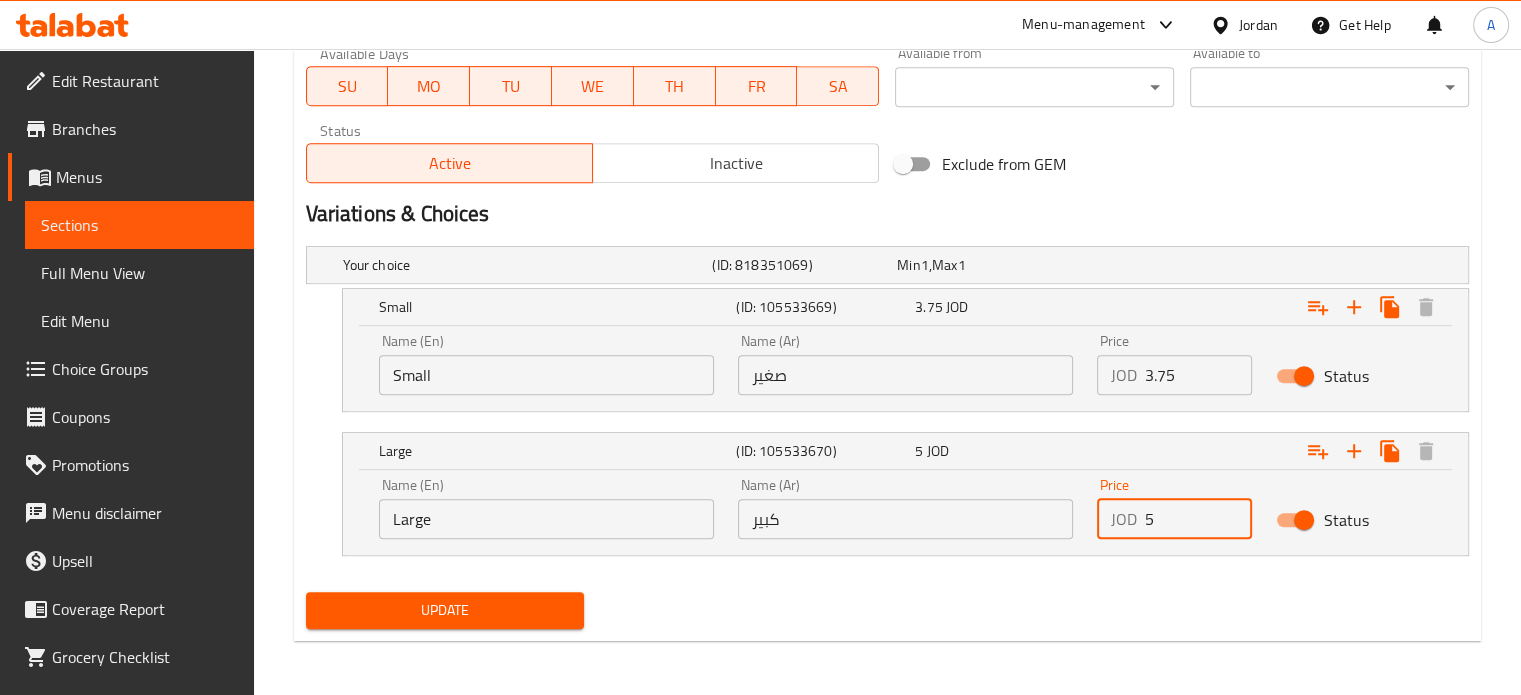 click on "5" at bounding box center (1199, 519) 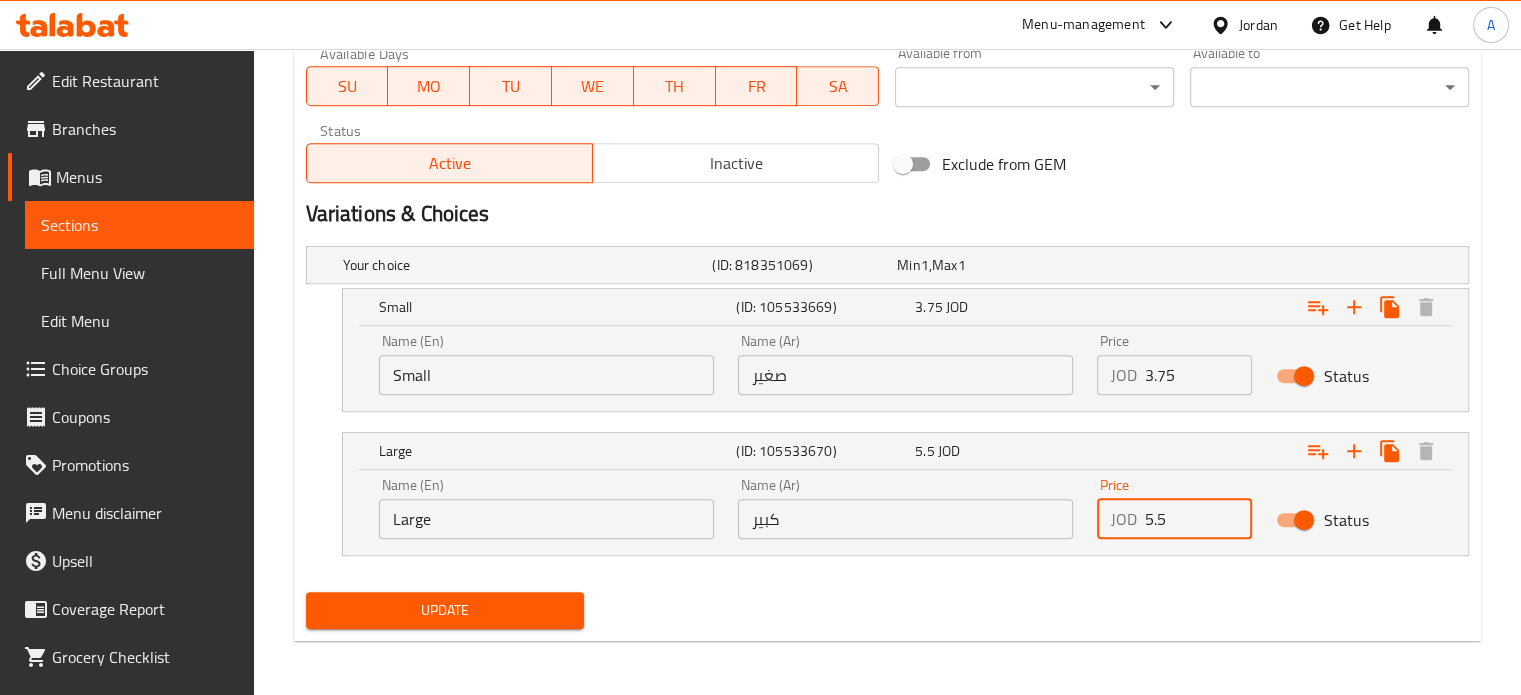 type on "5.5" 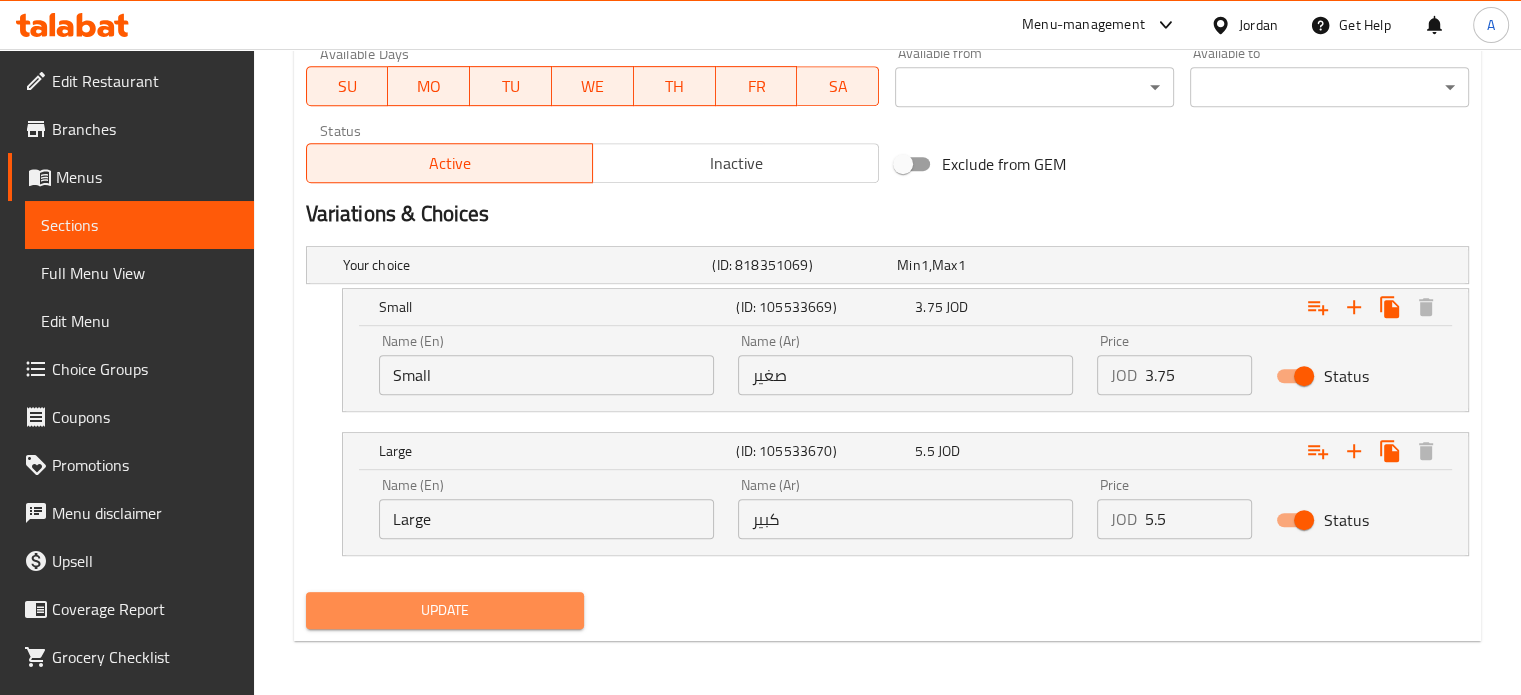 click on "Update" at bounding box center (445, 610) 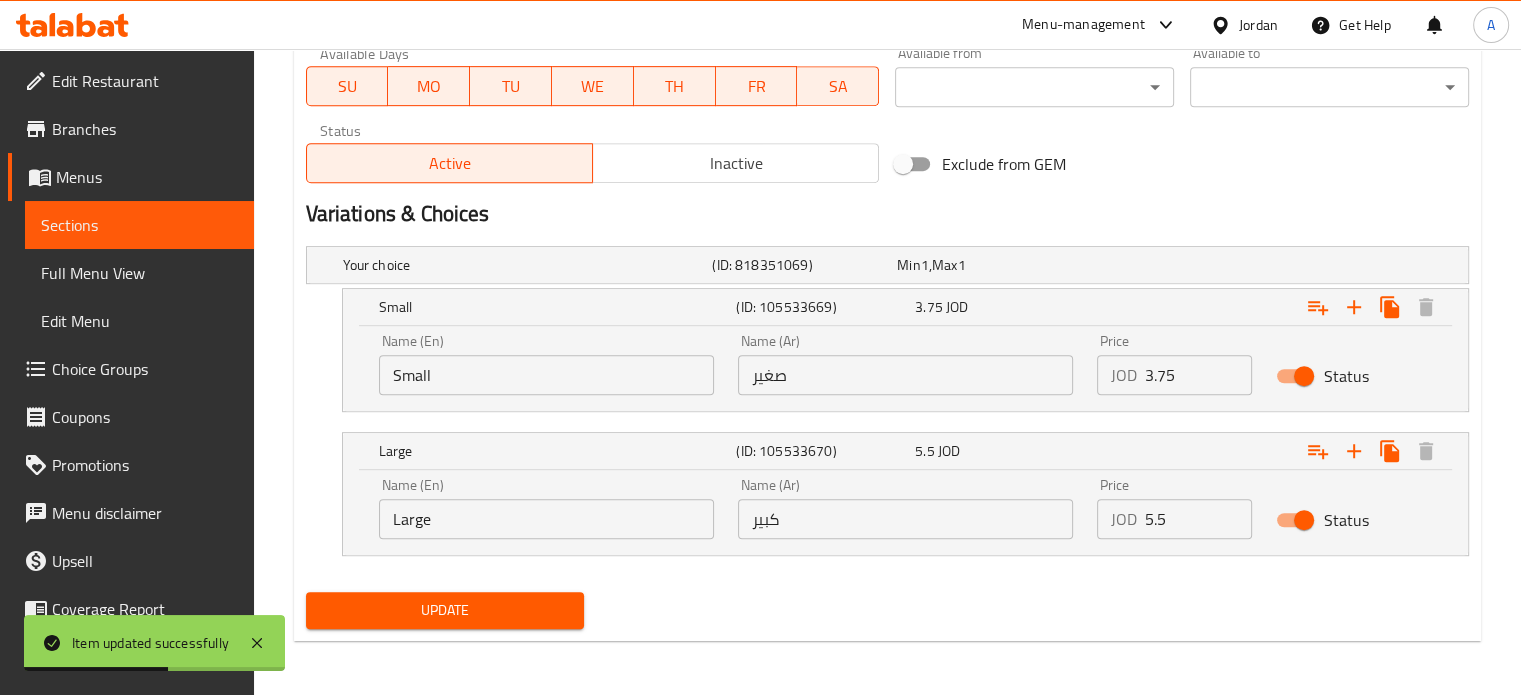 scroll, scrollTop: 662, scrollLeft: 0, axis: vertical 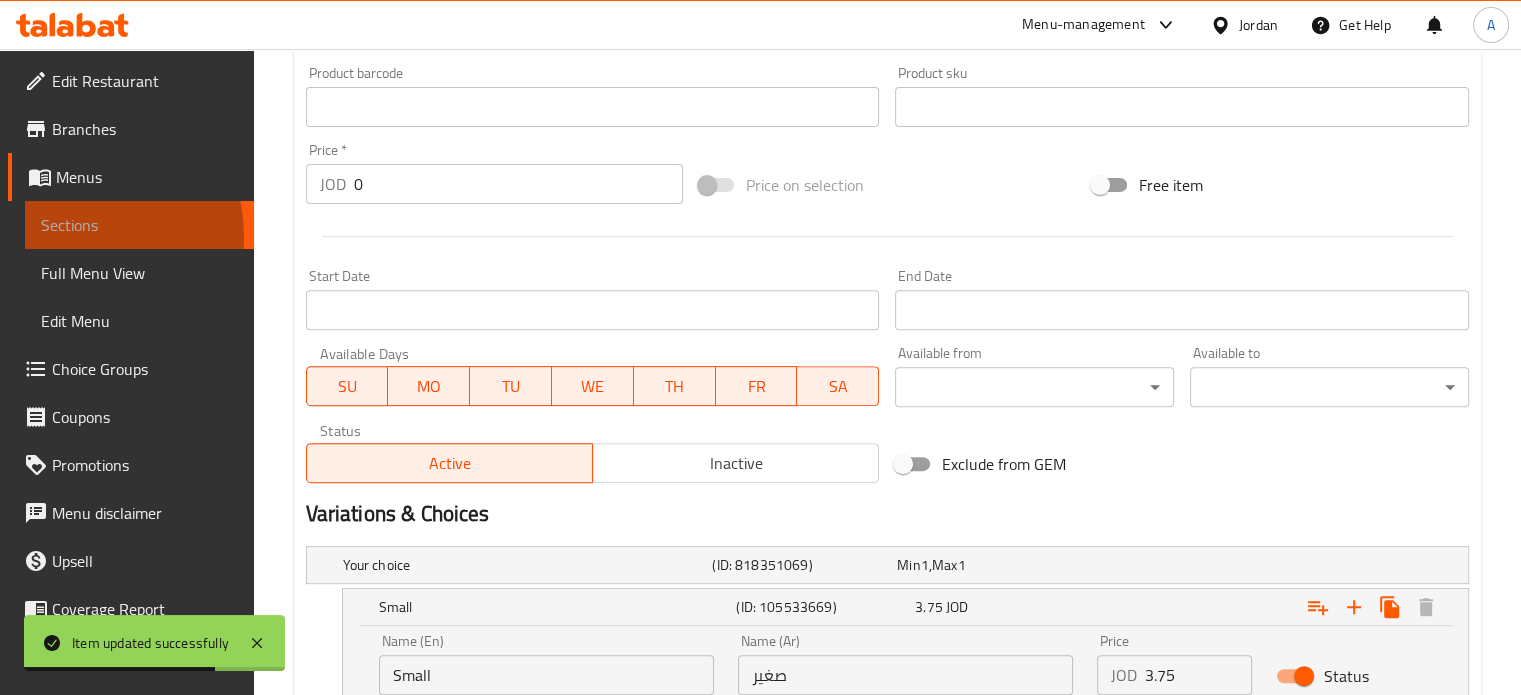 click on "Sections" at bounding box center [139, 225] 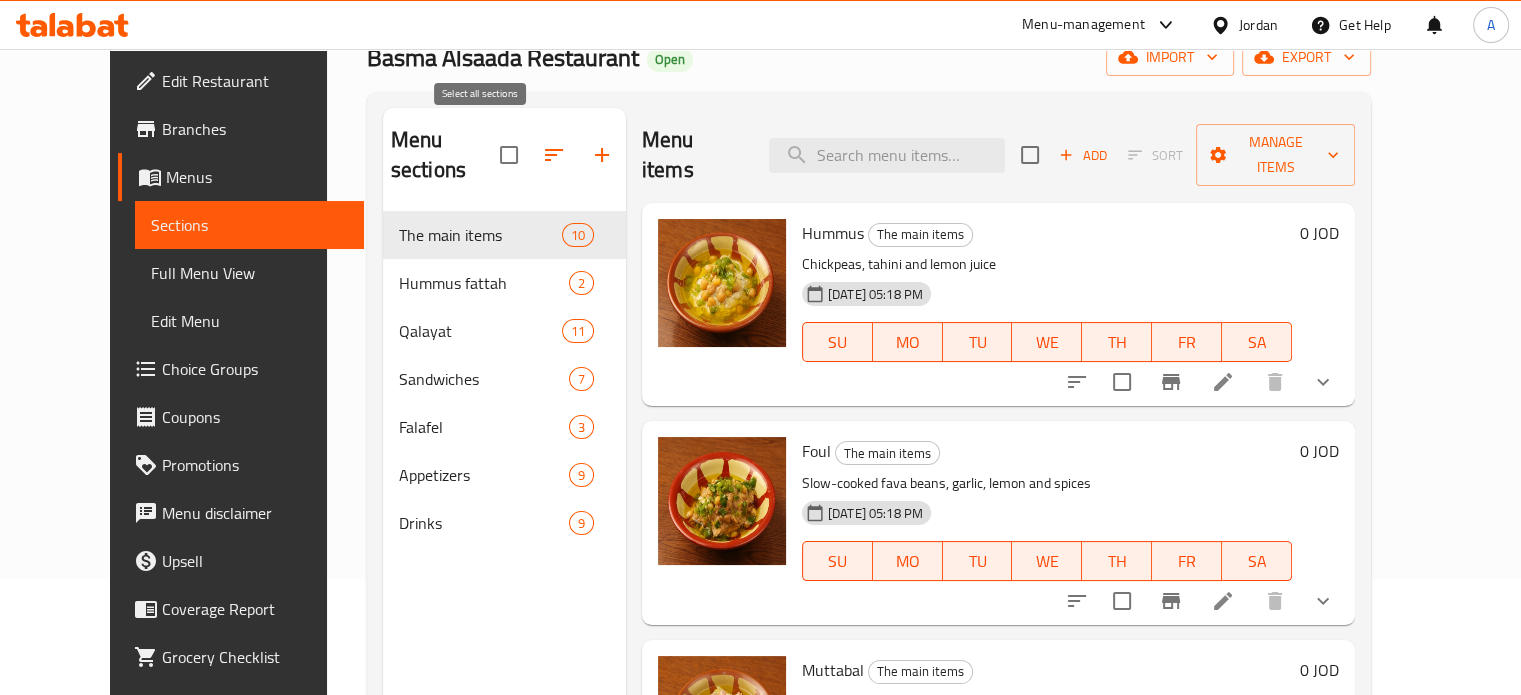 scroll, scrollTop: 80, scrollLeft: 0, axis: vertical 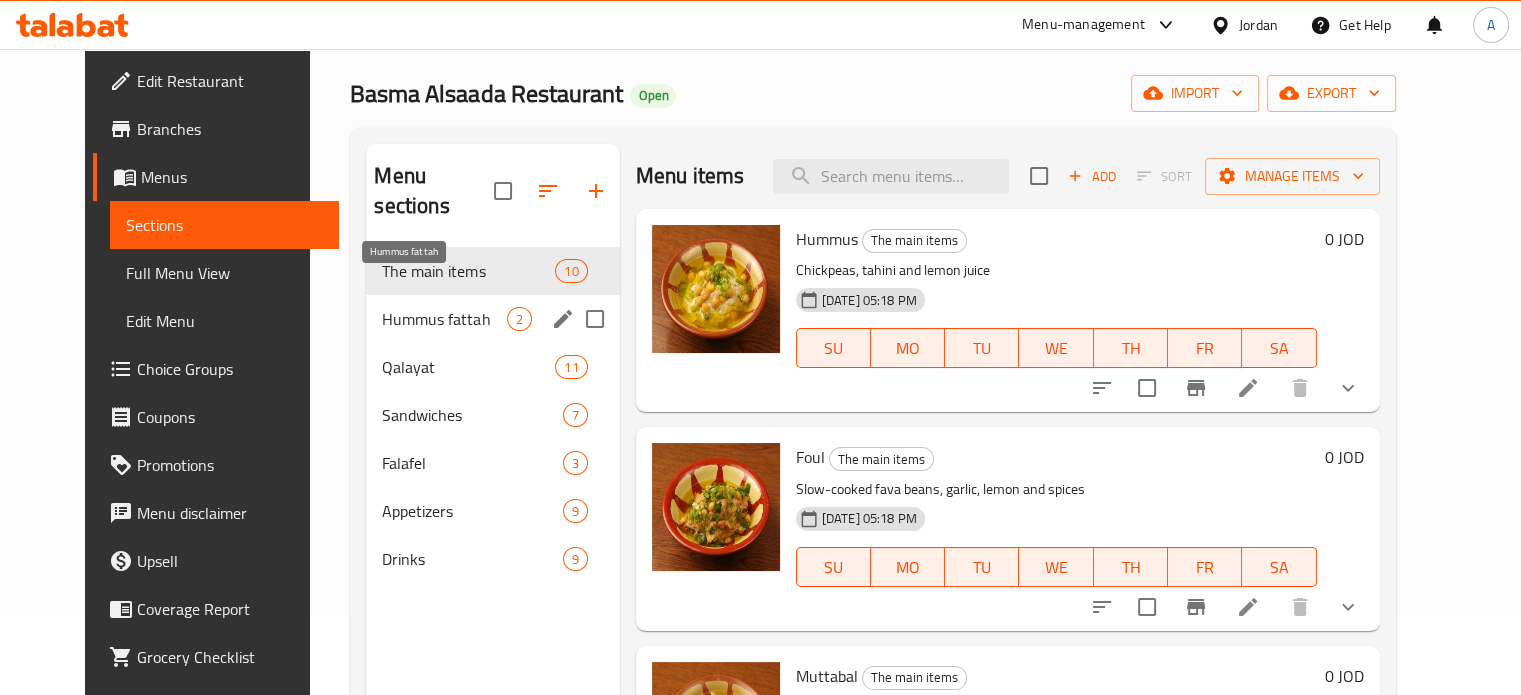 click on "Hummus fattah" at bounding box center [444, 319] 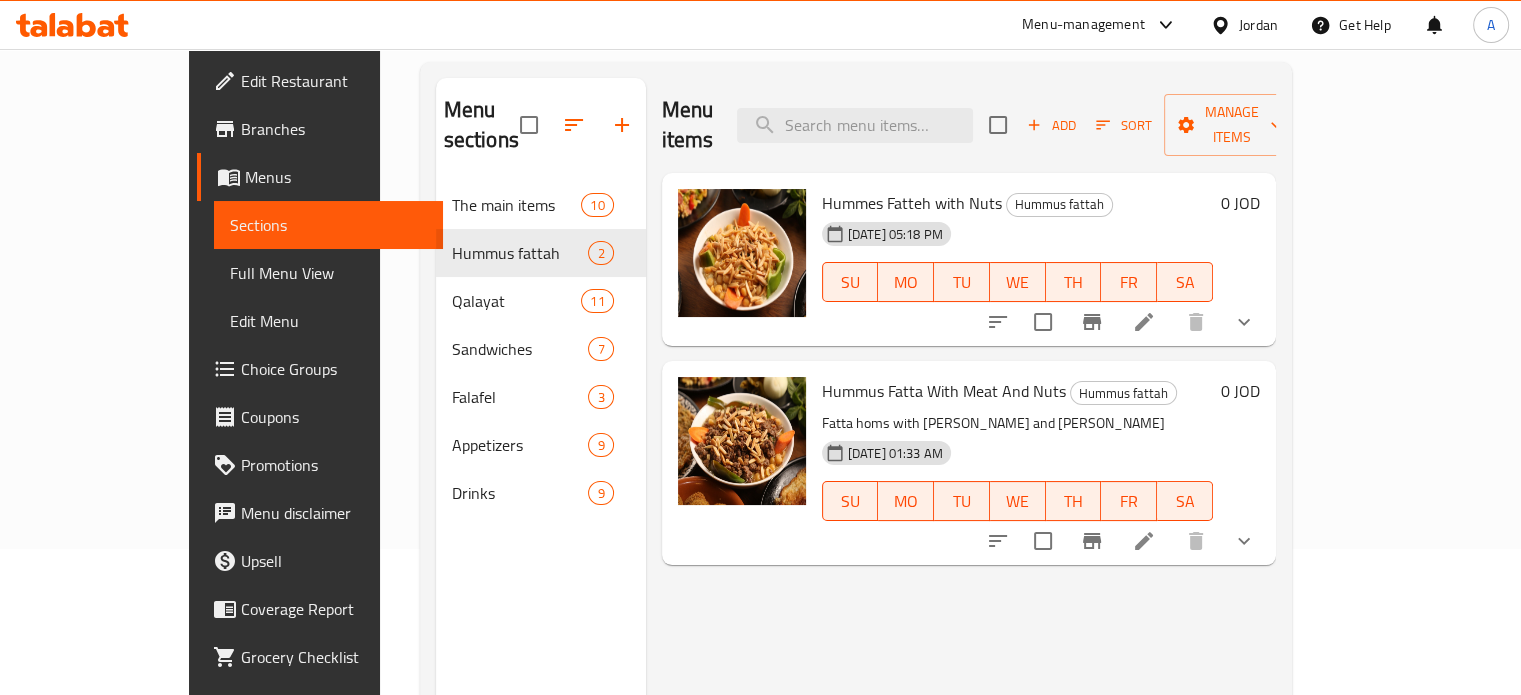 scroll, scrollTop: 180, scrollLeft: 0, axis: vertical 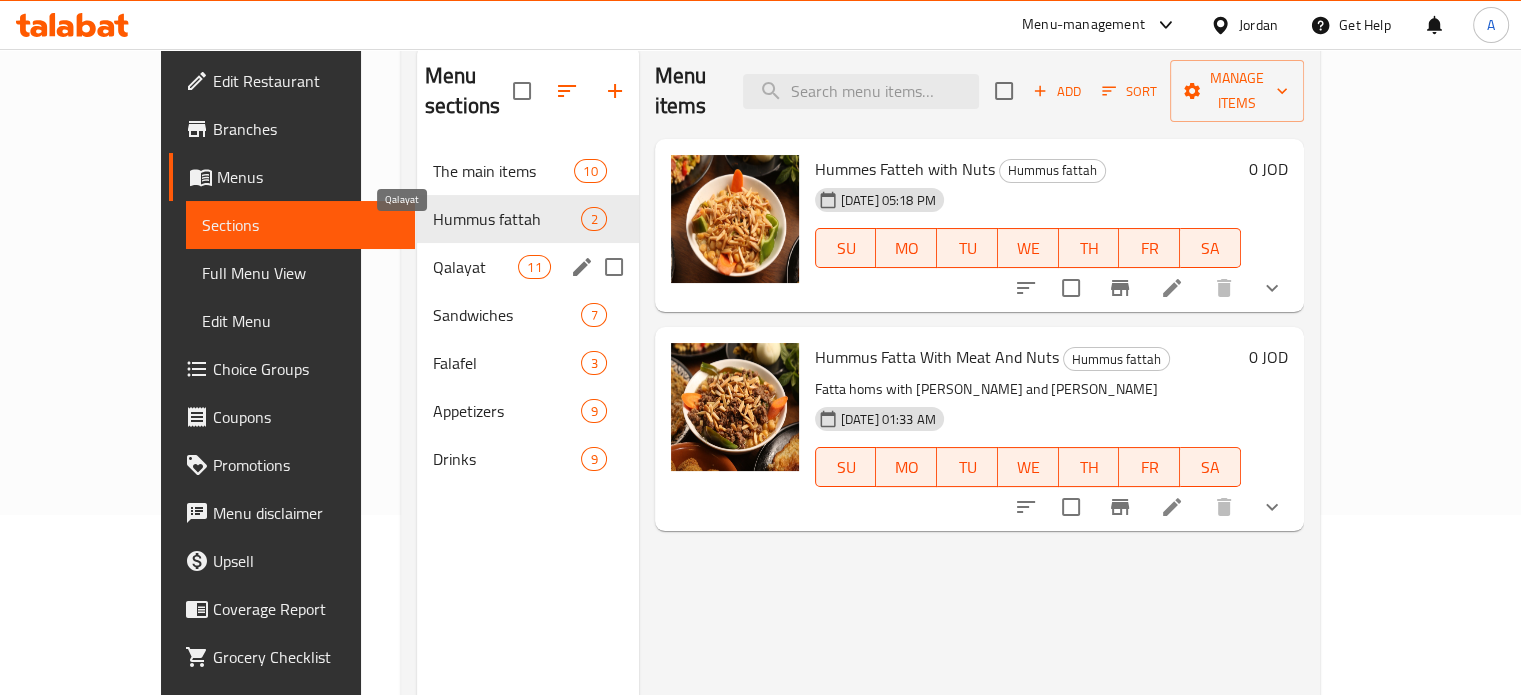 click on "Qalayat" at bounding box center [475, 267] 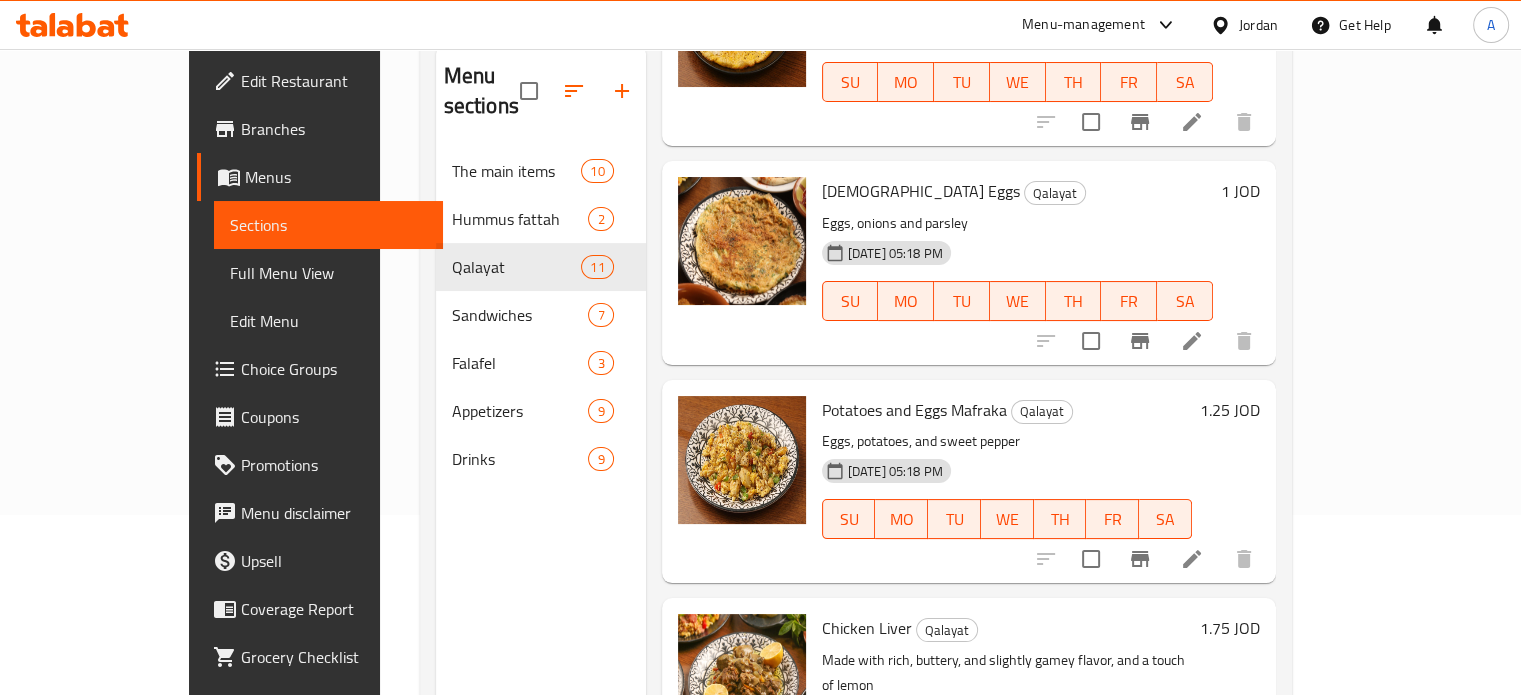 scroll, scrollTop: 0, scrollLeft: 0, axis: both 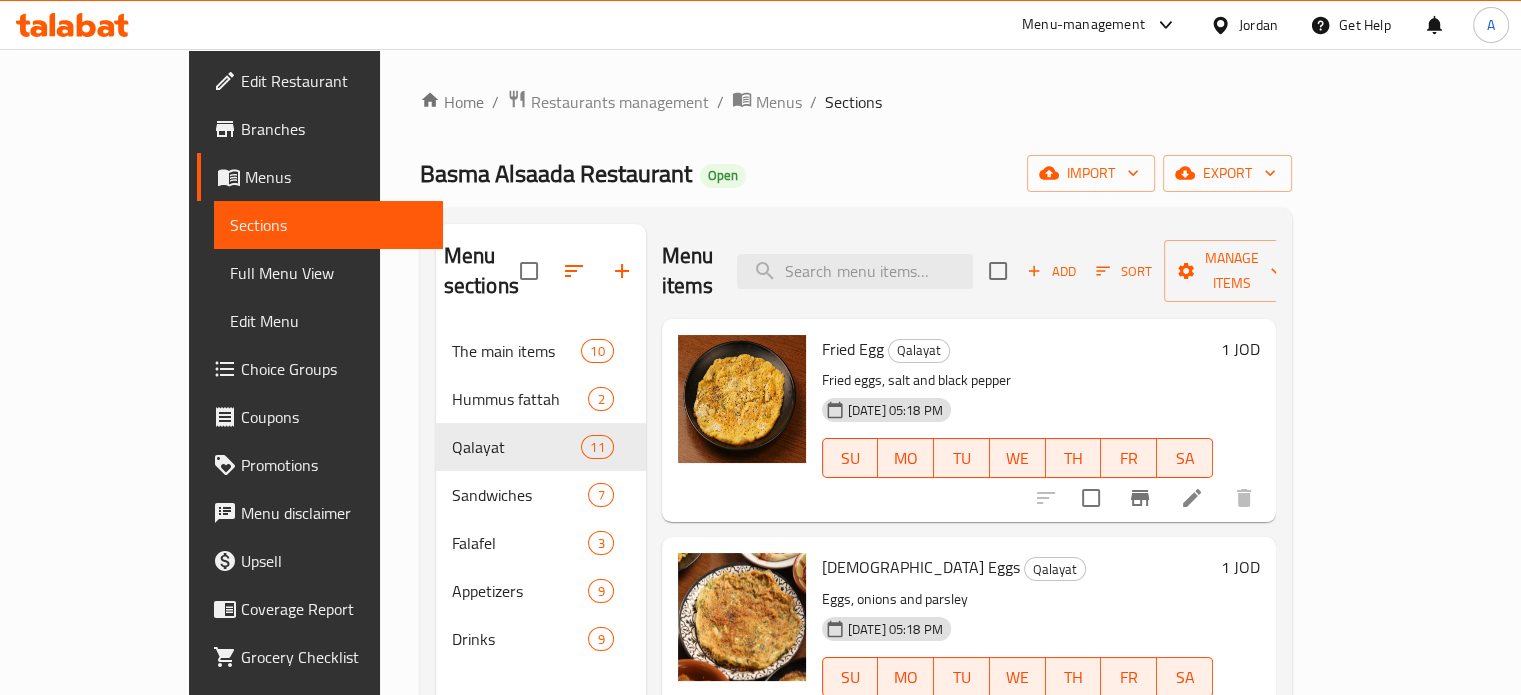 click 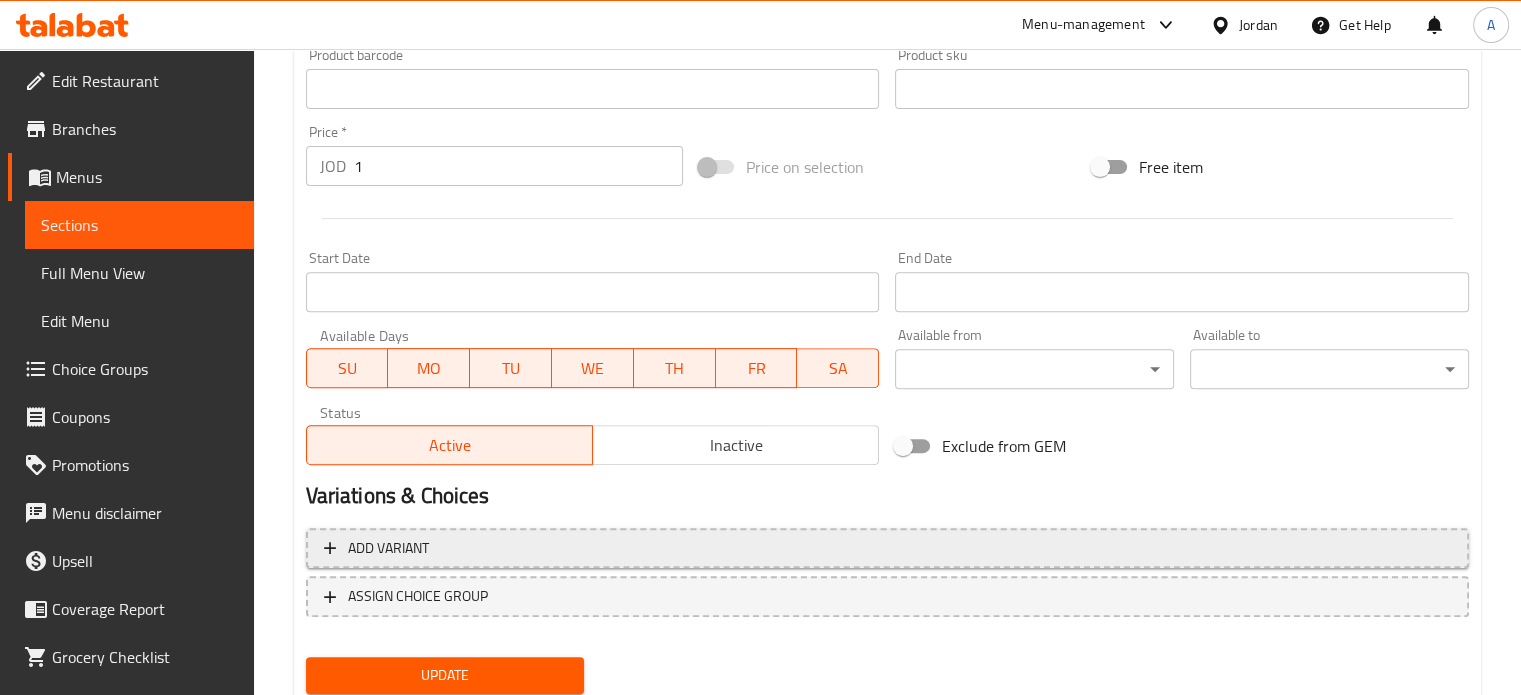 scroll, scrollTop: 700, scrollLeft: 0, axis: vertical 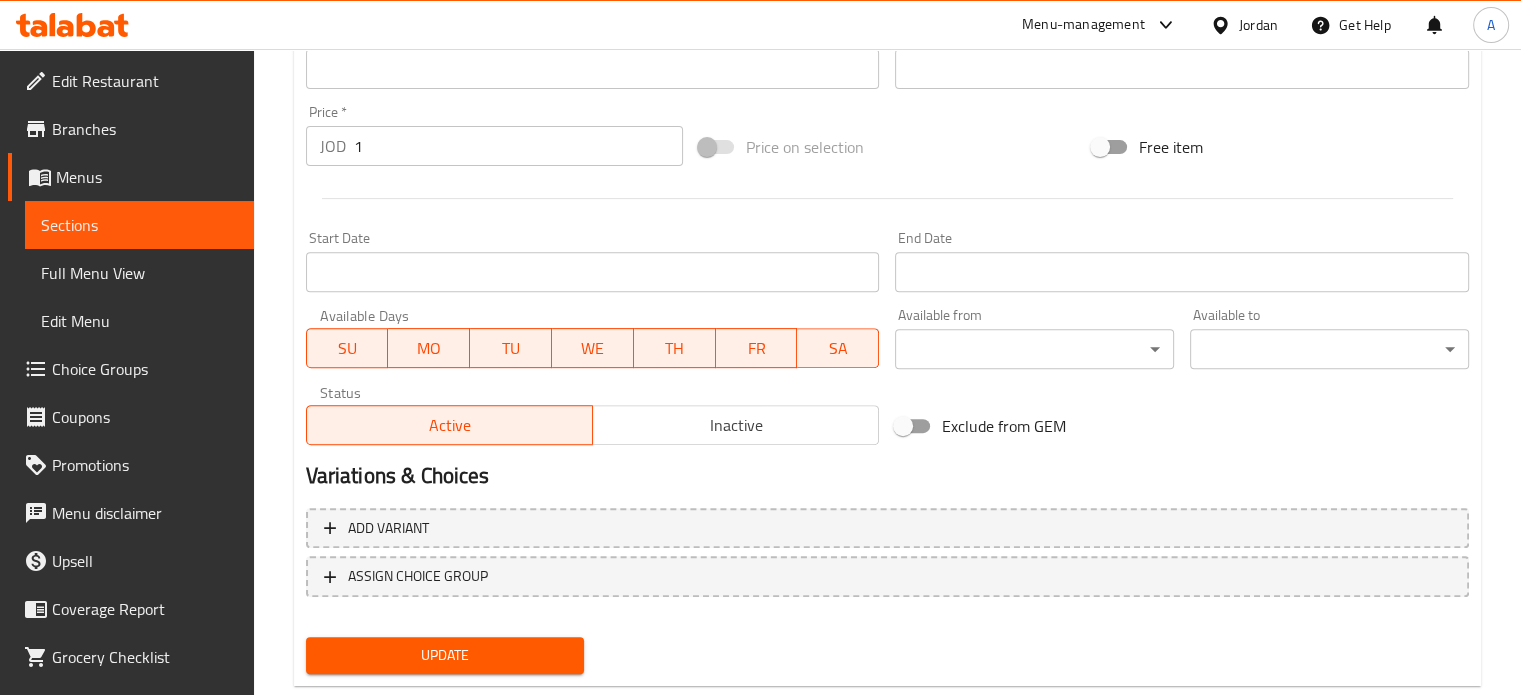 click on "1" at bounding box center (518, 146) 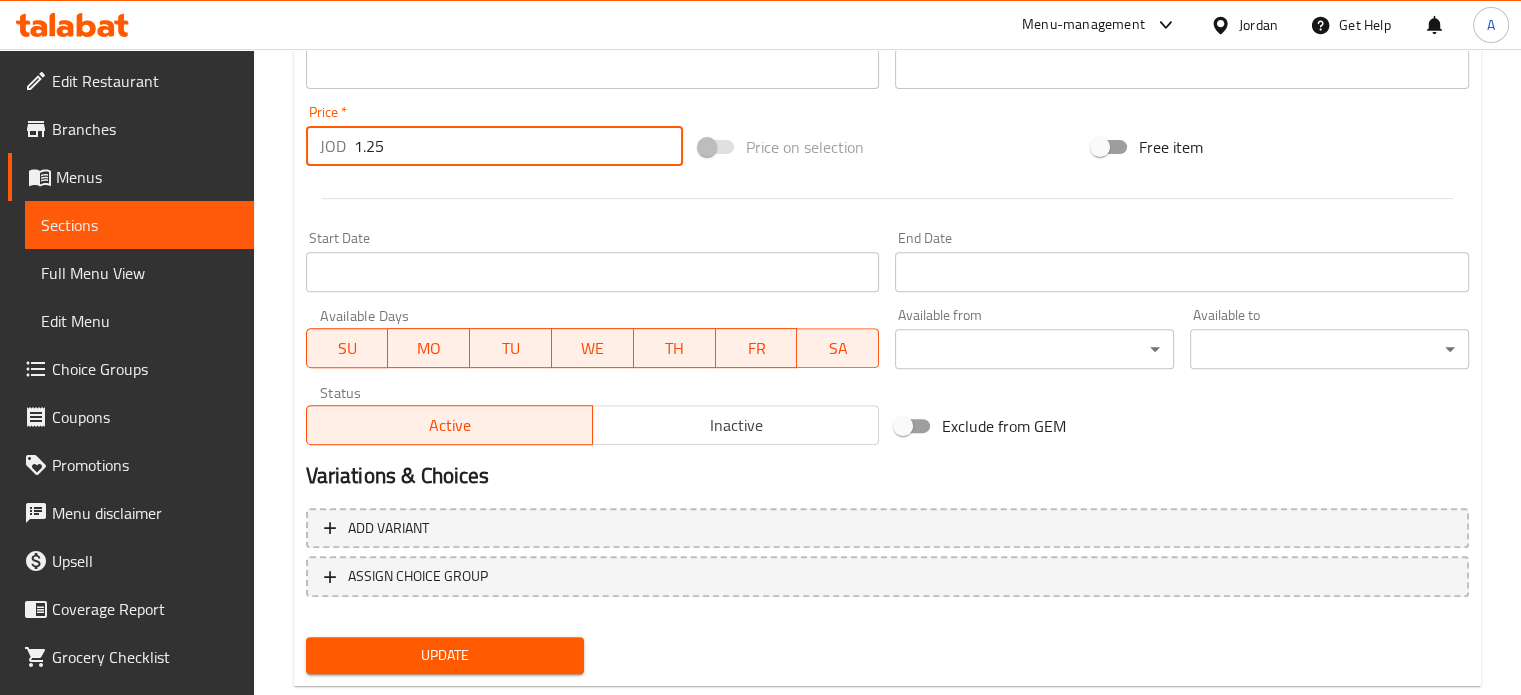 type on "1.25" 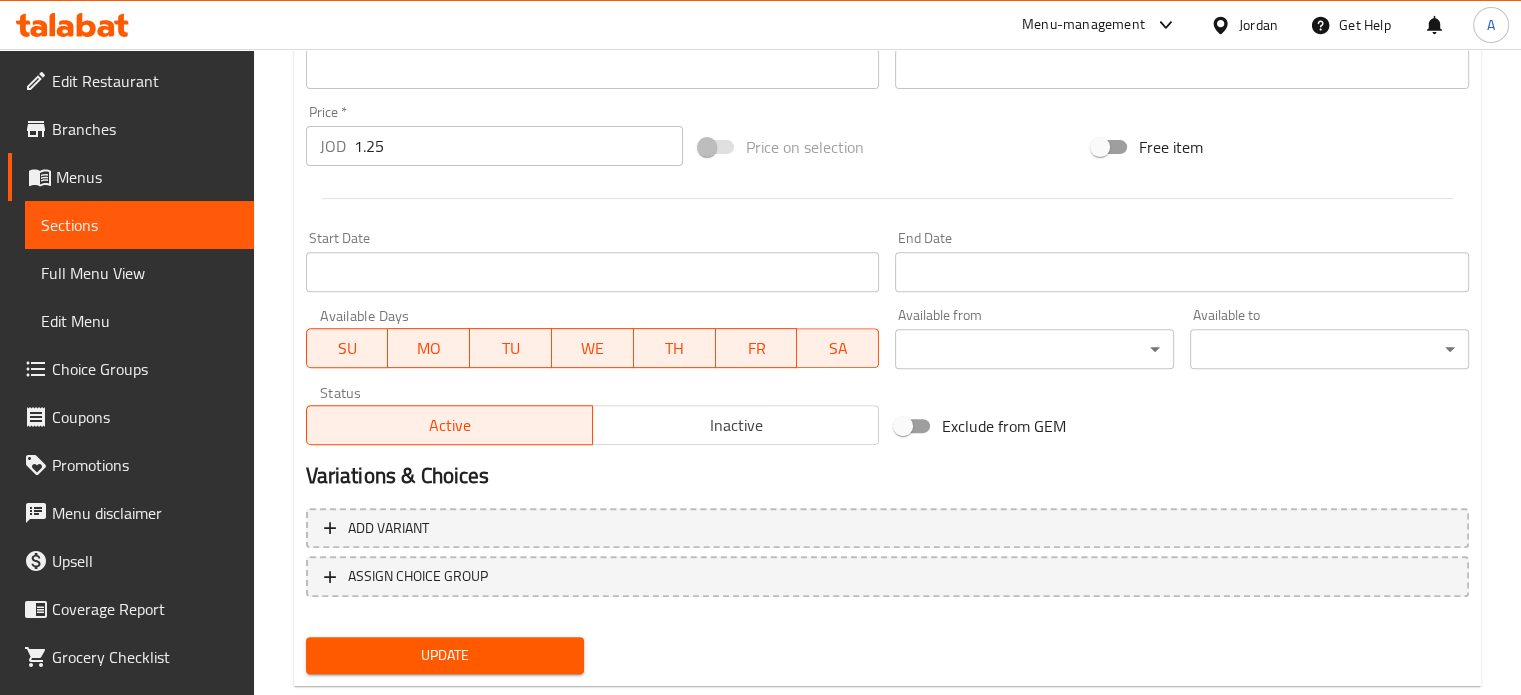 click on "Update" at bounding box center (445, 655) 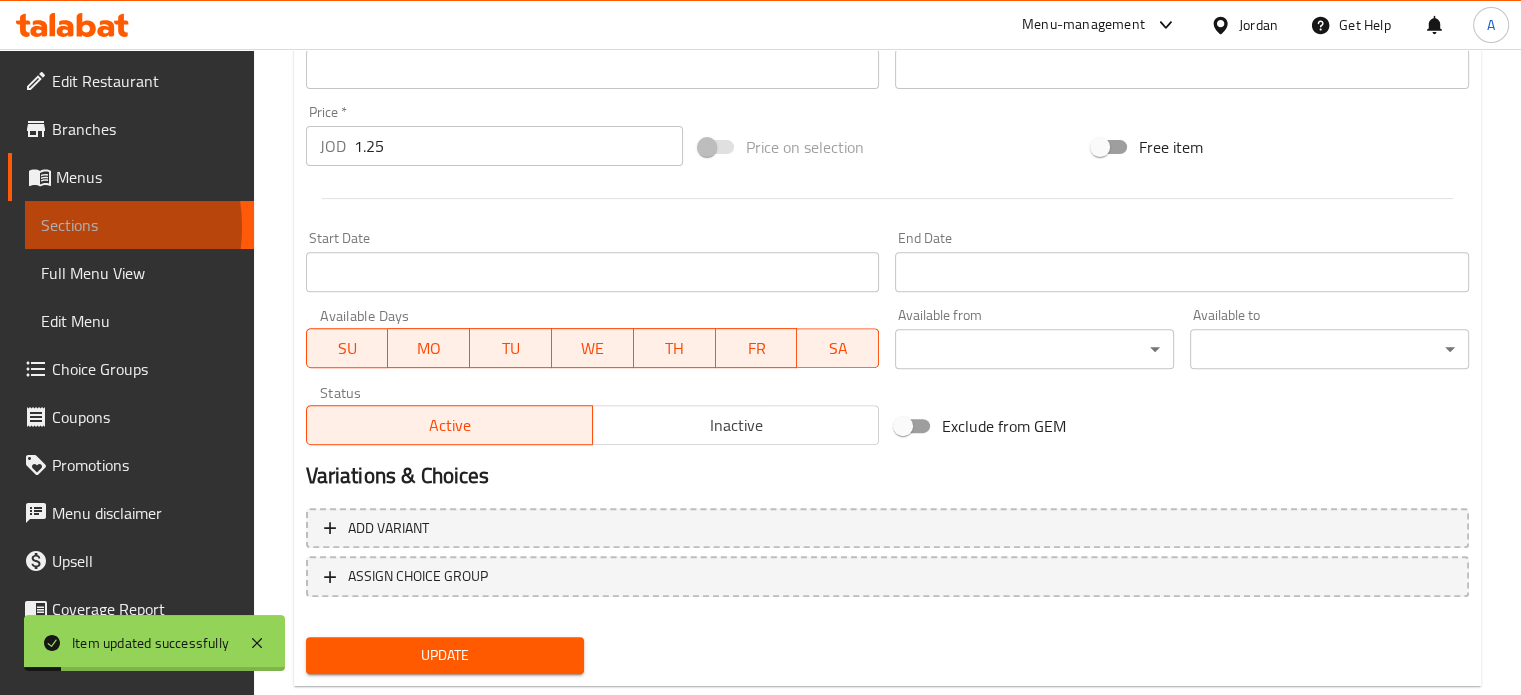 click on "Sections" at bounding box center (139, 225) 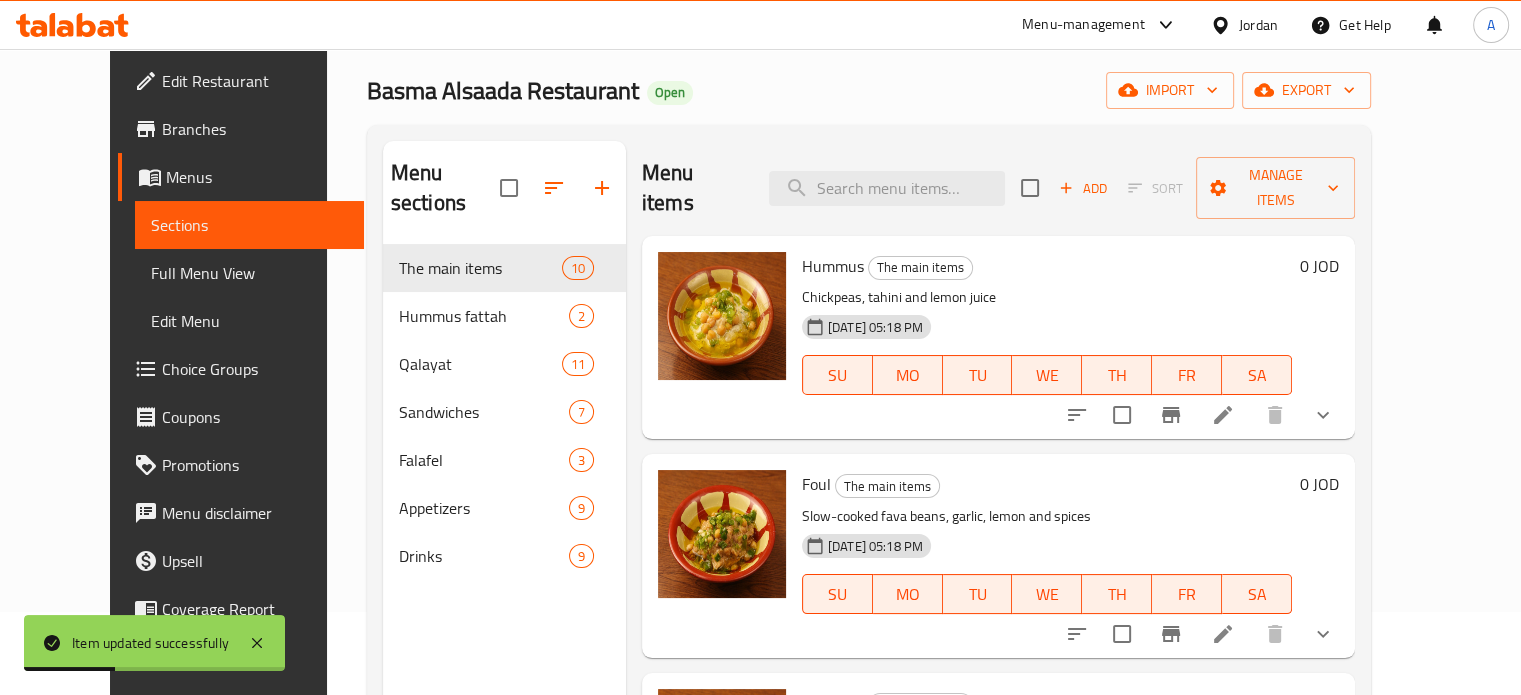 scroll, scrollTop: 80, scrollLeft: 0, axis: vertical 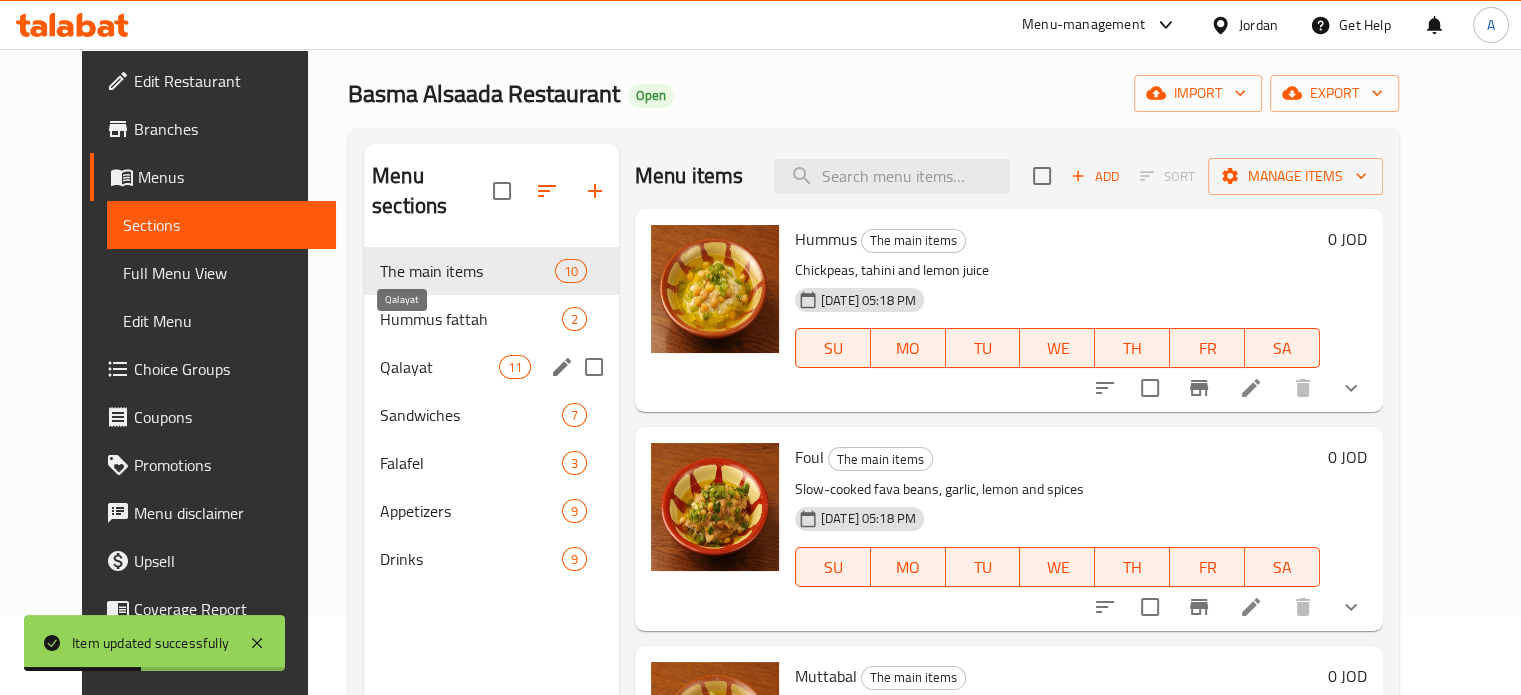 click on "Qalayat" at bounding box center (439, 367) 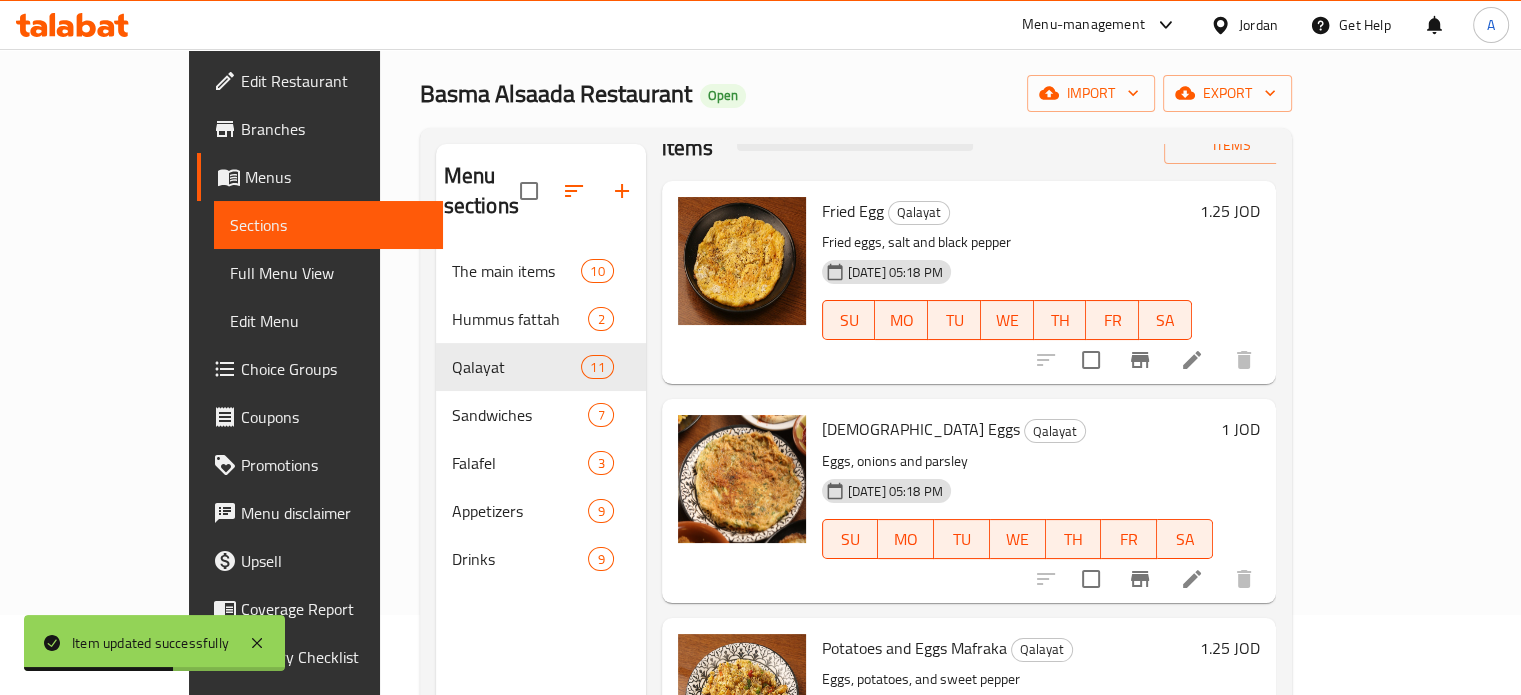 scroll, scrollTop: 100, scrollLeft: 0, axis: vertical 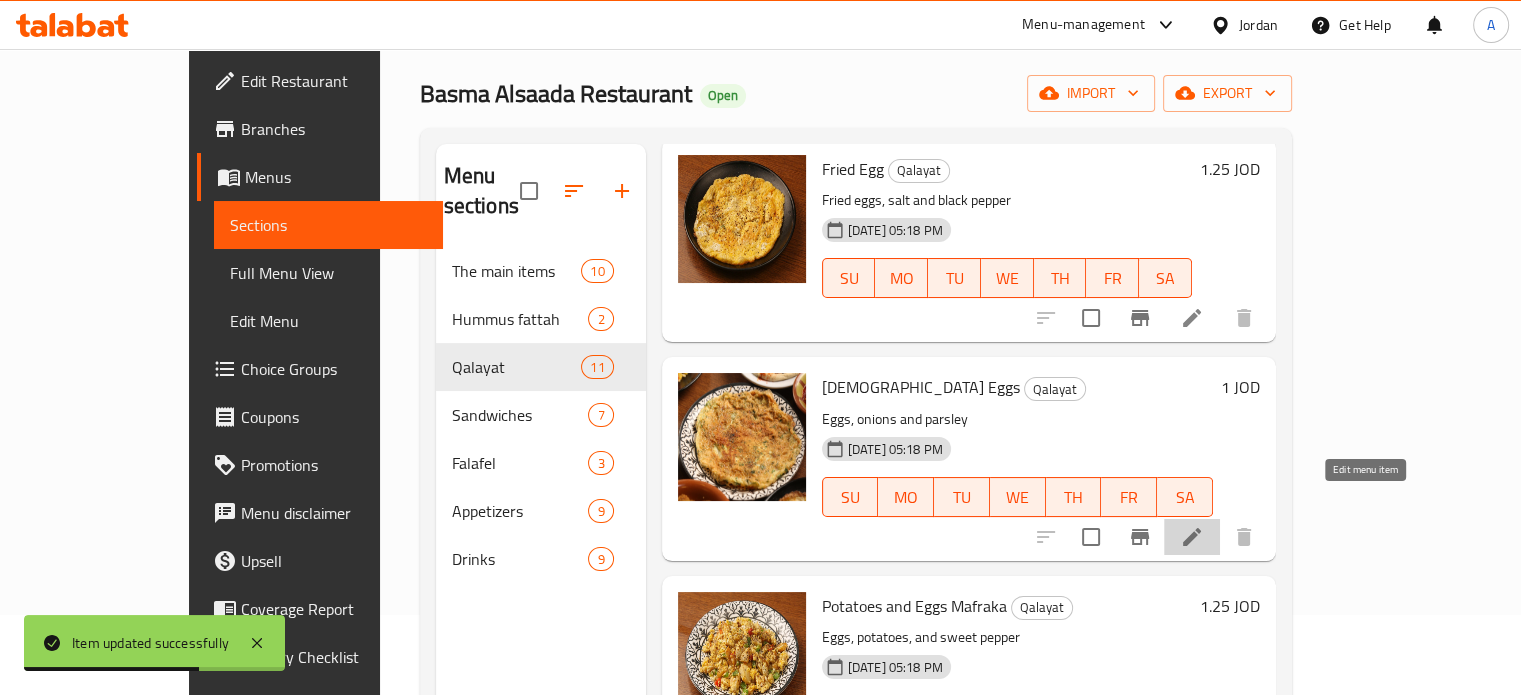 click 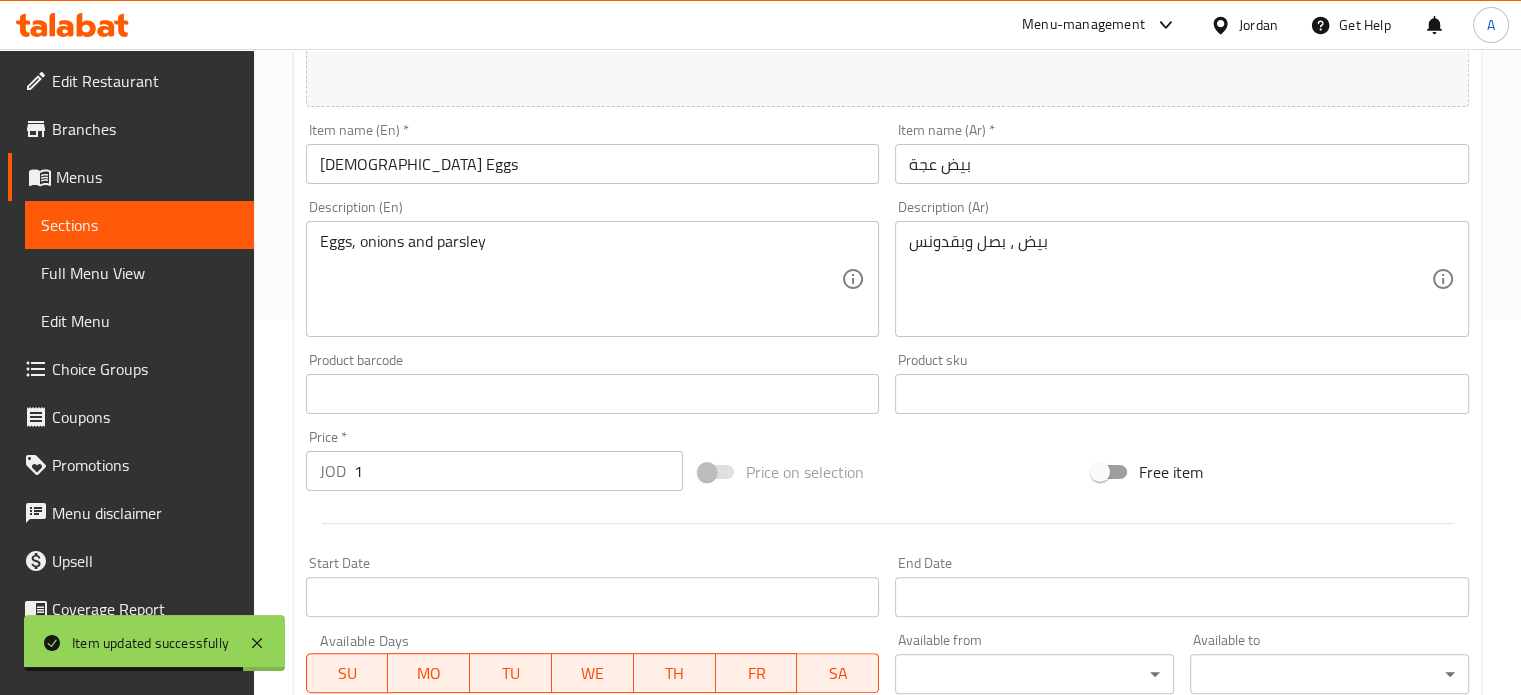 scroll, scrollTop: 400, scrollLeft: 0, axis: vertical 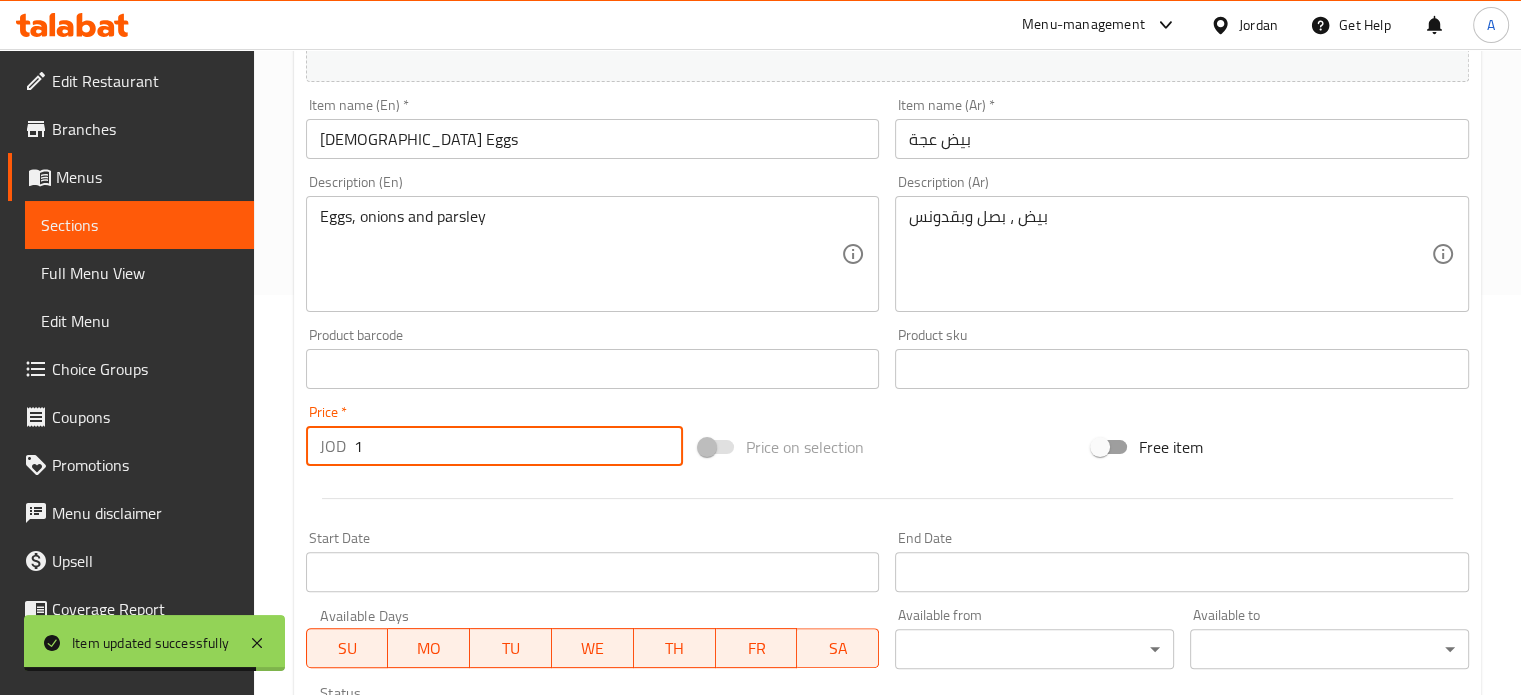 click on "1" at bounding box center (518, 446) 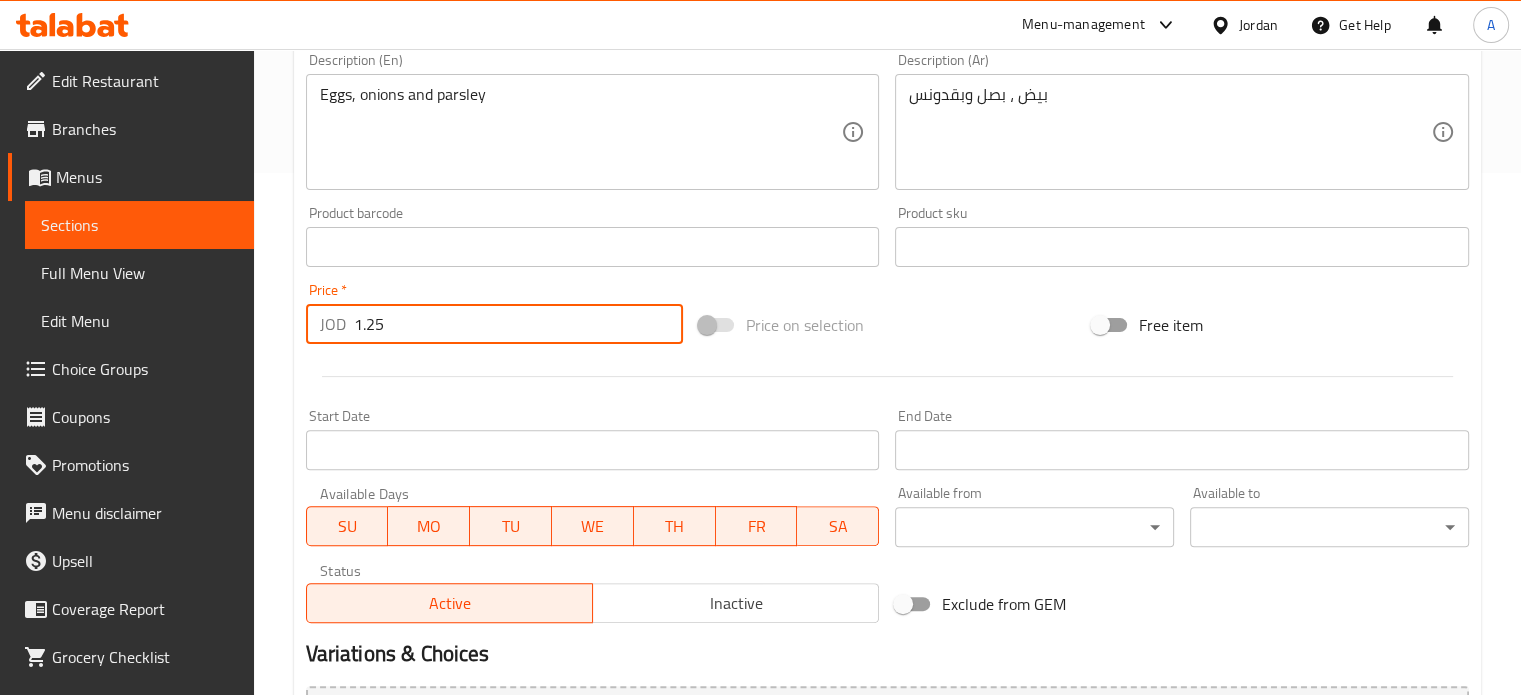 scroll, scrollTop: 745, scrollLeft: 0, axis: vertical 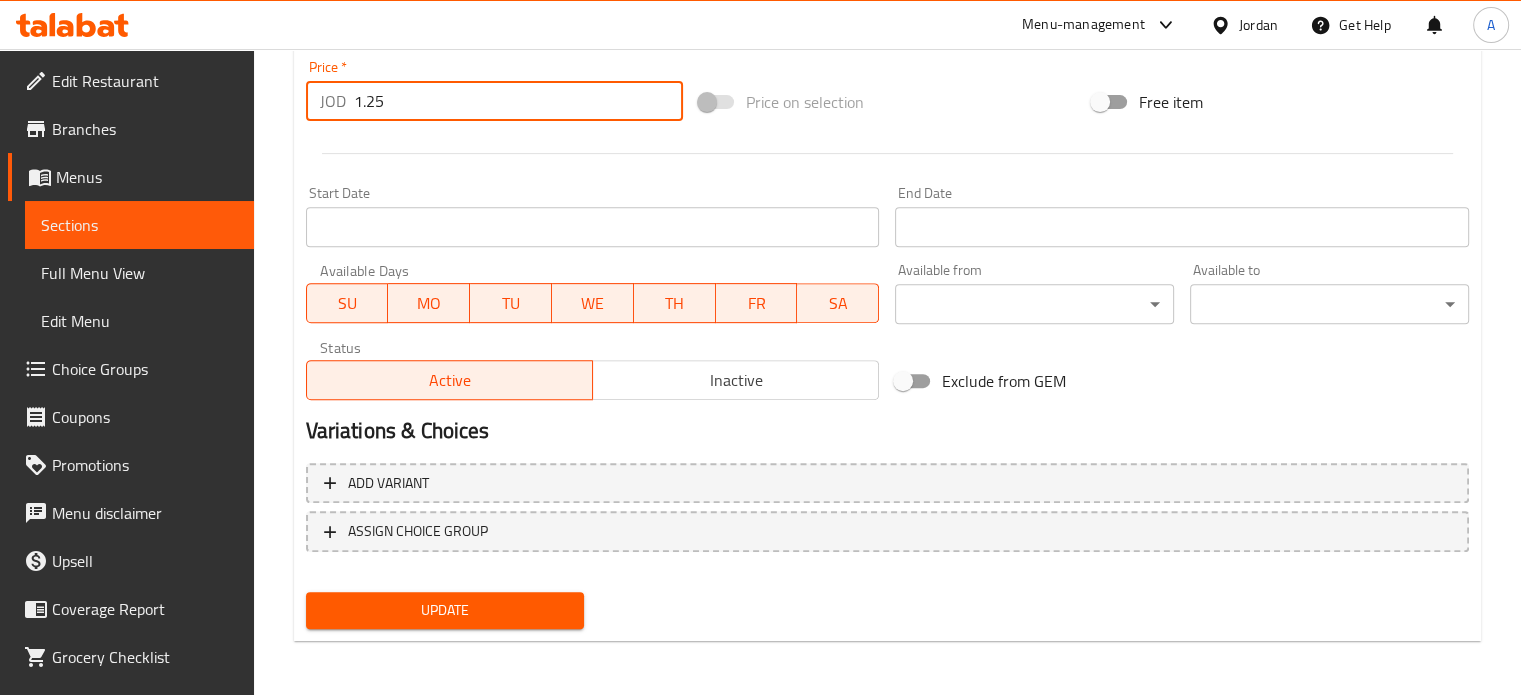 type on "1.25" 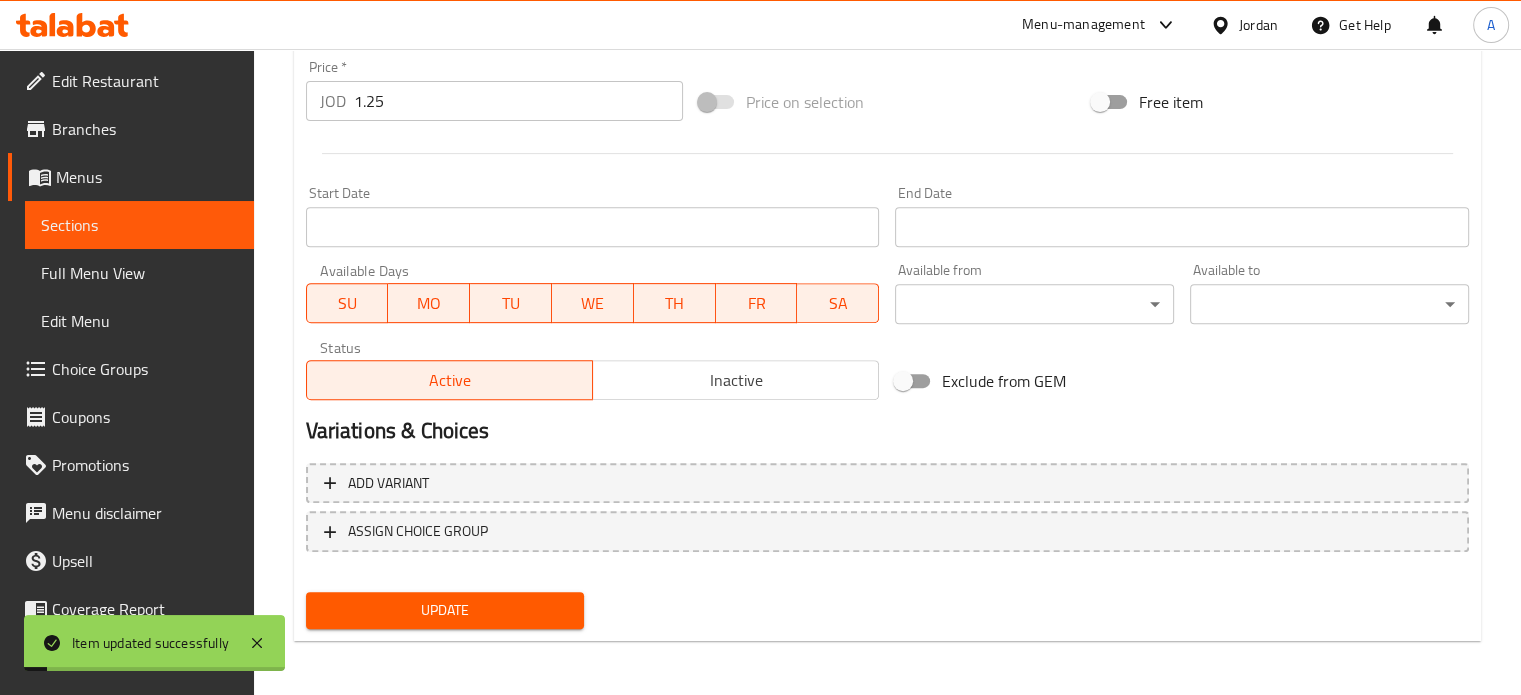 click on "Sections" at bounding box center (139, 225) 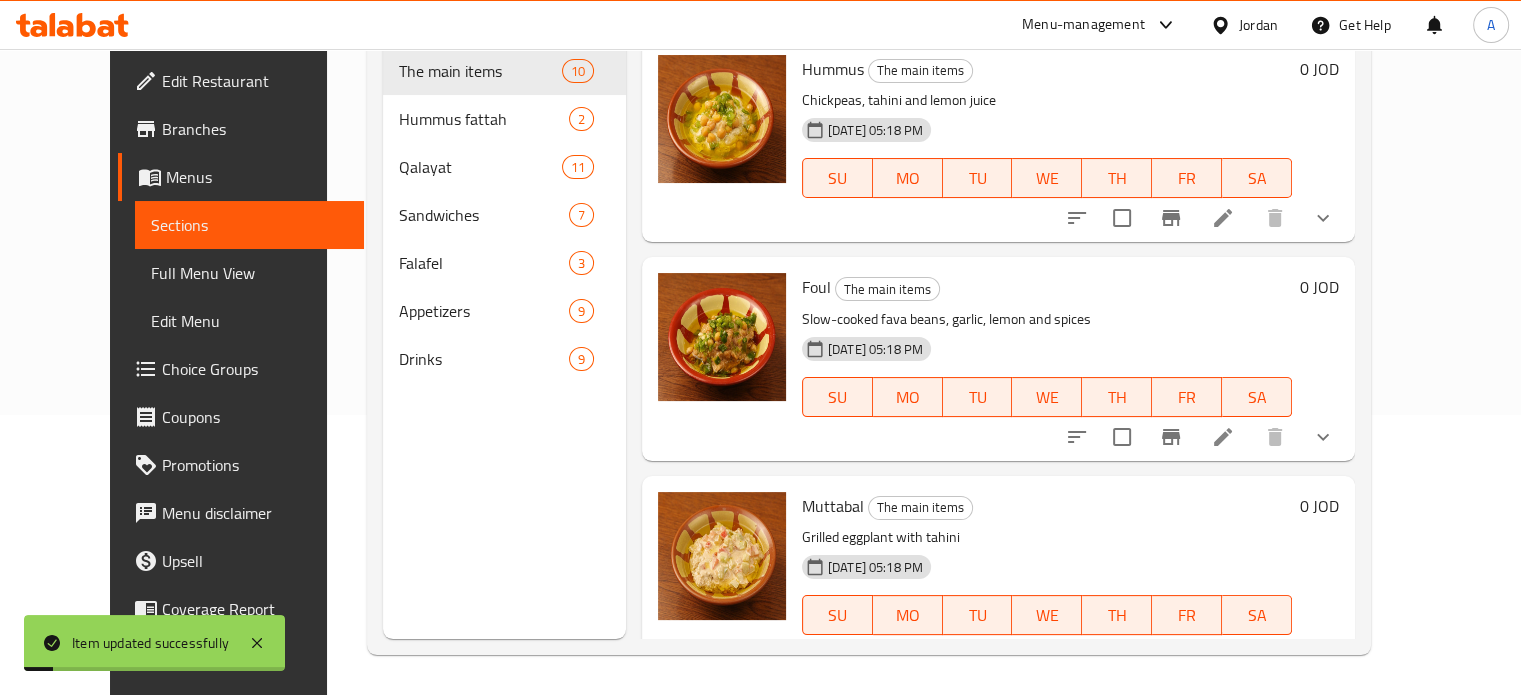 scroll, scrollTop: 280, scrollLeft: 0, axis: vertical 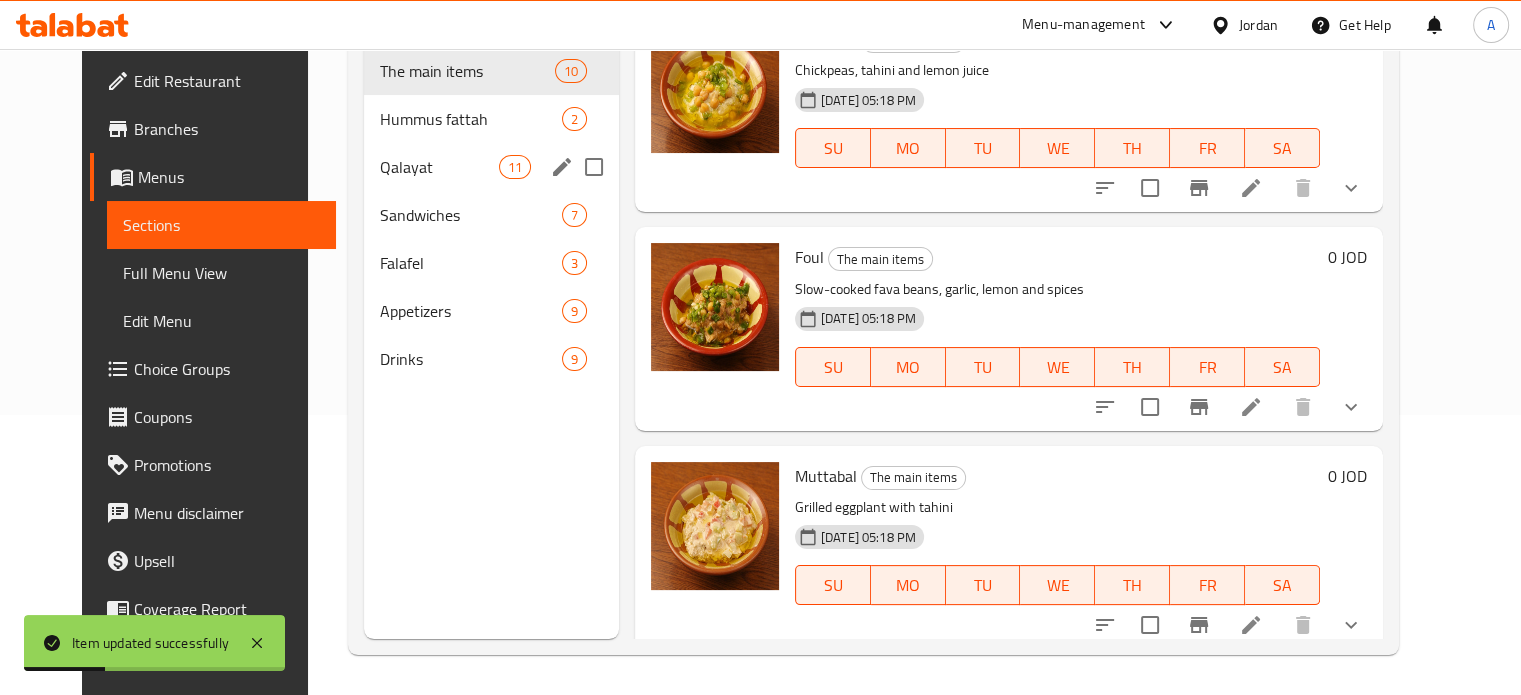 click on "Qalayat" at bounding box center (439, 167) 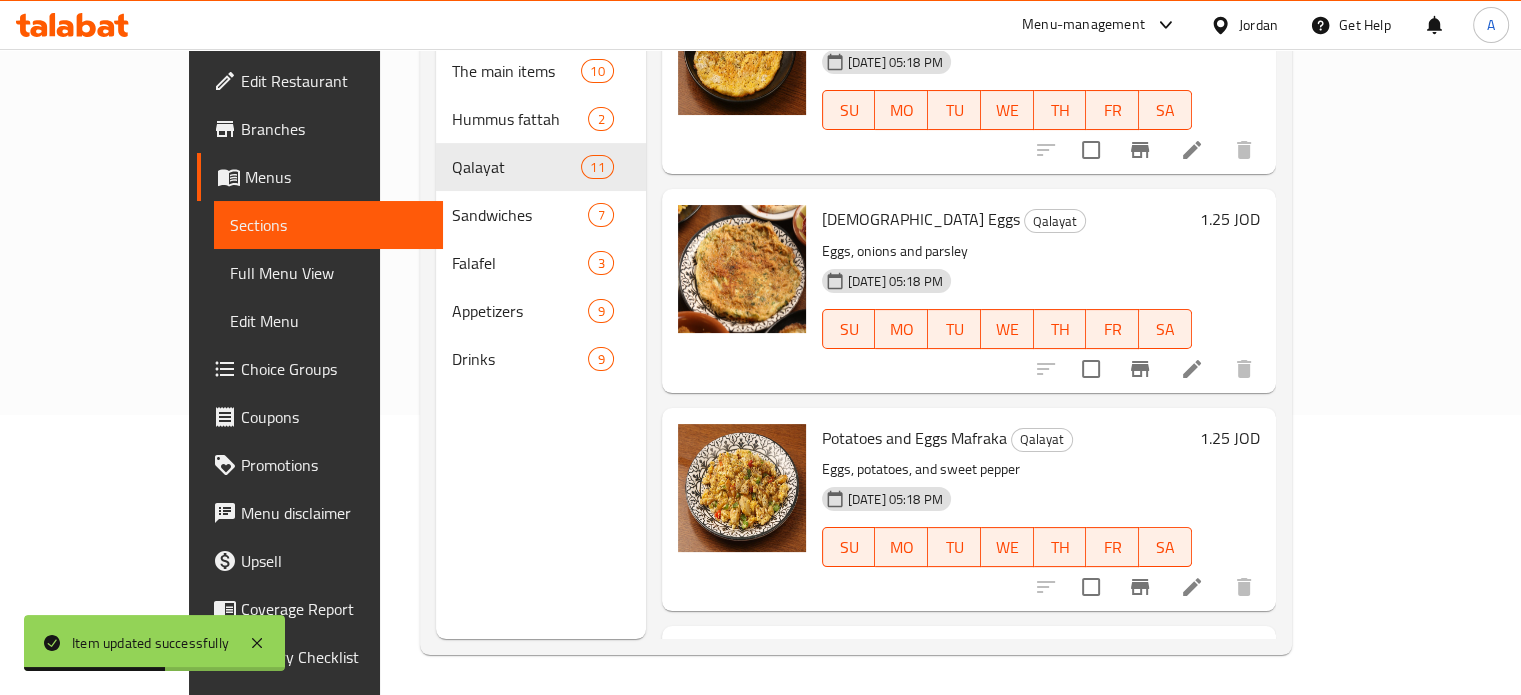 scroll, scrollTop: 100, scrollLeft: 0, axis: vertical 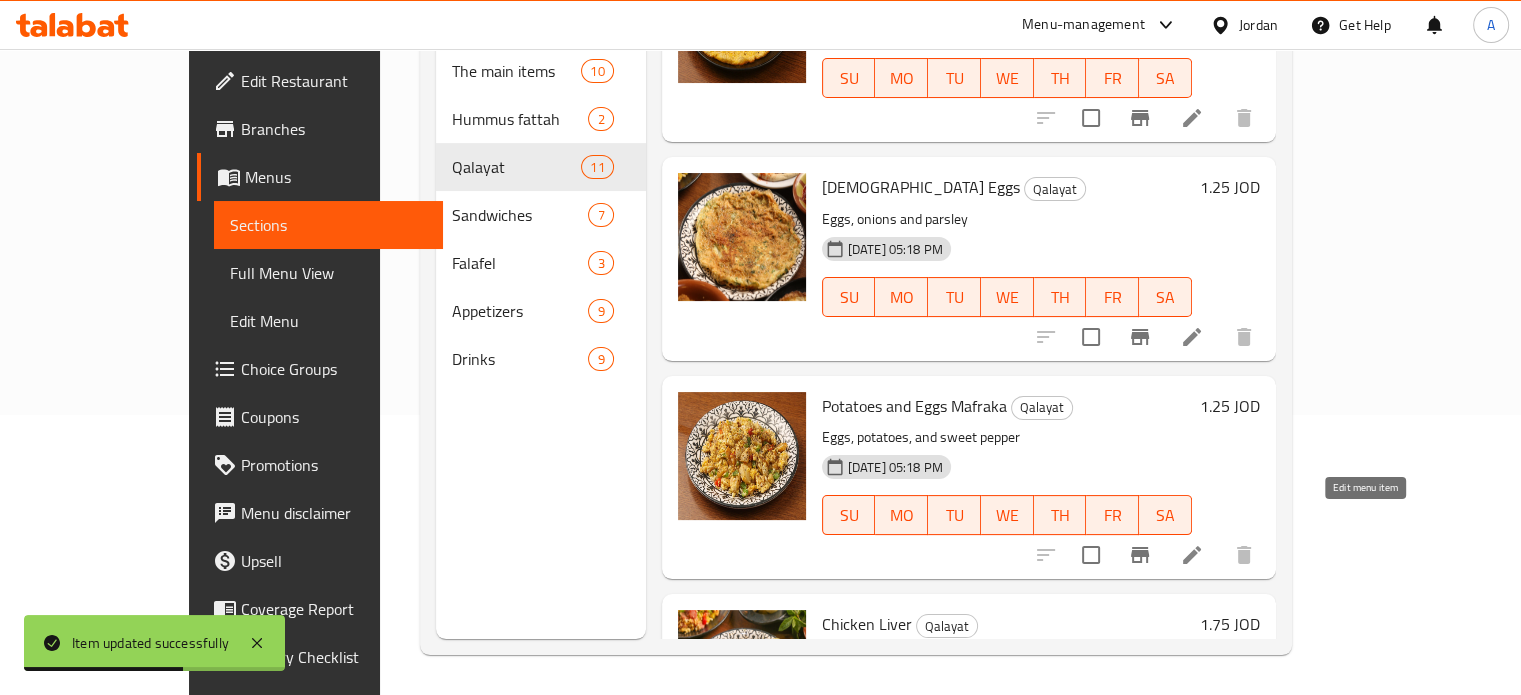 click 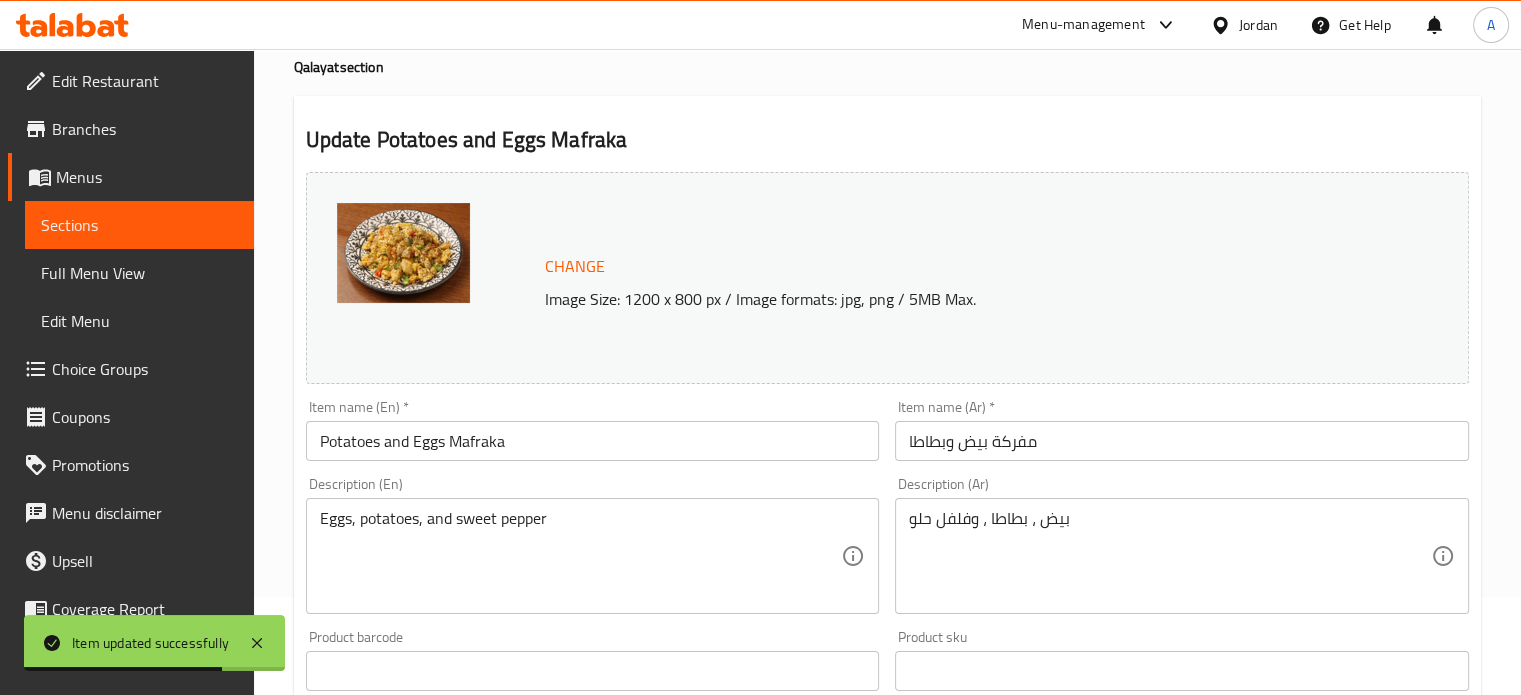 scroll, scrollTop: 300, scrollLeft: 0, axis: vertical 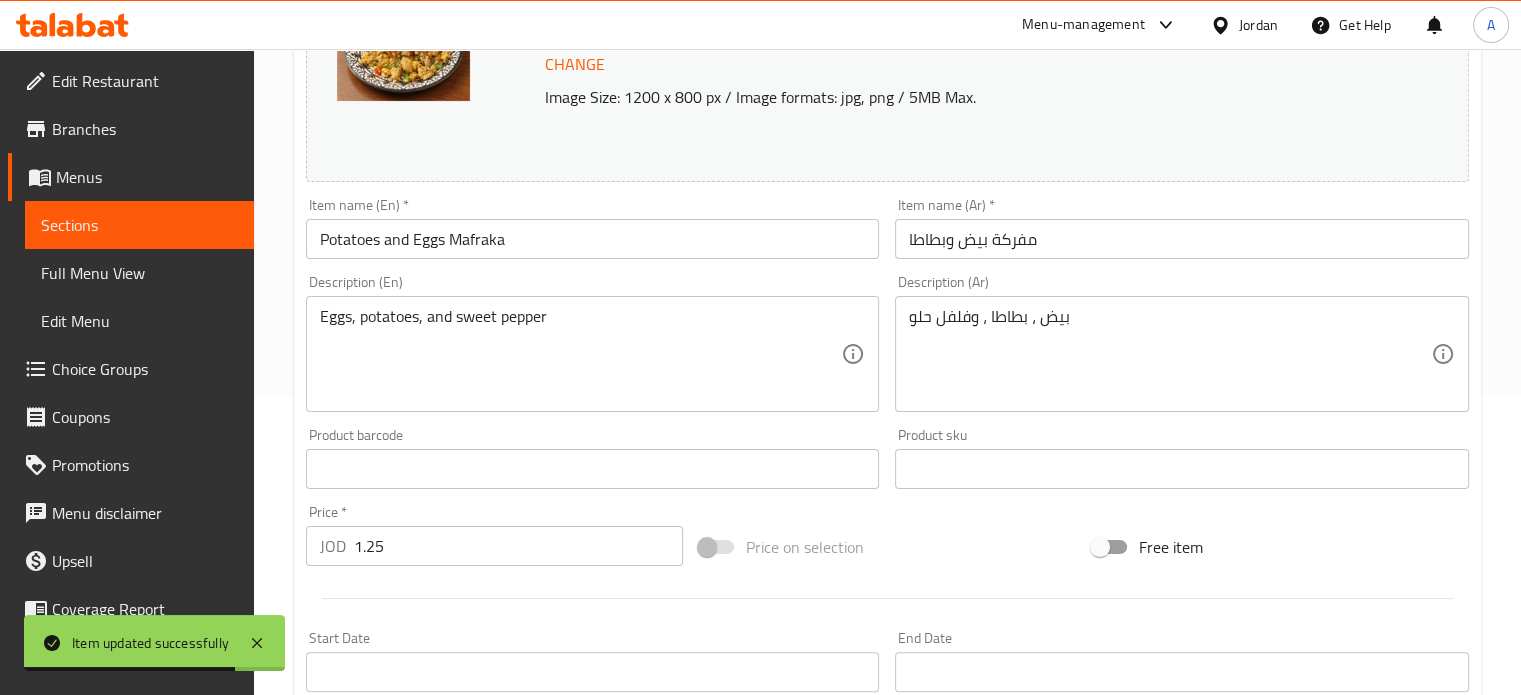 click on "1.25" at bounding box center [518, 546] 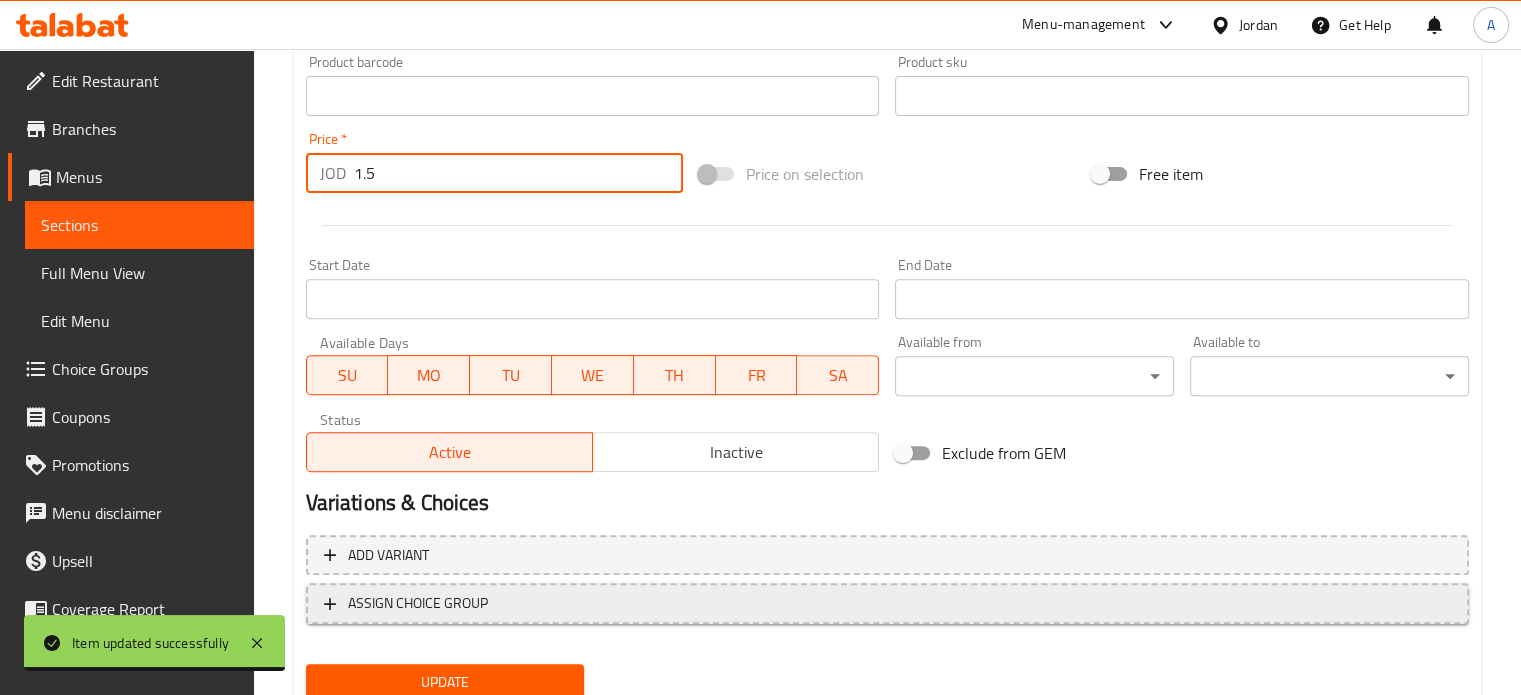 scroll, scrollTop: 745, scrollLeft: 0, axis: vertical 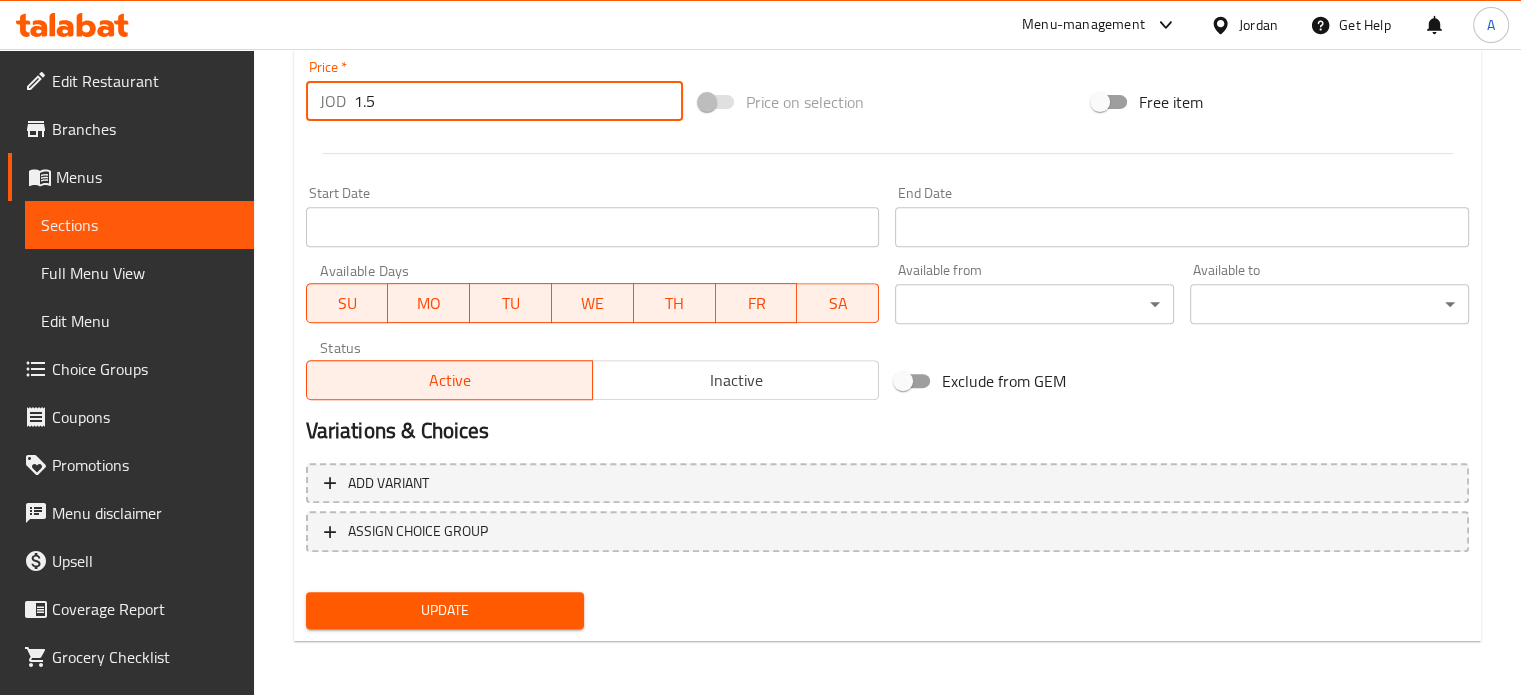 type on "1.5" 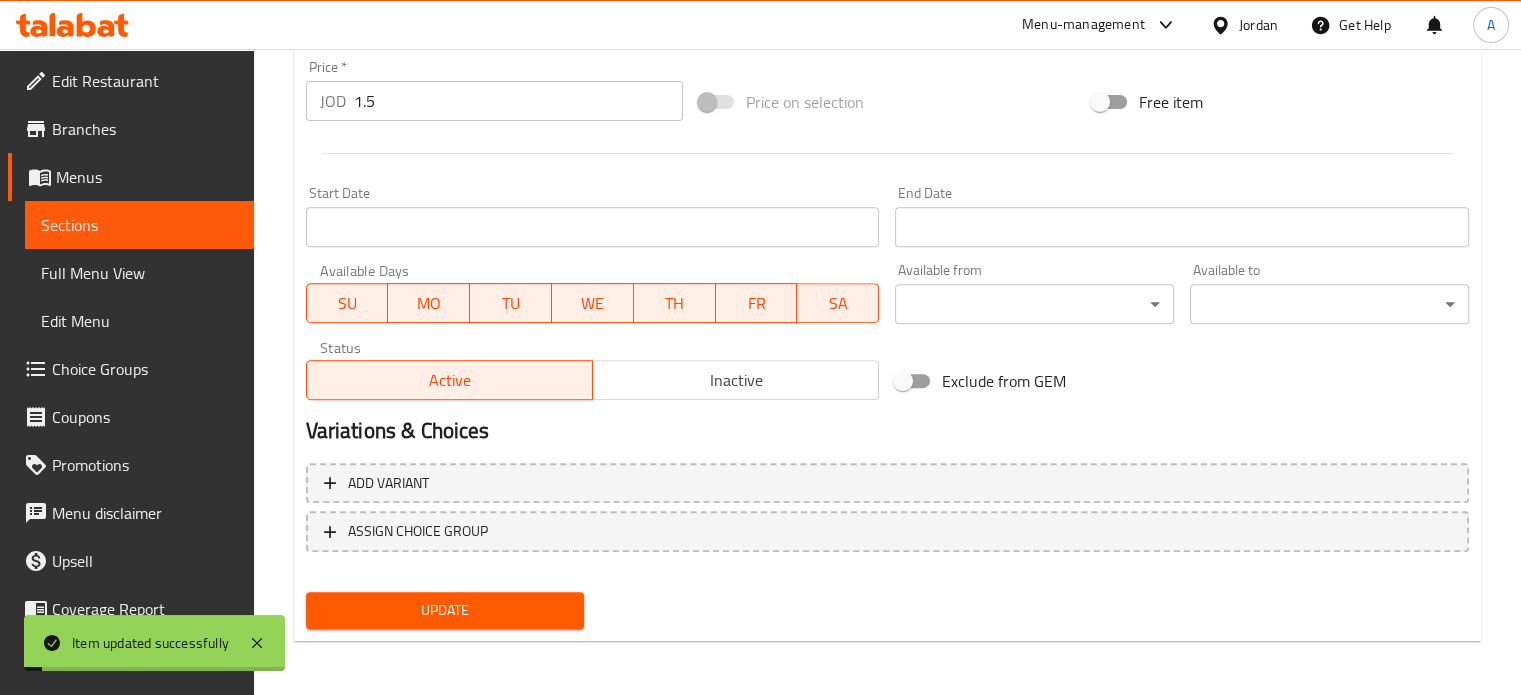 click on "Sections" at bounding box center (139, 225) 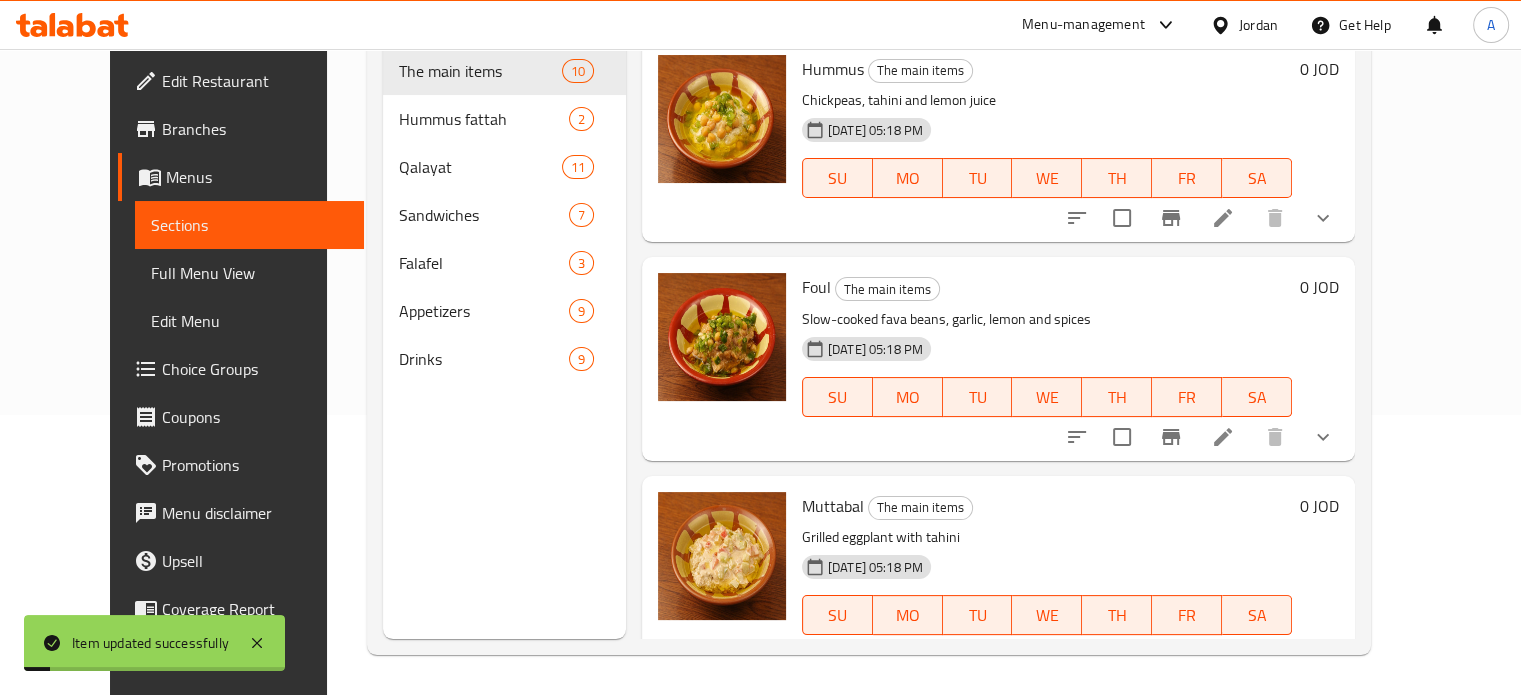 scroll, scrollTop: 280, scrollLeft: 0, axis: vertical 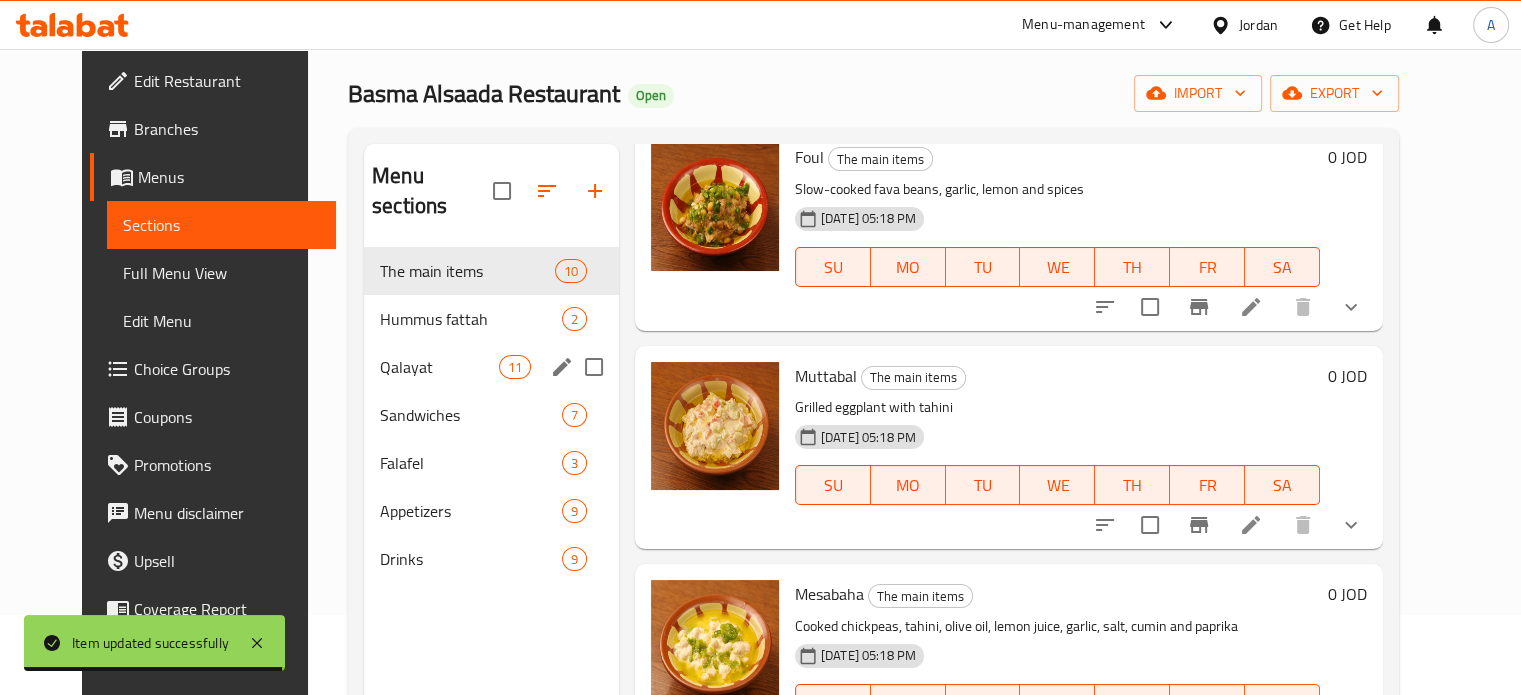 click on "Qalayat 11" at bounding box center (491, 367) 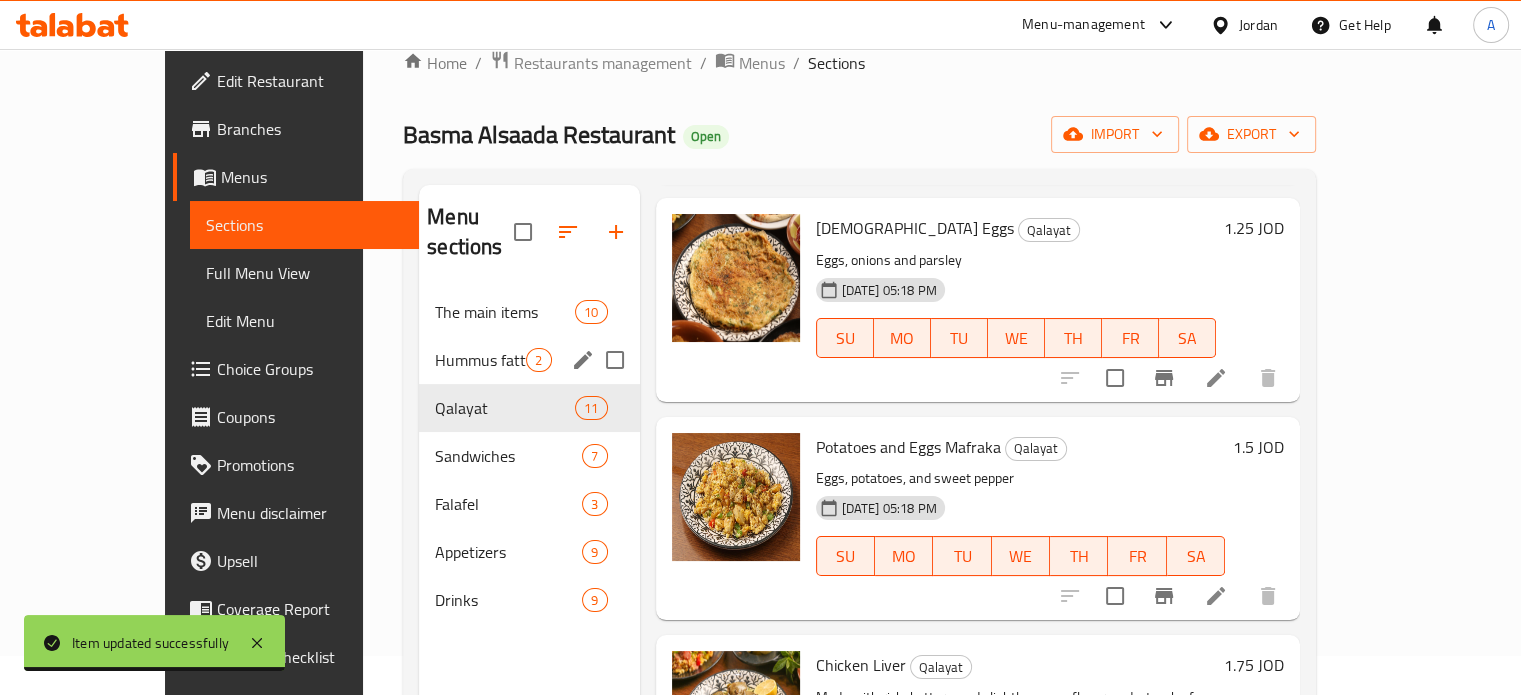 scroll 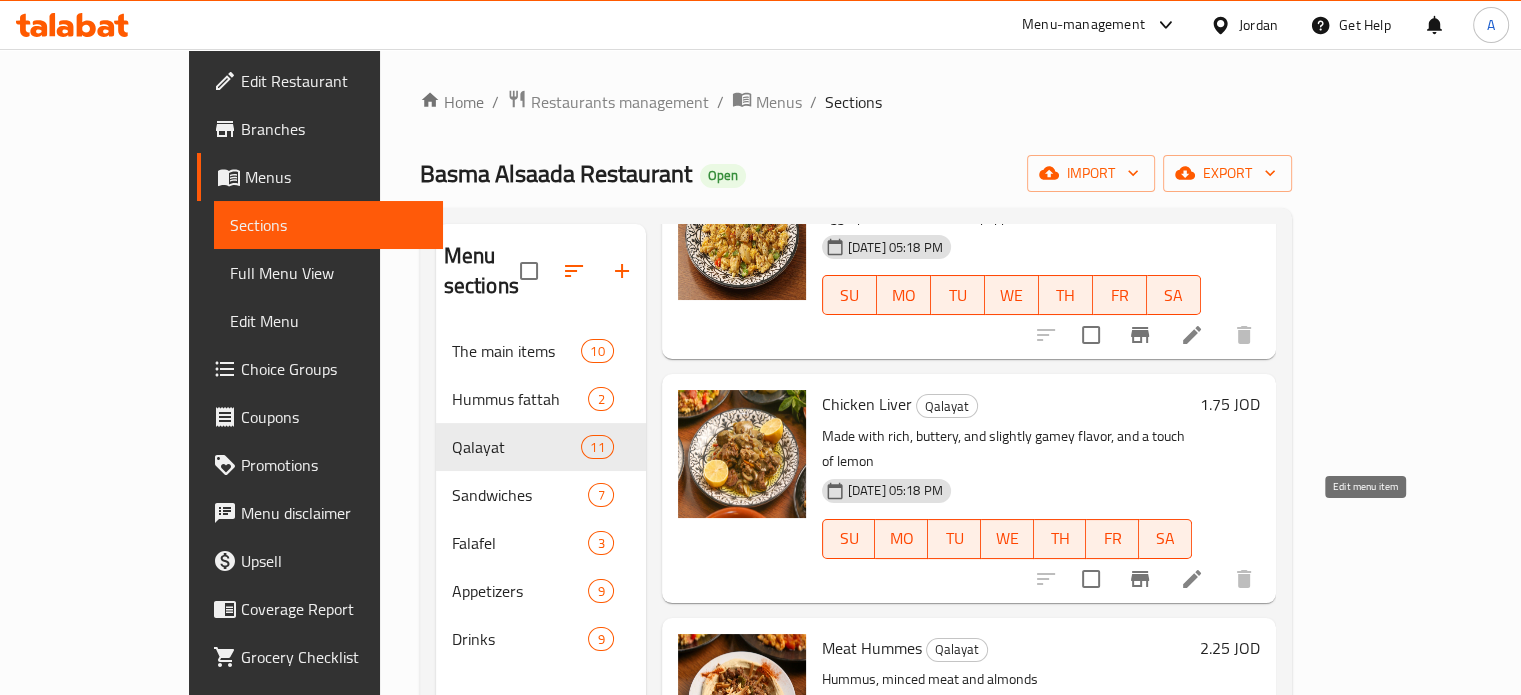 click 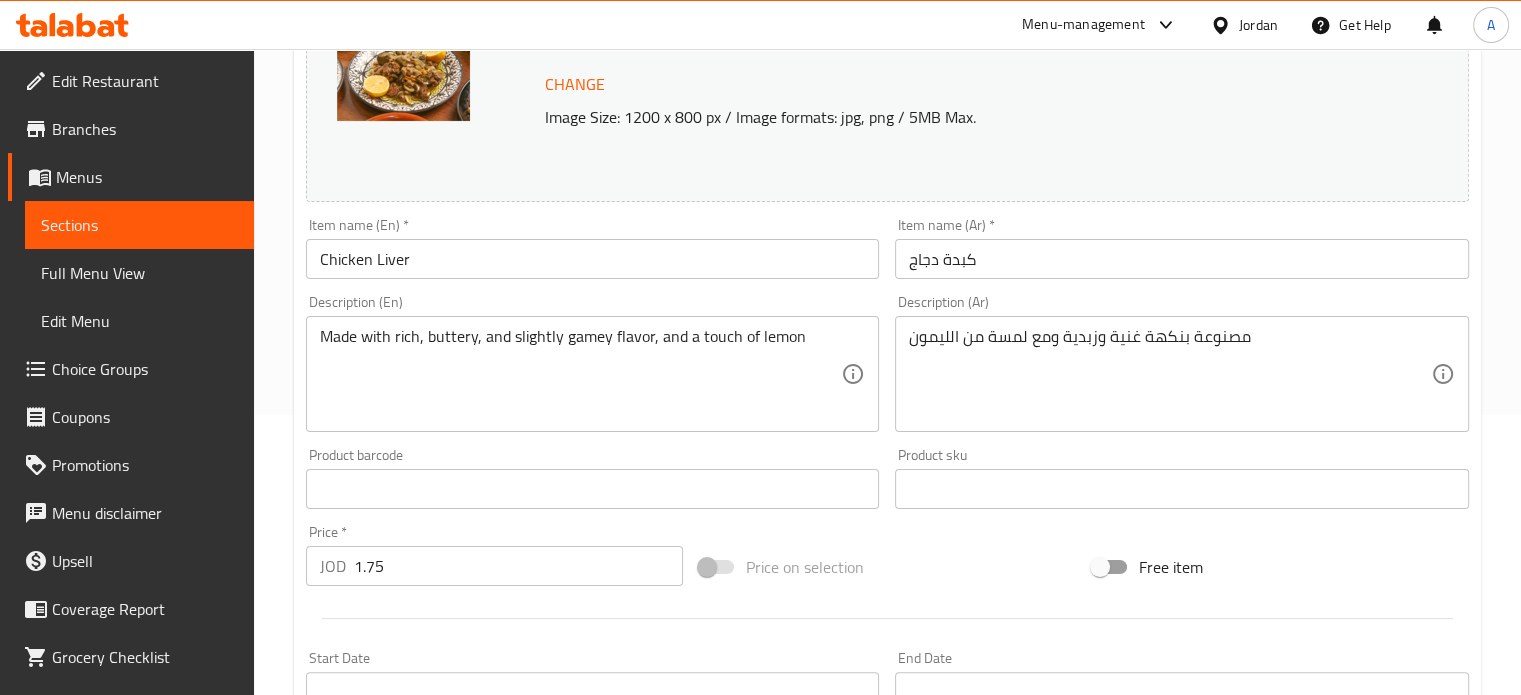 scroll, scrollTop: 500, scrollLeft: 0, axis: vertical 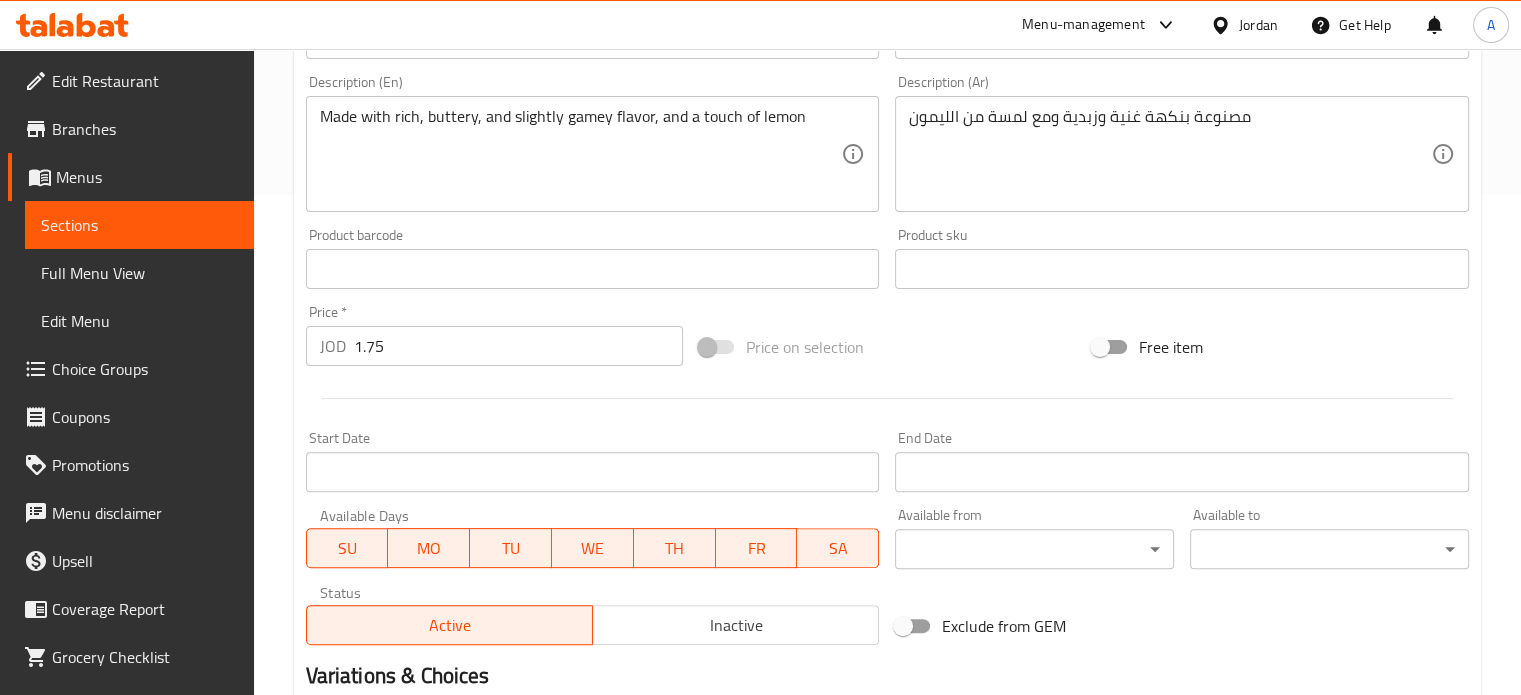 click on "1.75" at bounding box center [518, 346] 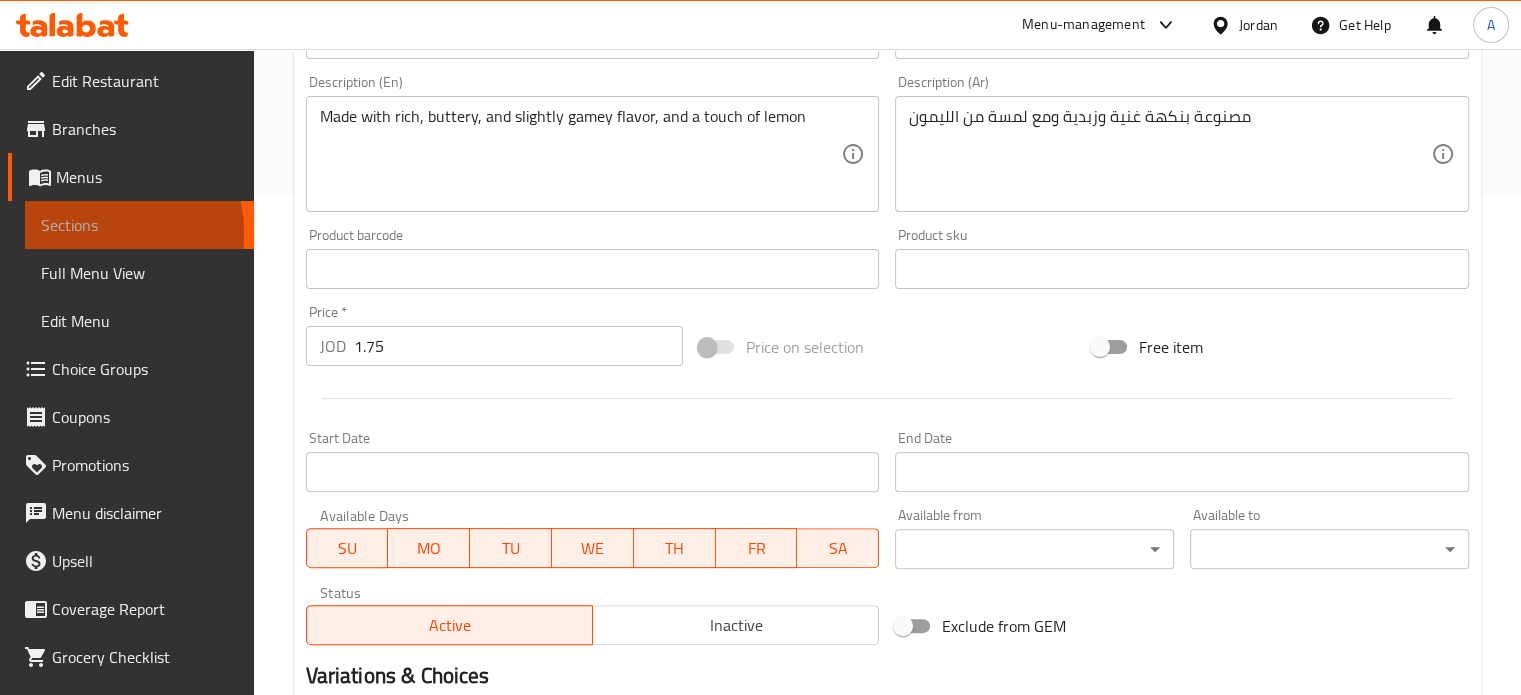 click on "Sections" at bounding box center (139, 225) 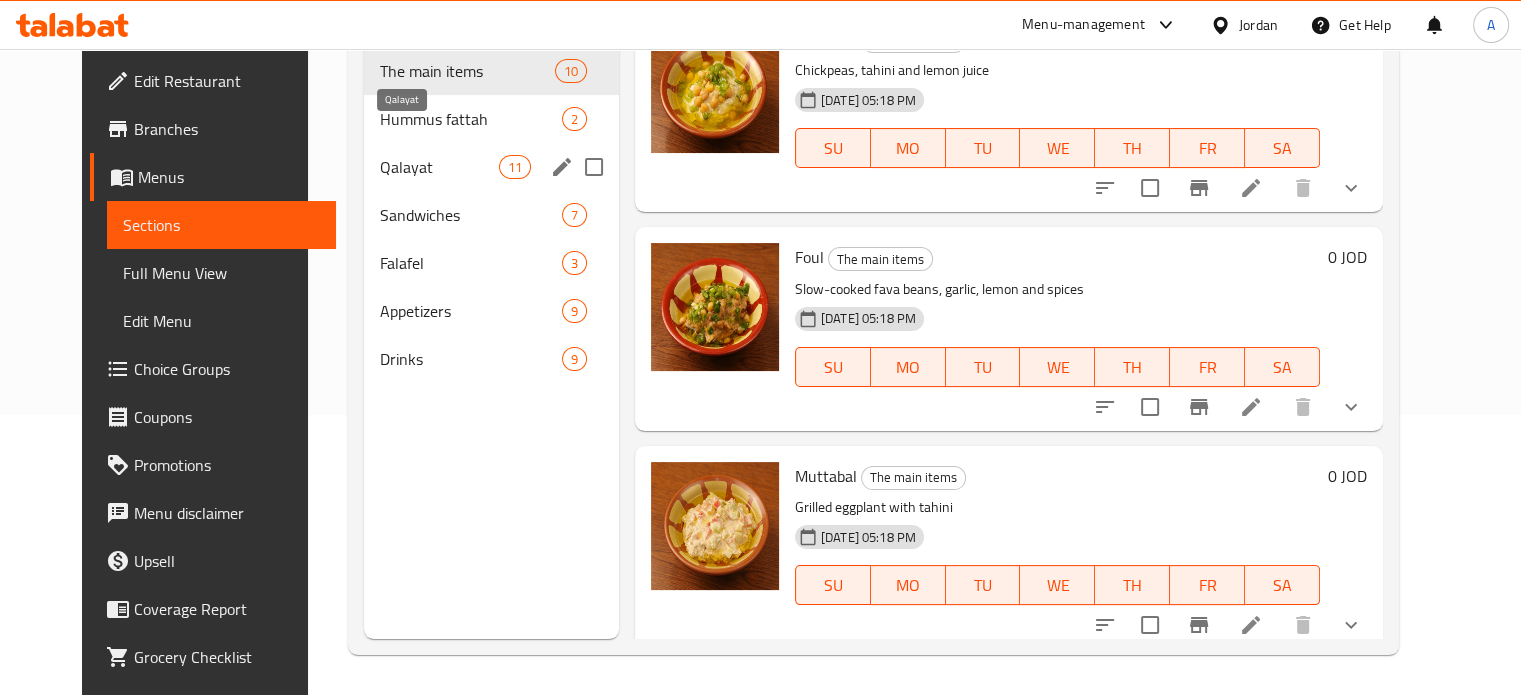 click on "Qalayat" at bounding box center [439, 167] 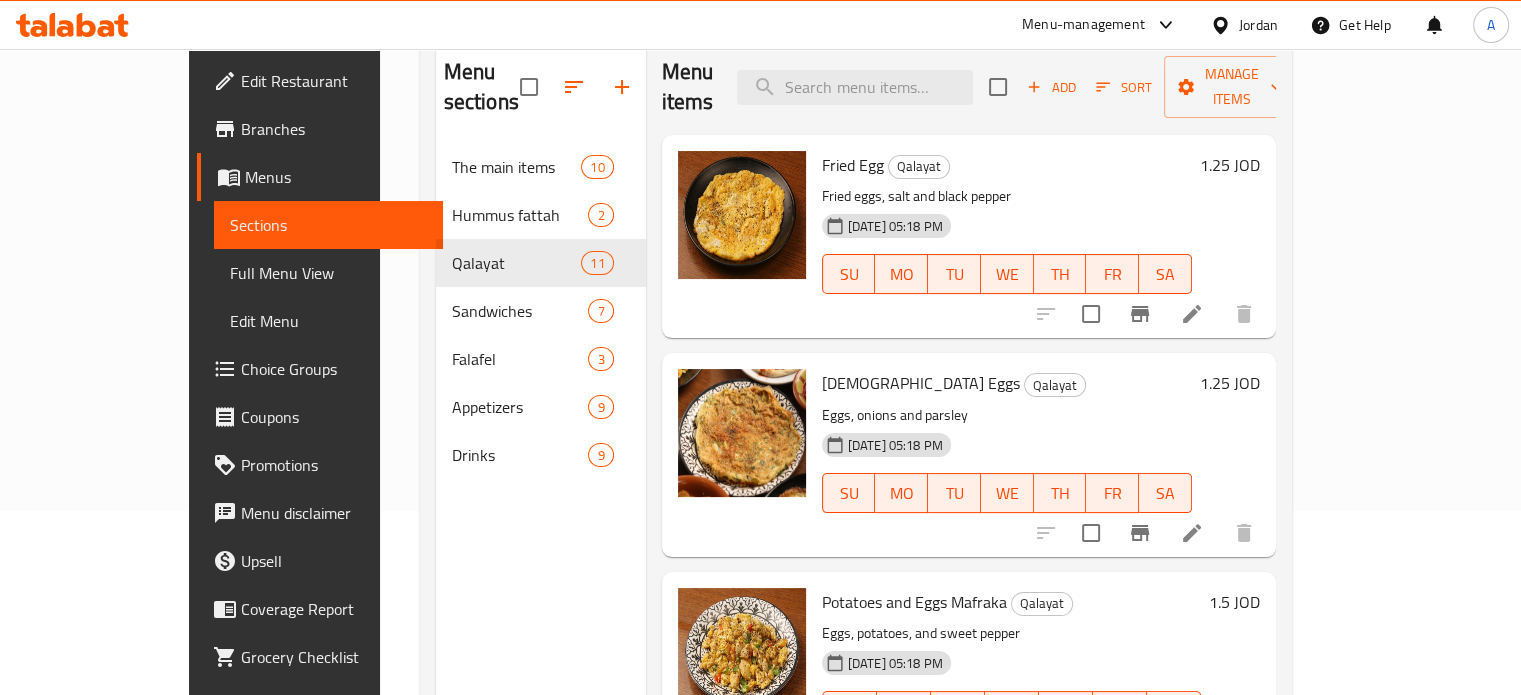 scroll, scrollTop: 80, scrollLeft: 0, axis: vertical 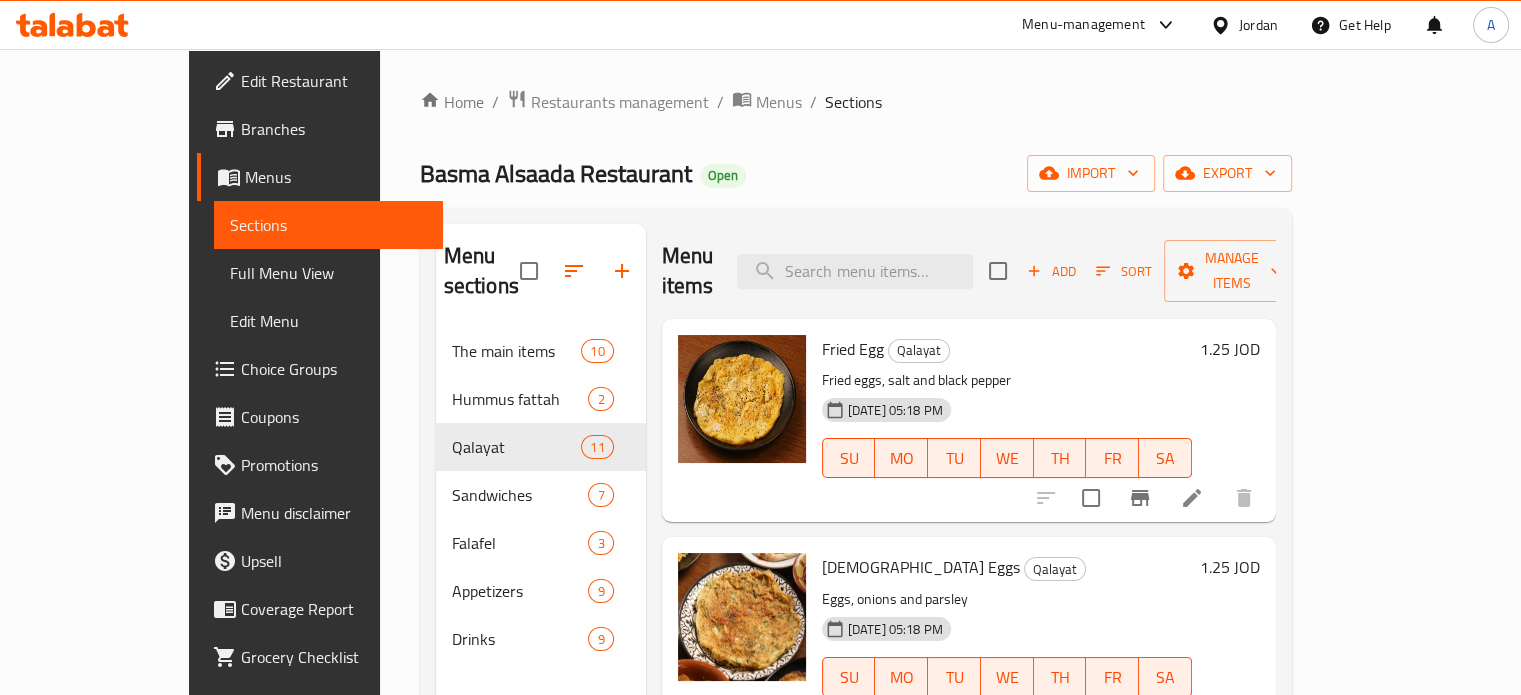 click at bounding box center (1192, 498) 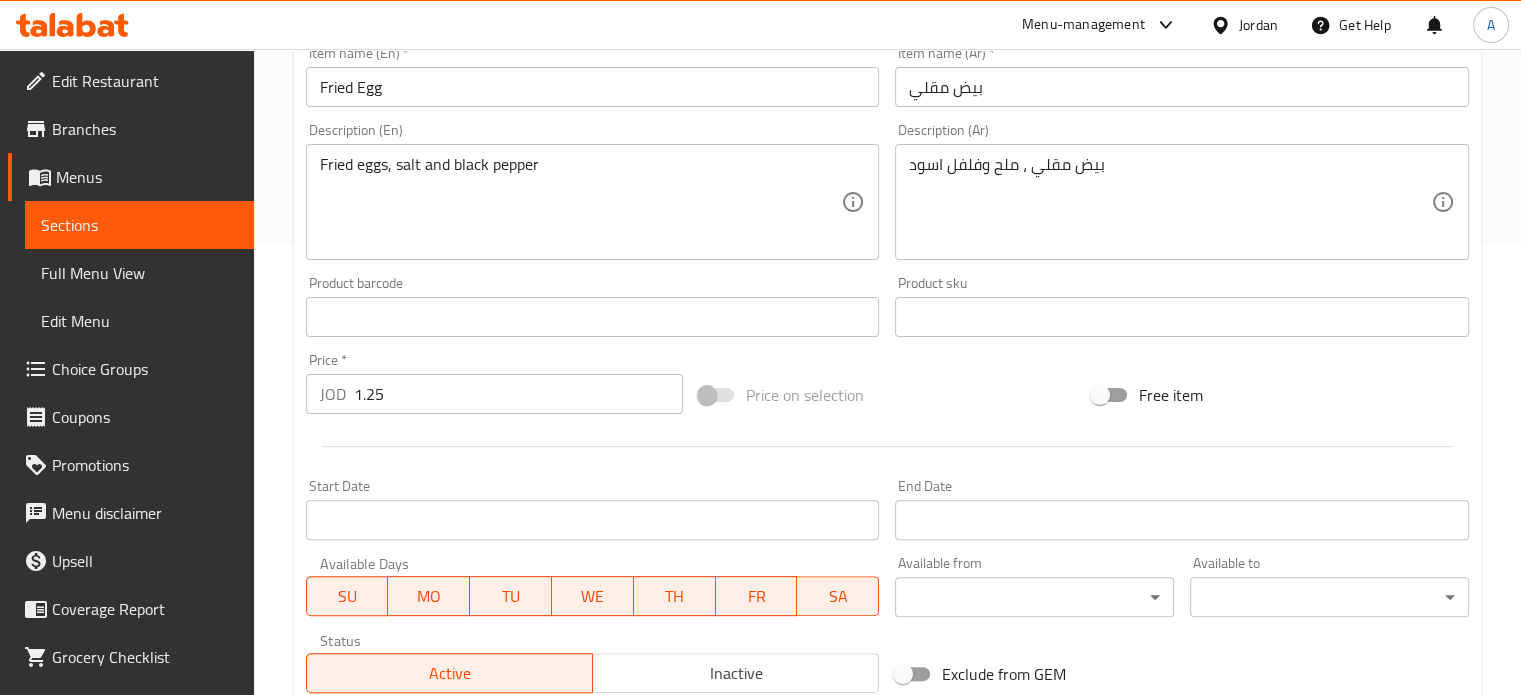 scroll, scrollTop: 500, scrollLeft: 0, axis: vertical 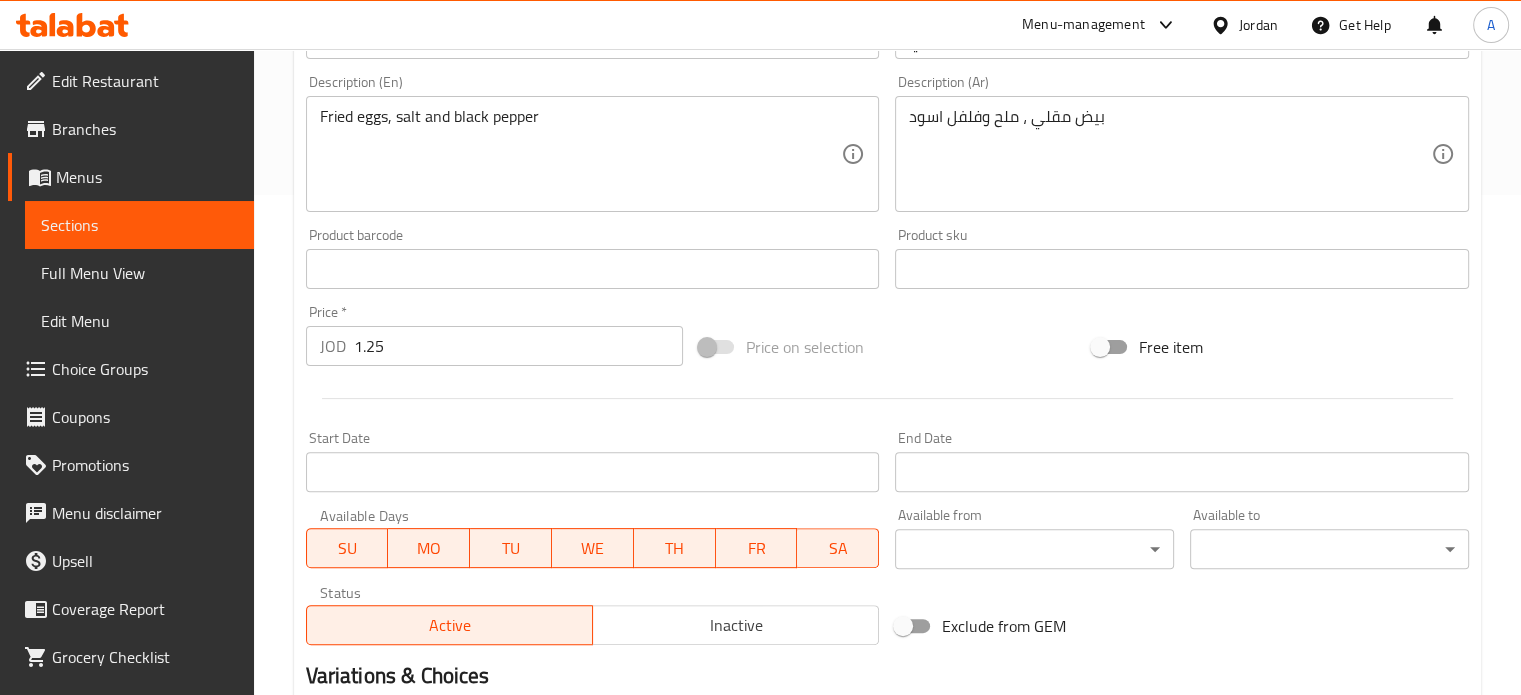 click on "1.25" at bounding box center [518, 346] 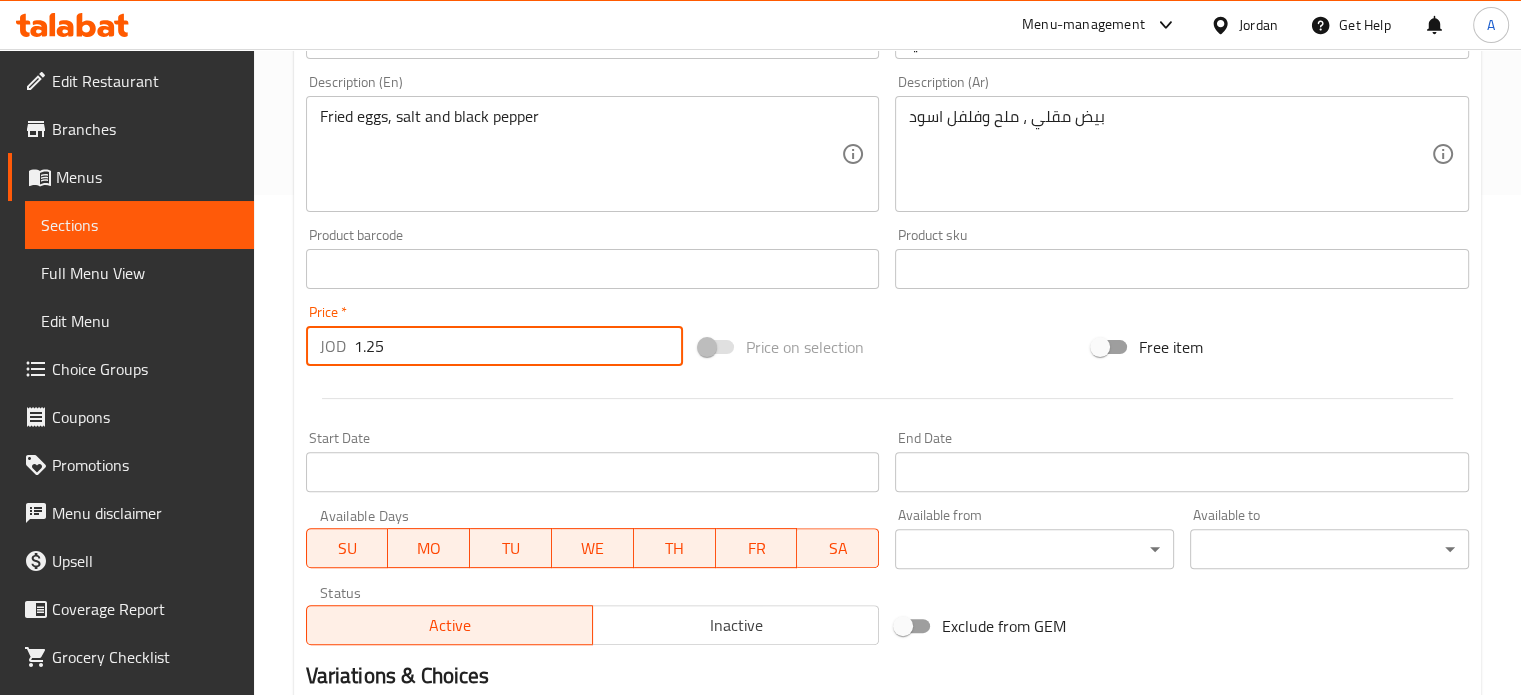 drag, startPoint x: 482, startPoint y: 346, endPoint x: 143, endPoint y: 350, distance: 339.0236 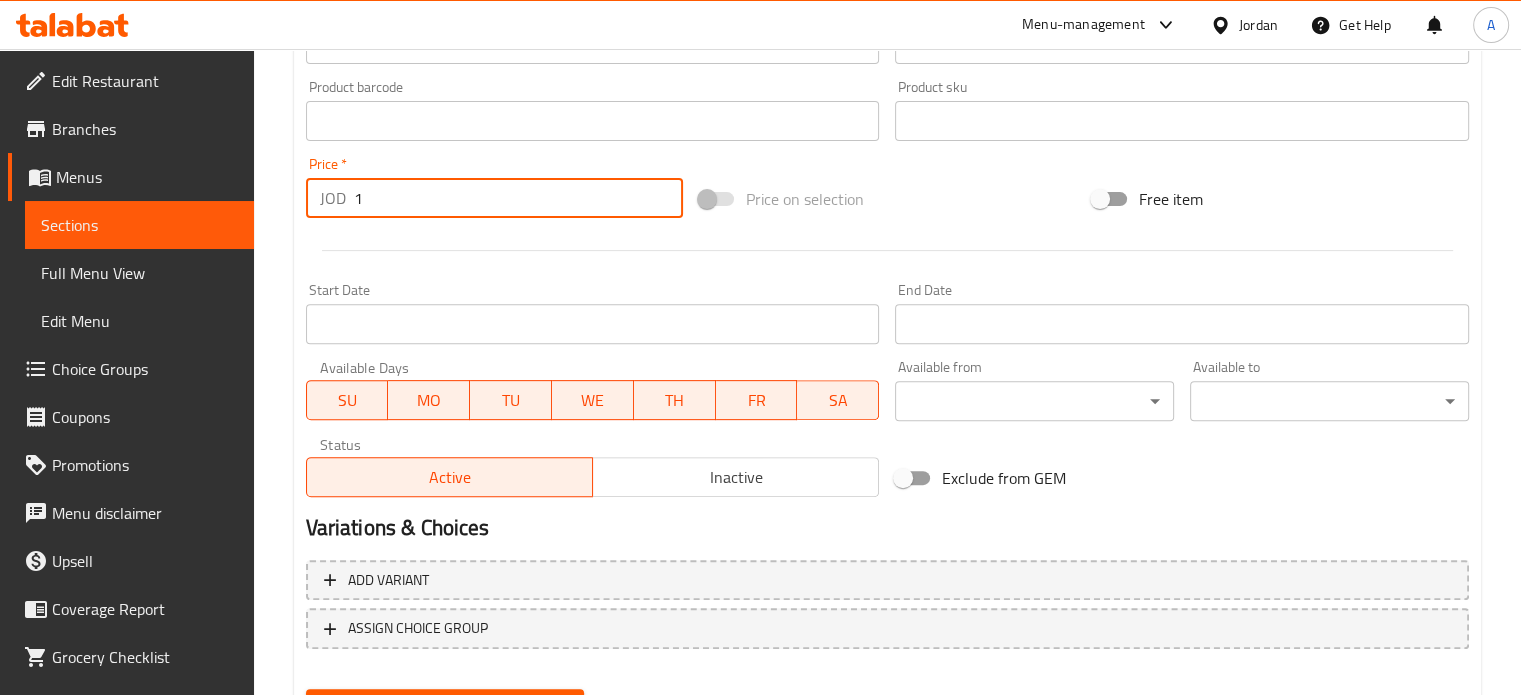 scroll, scrollTop: 745, scrollLeft: 0, axis: vertical 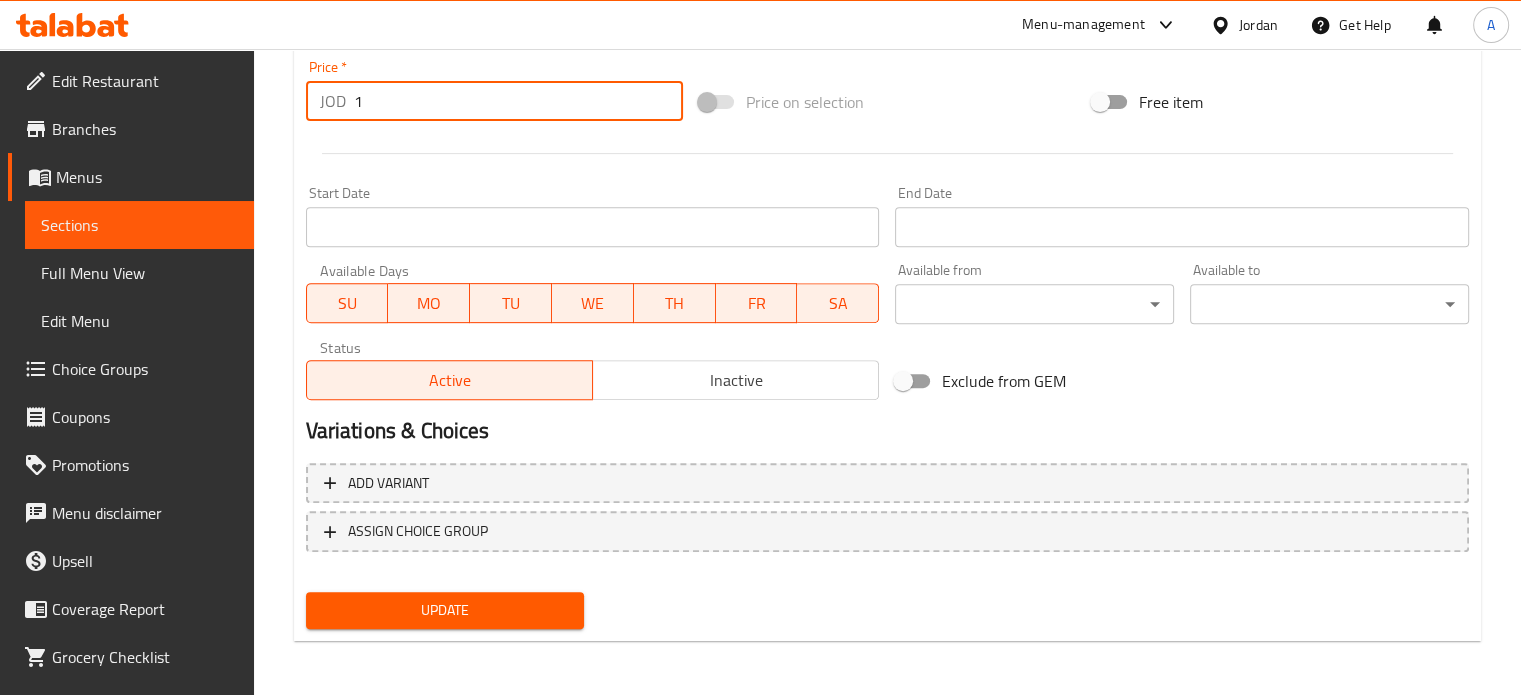 type on "1" 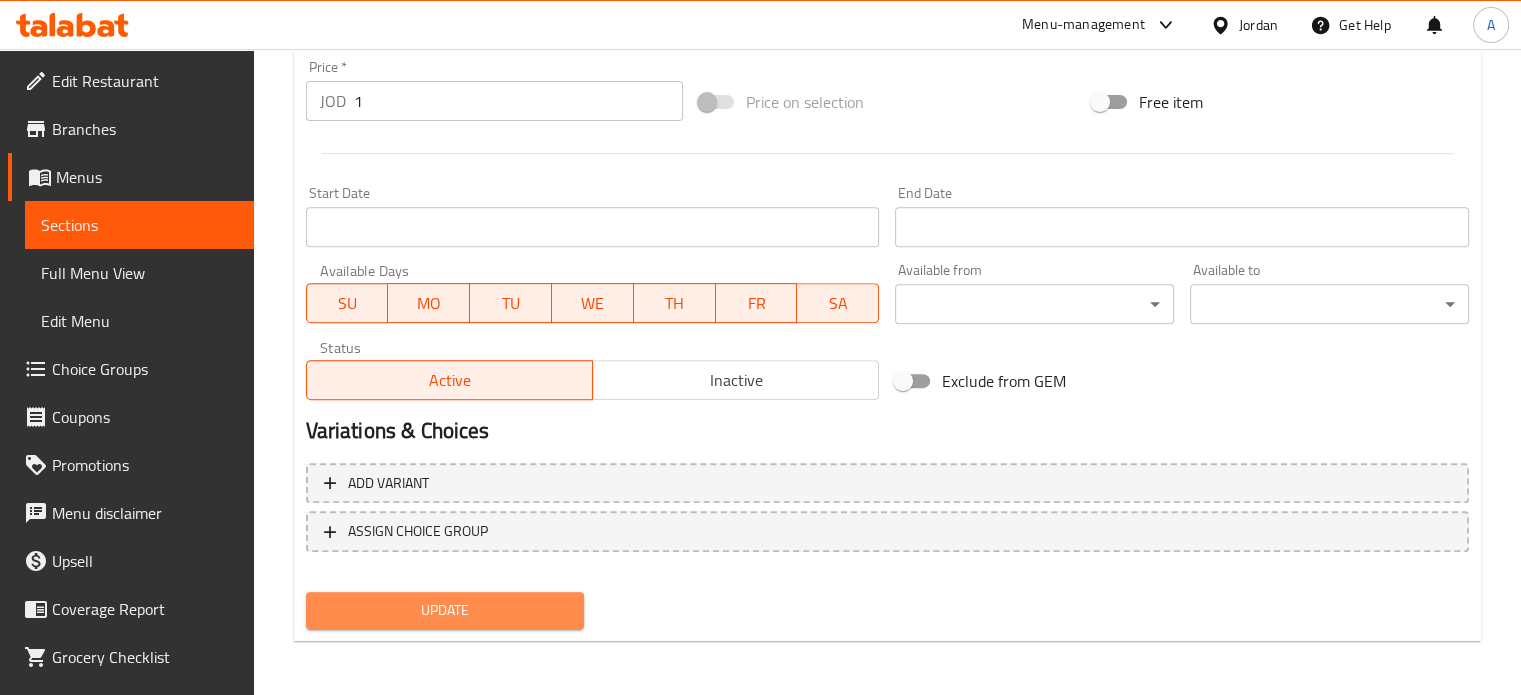 drag, startPoint x: 423, startPoint y: 592, endPoint x: 428, endPoint y: 602, distance: 11.18034 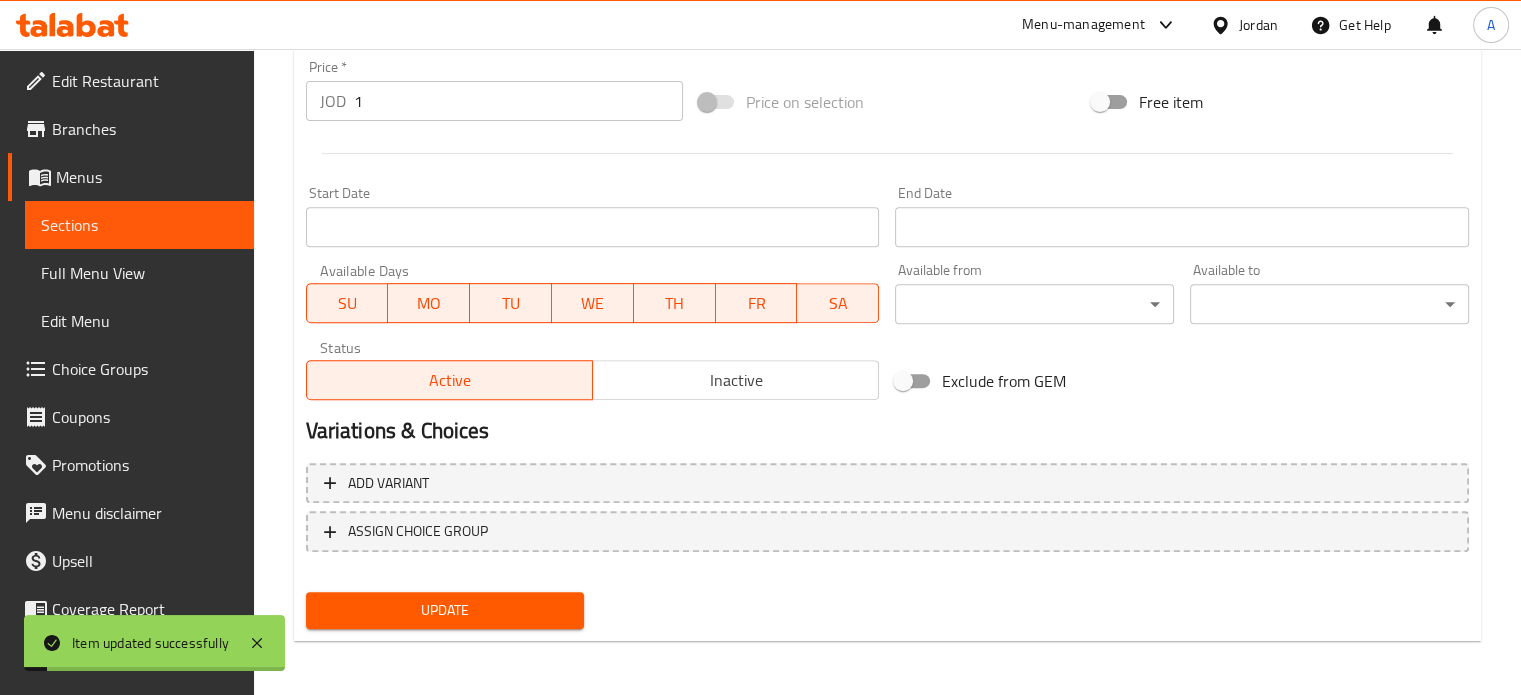 click on "Sections" at bounding box center [139, 225] 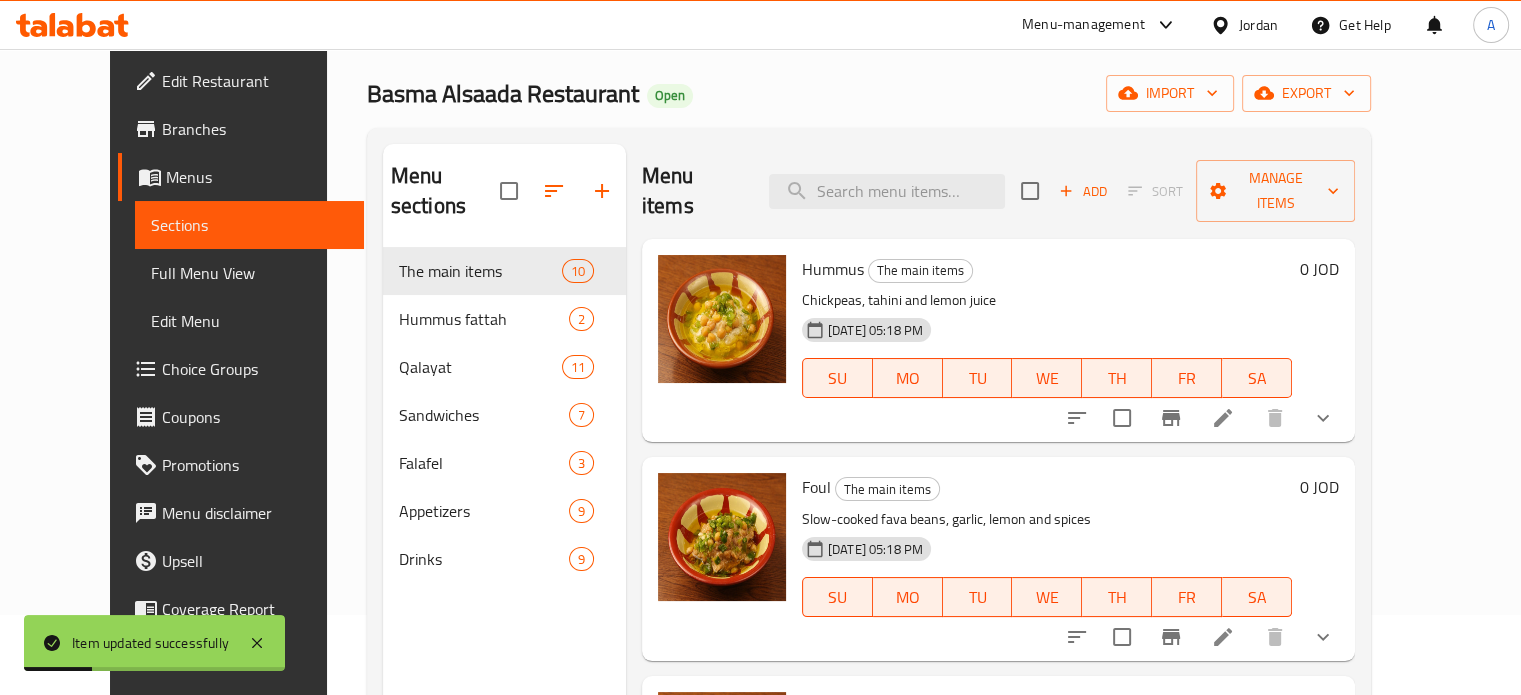 scroll, scrollTop: 0, scrollLeft: 0, axis: both 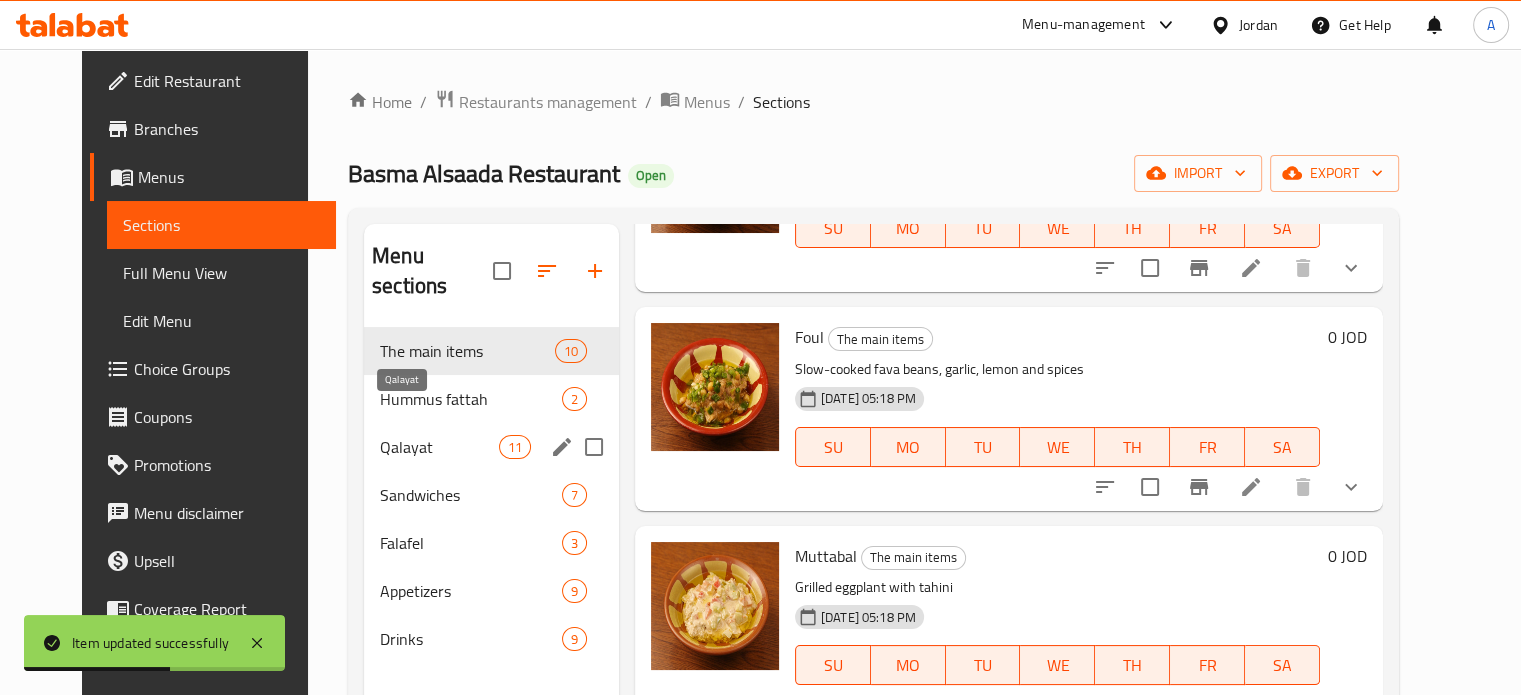 click on "Qalayat" at bounding box center (439, 447) 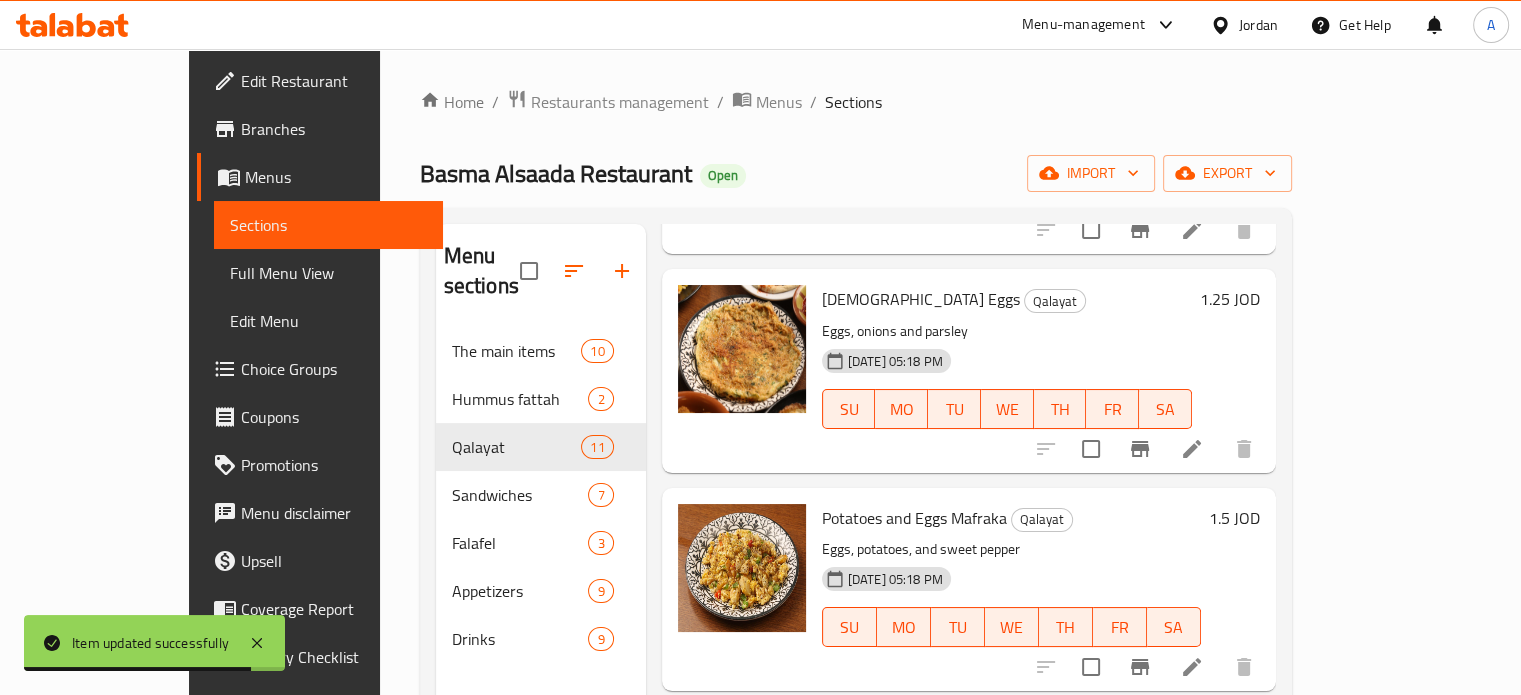 scroll, scrollTop: 300, scrollLeft: 0, axis: vertical 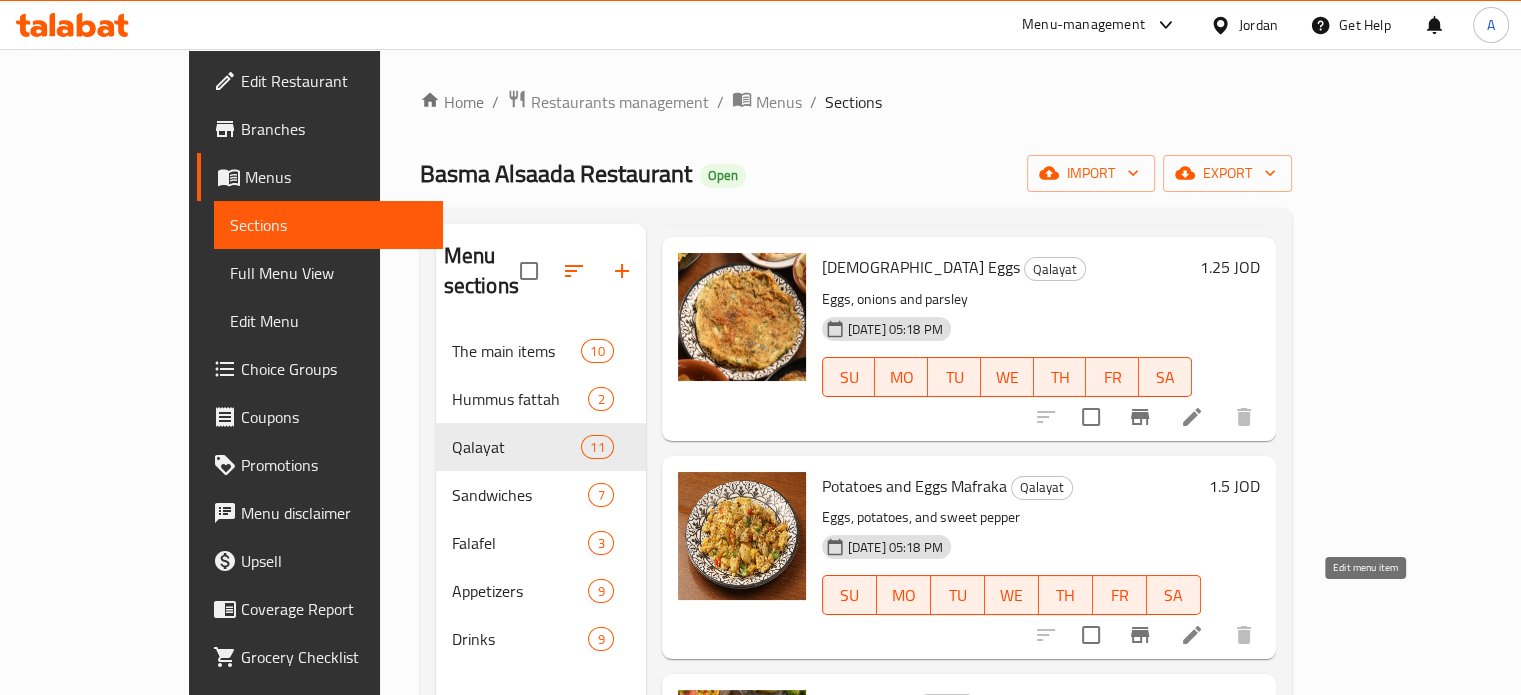 click 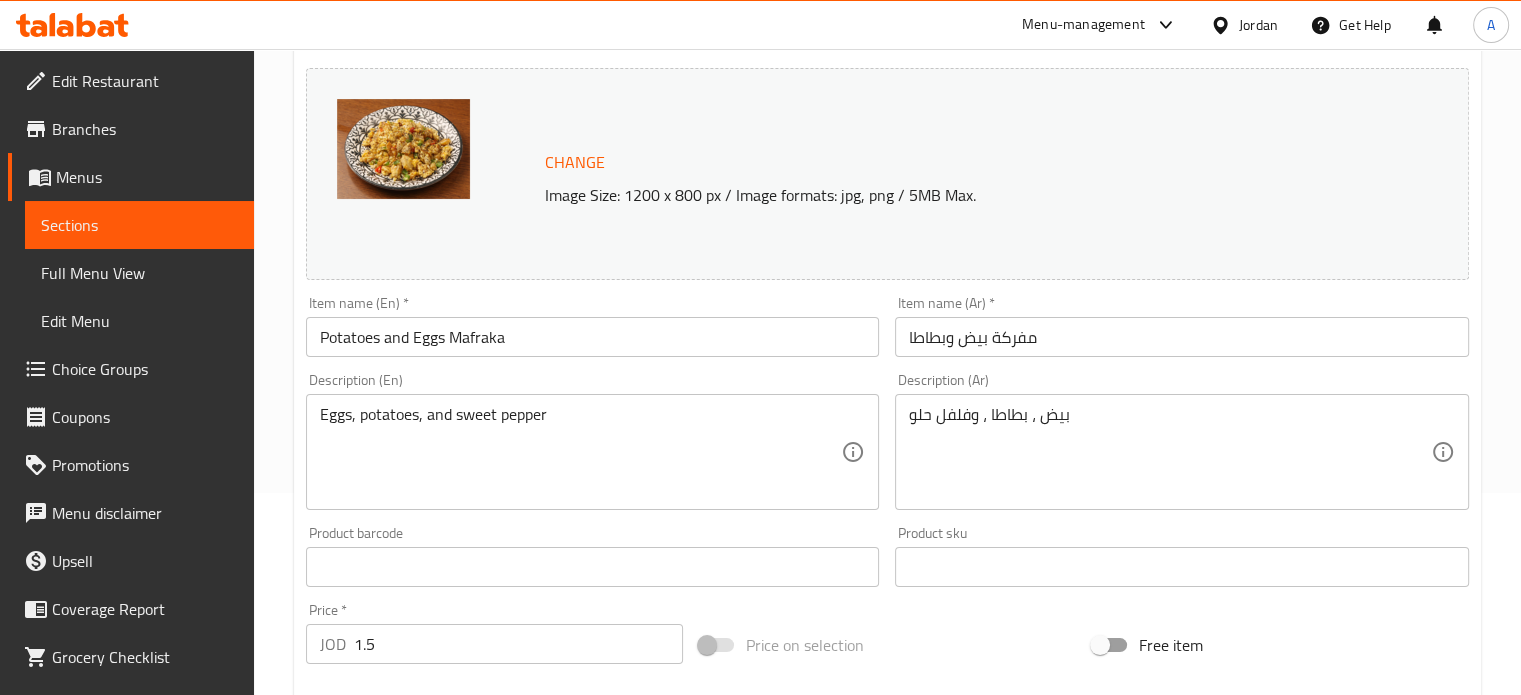 scroll, scrollTop: 300, scrollLeft: 0, axis: vertical 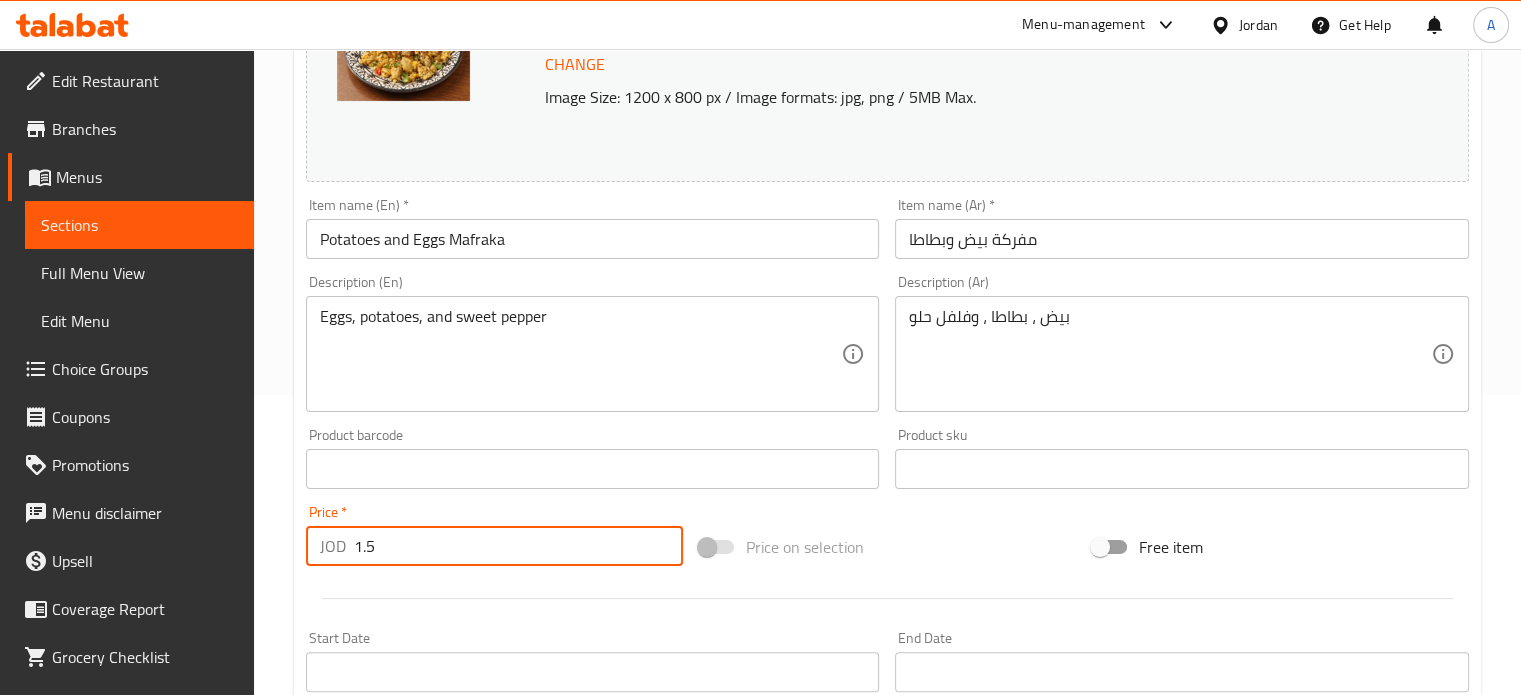 click on "1.5" at bounding box center (518, 546) 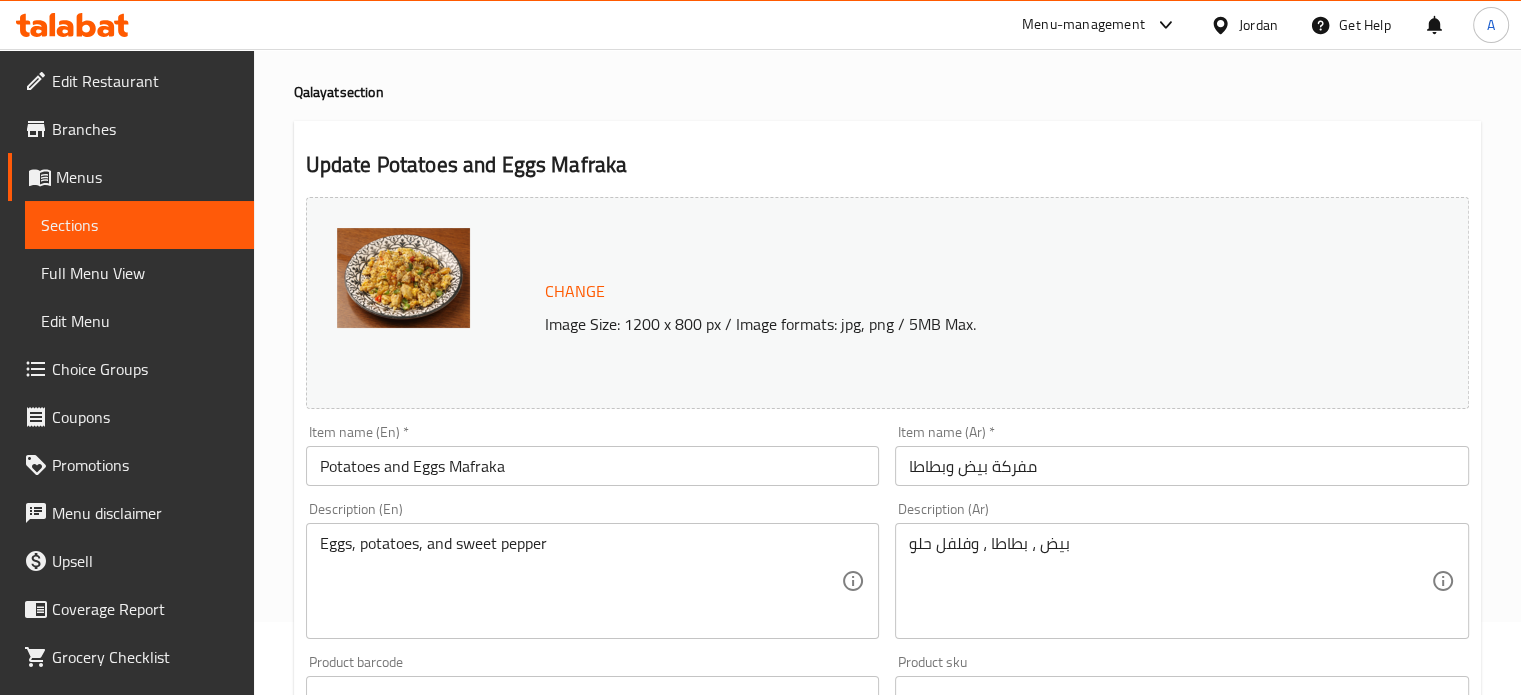 scroll, scrollTop: 0, scrollLeft: 0, axis: both 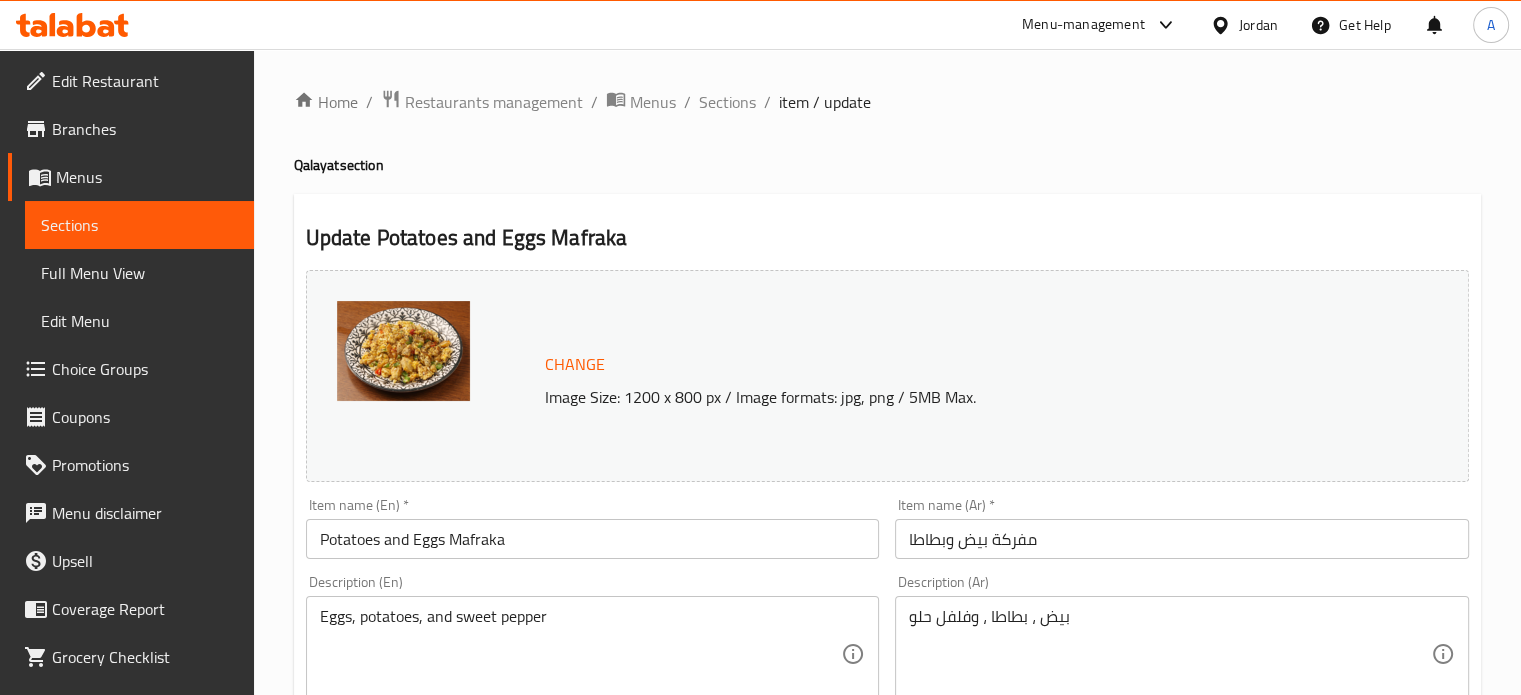 type on "1" 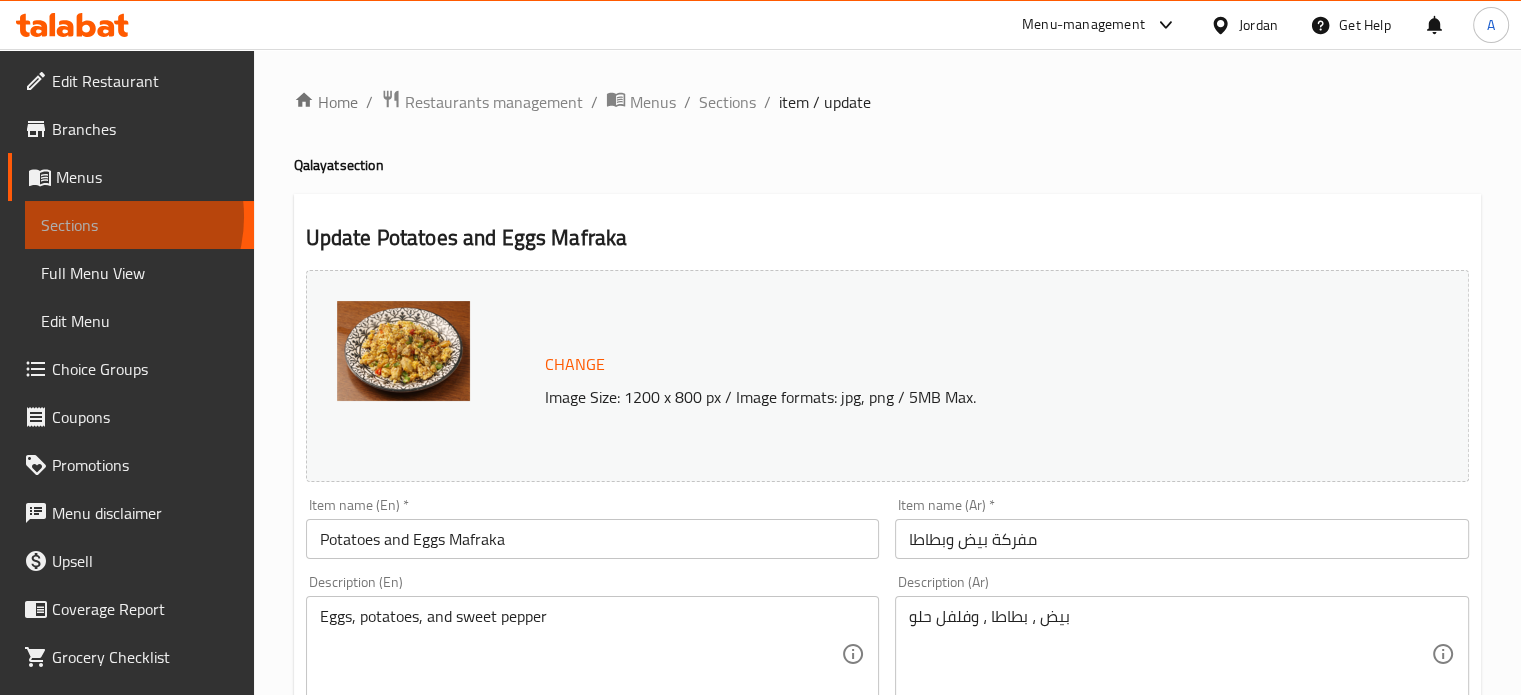 click on "Sections" at bounding box center (139, 225) 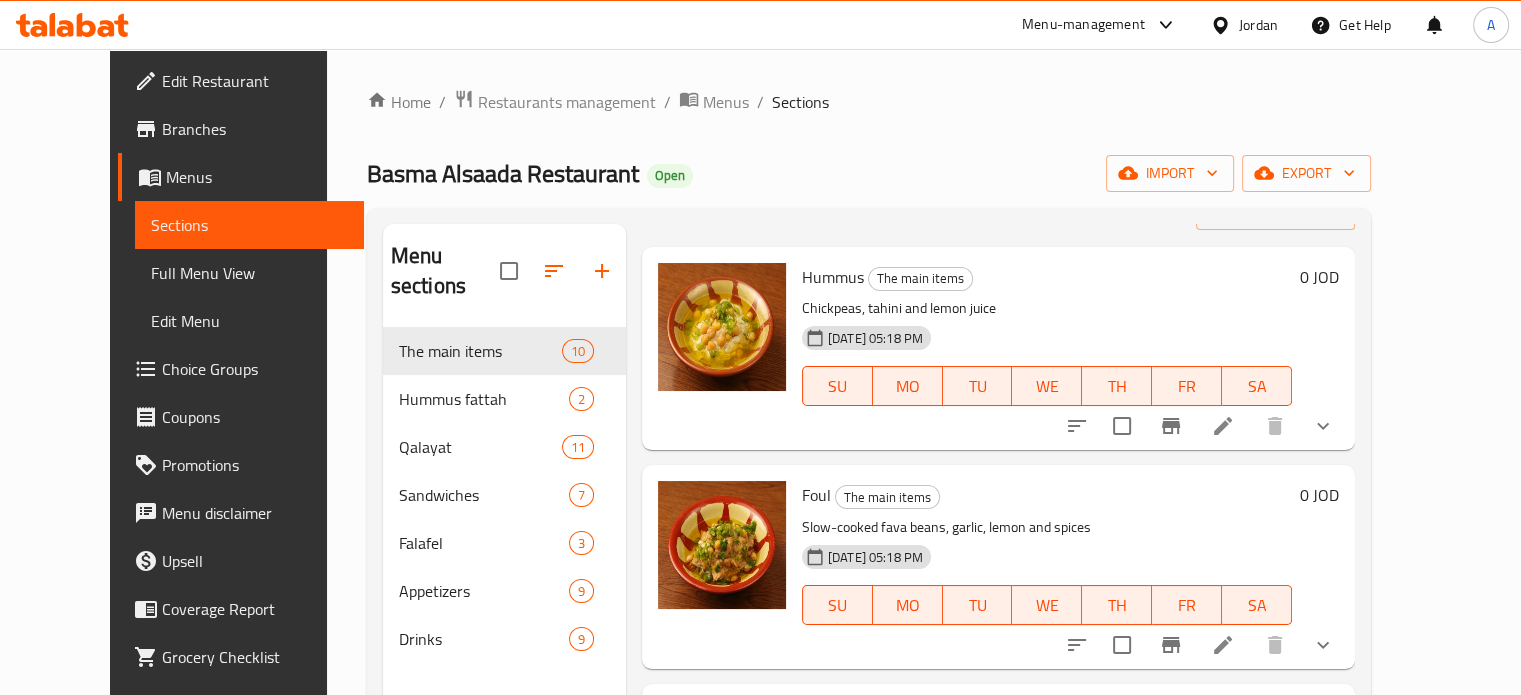 scroll, scrollTop: 100, scrollLeft: 0, axis: vertical 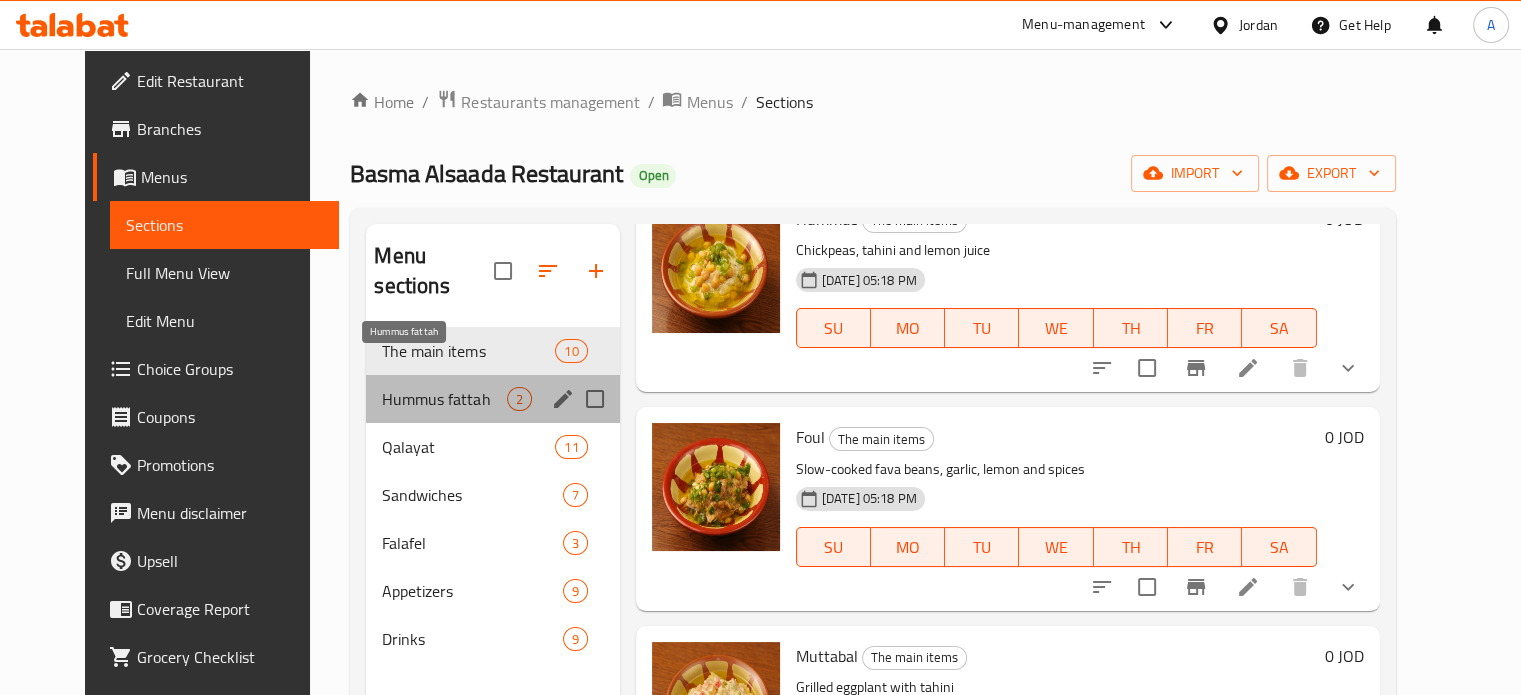 click on "Hummus fattah" at bounding box center (444, 399) 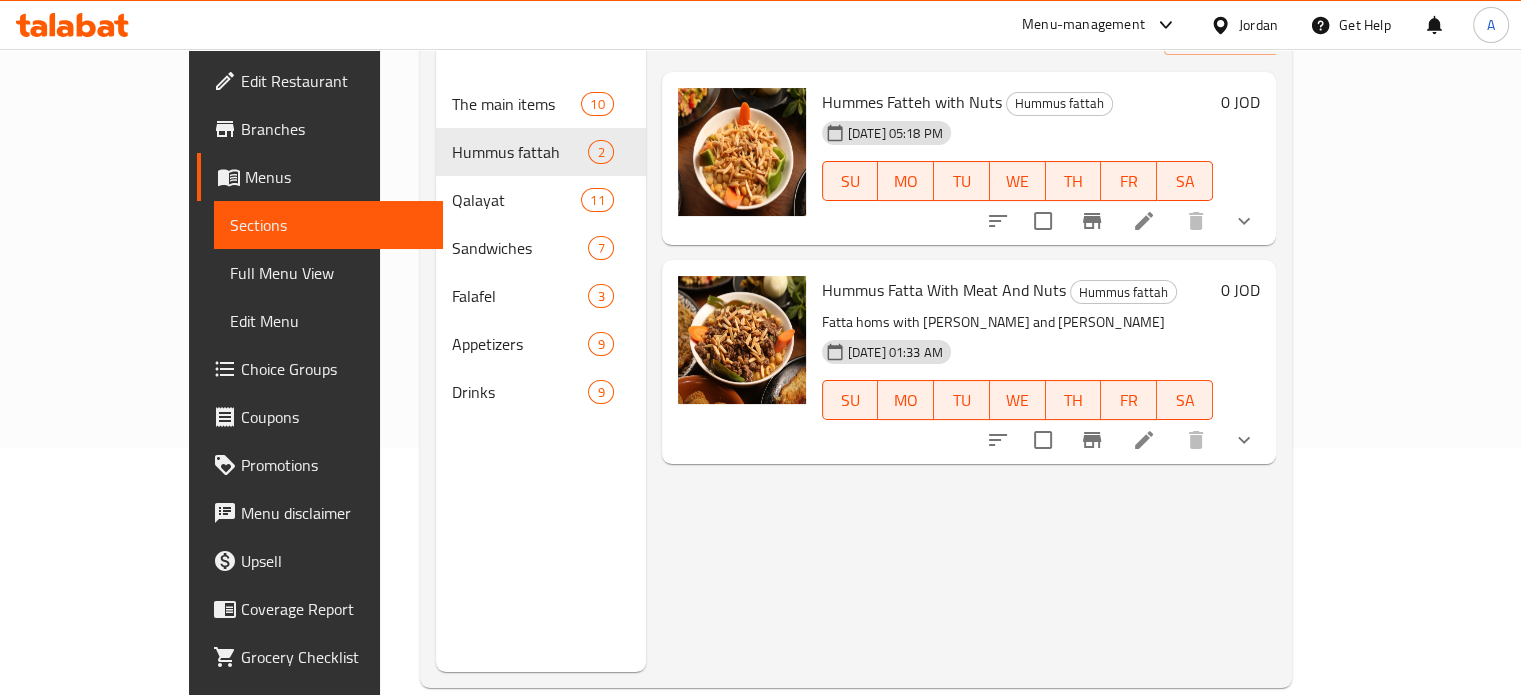 scroll, scrollTop: 280, scrollLeft: 0, axis: vertical 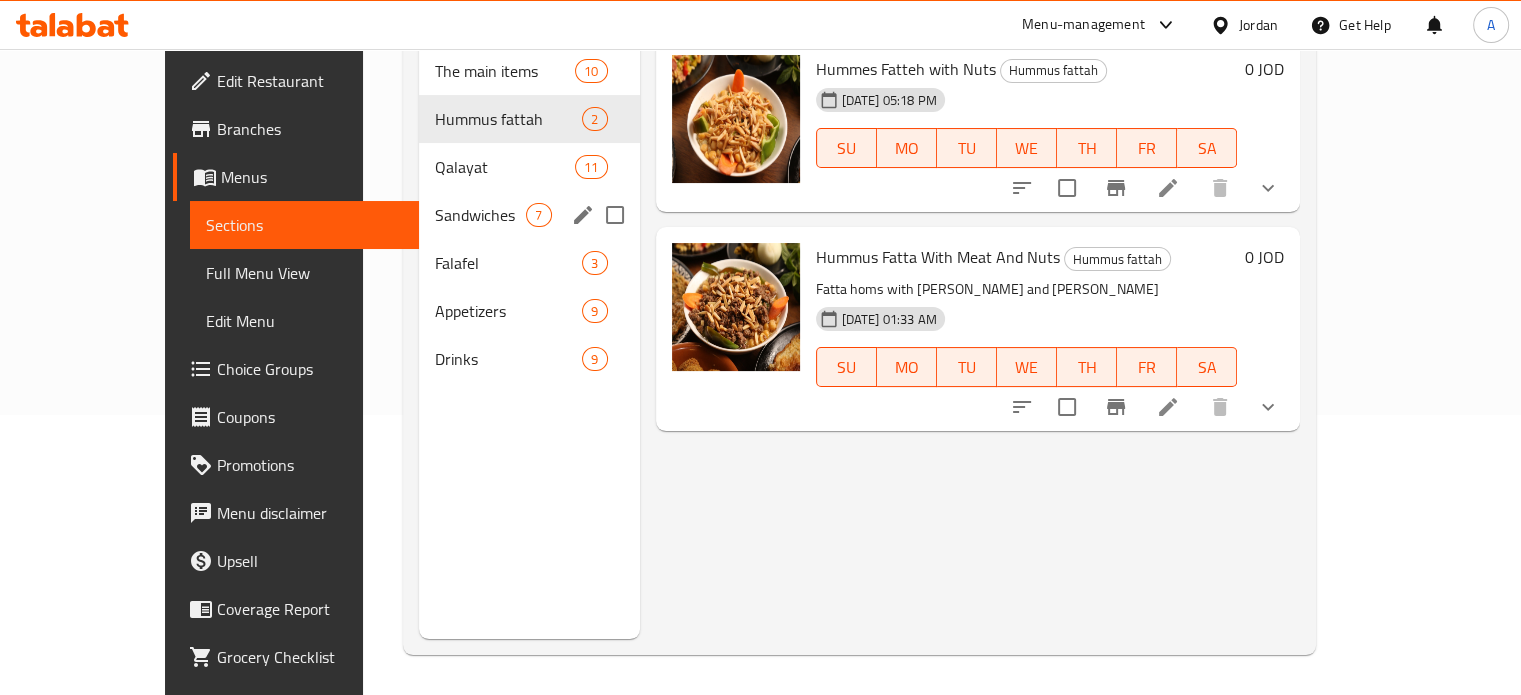 click on "Sandwiches 7" at bounding box center (529, 215) 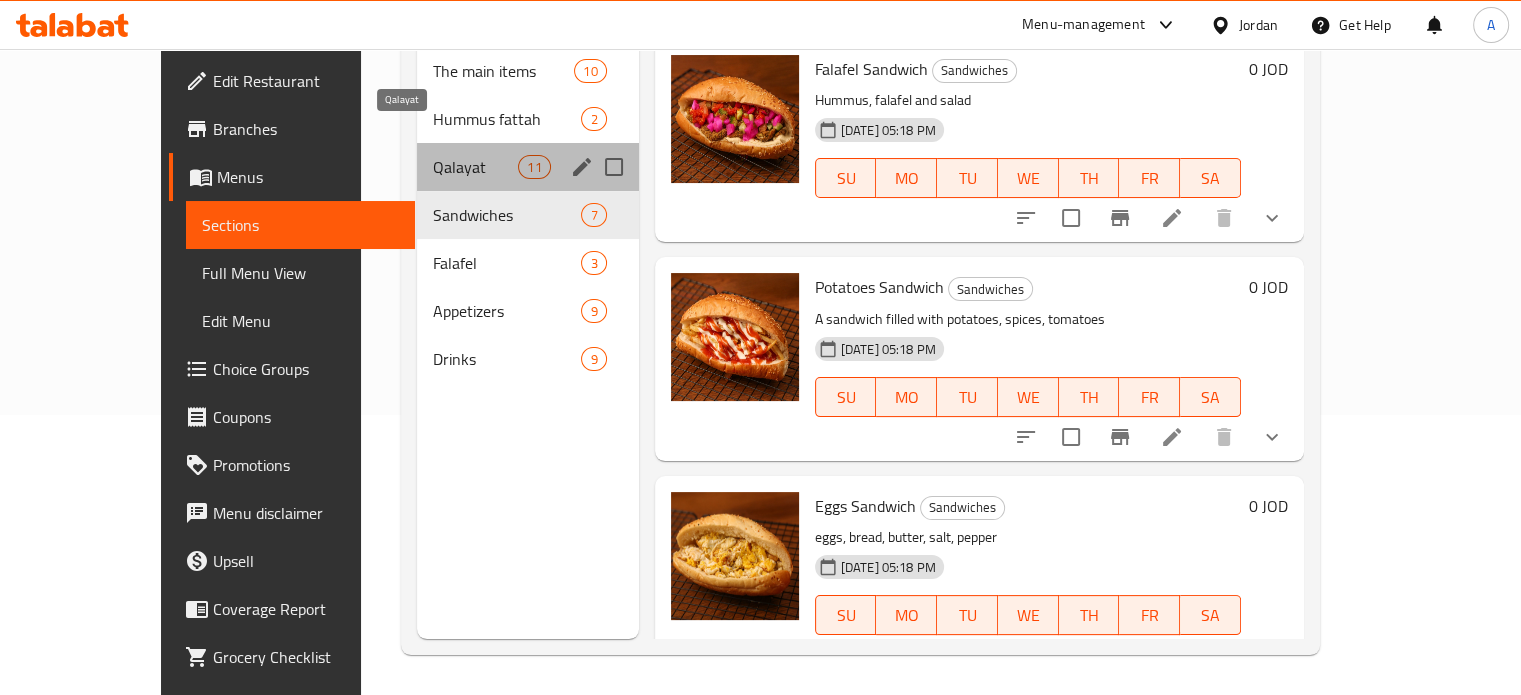 click on "Qalayat" at bounding box center (475, 167) 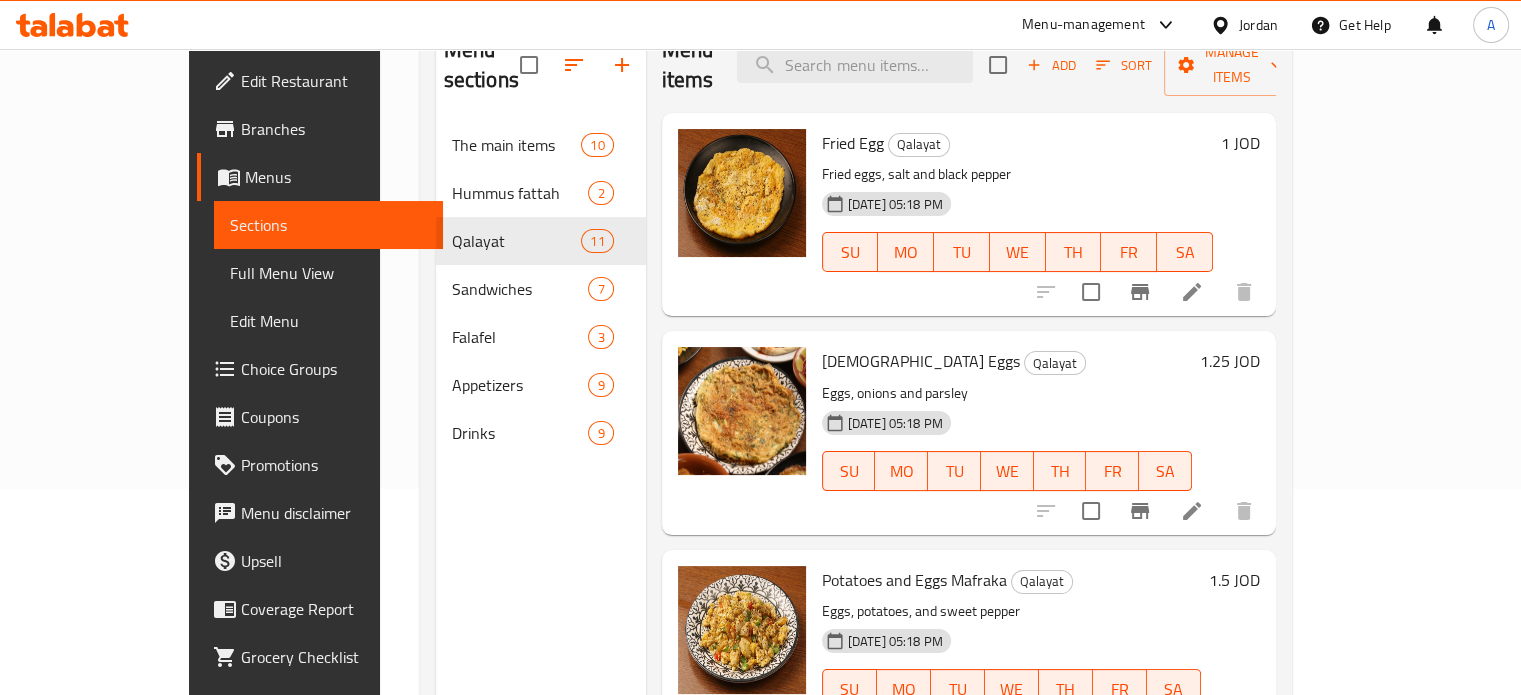 scroll, scrollTop: 180, scrollLeft: 0, axis: vertical 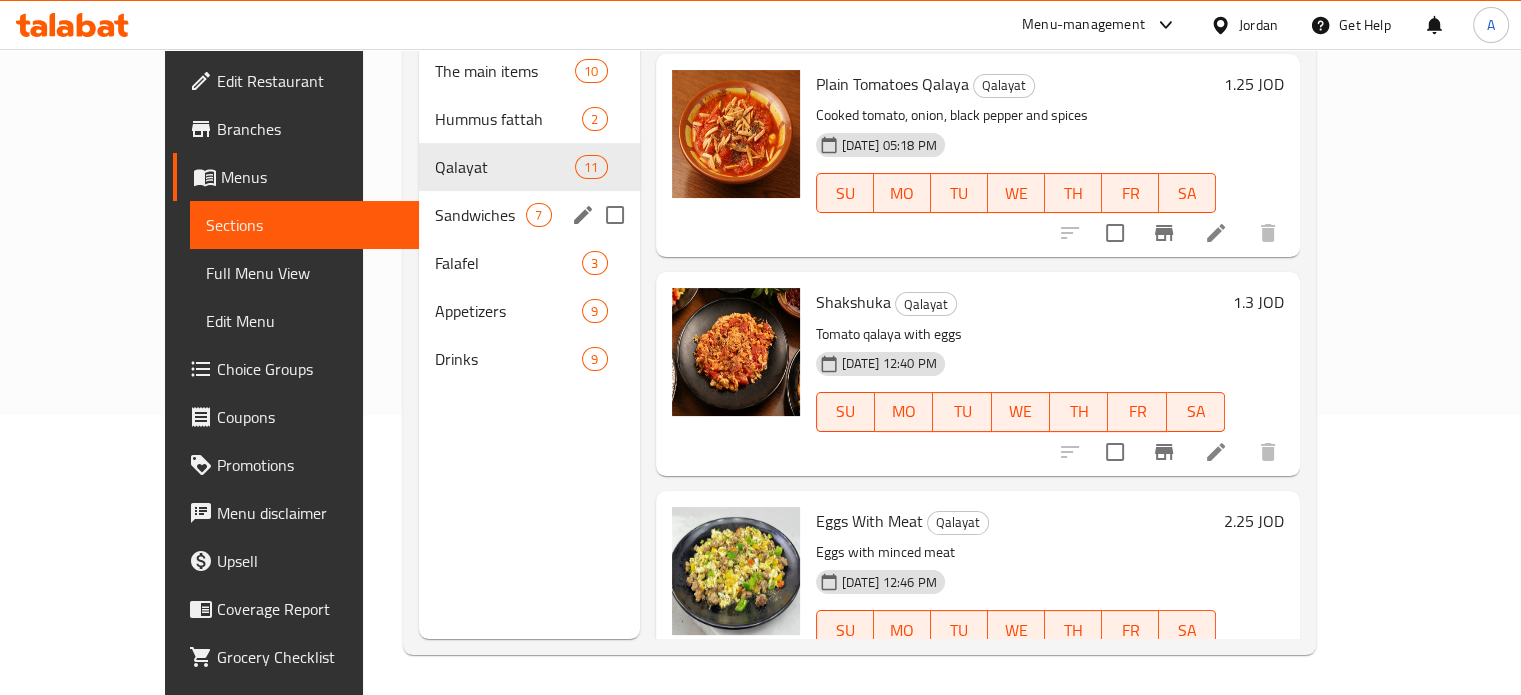 click on "Sandwiches 7" at bounding box center (529, 215) 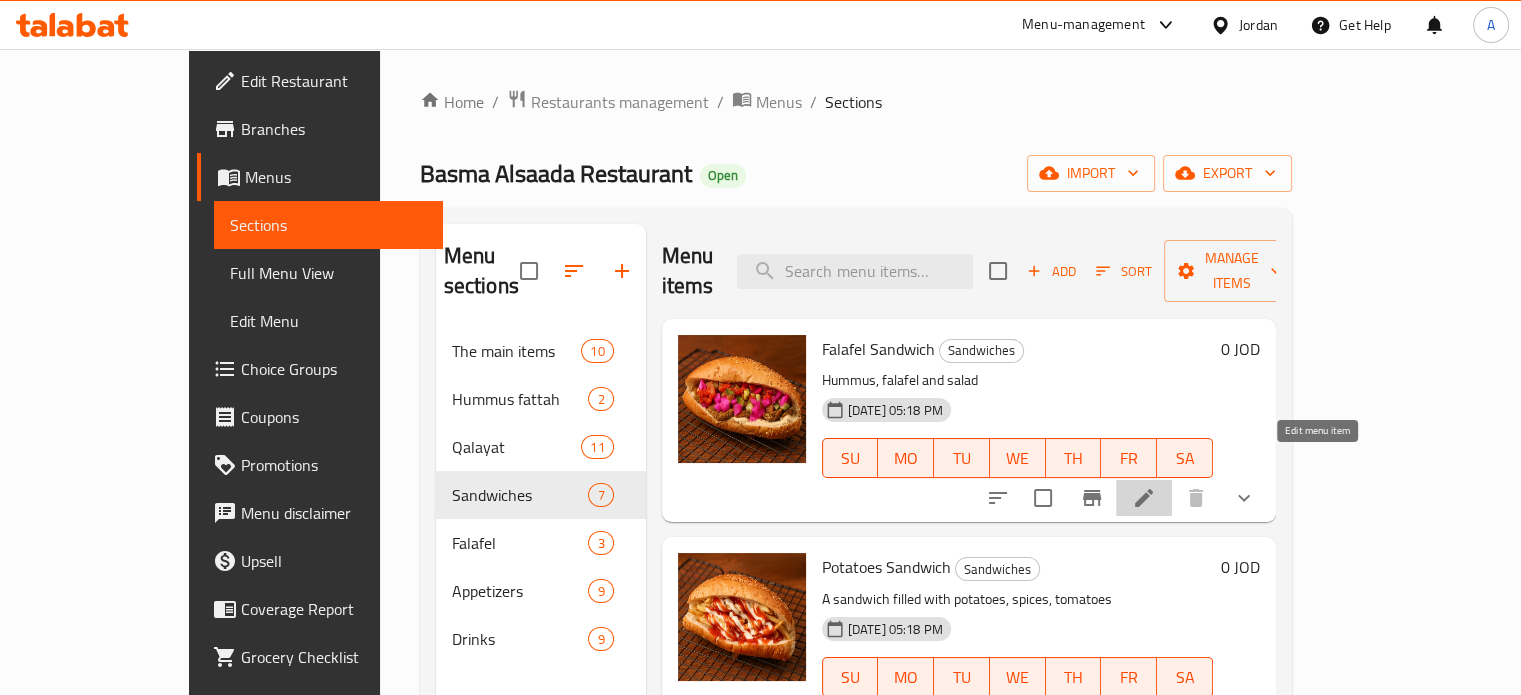 click 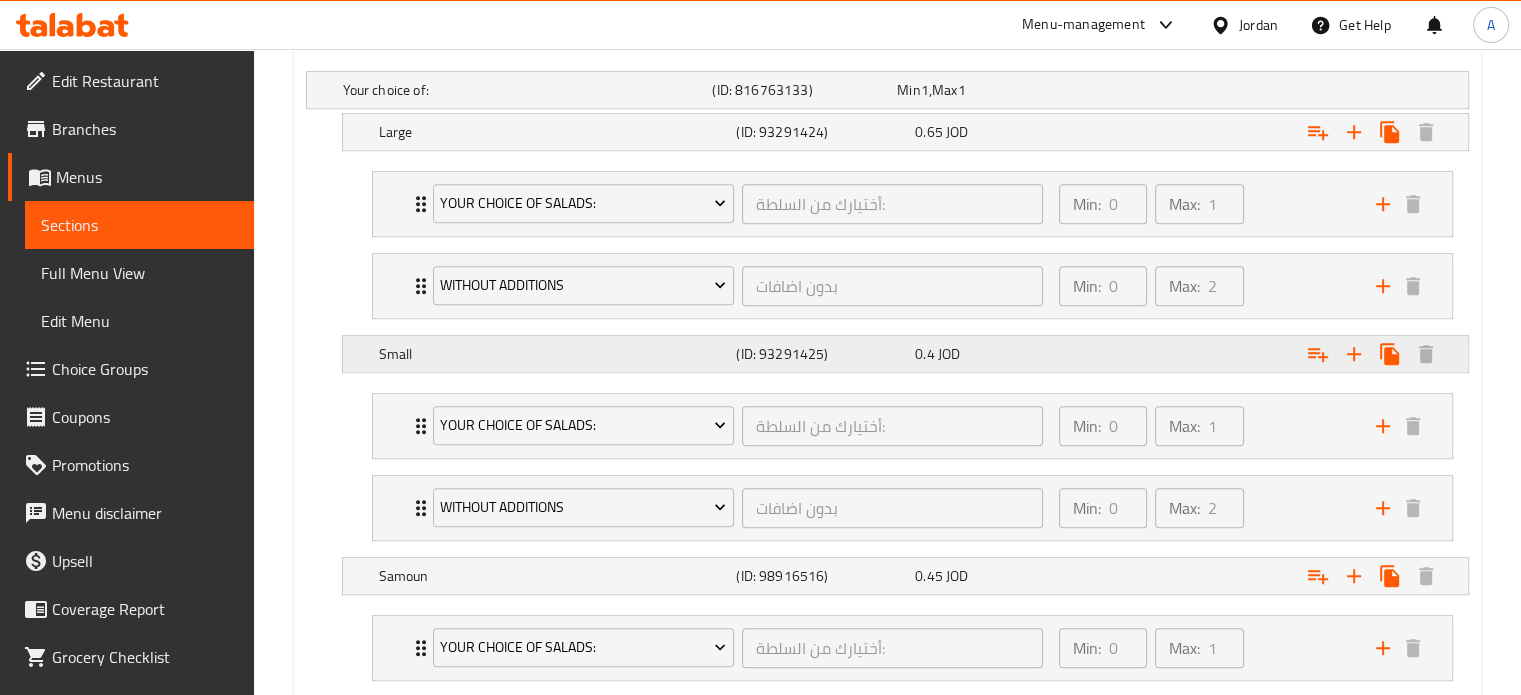 click on "0.4   JOD" at bounding box center (985, 90) 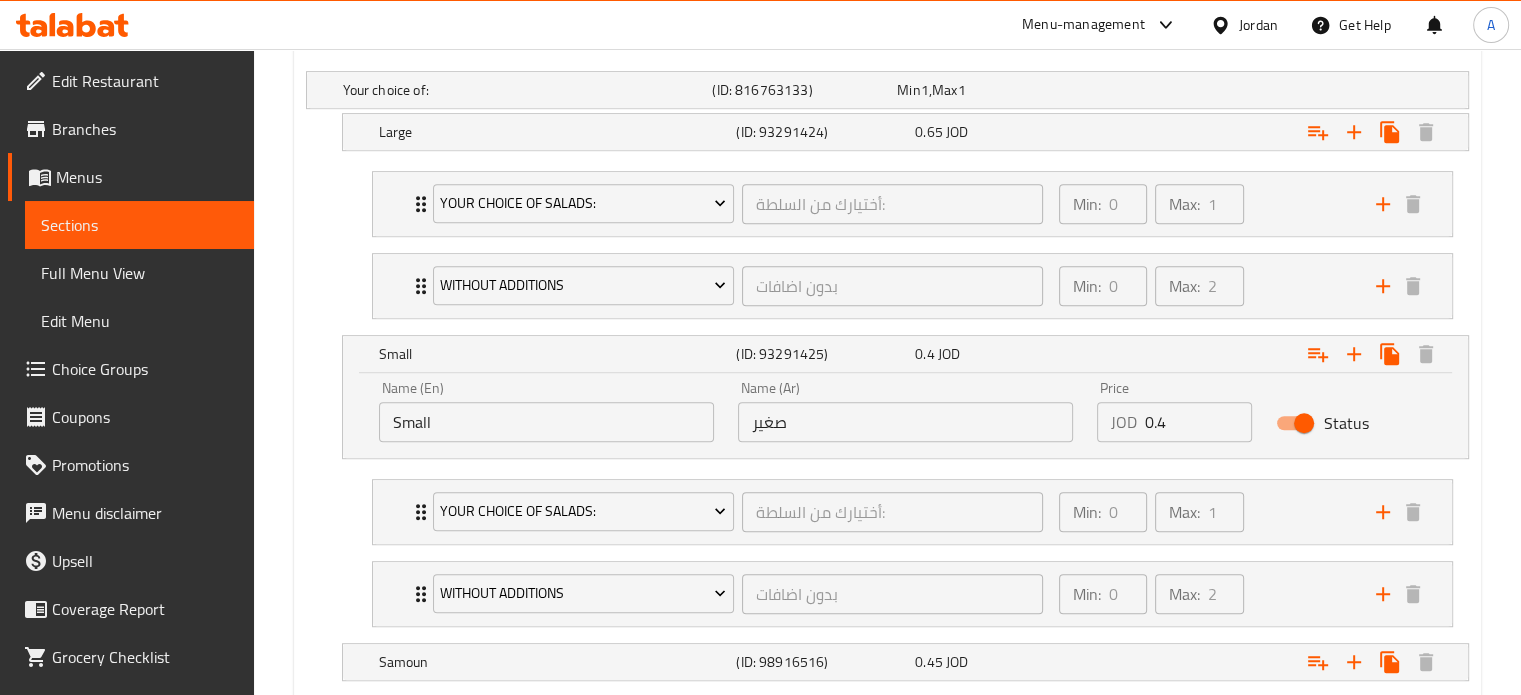 click on "0.4" at bounding box center (1199, 422) 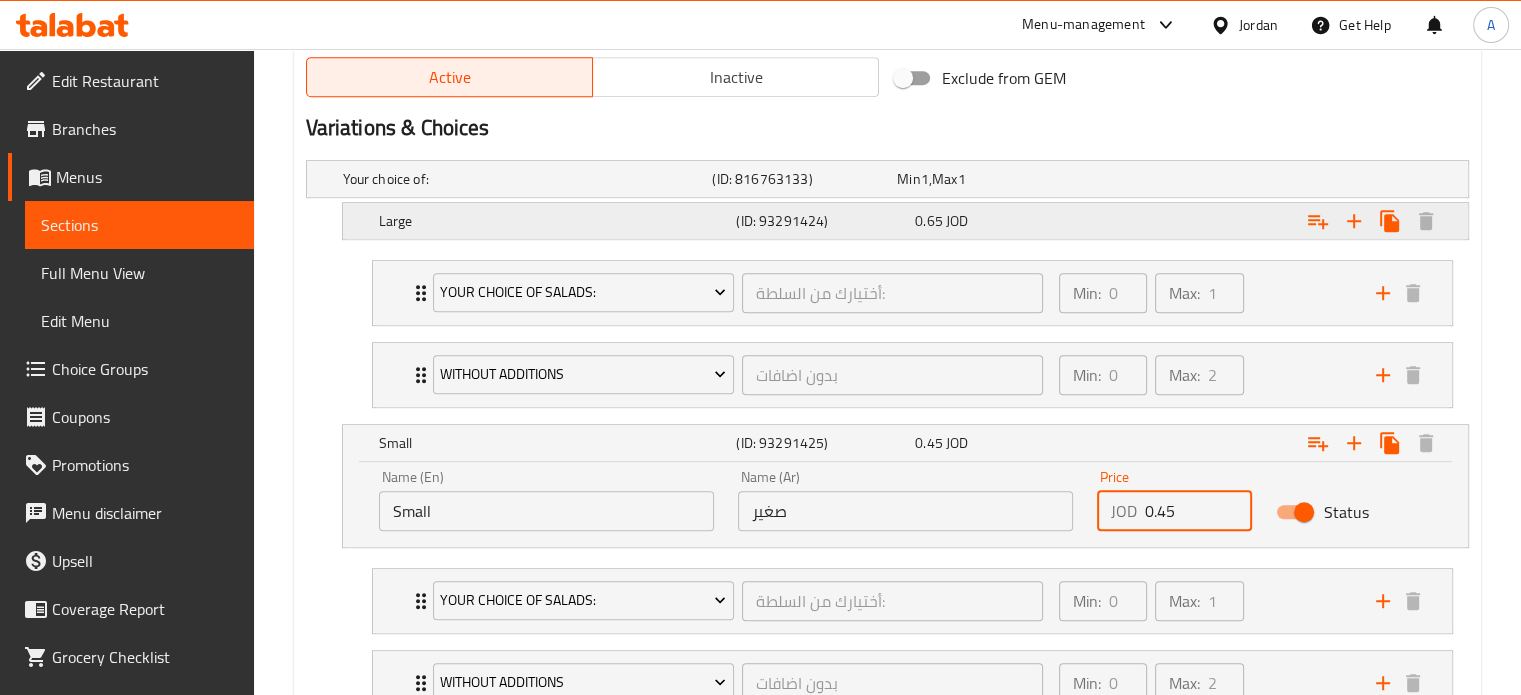 scroll, scrollTop: 1037, scrollLeft: 0, axis: vertical 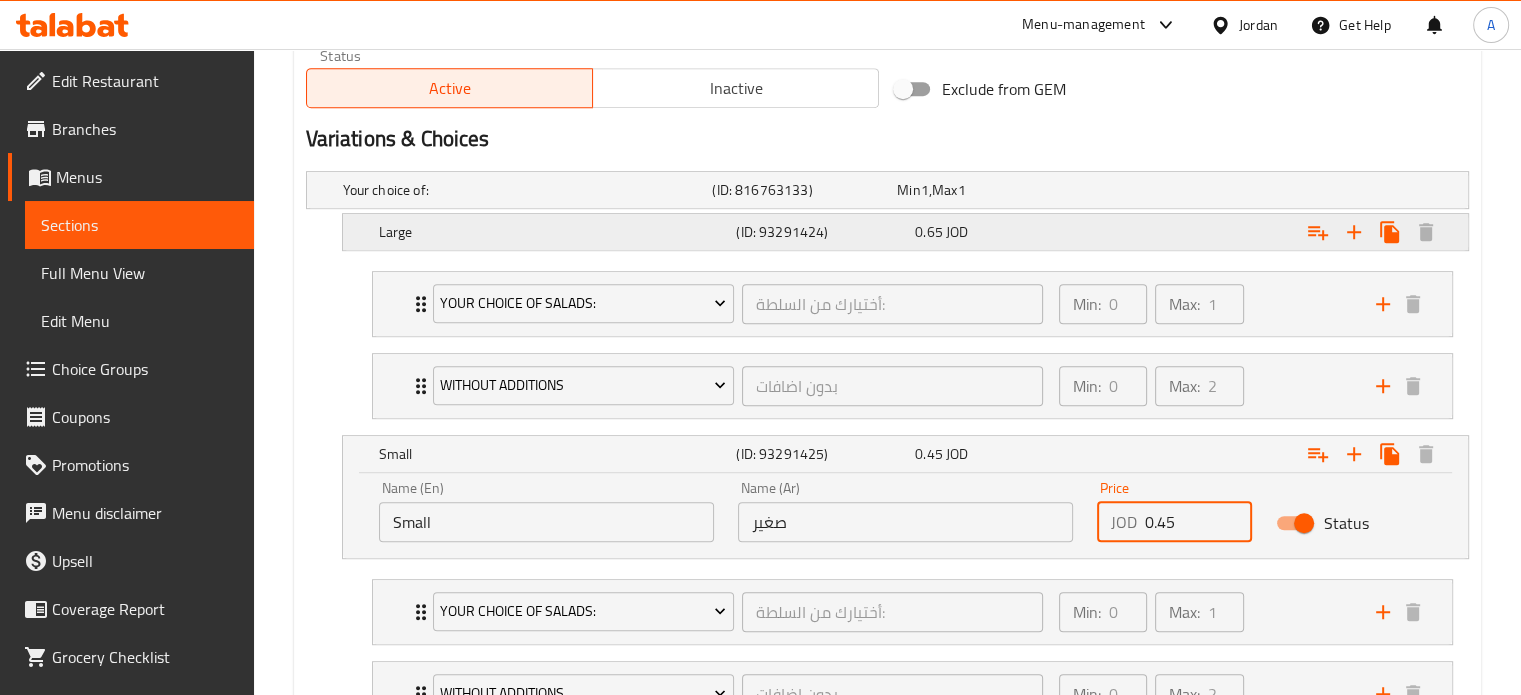 type on "0.45" 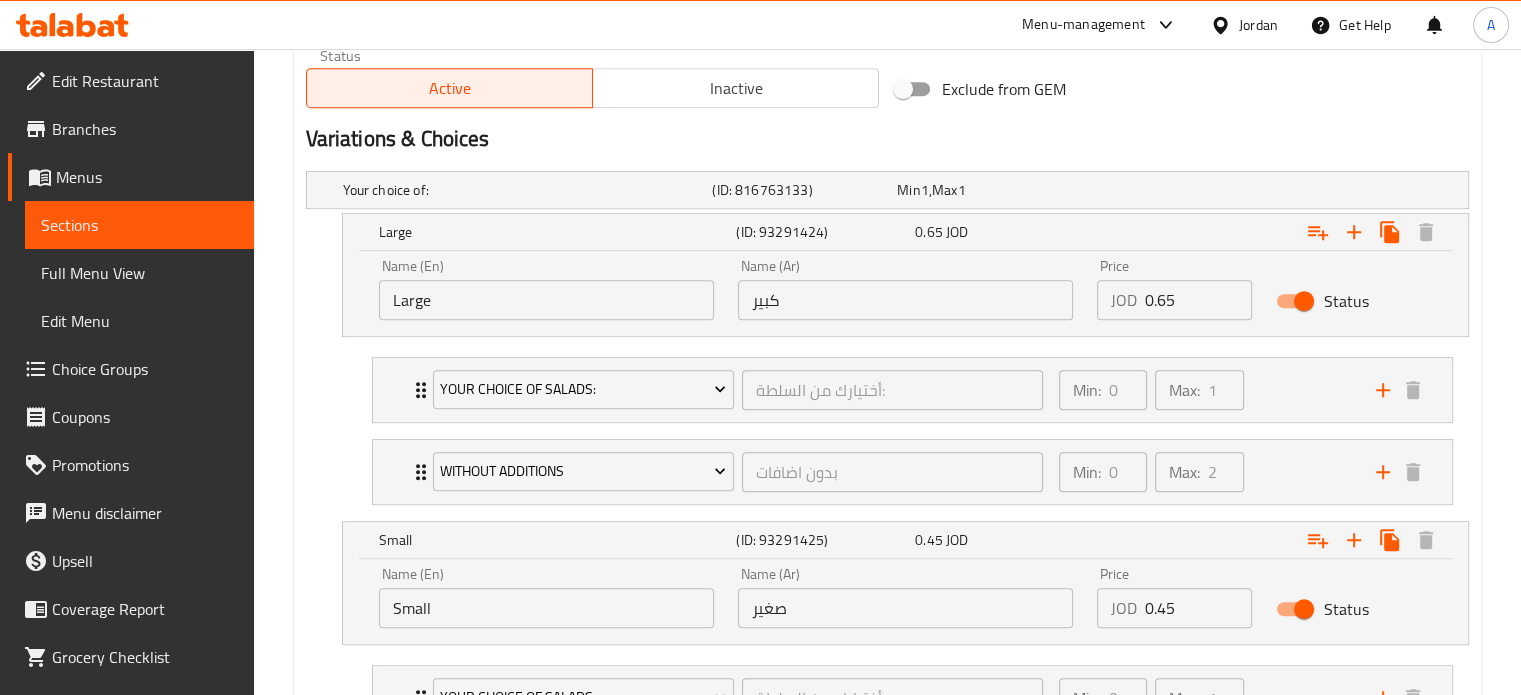 click on "0.65" at bounding box center [1199, 300] 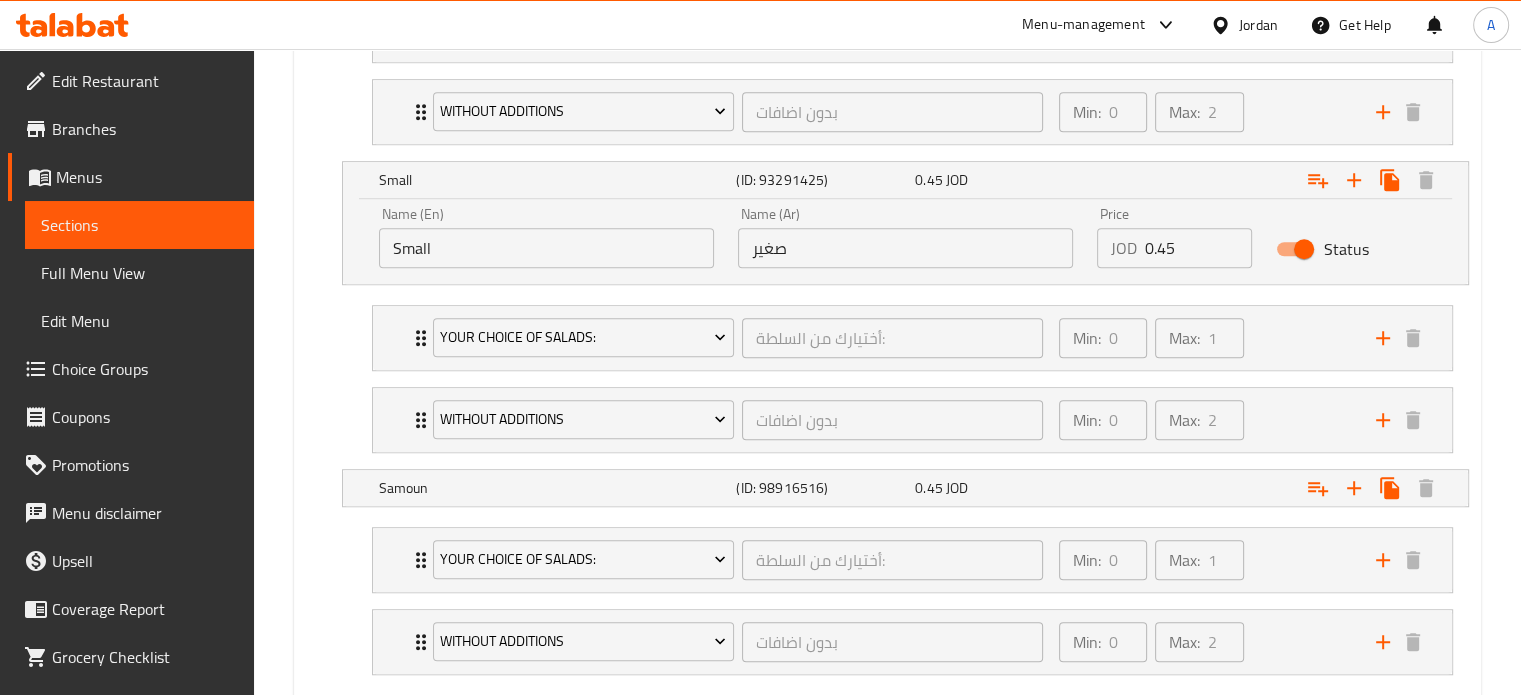scroll, scrollTop: 1509, scrollLeft: 0, axis: vertical 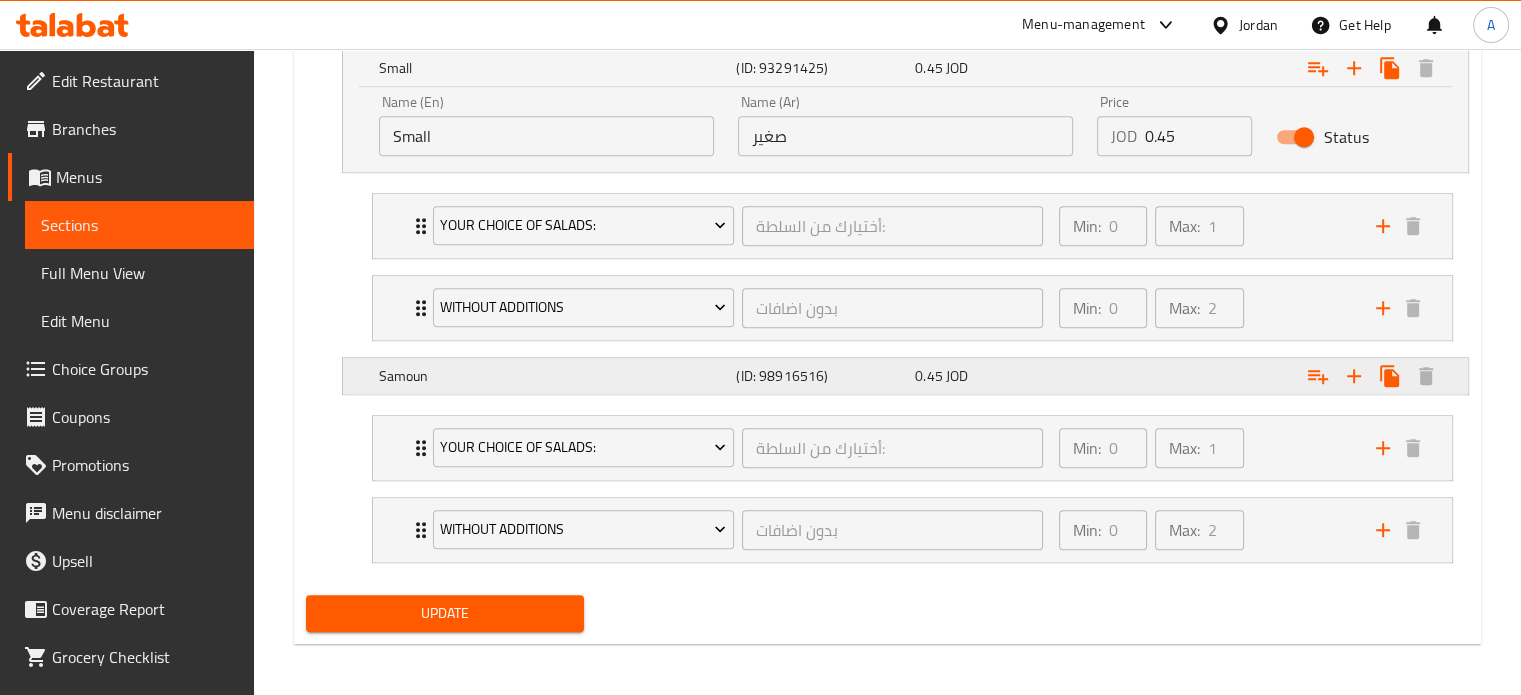 type on "0.75" 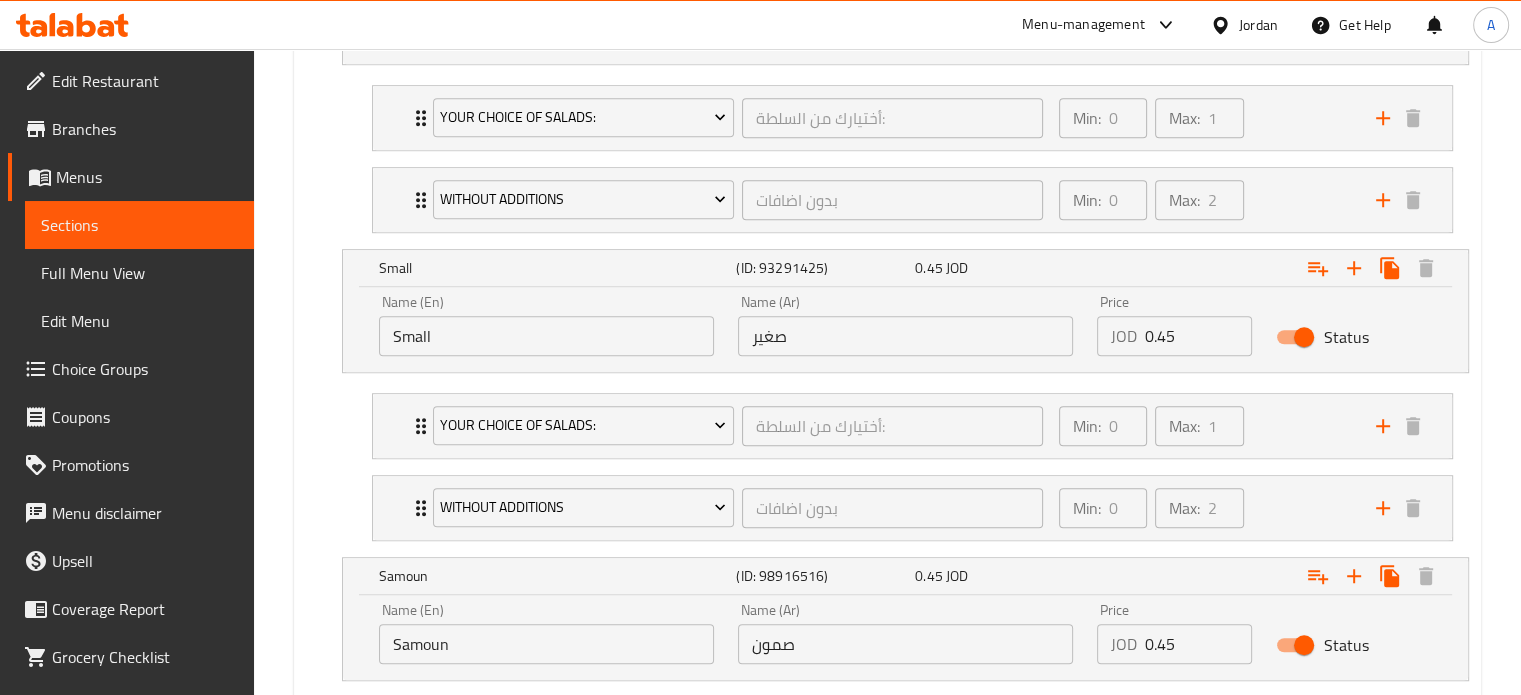 scroll, scrollTop: 1409, scrollLeft: 0, axis: vertical 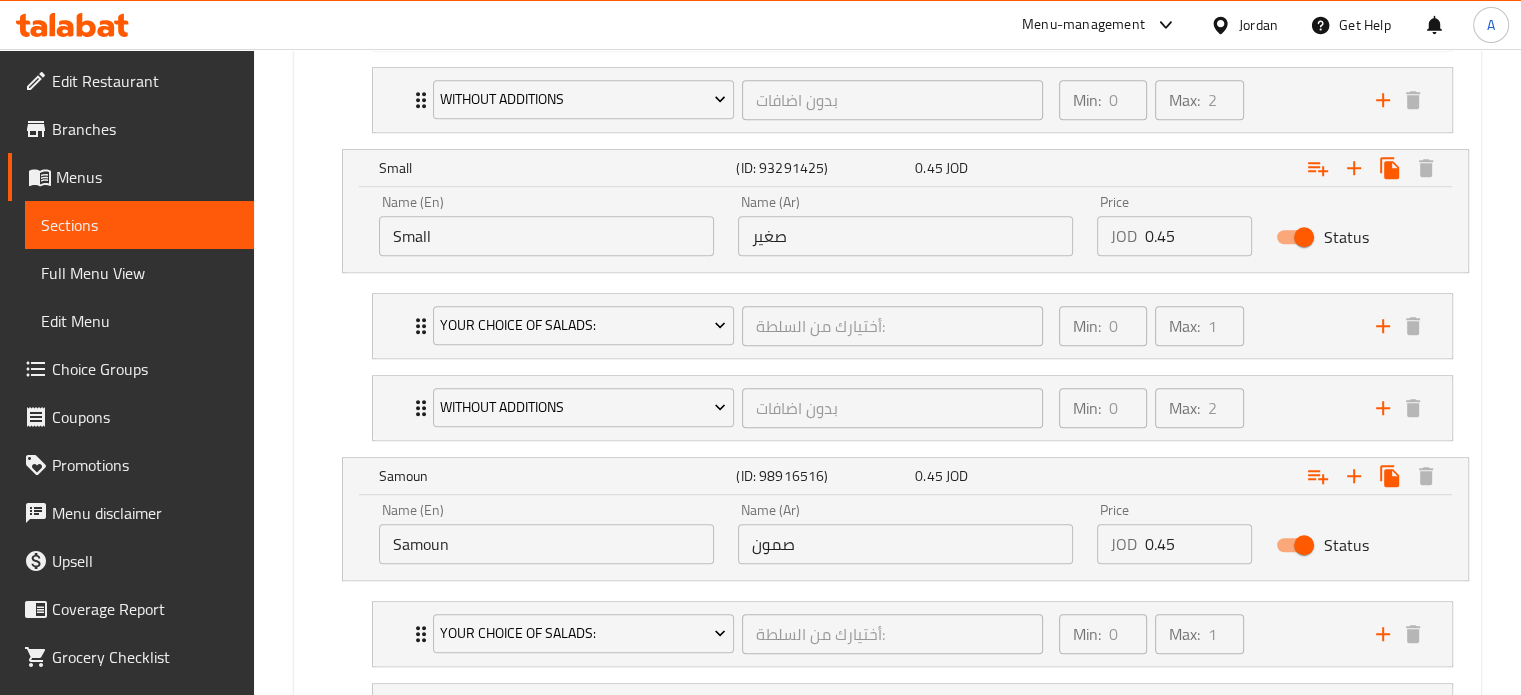 click on "0.45" at bounding box center [1199, 544] 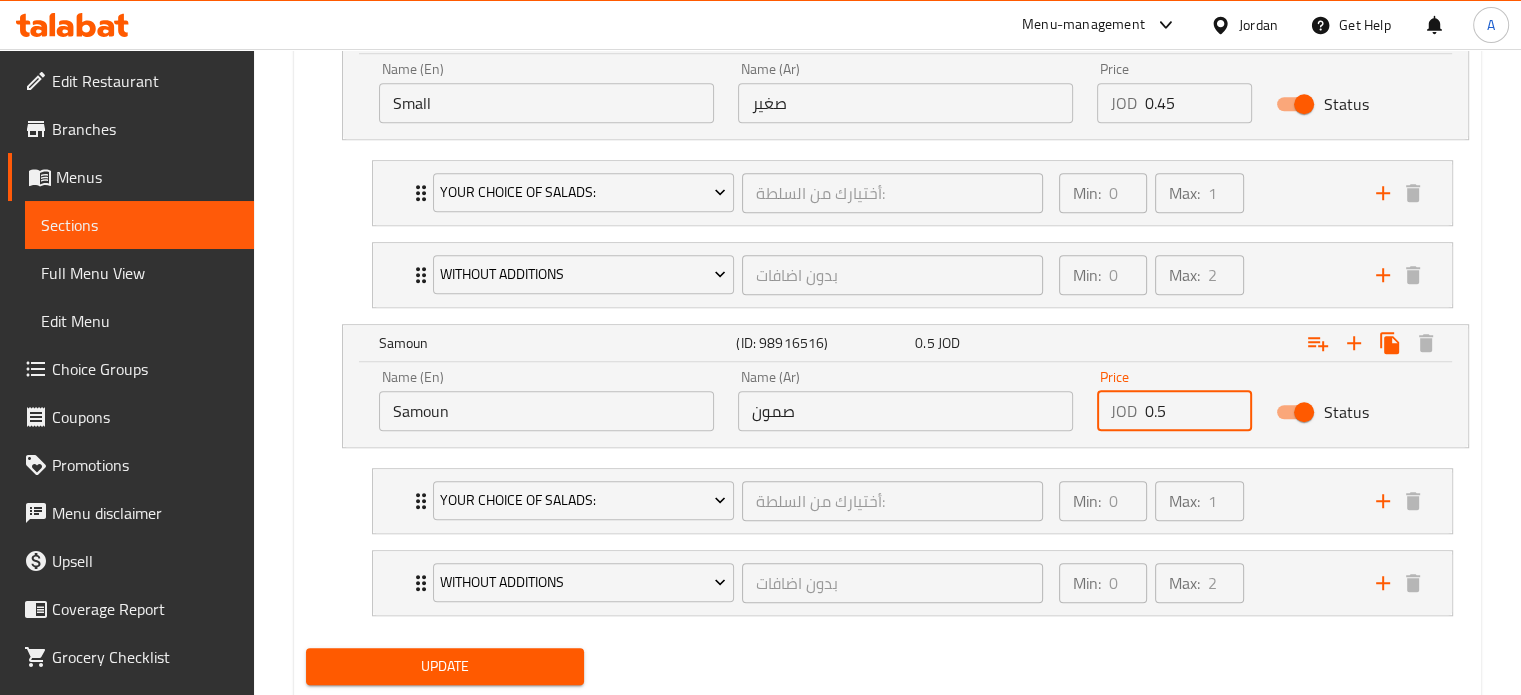 scroll, scrollTop: 1595, scrollLeft: 0, axis: vertical 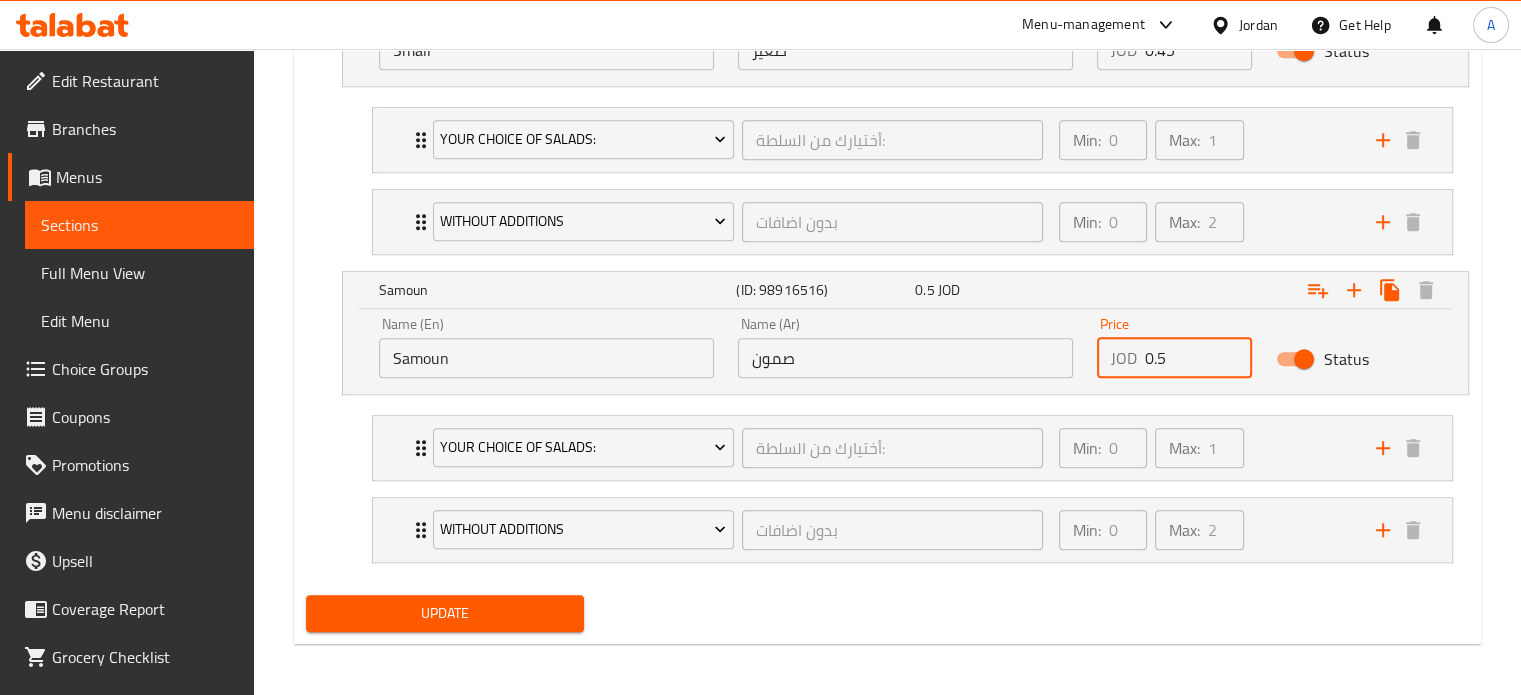 type on "0.5" 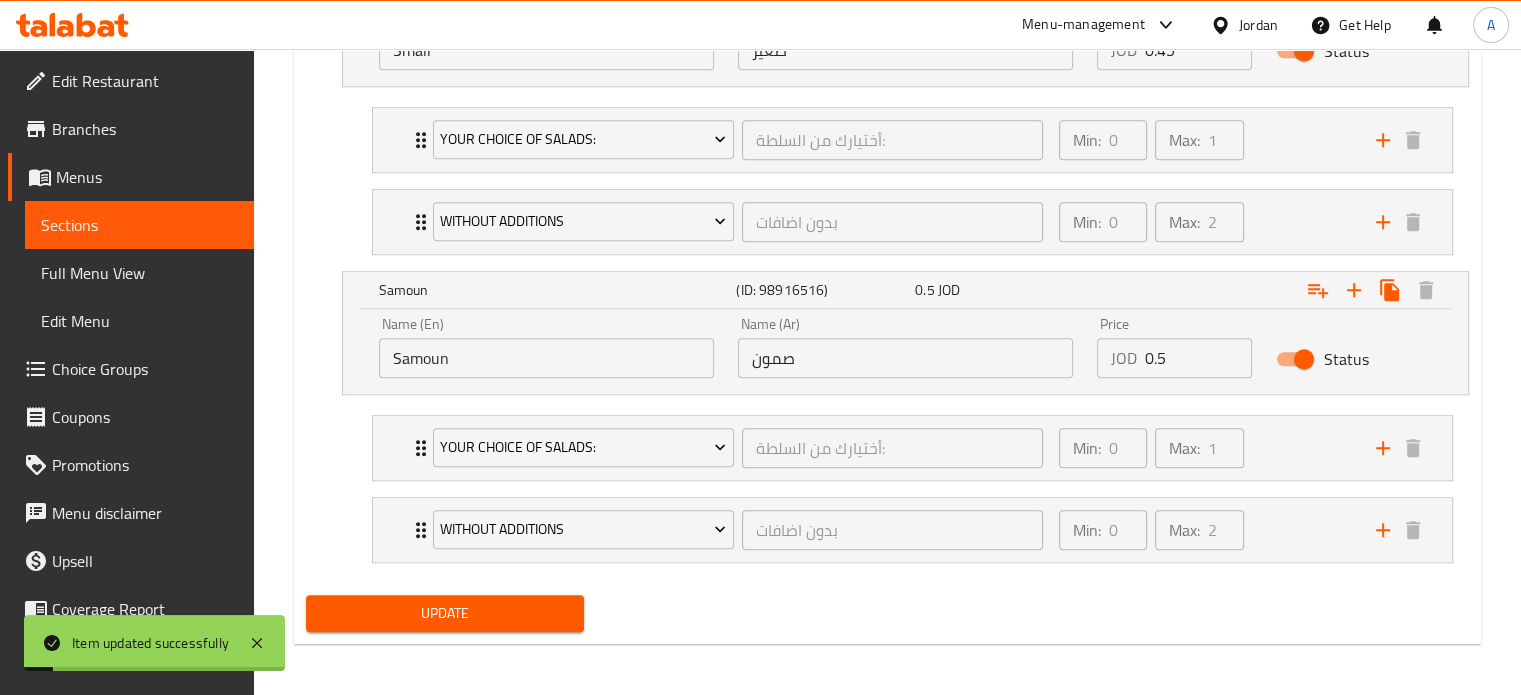 click on "Sections" at bounding box center [139, 225] 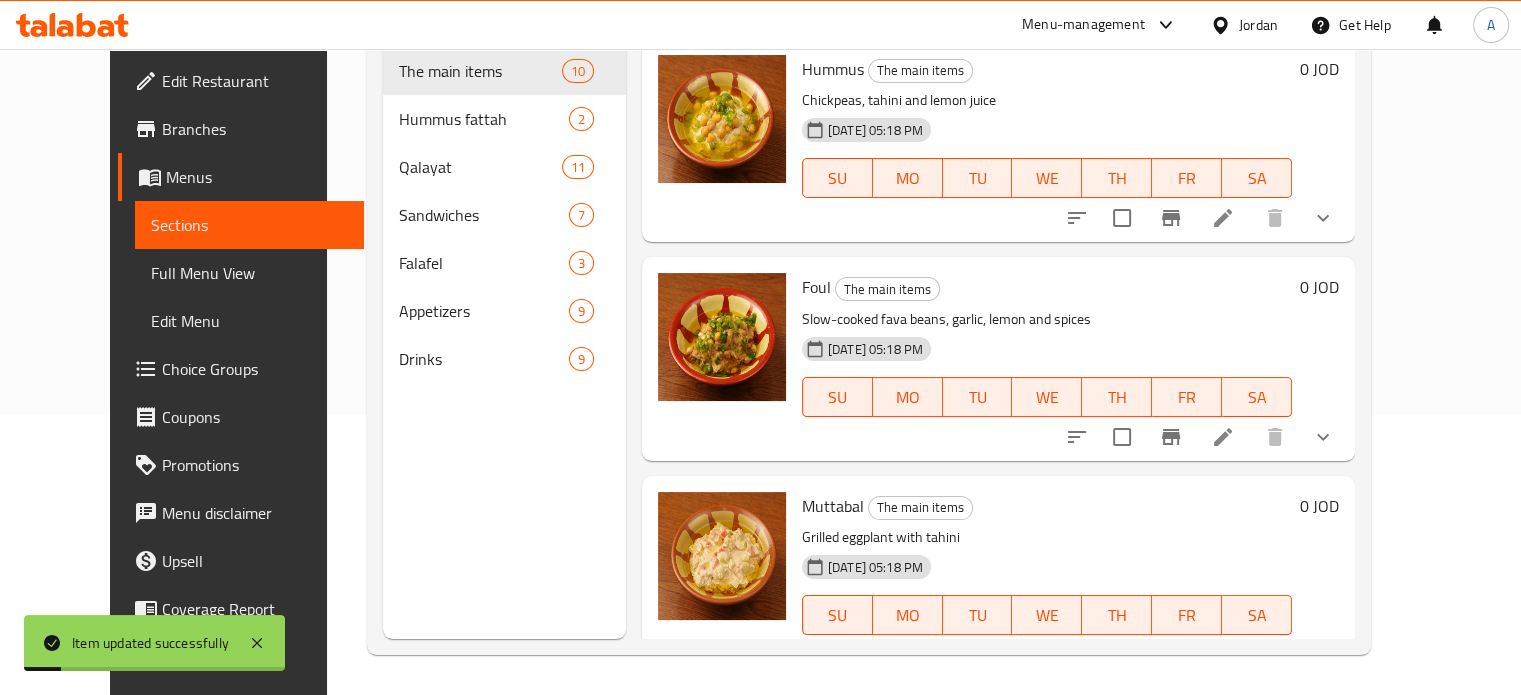 scroll, scrollTop: 280, scrollLeft: 0, axis: vertical 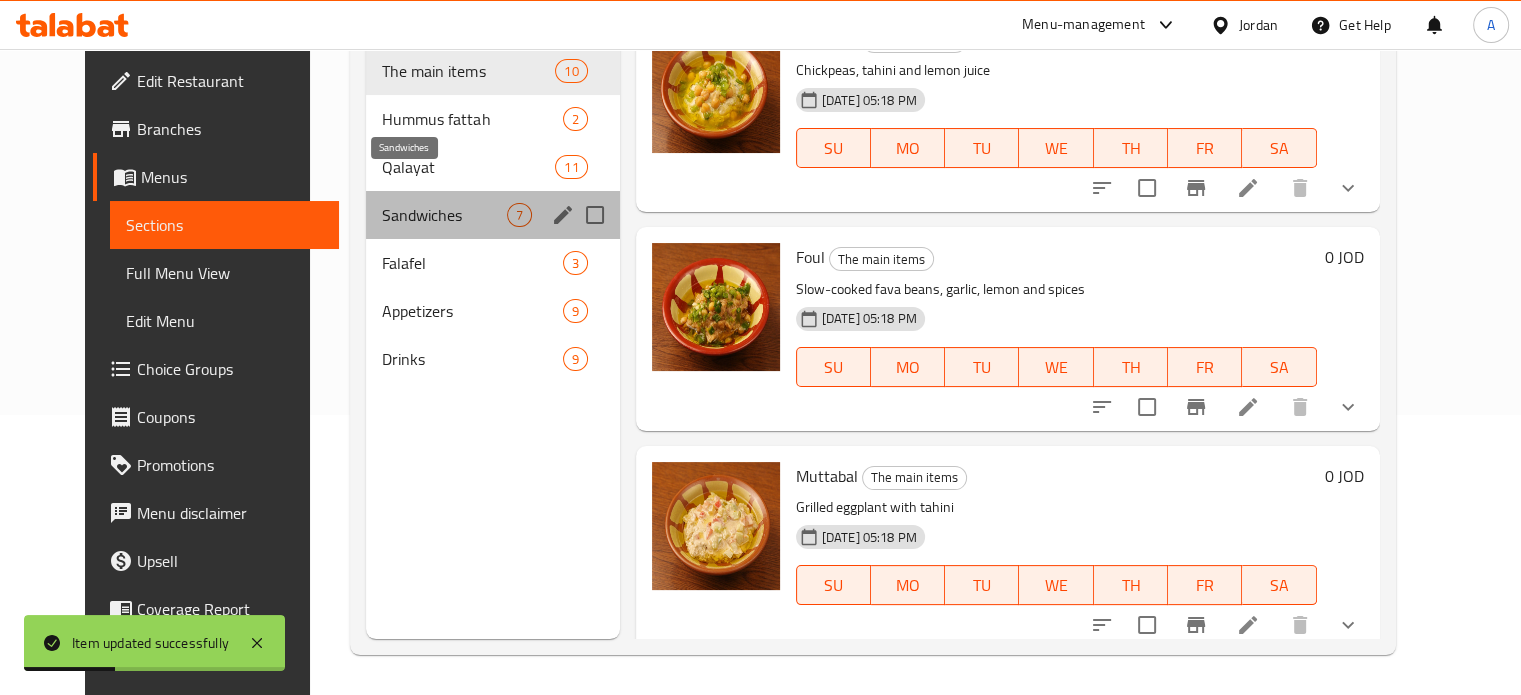 click on "Sandwiches" at bounding box center (444, 215) 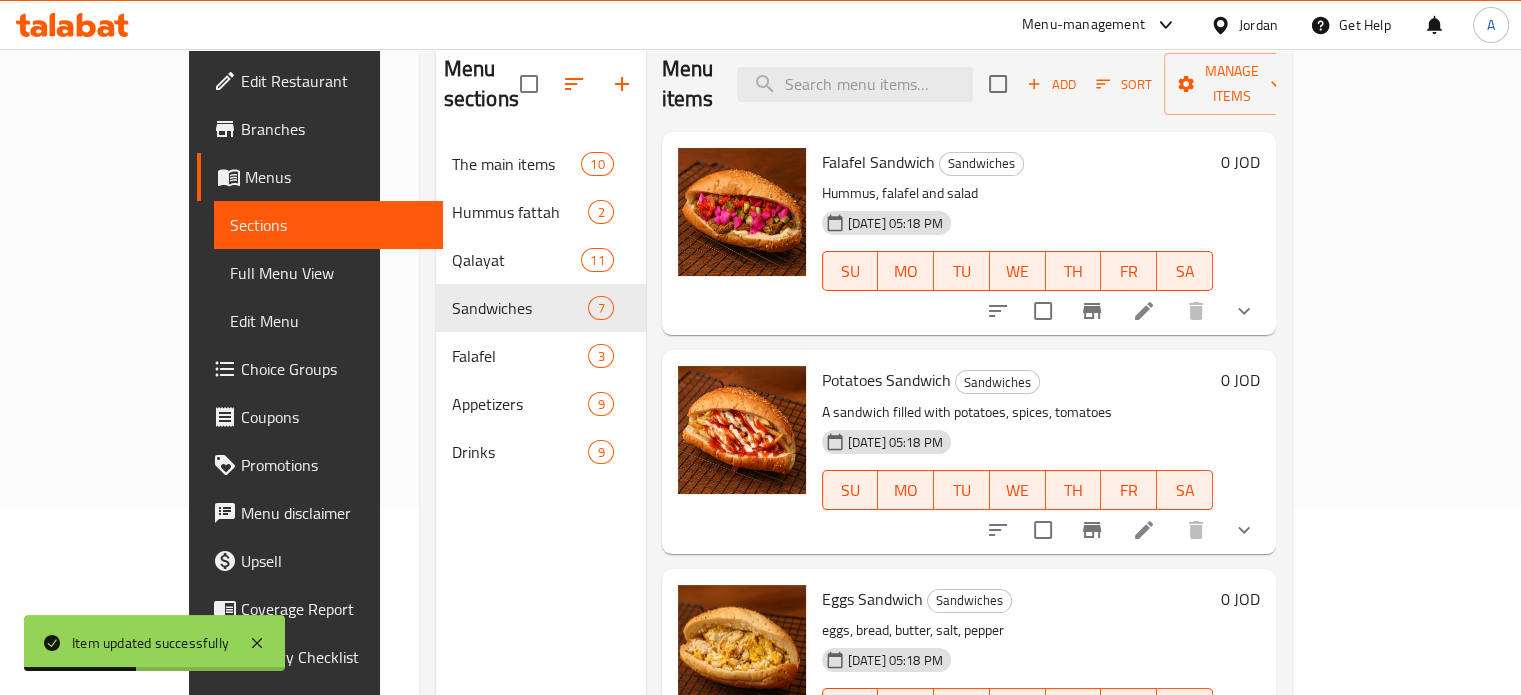 scroll, scrollTop: 80, scrollLeft: 0, axis: vertical 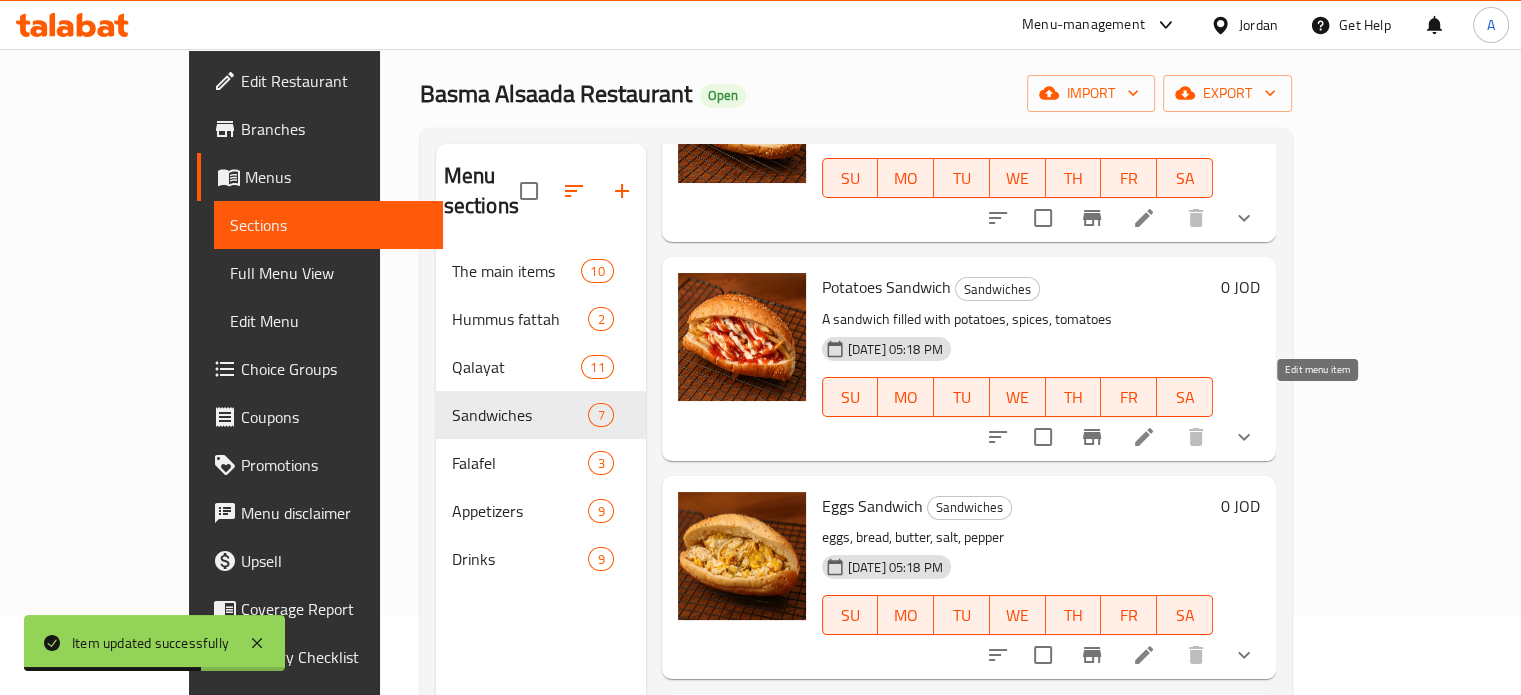 click 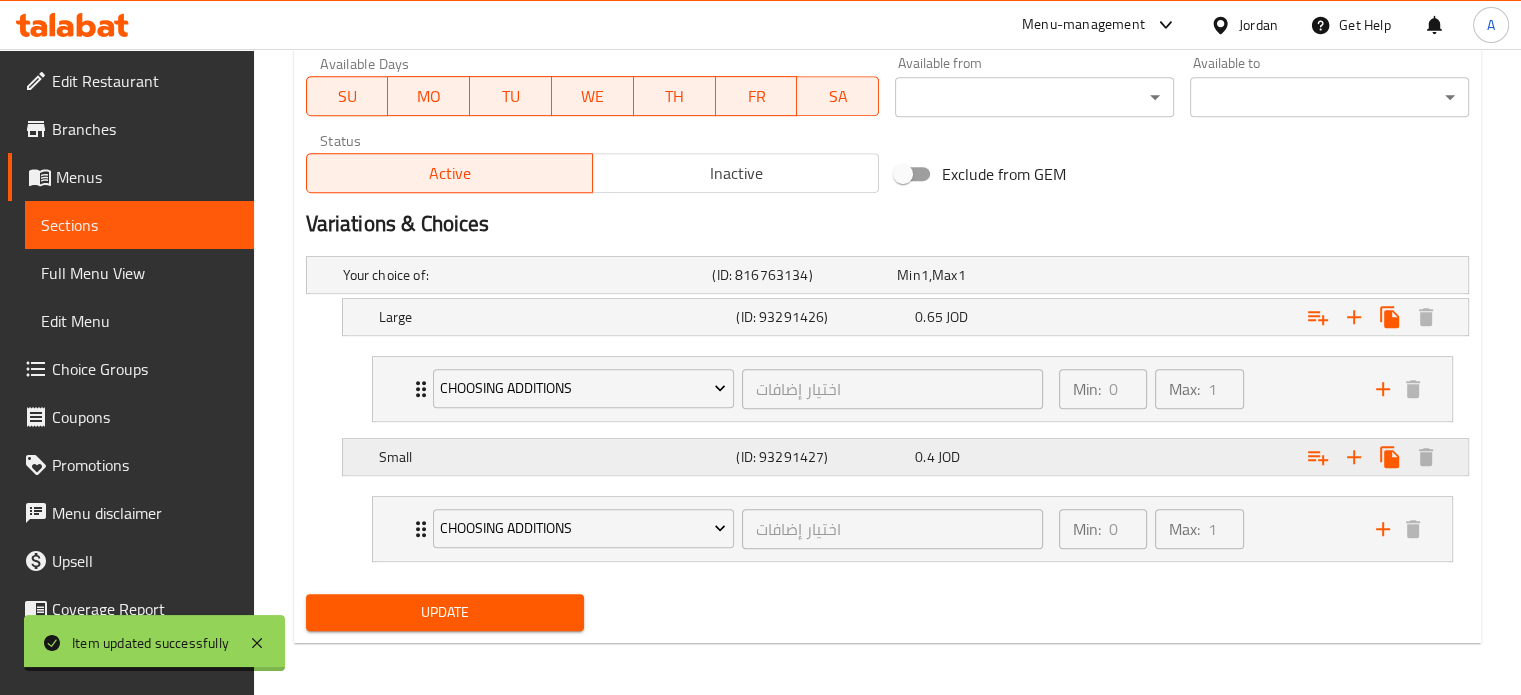 scroll, scrollTop: 953, scrollLeft: 0, axis: vertical 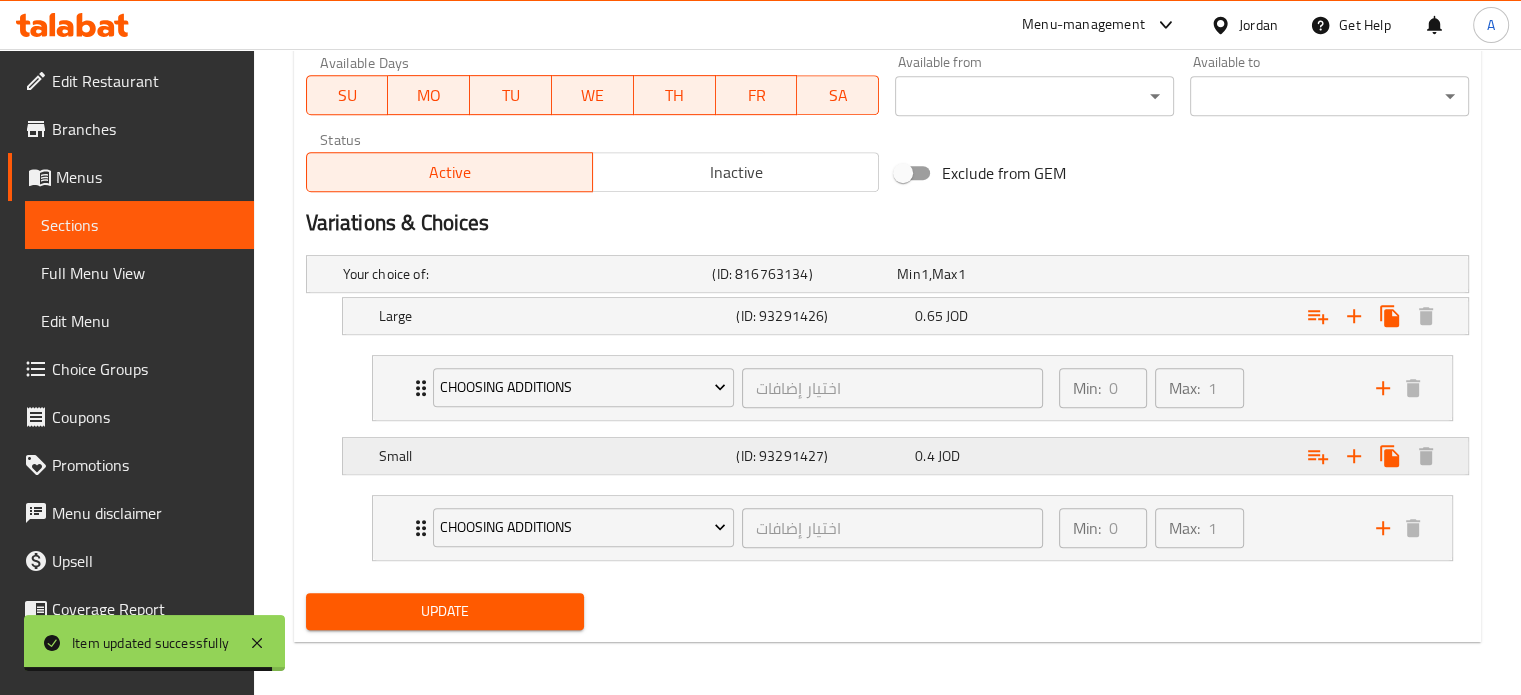 click on "JOD" at bounding box center [925, 274] 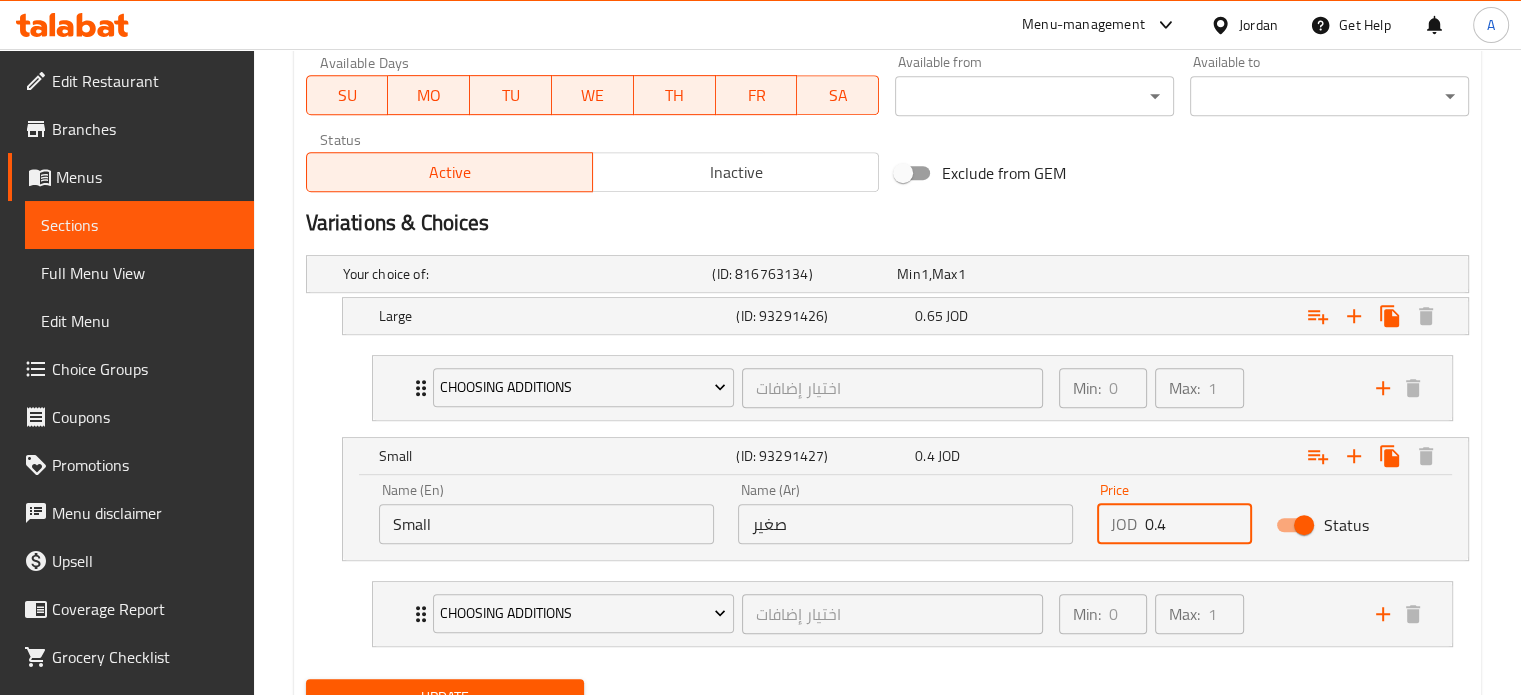 drag, startPoint x: 1211, startPoint y: 523, endPoint x: 1140, endPoint y: 530, distance: 71.34424 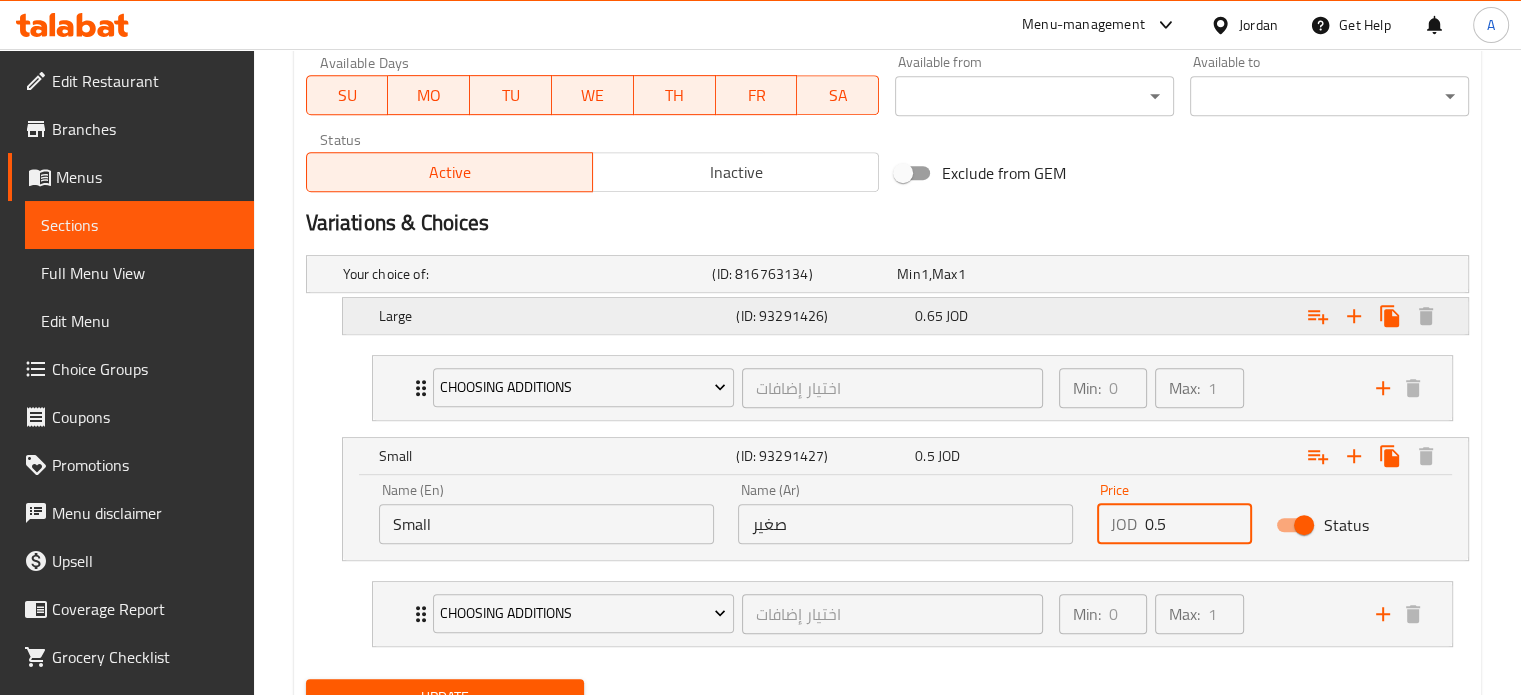 type on "0.5" 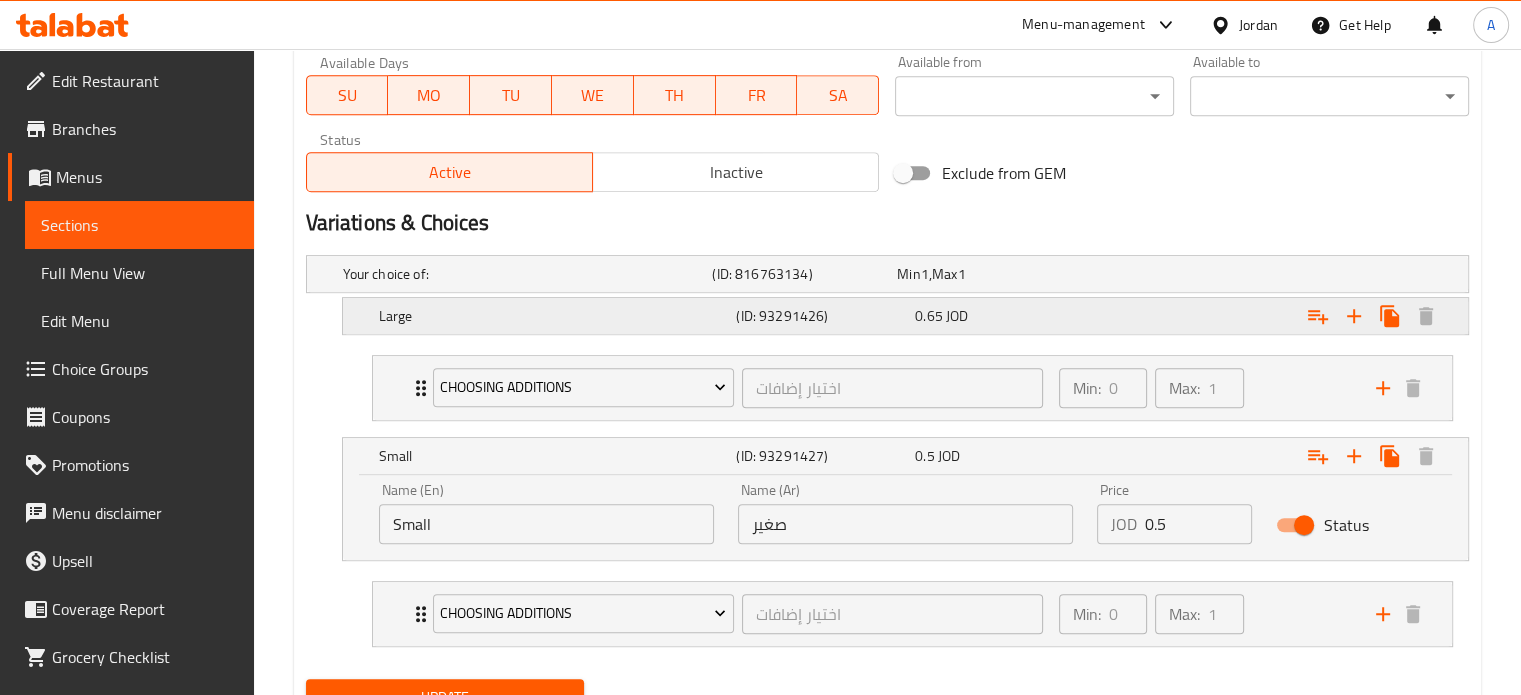 click on "JOD" at bounding box center (925, 274) 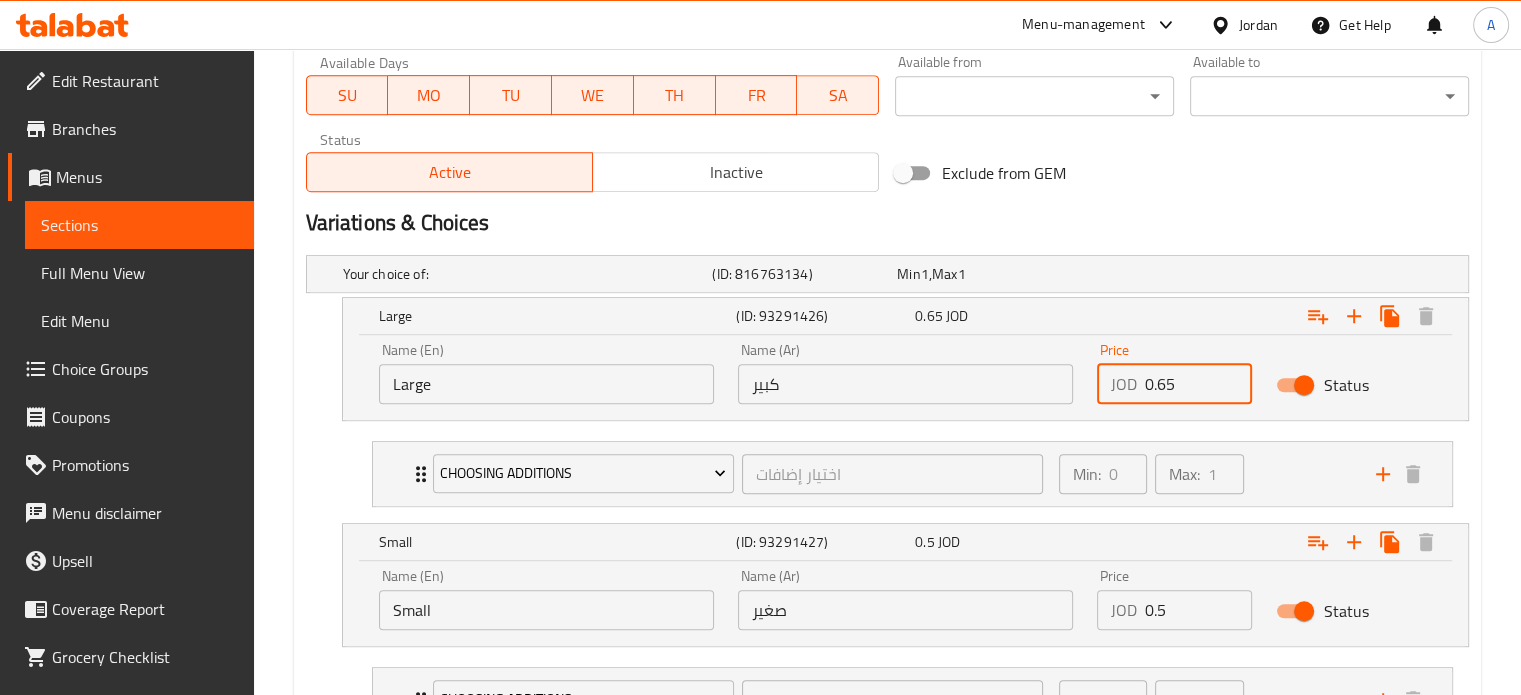 drag, startPoint x: 1183, startPoint y: 362, endPoint x: 1120, endPoint y: 375, distance: 64.327286 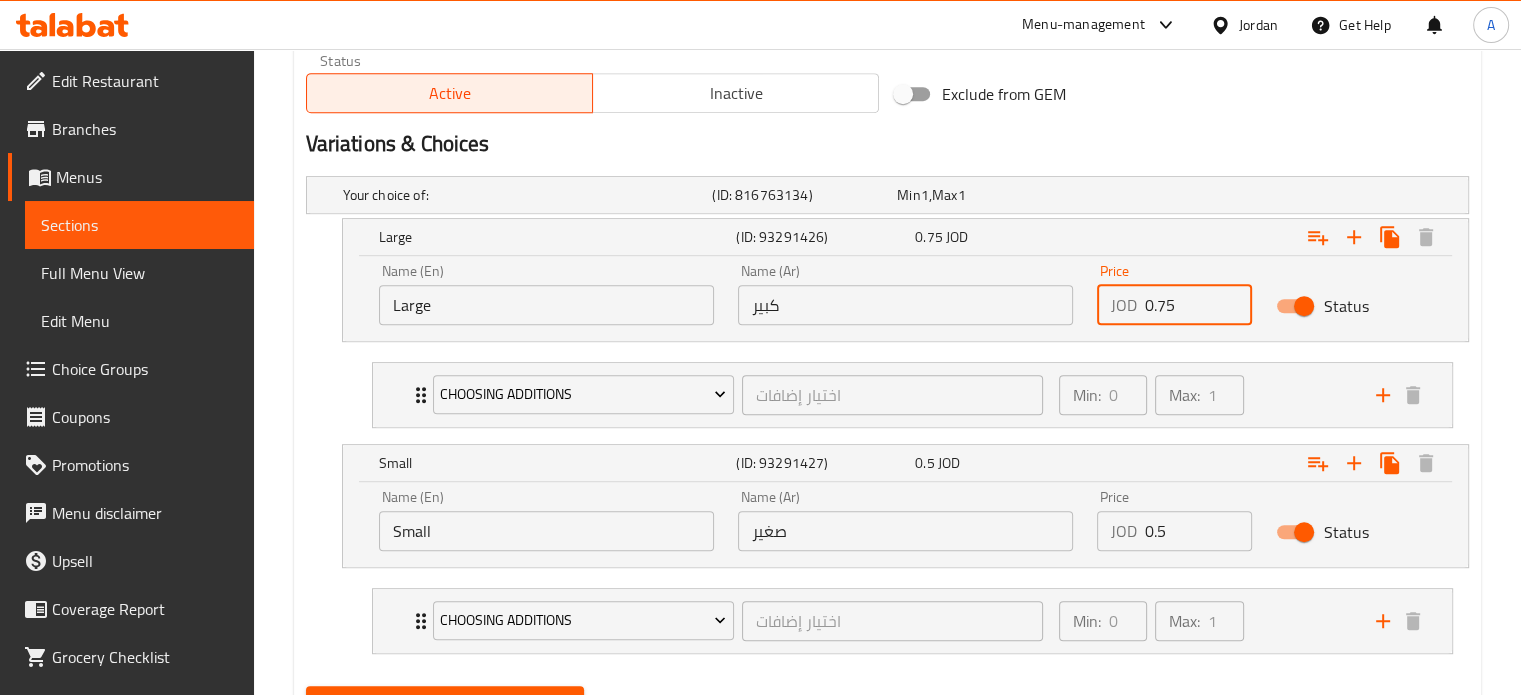 scroll, scrollTop: 1053, scrollLeft: 0, axis: vertical 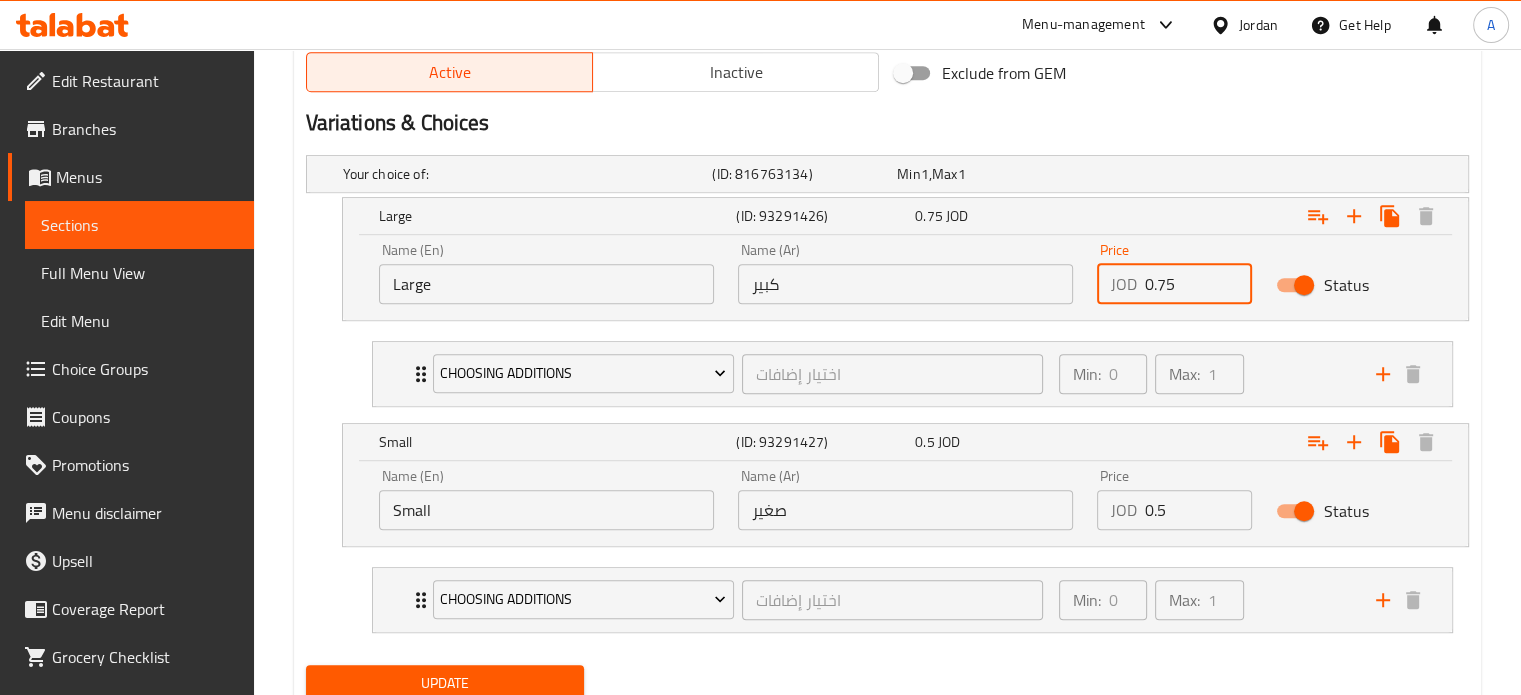type on "0.75" 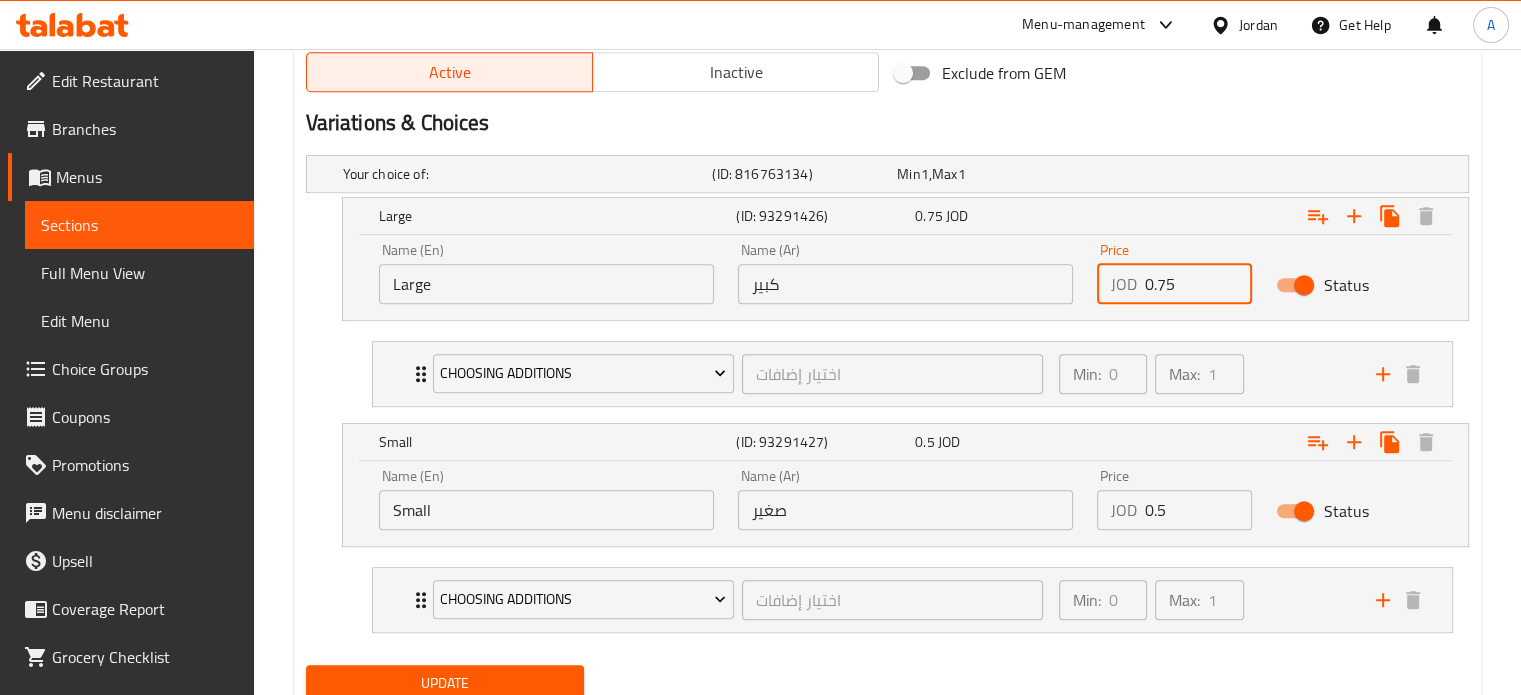 click on "Update" at bounding box center [445, 683] 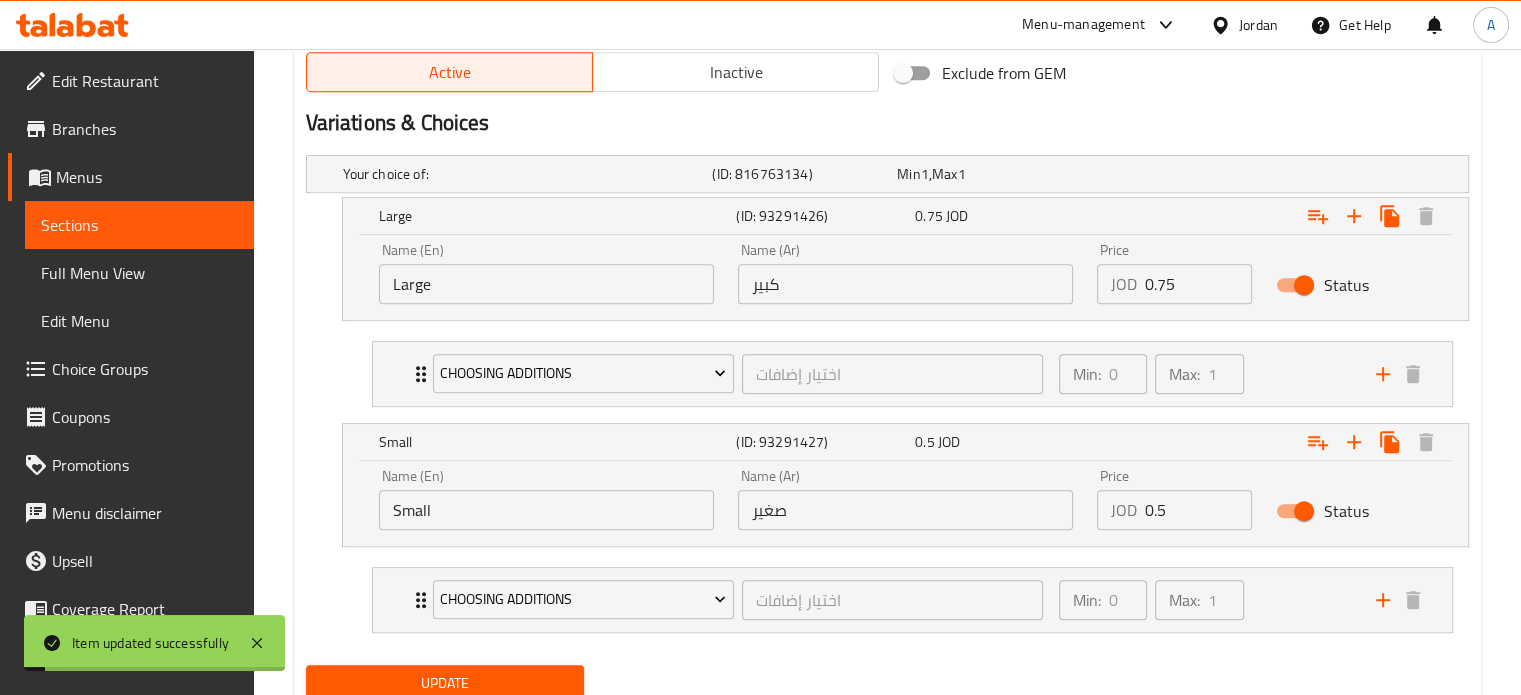 click on "Sections" at bounding box center [139, 225] 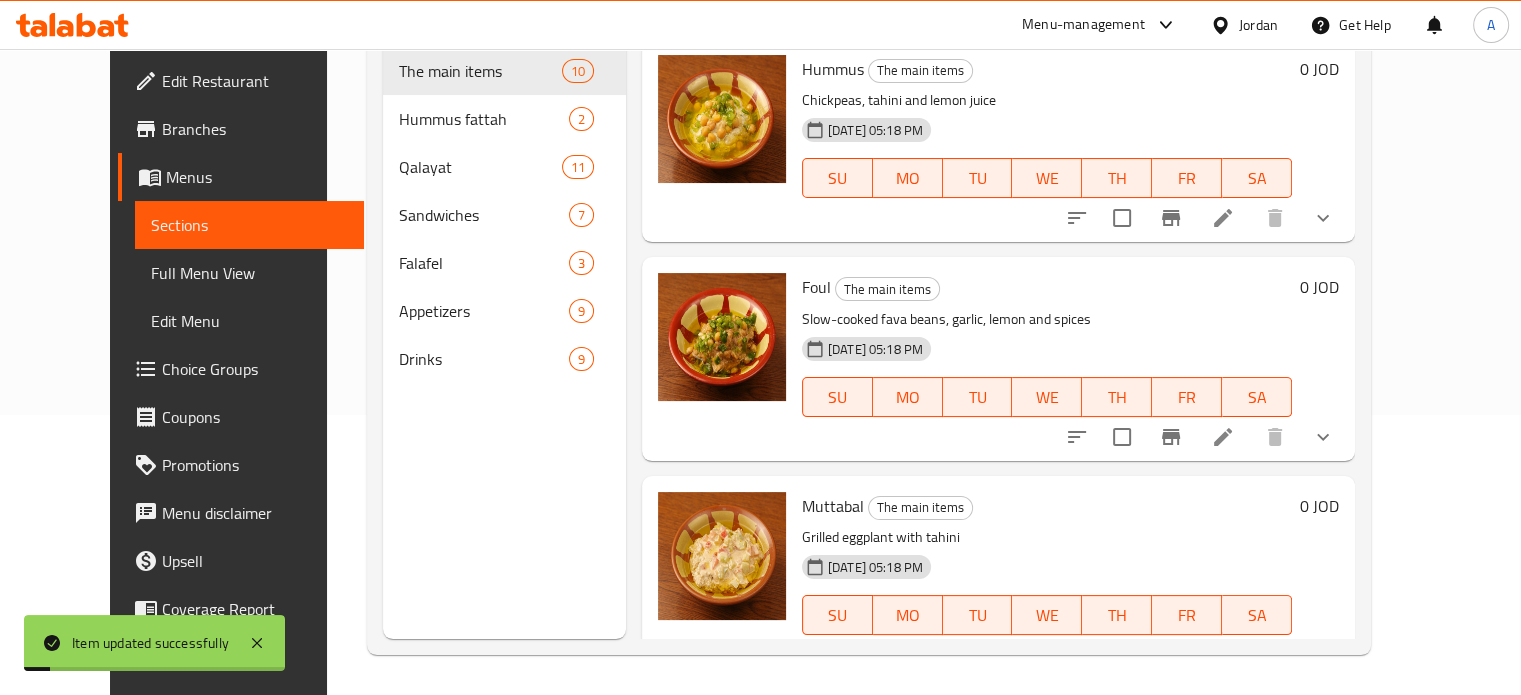 scroll, scrollTop: 280, scrollLeft: 0, axis: vertical 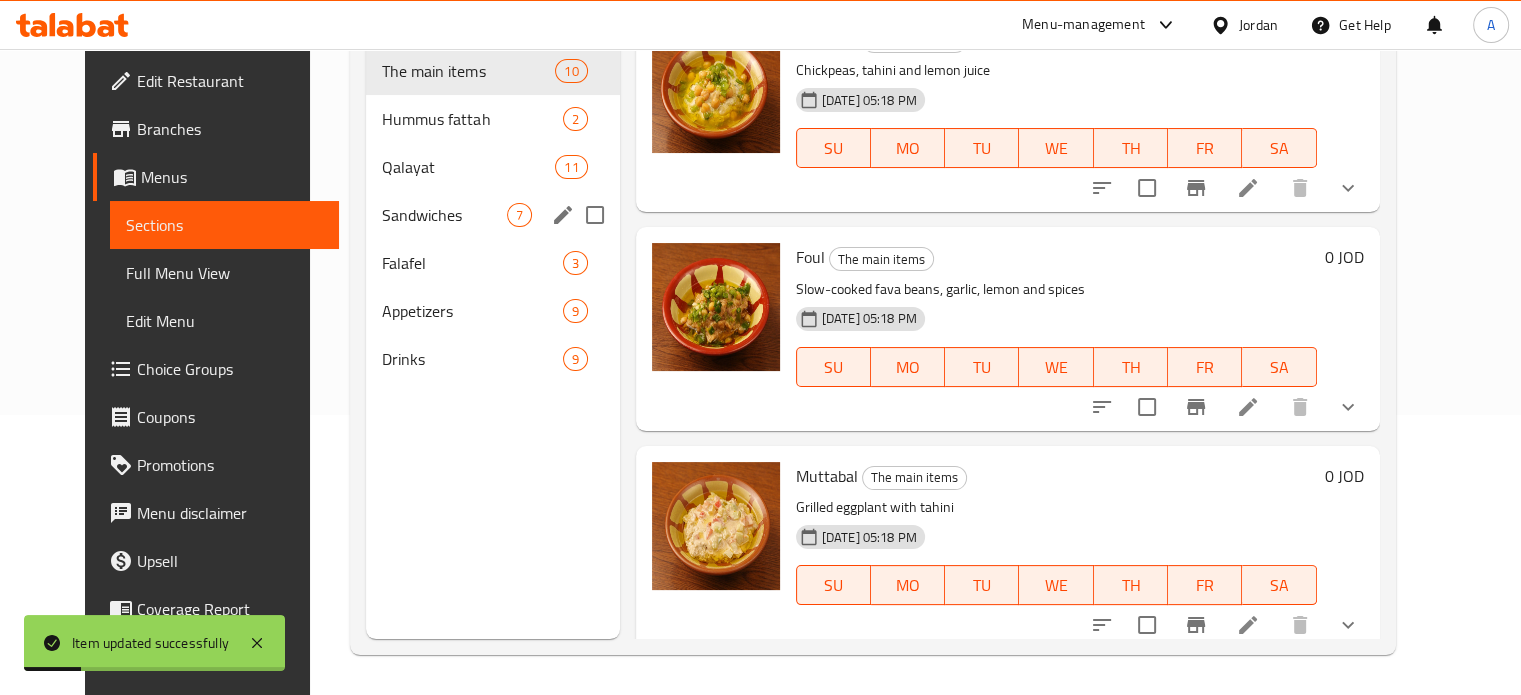 click on "Sandwiches 7" at bounding box center (492, 215) 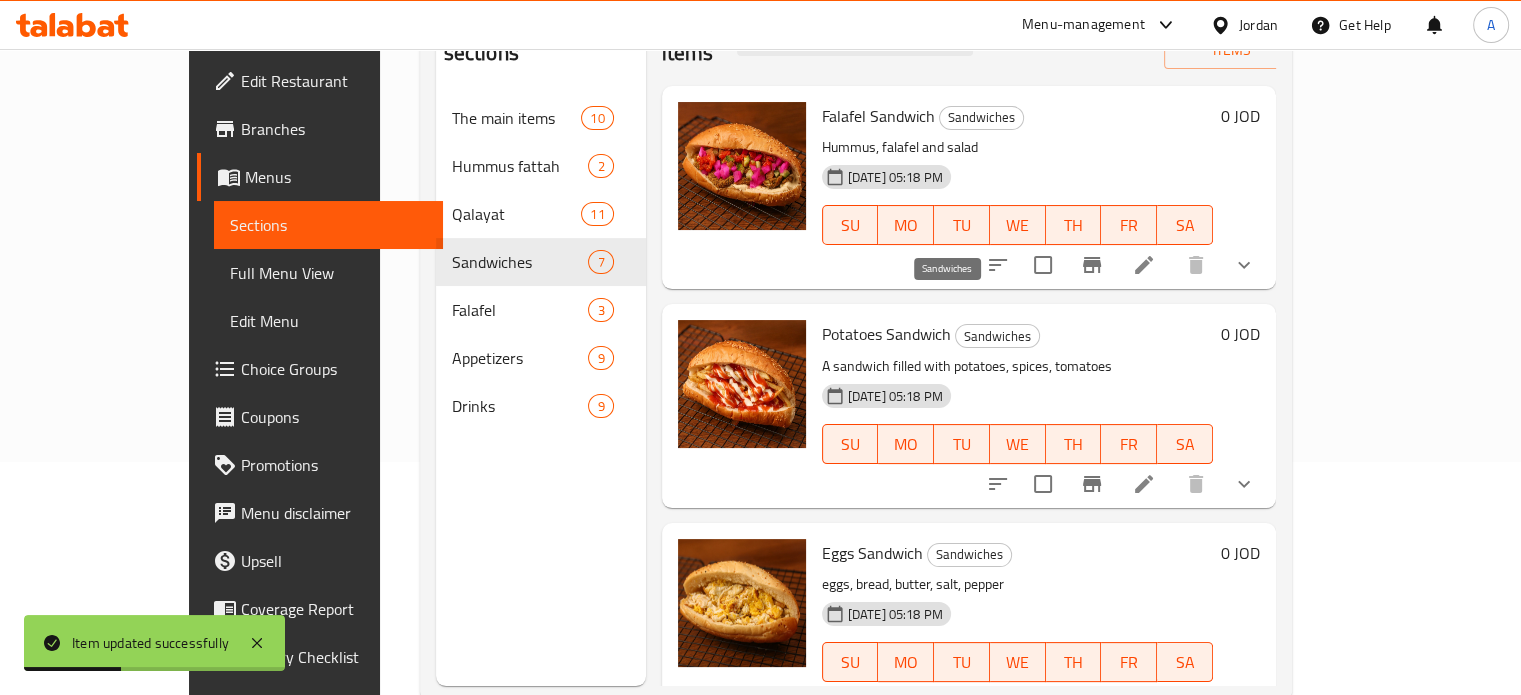 scroll, scrollTop: 280, scrollLeft: 0, axis: vertical 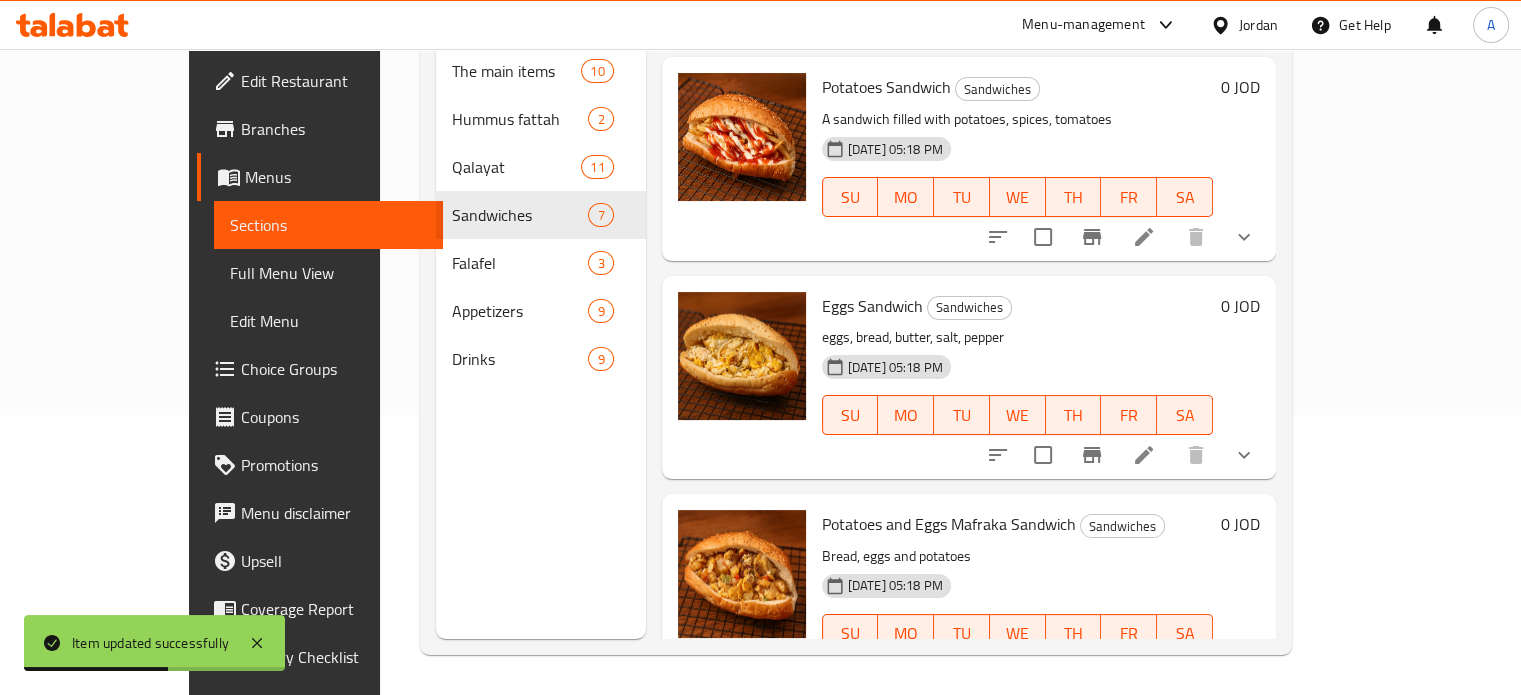 click at bounding box center (1144, 455) 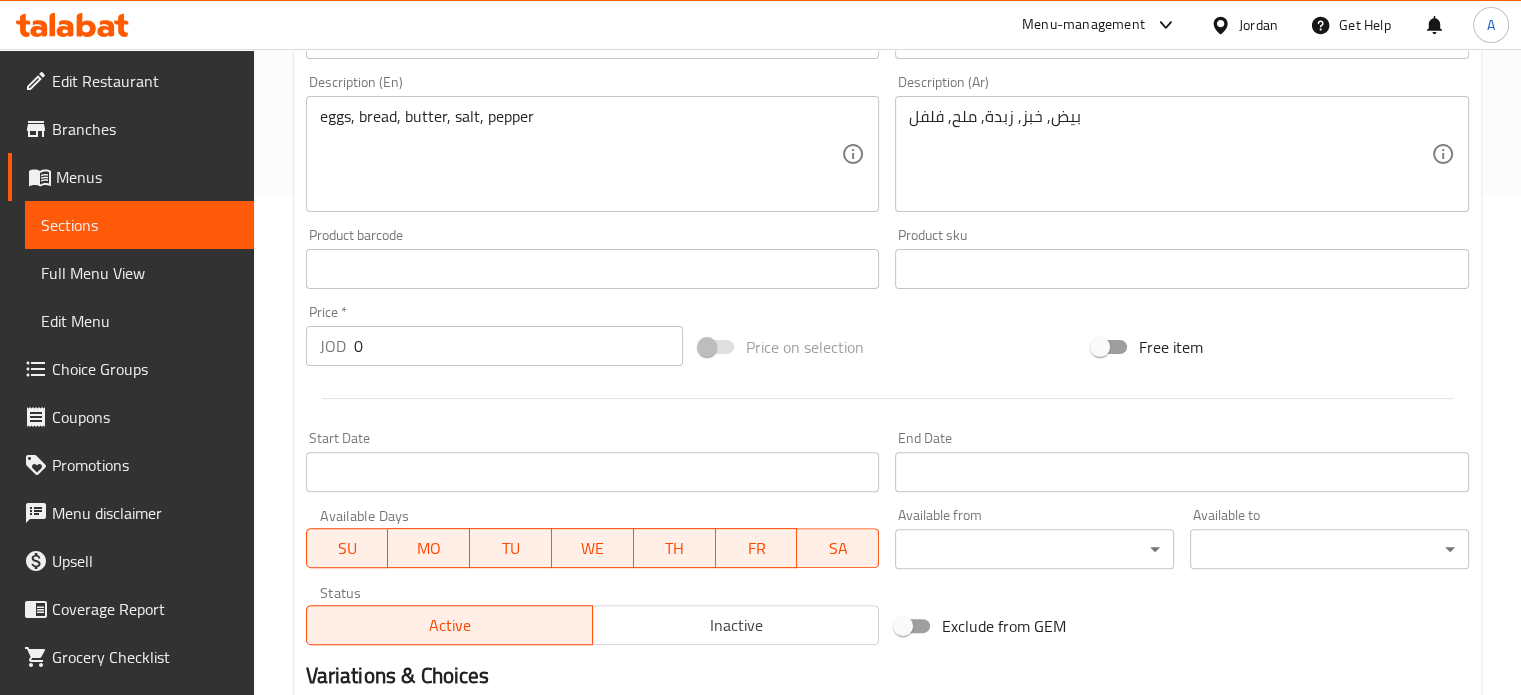 scroll, scrollTop: 790, scrollLeft: 0, axis: vertical 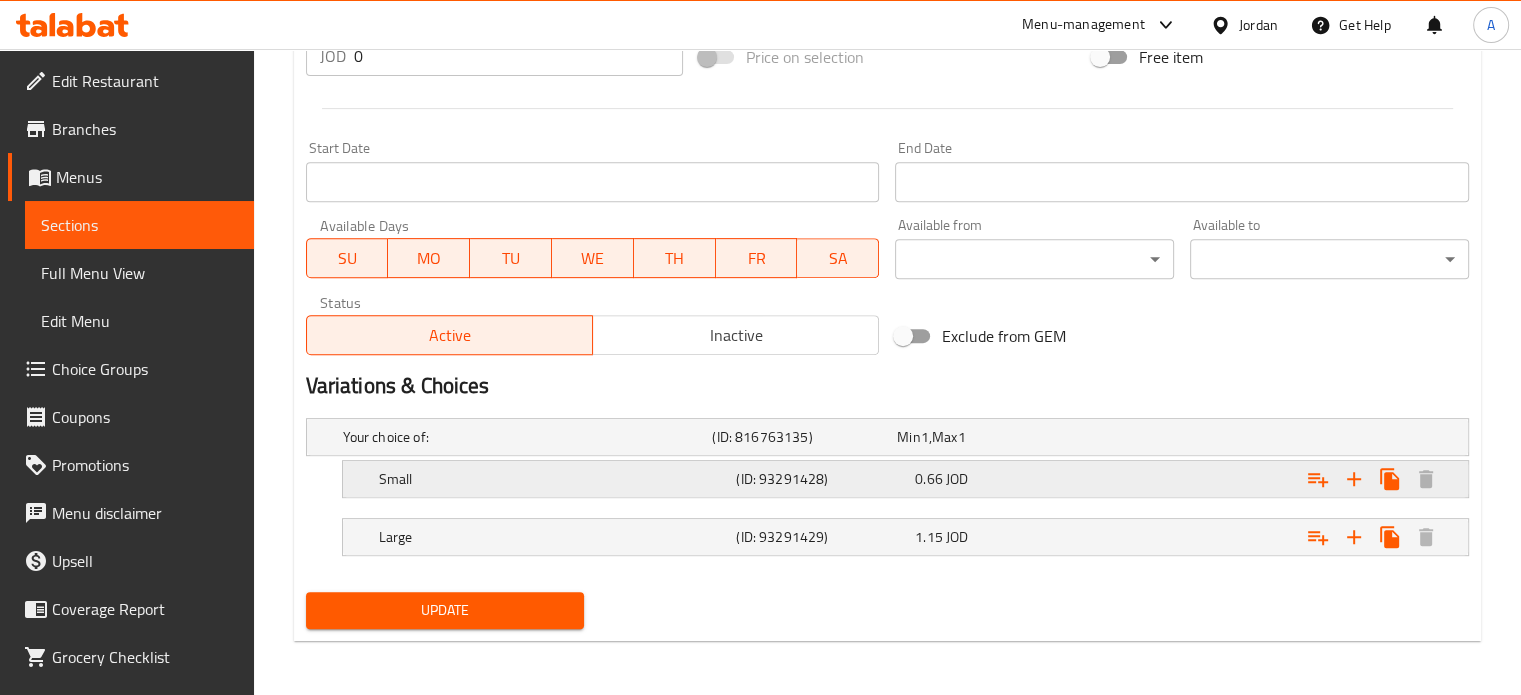 click on "0.66   JOD" at bounding box center [985, 437] 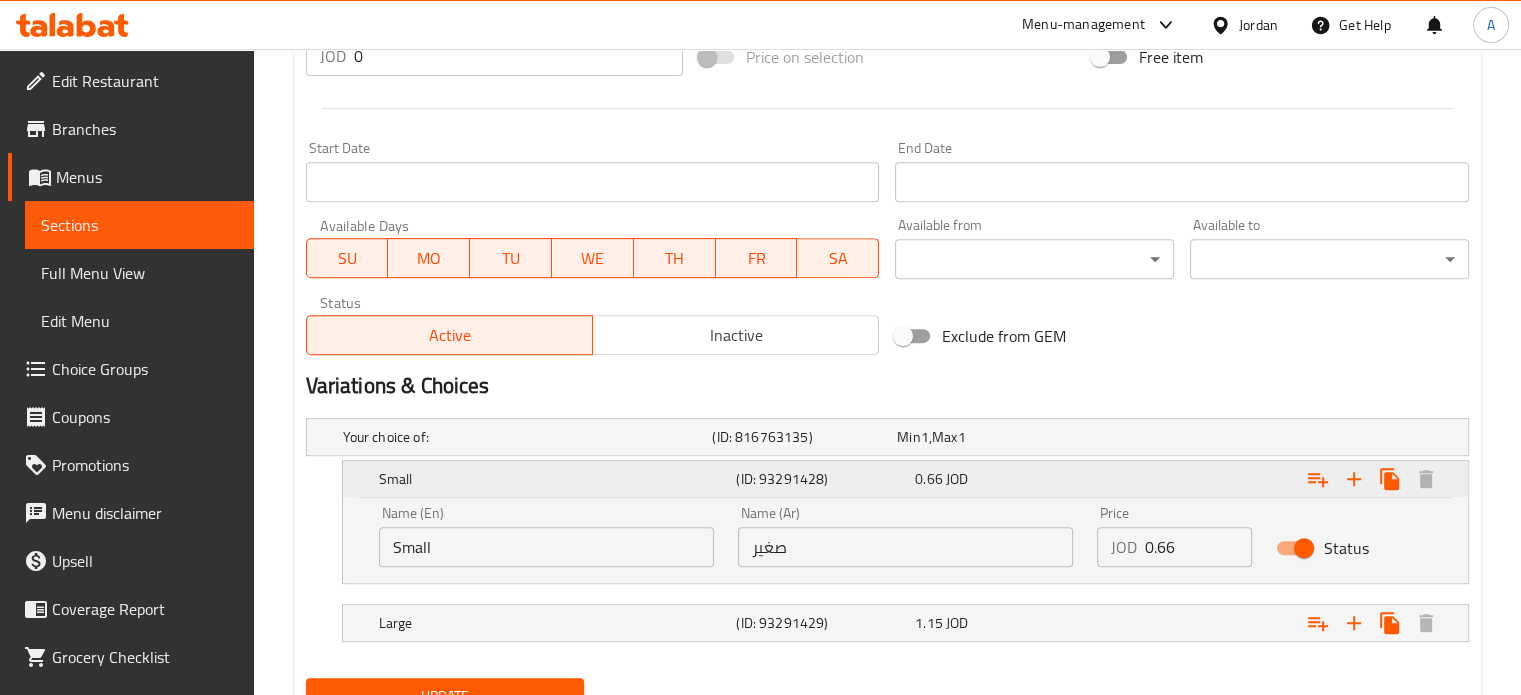 click on "0.66   JOD" at bounding box center [1000, 479] 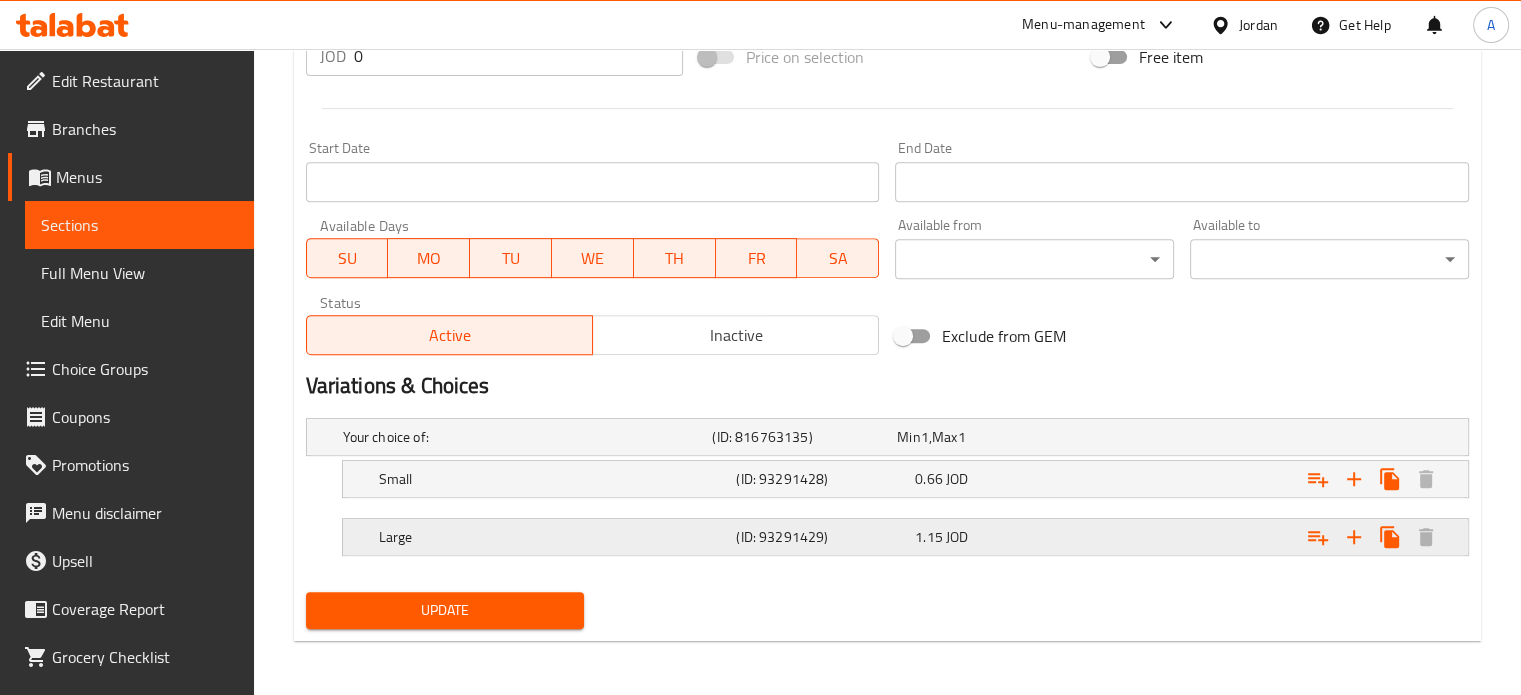 click on "1.15   JOD" at bounding box center [985, 437] 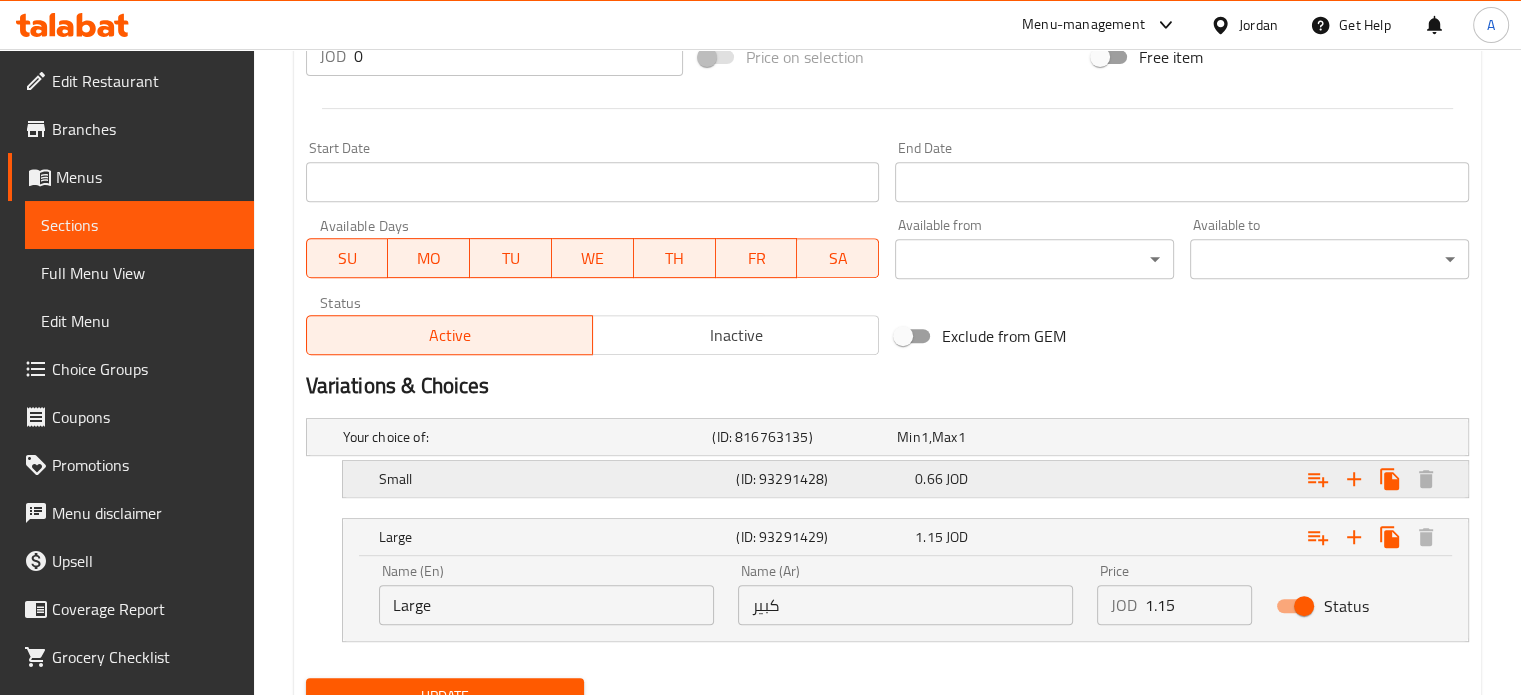 click on "0.66   JOD" at bounding box center (985, 437) 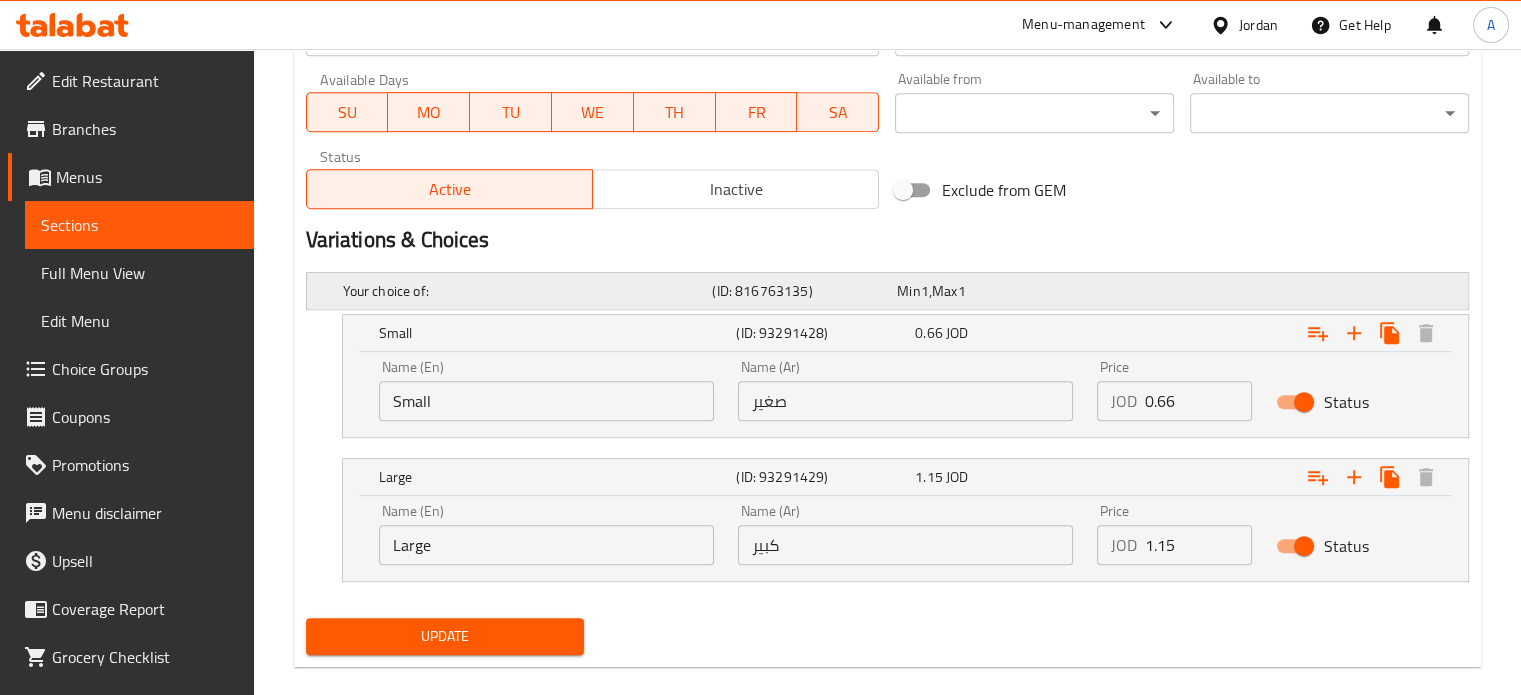 scroll, scrollTop: 962, scrollLeft: 0, axis: vertical 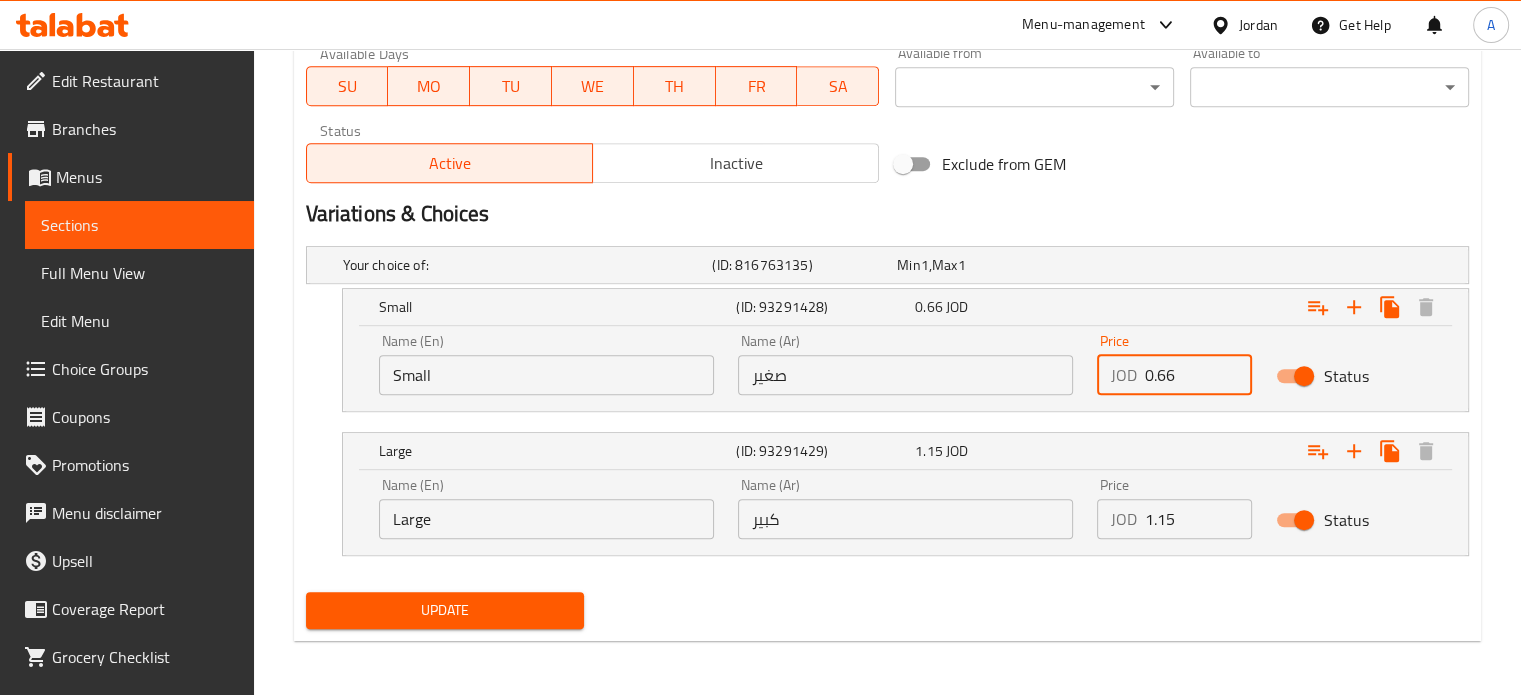 drag, startPoint x: 1176, startPoint y: 371, endPoint x: 1100, endPoint y: 377, distance: 76.23647 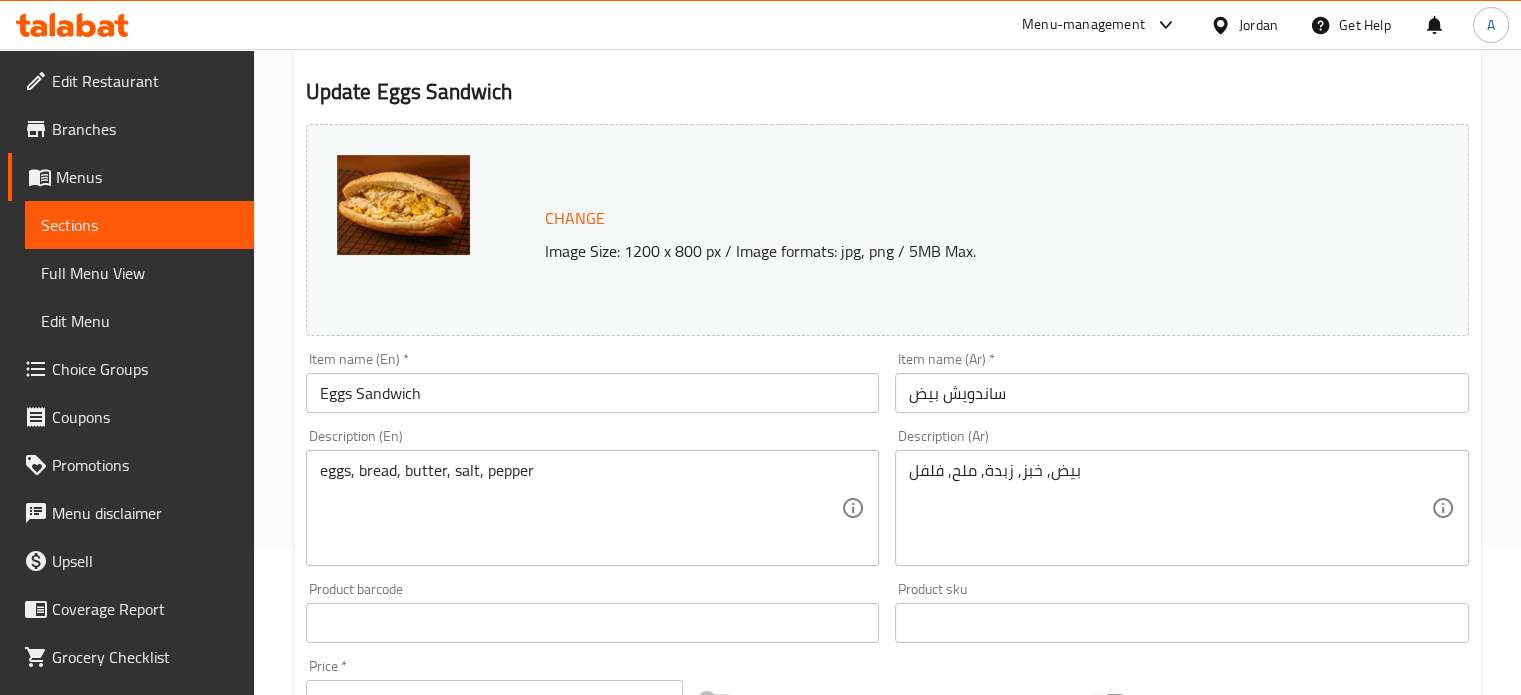 scroll, scrollTop: 200, scrollLeft: 0, axis: vertical 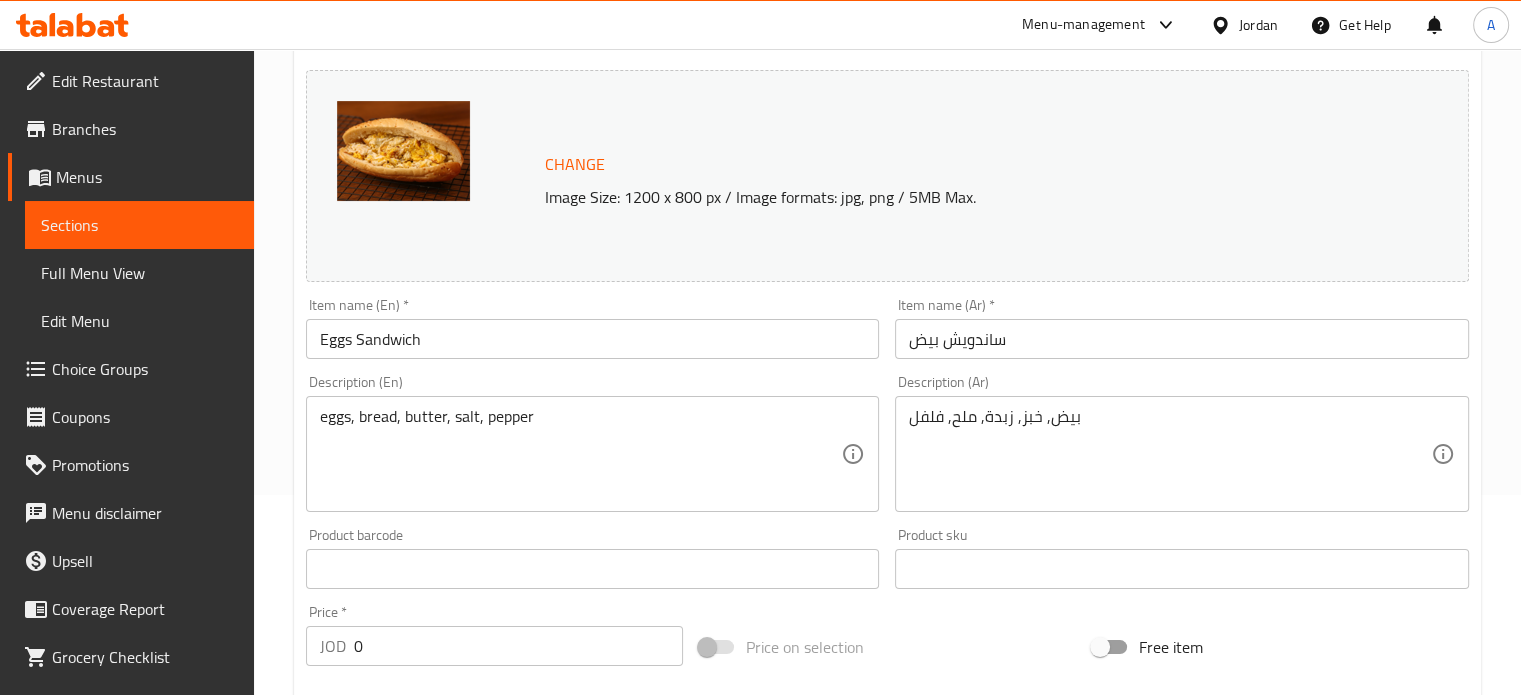 click on "Sections" at bounding box center [139, 225] 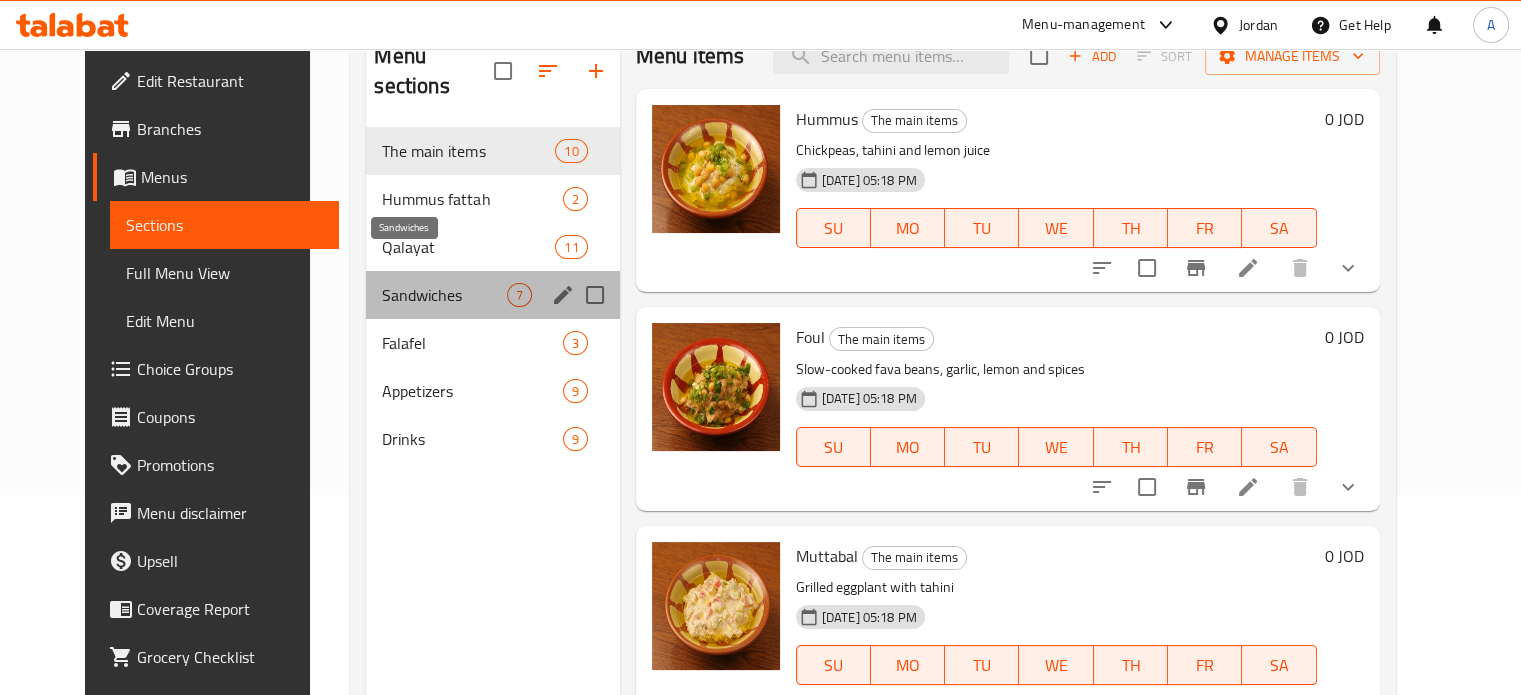 click on "Sandwiches" at bounding box center (444, 295) 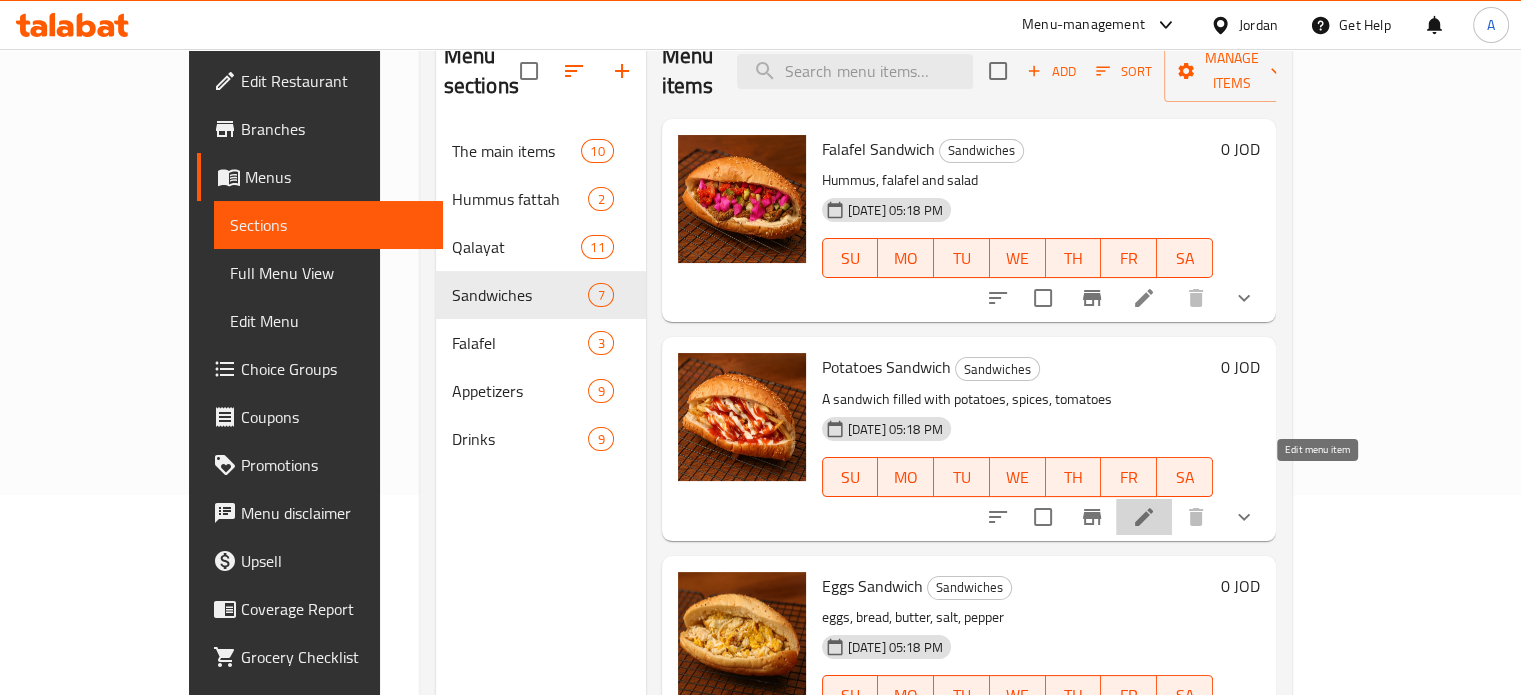 click 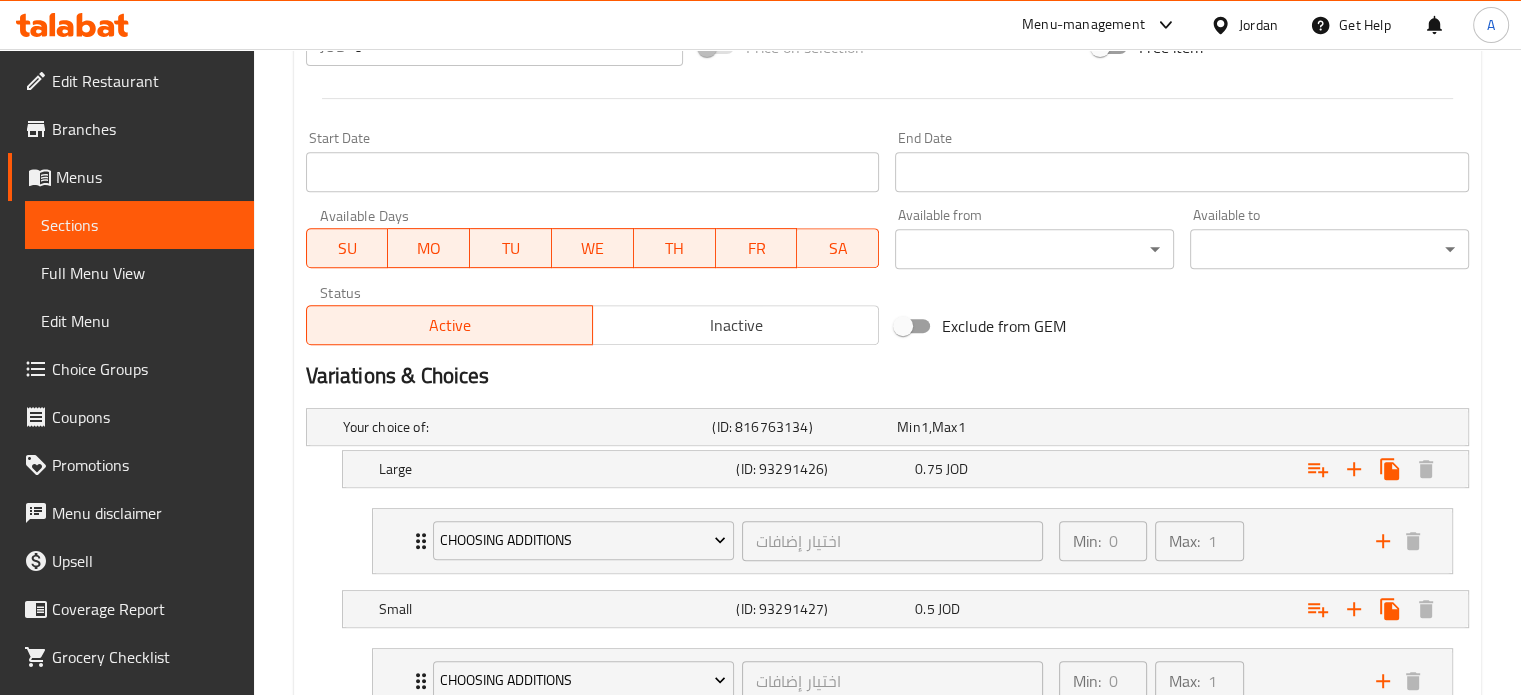 scroll, scrollTop: 900, scrollLeft: 0, axis: vertical 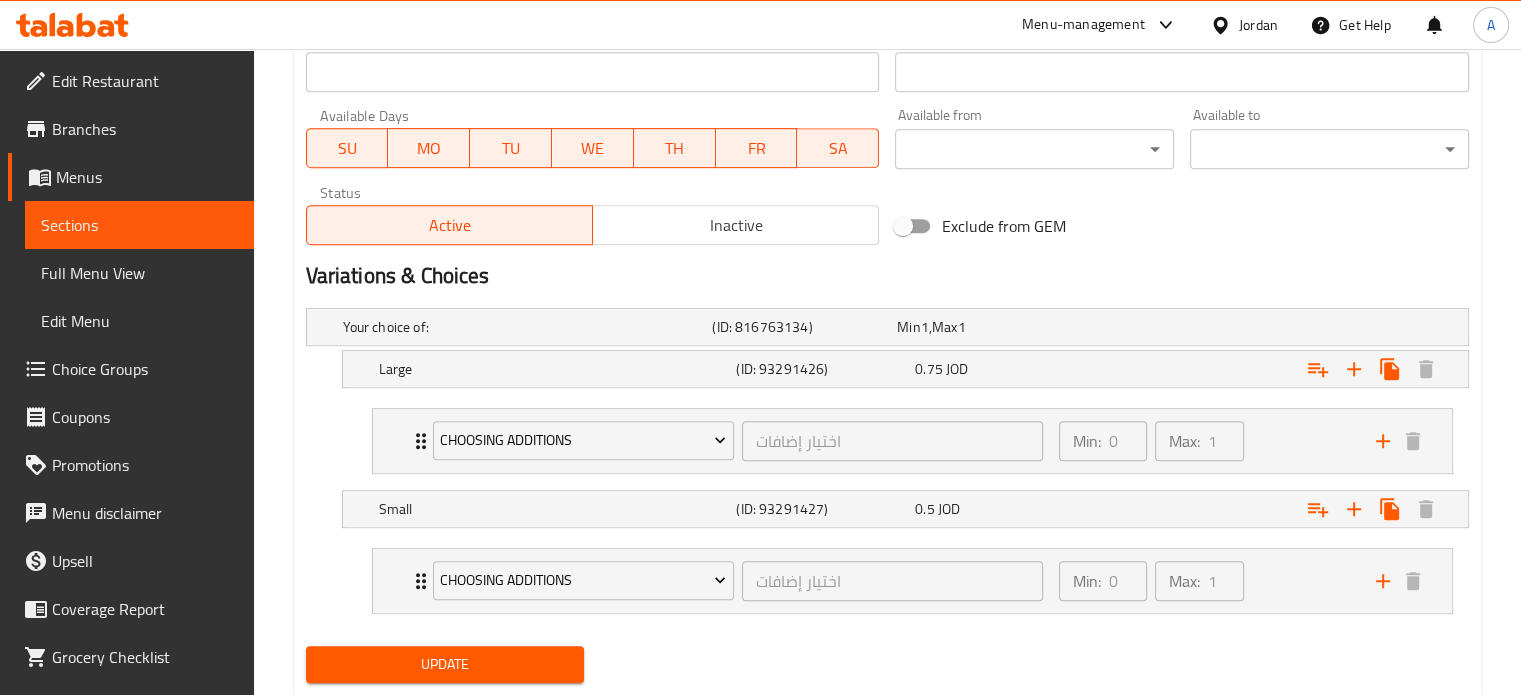 click on "Sections" at bounding box center [139, 225] 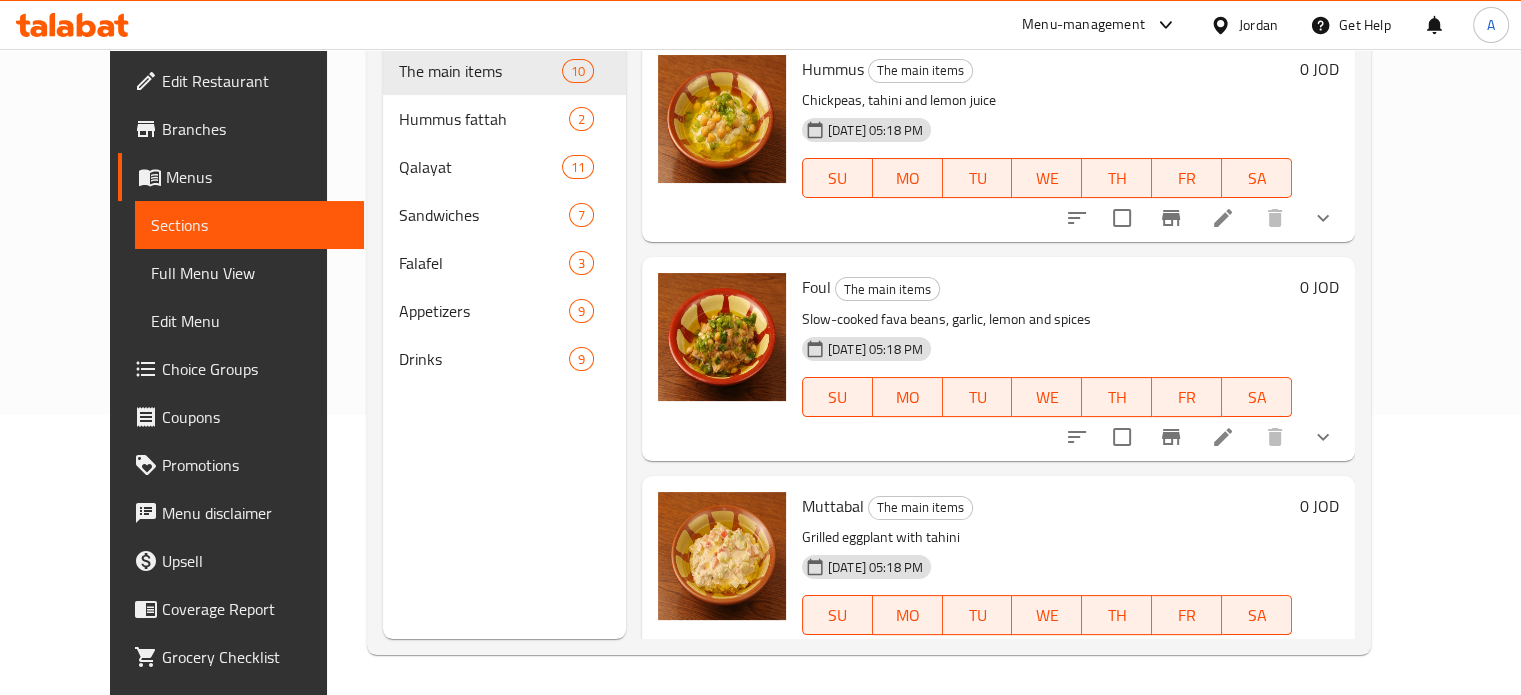 scroll, scrollTop: 280, scrollLeft: 0, axis: vertical 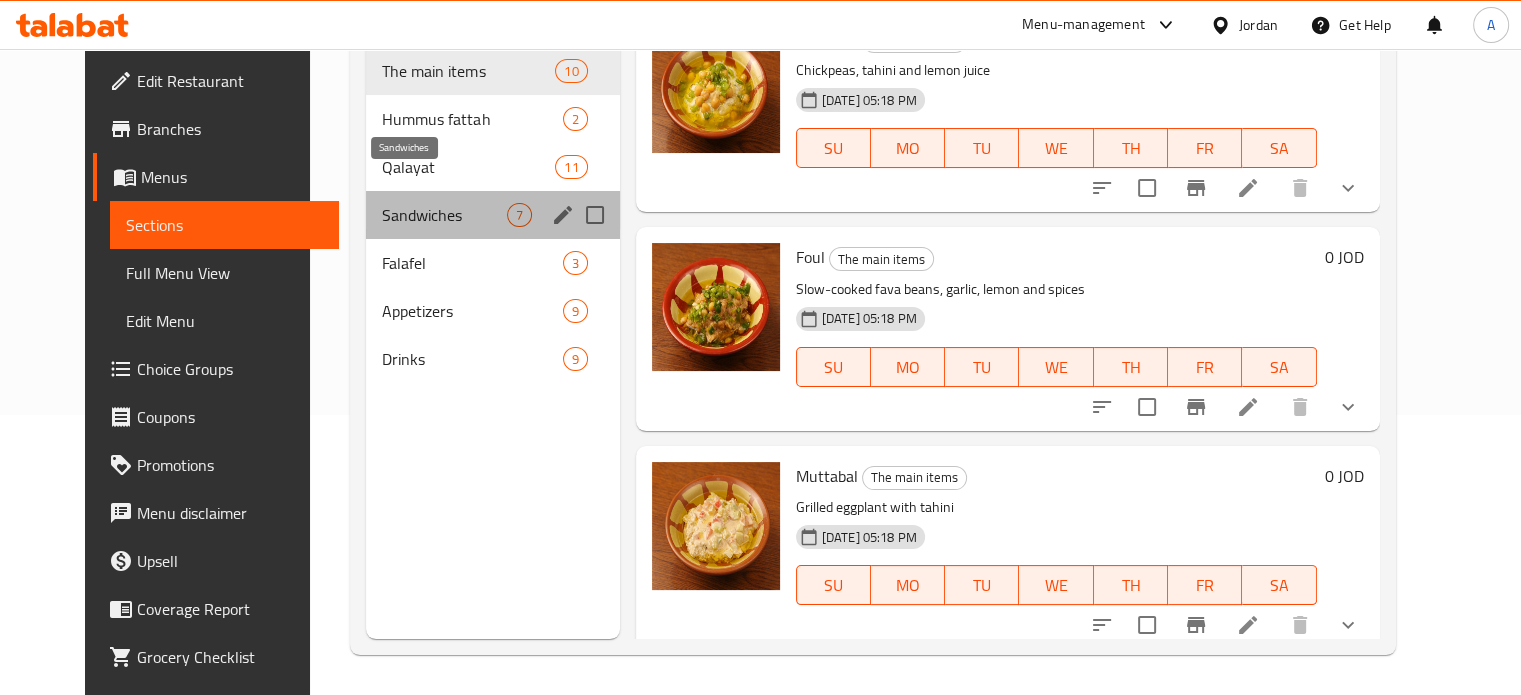 click on "Sandwiches" at bounding box center [444, 215] 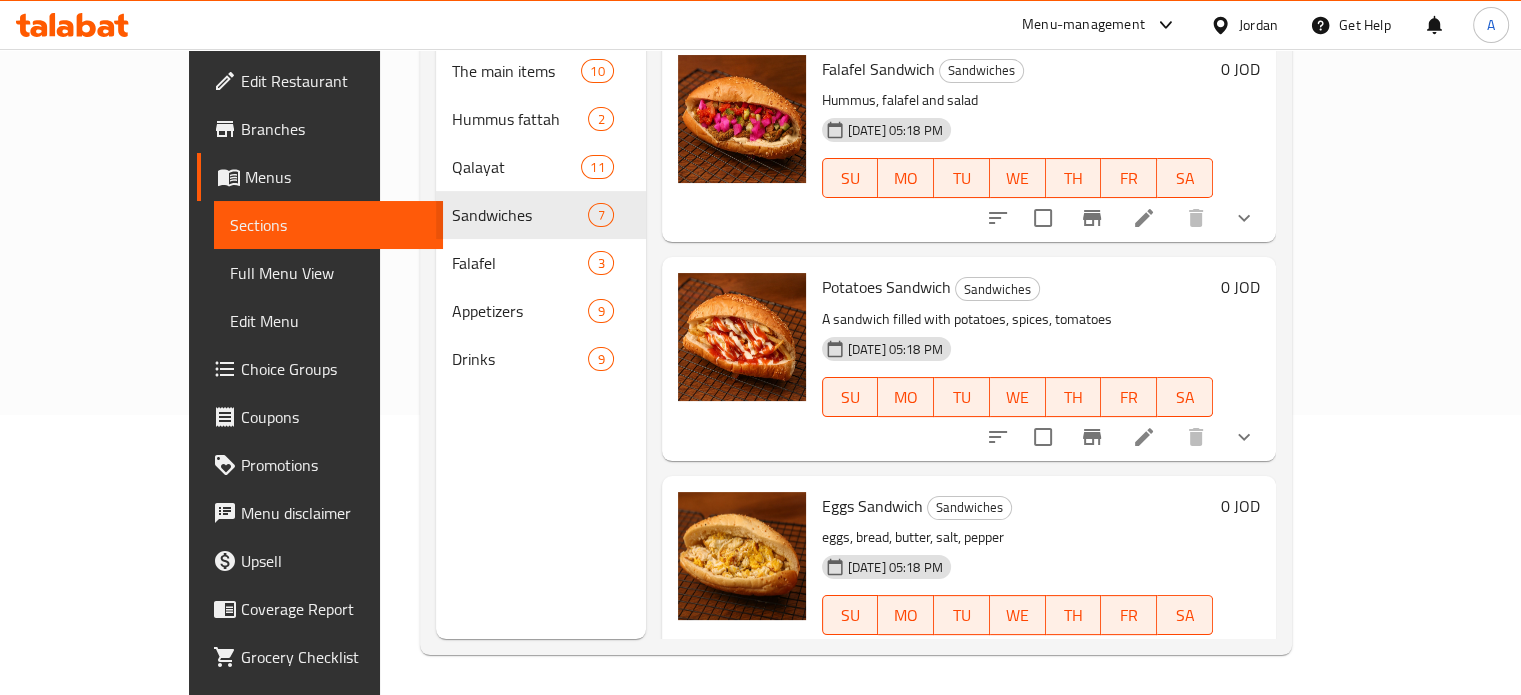scroll, scrollTop: 100, scrollLeft: 0, axis: vertical 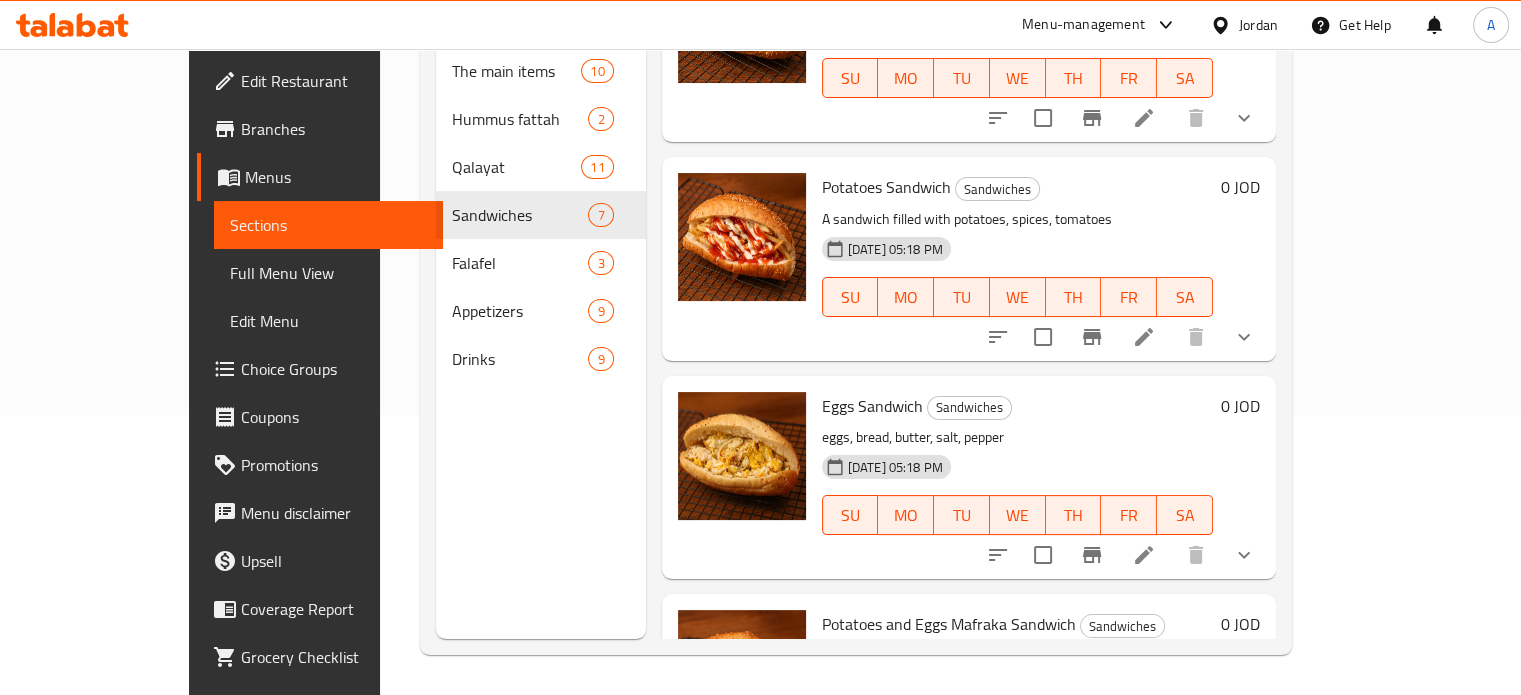click 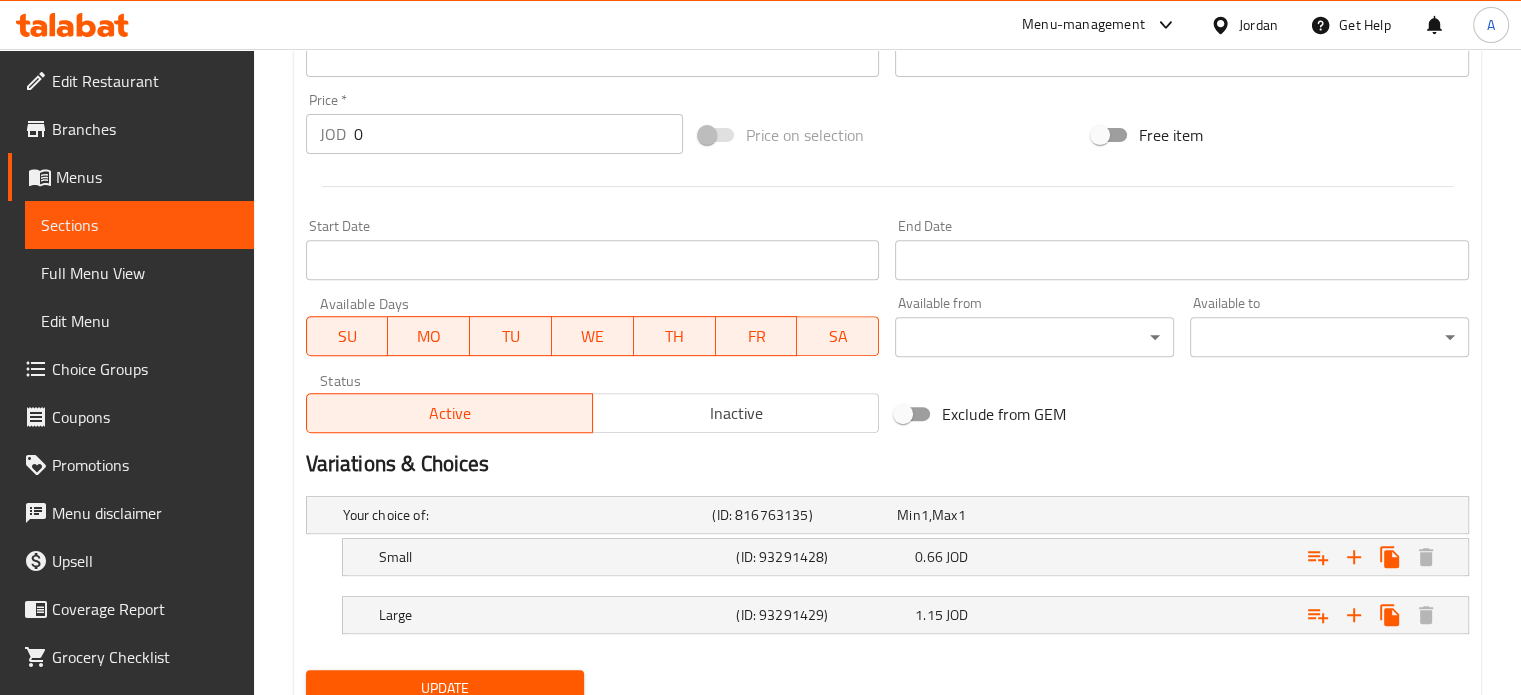 scroll, scrollTop: 790, scrollLeft: 0, axis: vertical 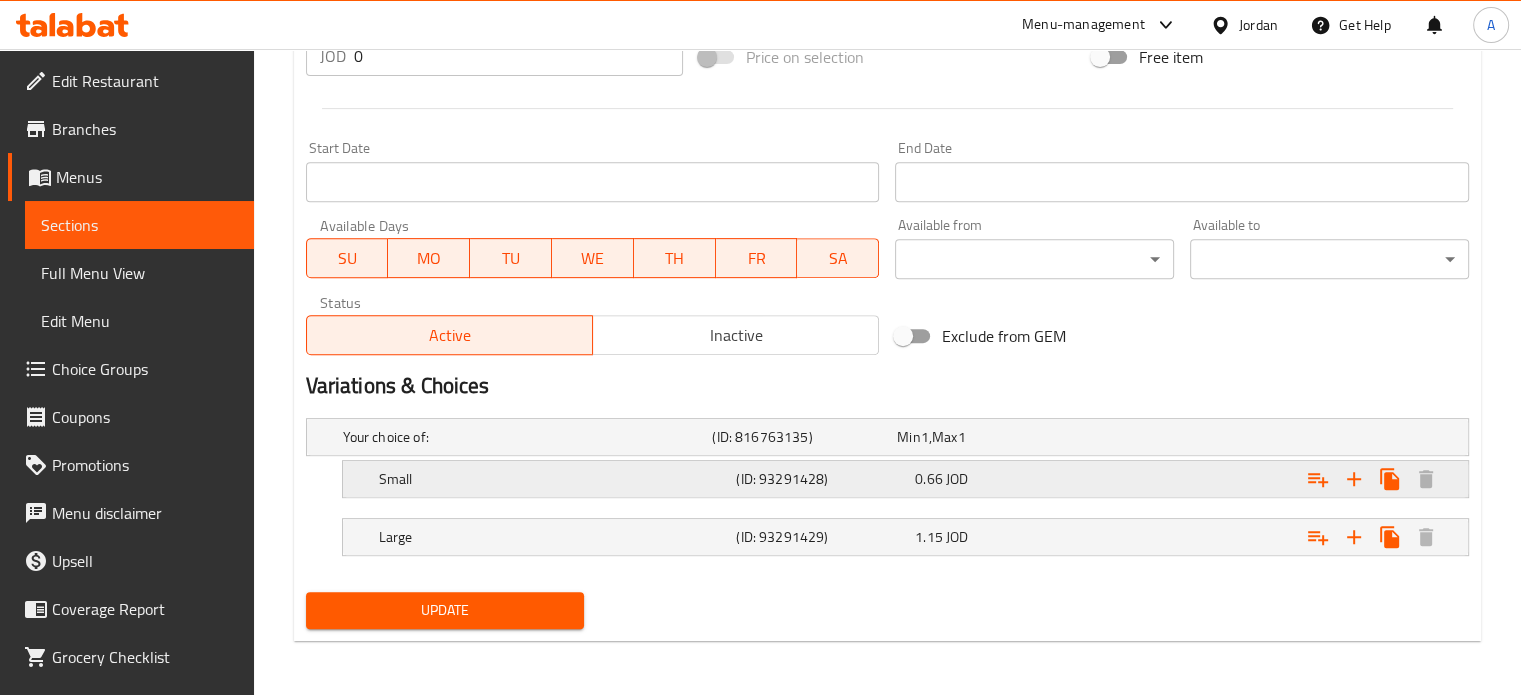 click on "Small (ID: 93291428) 0.66   JOD" at bounding box center [893, 437] 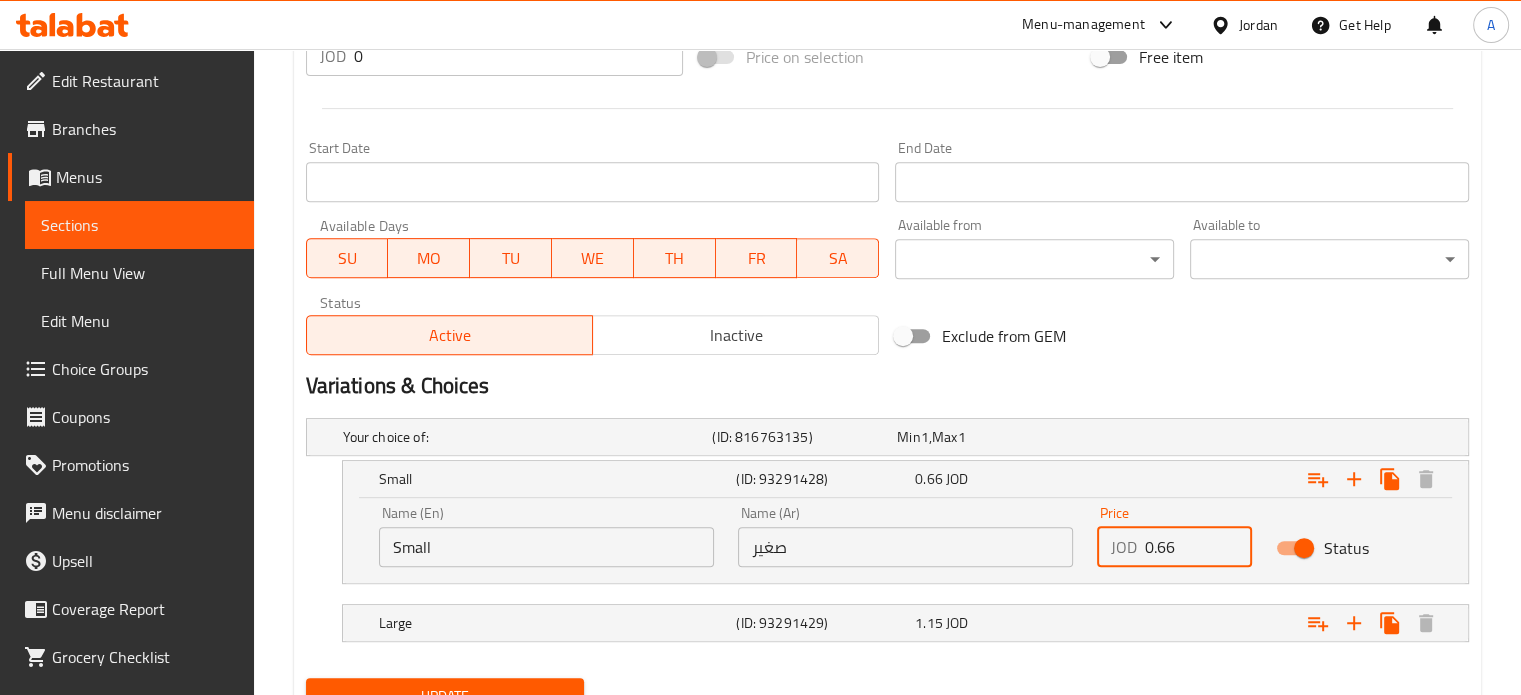 drag, startPoint x: 1209, startPoint y: 552, endPoint x: 1080, endPoint y: 555, distance: 129.03488 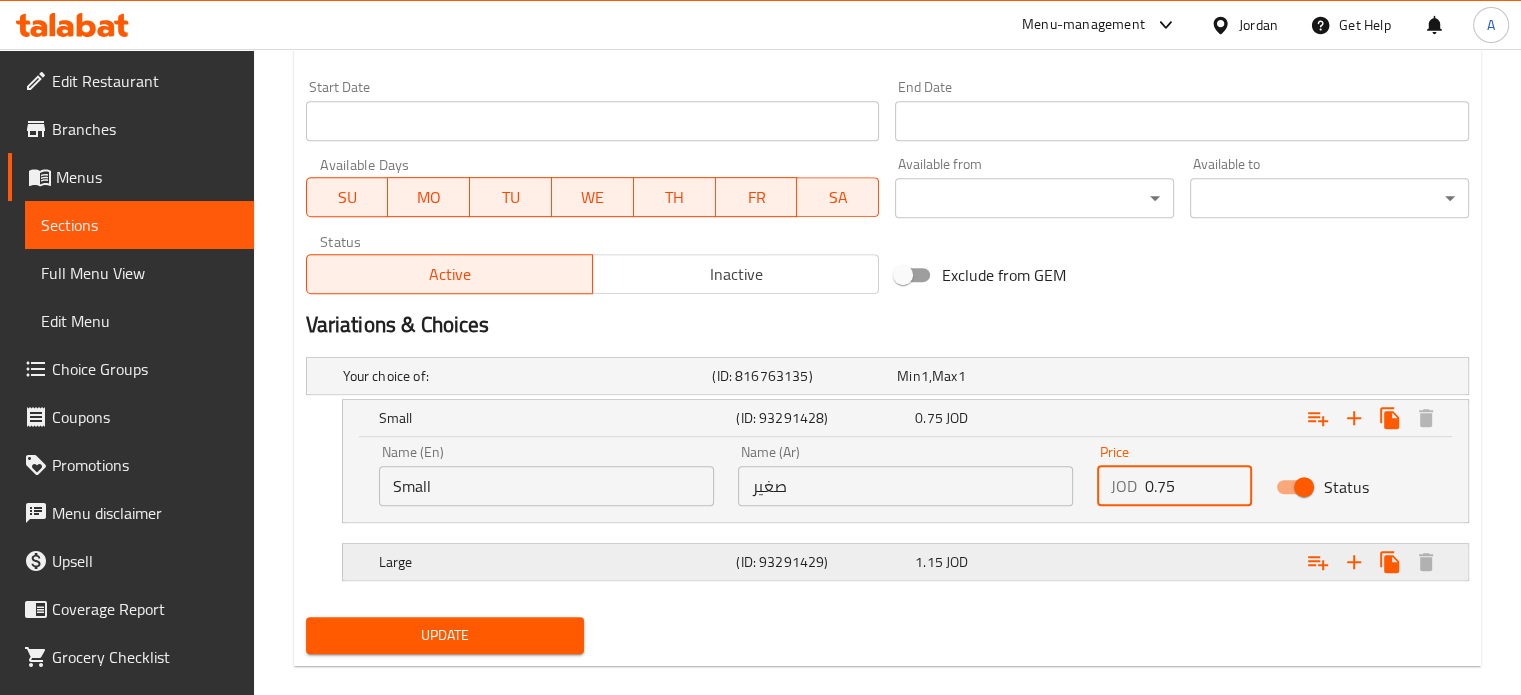 scroll, scrollTop: 876, scrollLeft: 0, axis: vertical 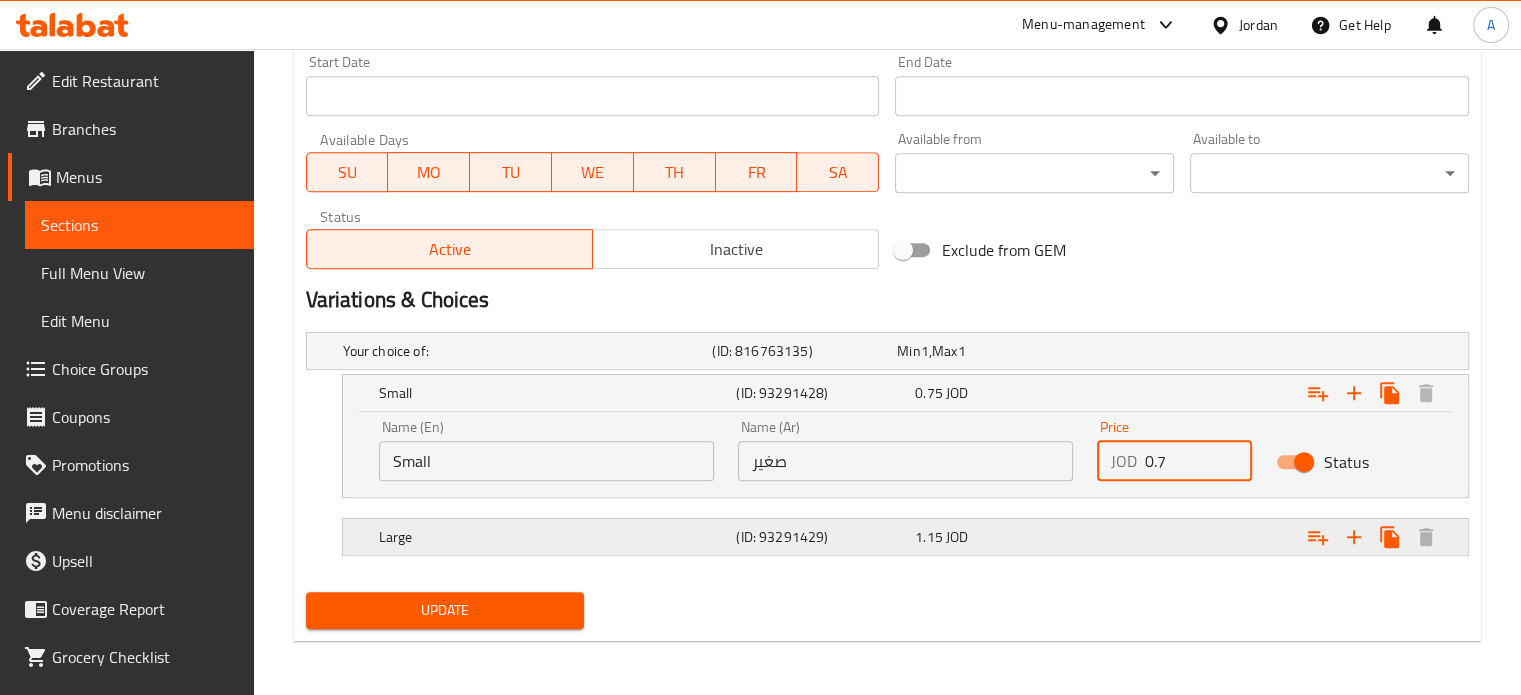 type on "0" 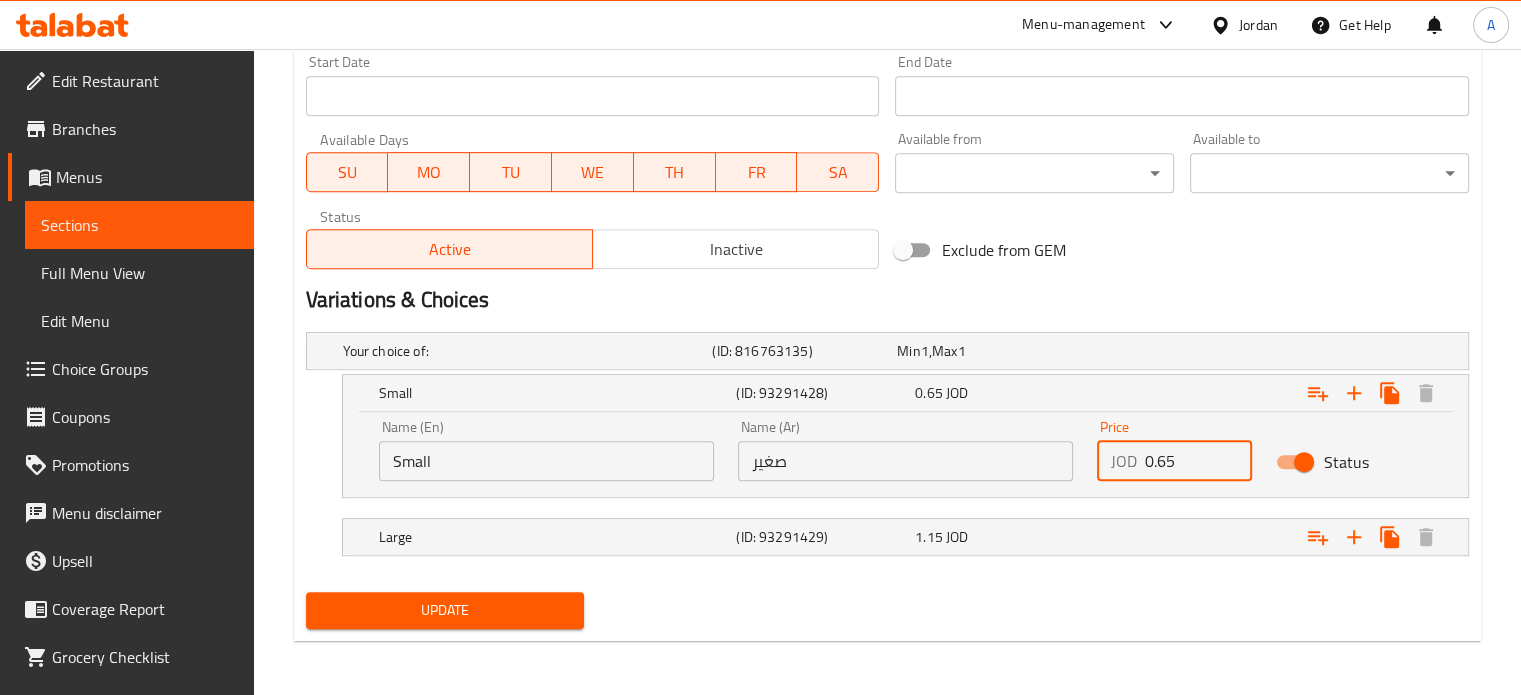 type on "0.65" 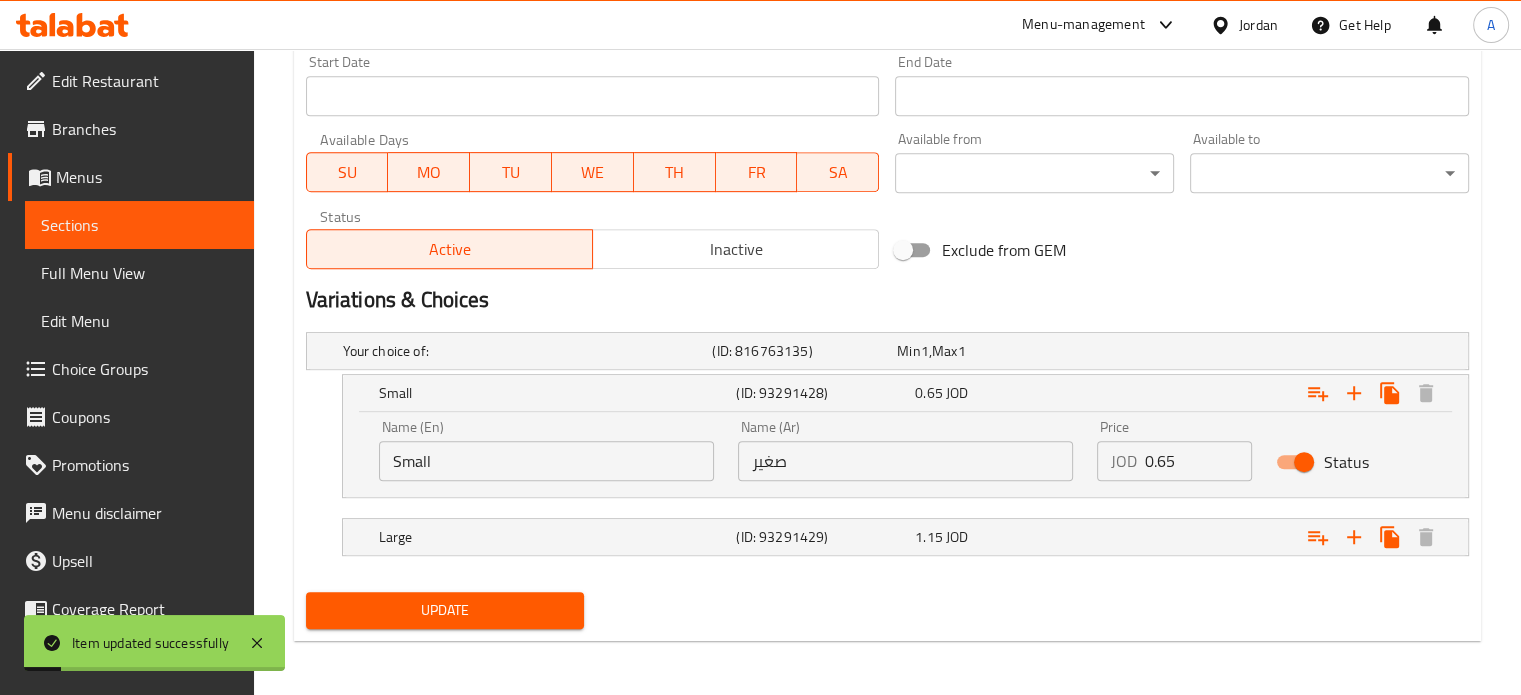 click on "Sections" at bounding box center [139, 225] 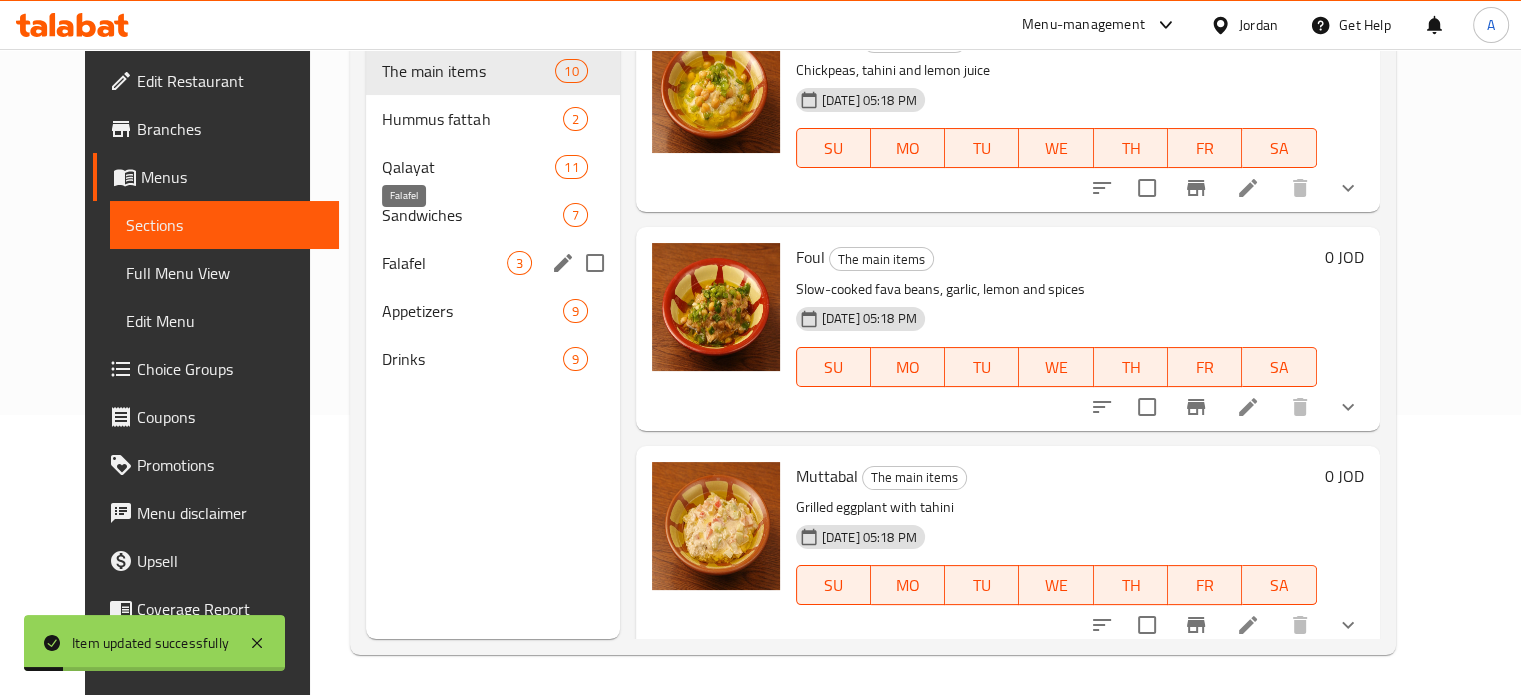 scroll, scrollTop: 280, scrollLeft: 0, axis: vertical 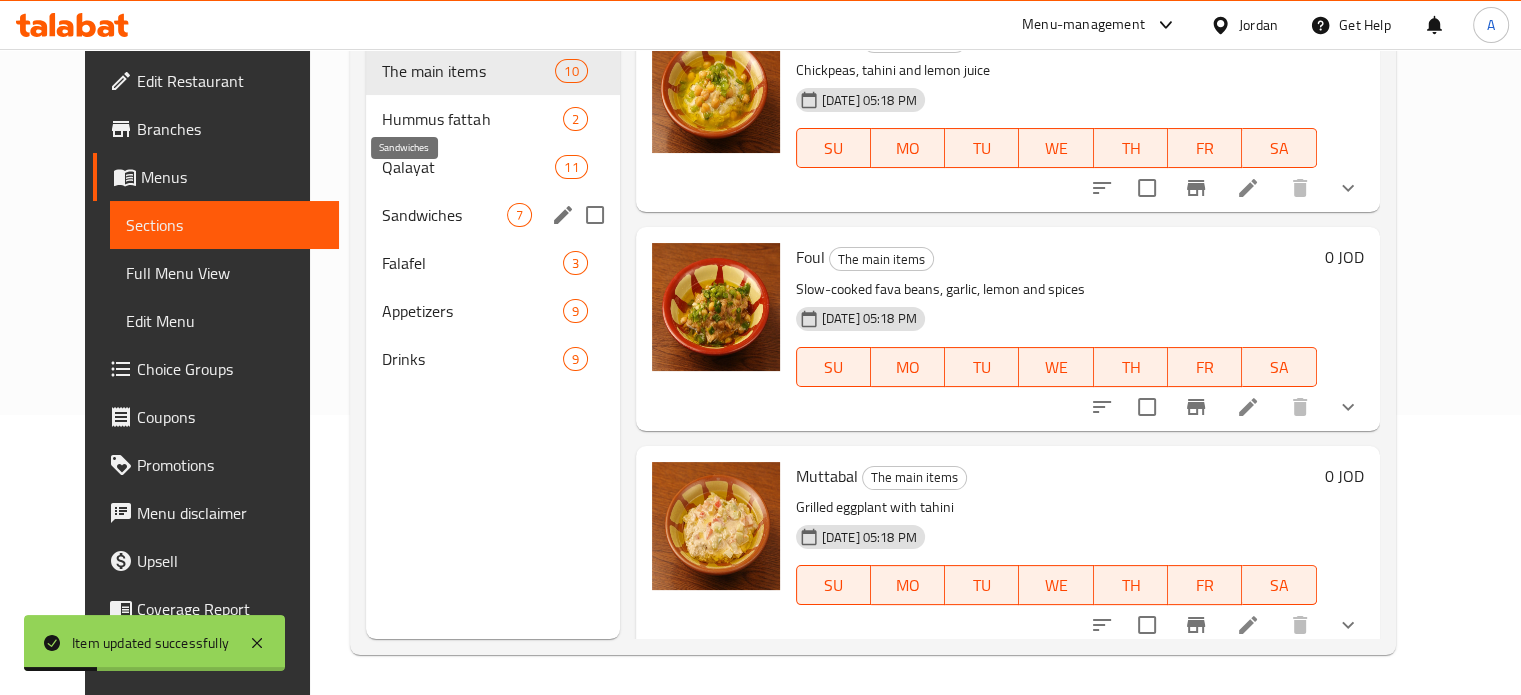 click on "Sandwiches" at bounding box center [444, 215] 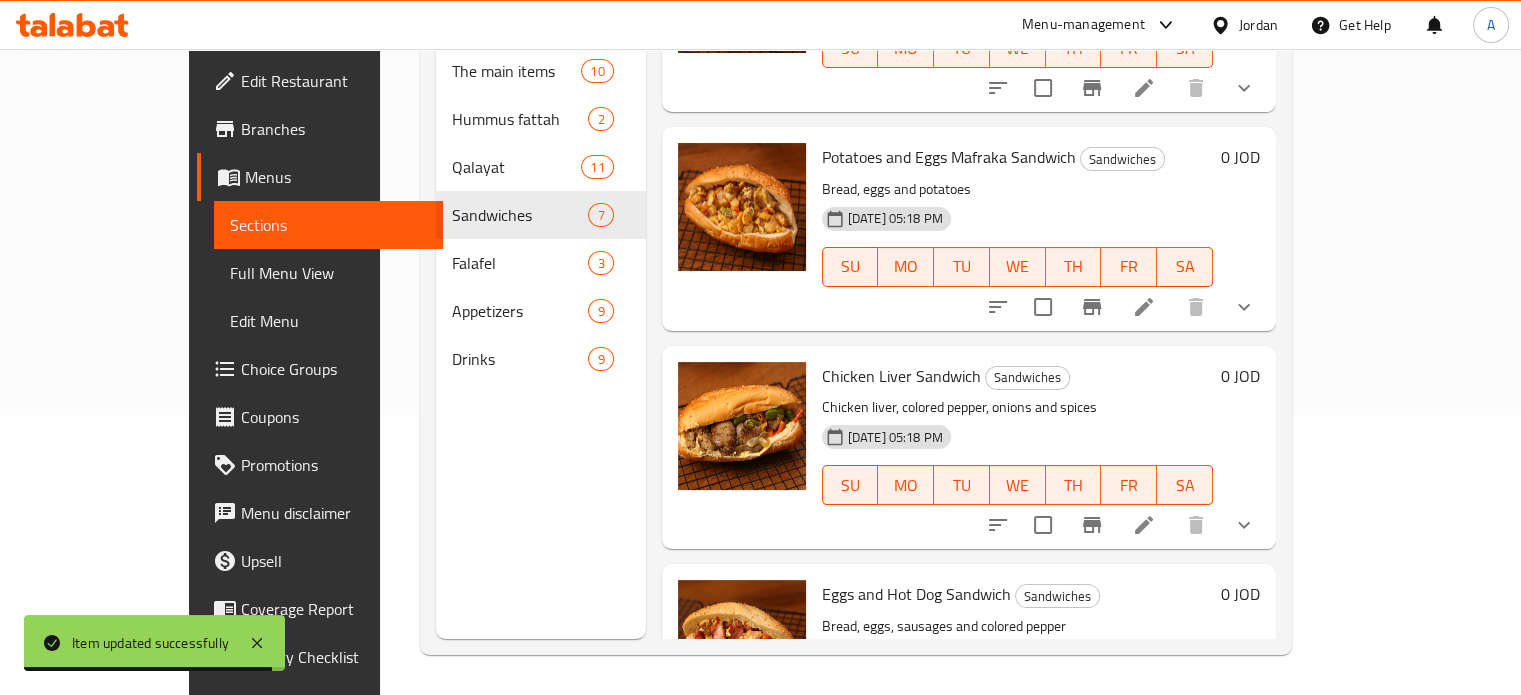 scroll, scrollTop: 600, scrollLeft: 0, axis: vertical 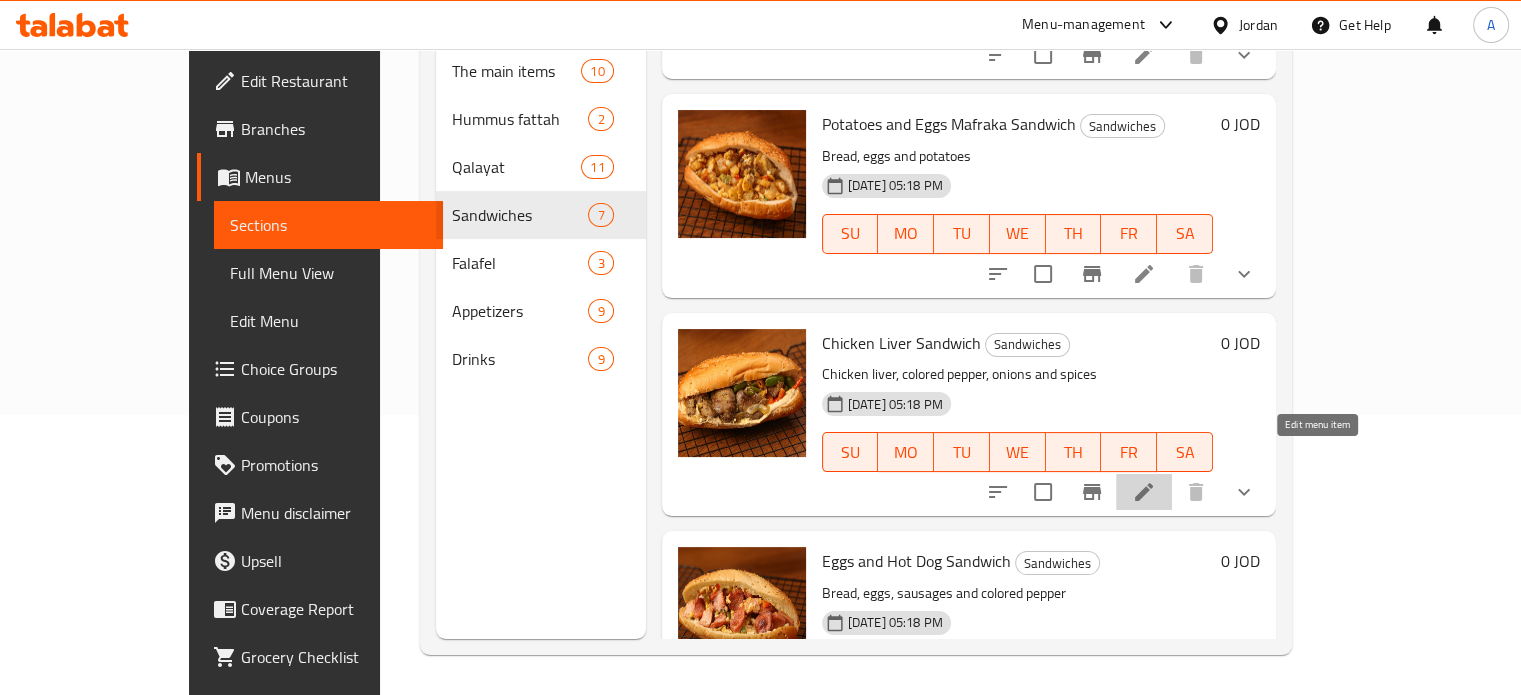 click 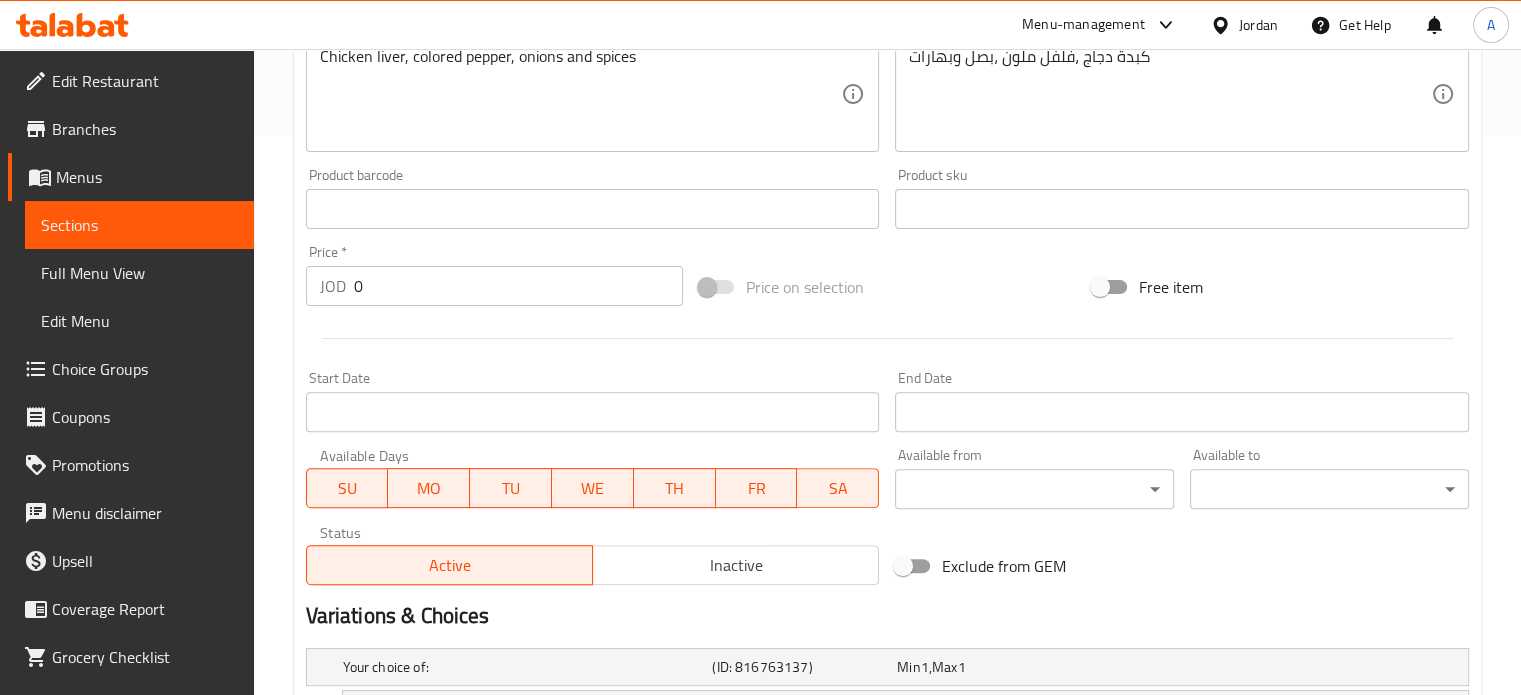 scroll, scrollTop: 790, scrollLeft: 0, axis: vertical 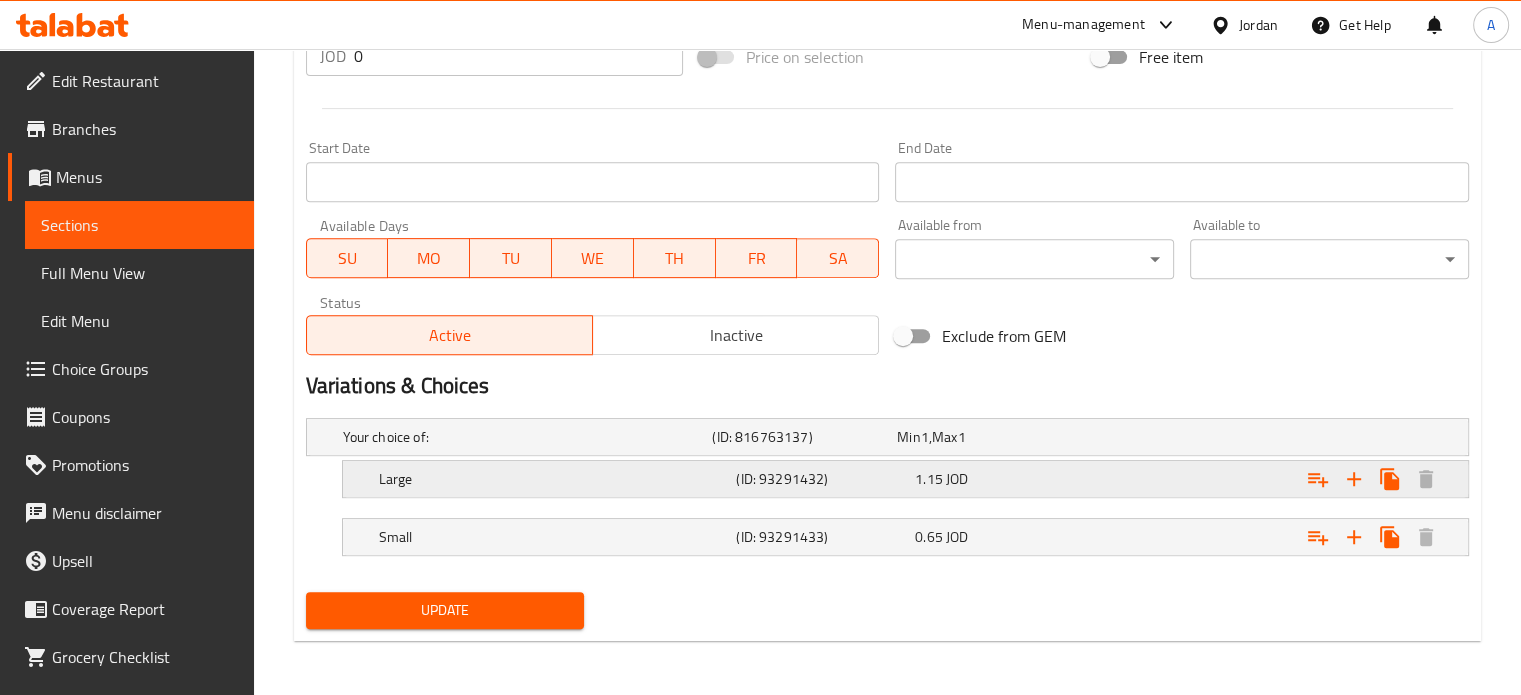 click on "JOD" at bounding box center (925, 437) 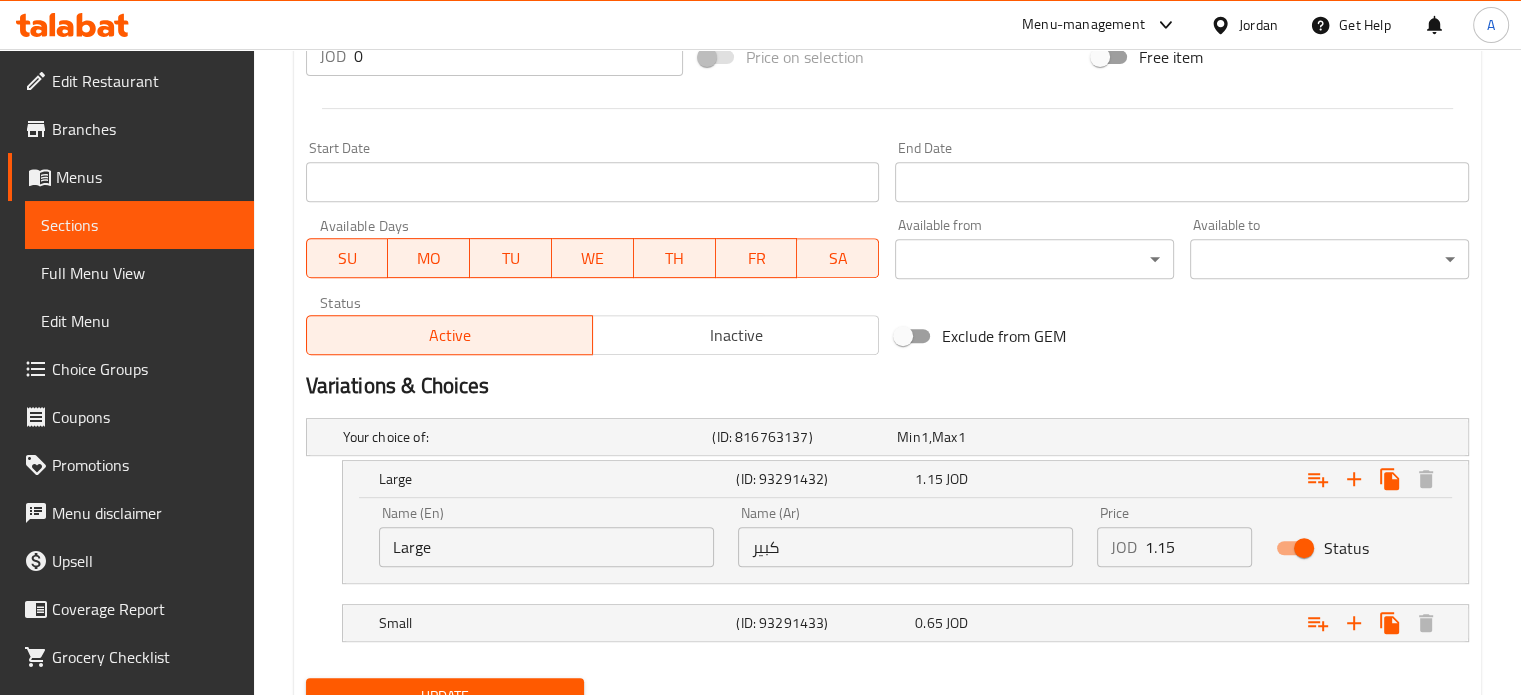 click on "1.15" at bounding box center [1199, 547] 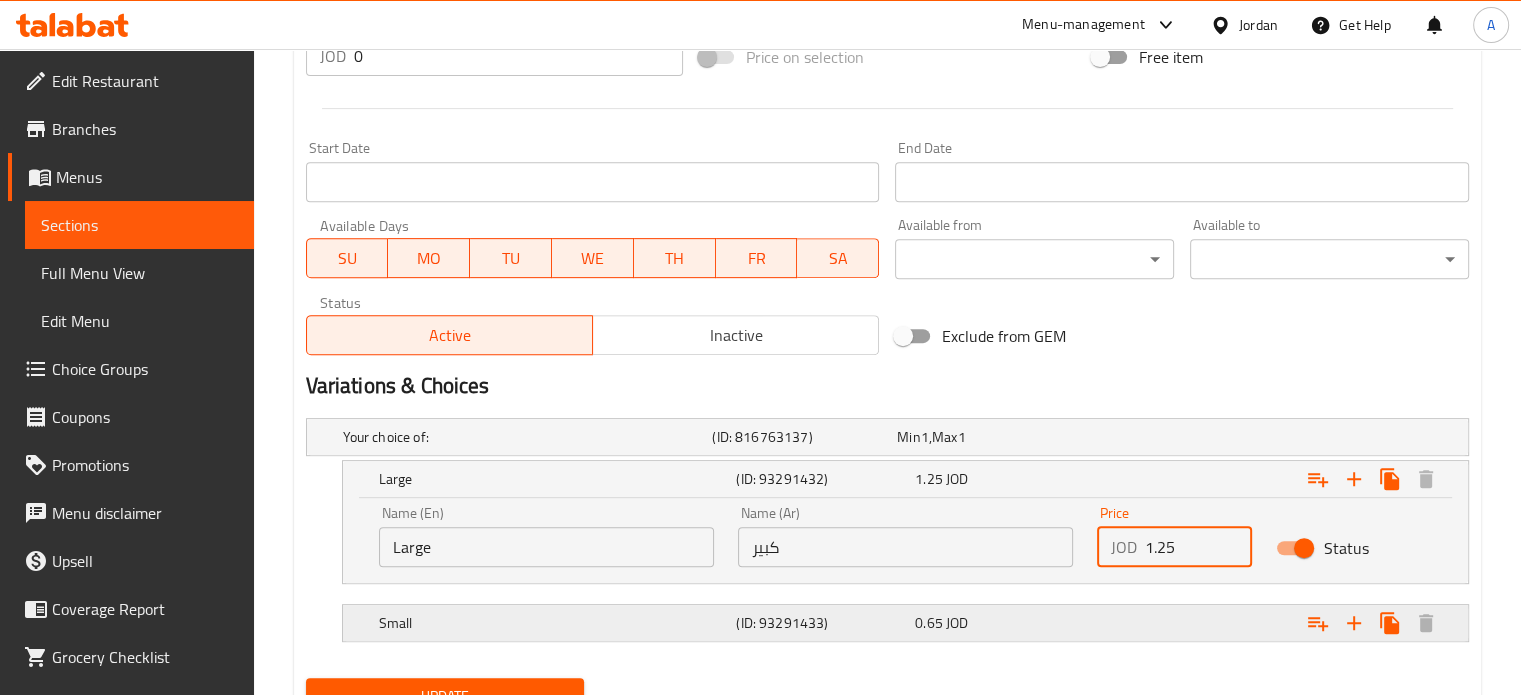 type on "1.25" 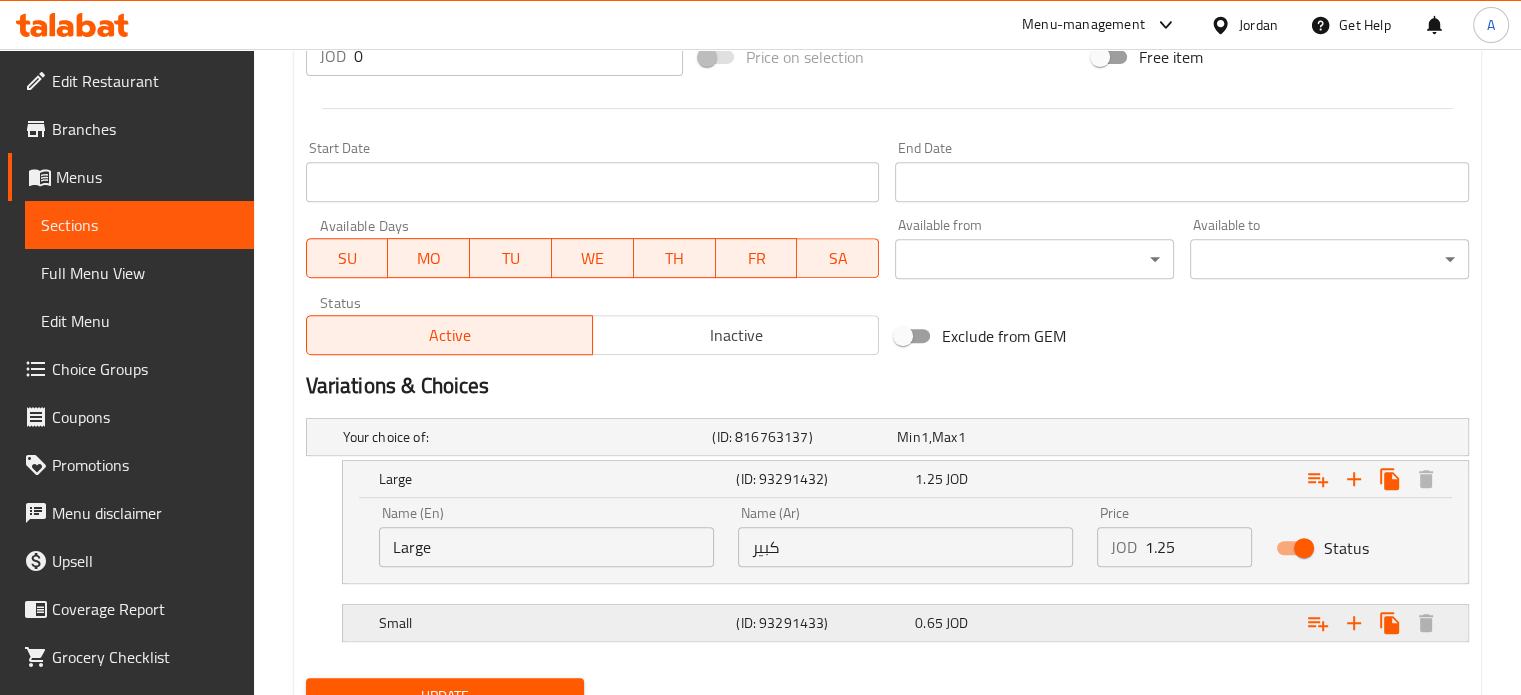 click on "0.65   JOD" at bounding box center [985, 437] 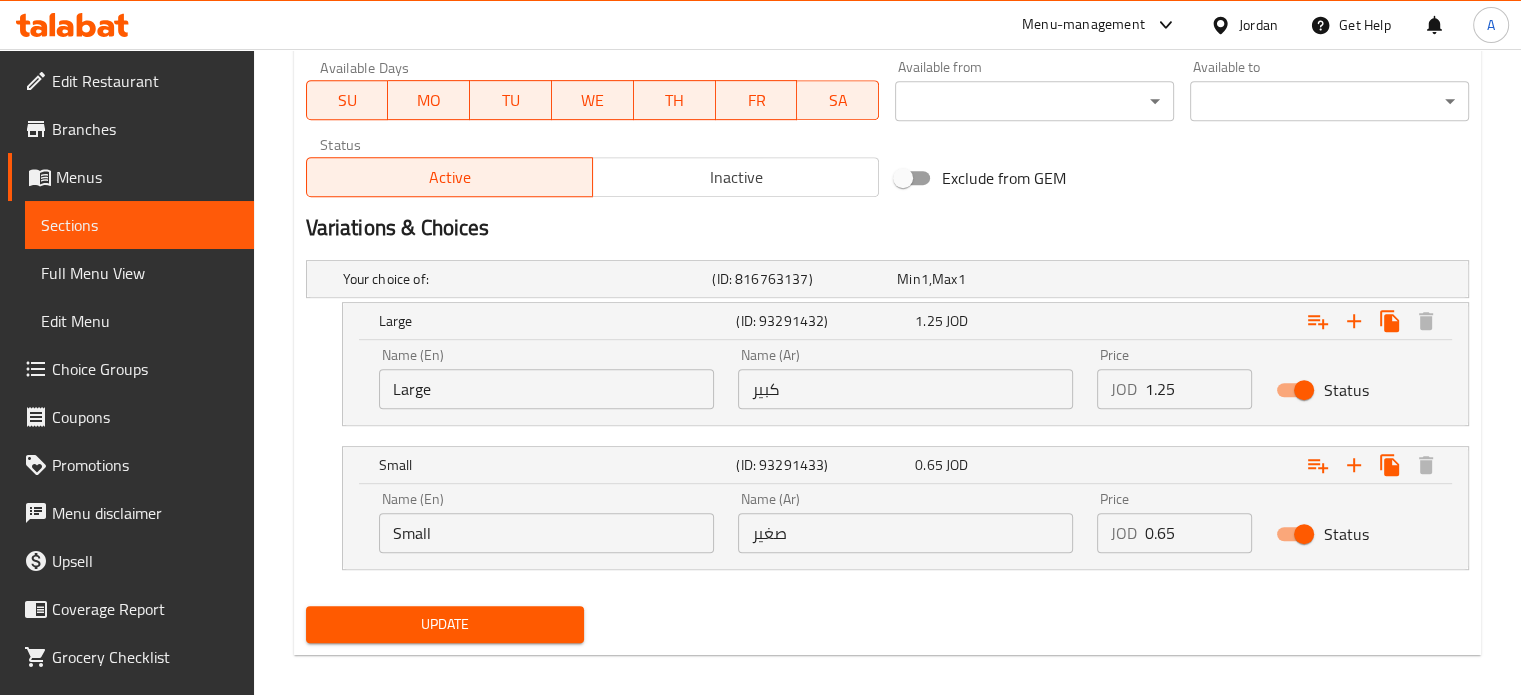 scroll, scrollTop: 962, scrollLeft: 0, axis: vertical 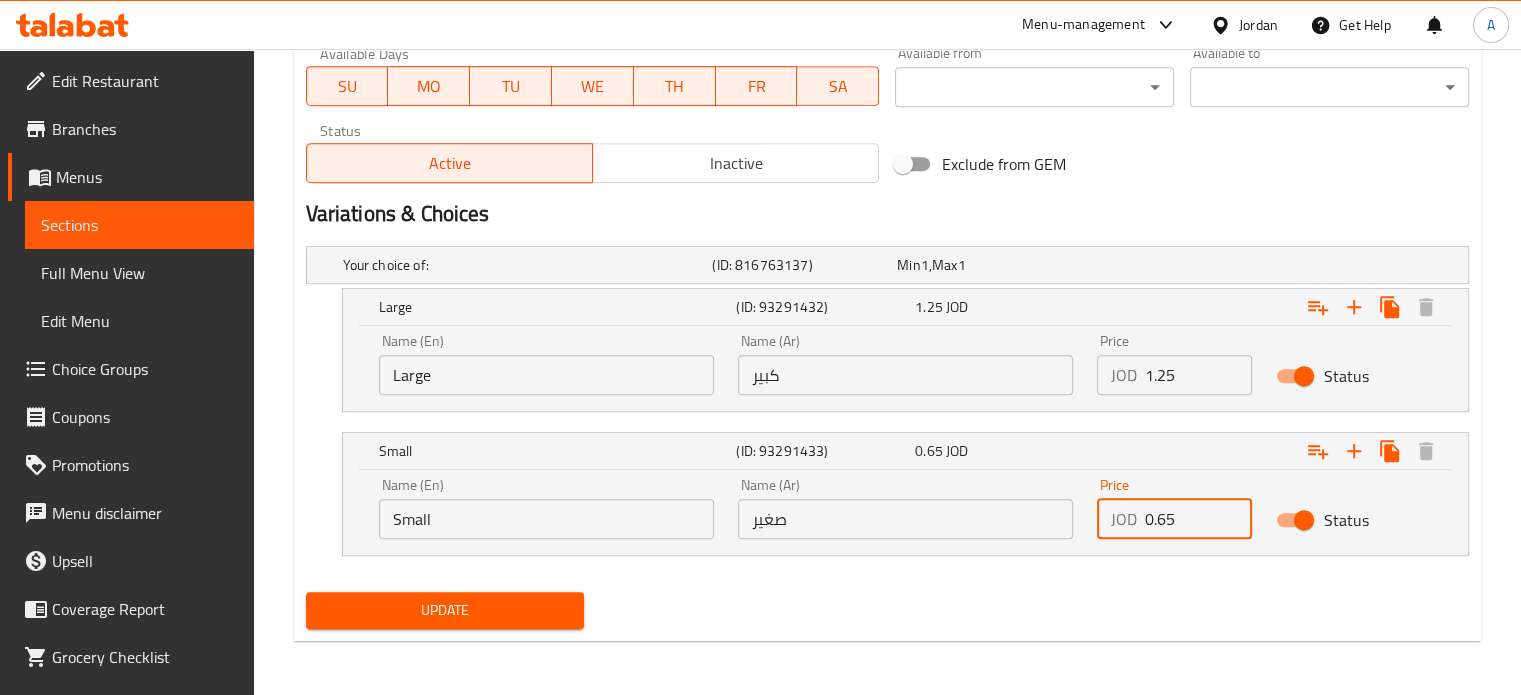 drag, startPoint x: 1180, startPoint y: 519, endPoint x: 982, endPoint y: 506, distance: 198.42632 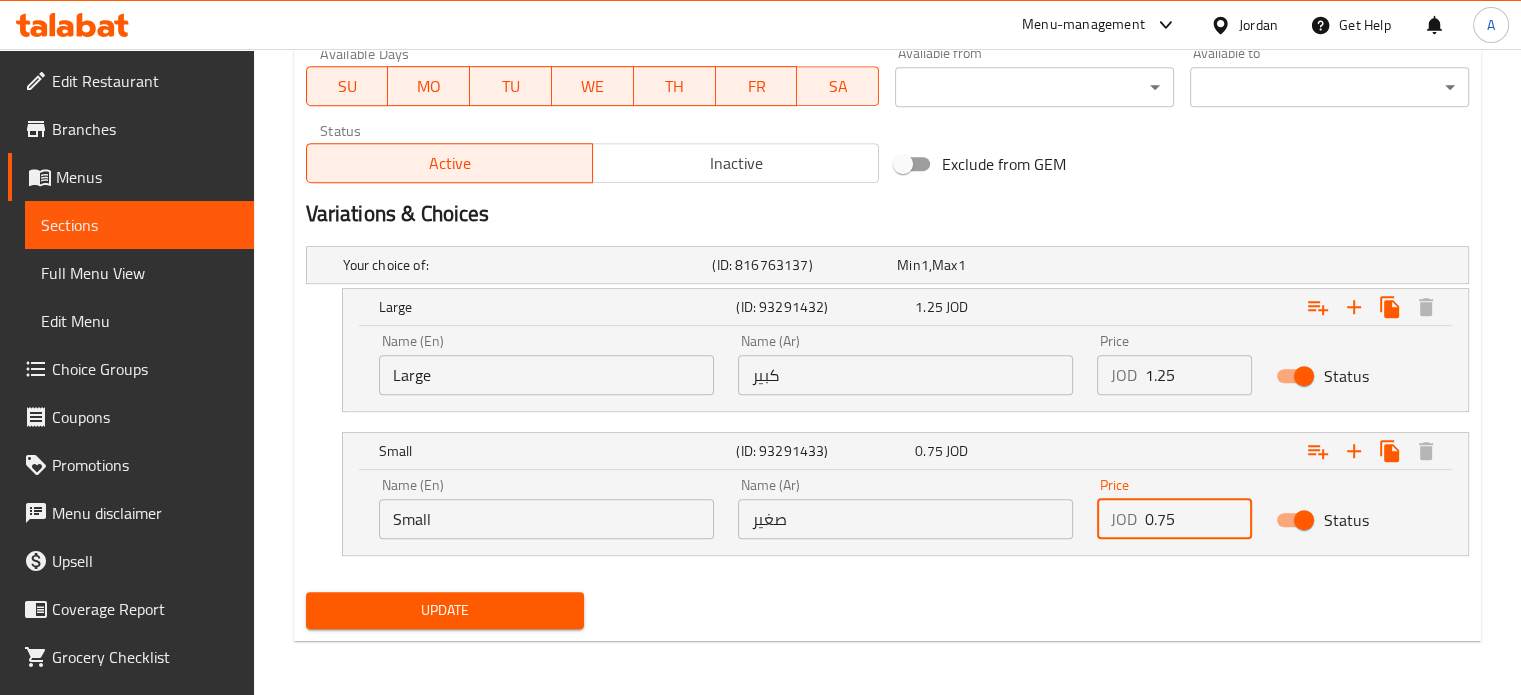 type on "0.75" 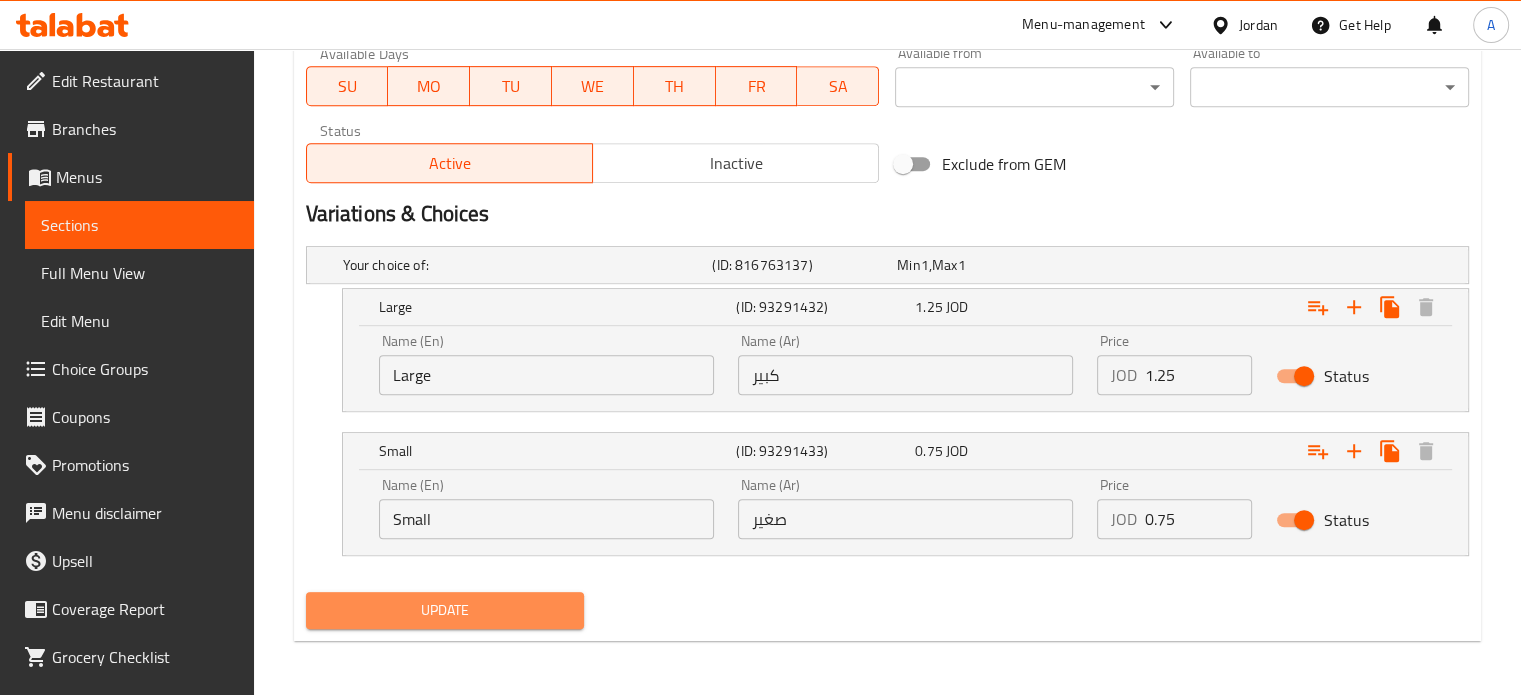 click on "Update" at bounding box center (445, 610) 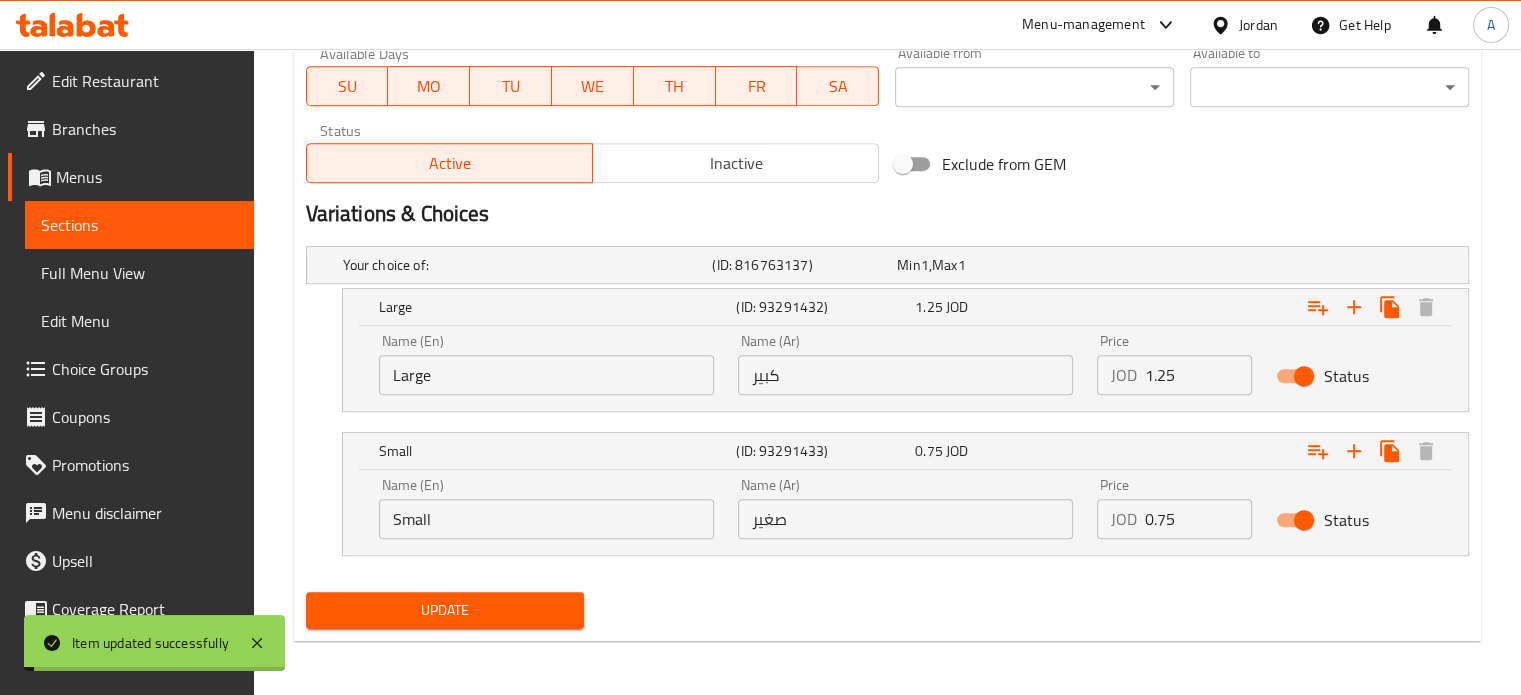 click on "Sections" at bounding box center [139, 225] 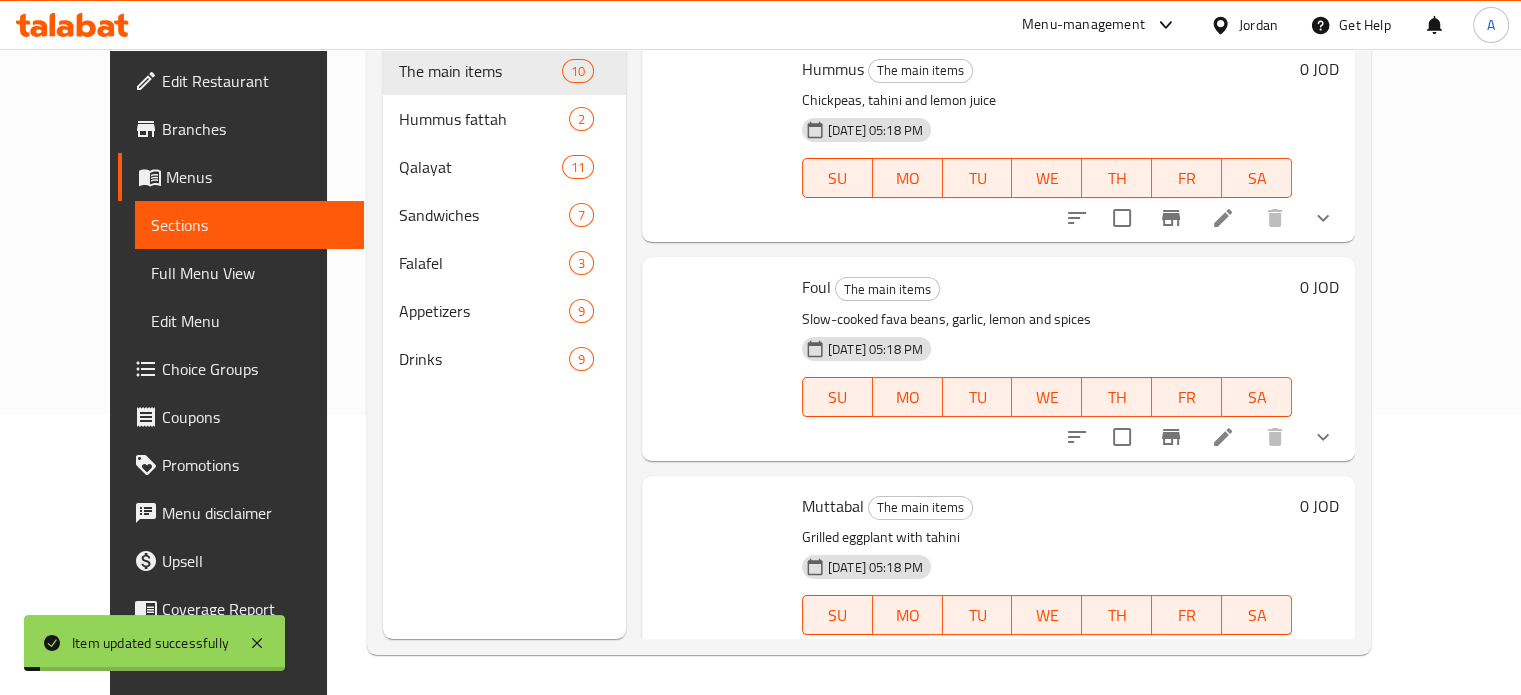 scroll, scrollTop: 280, scrollLeft: 0, axis: vertical 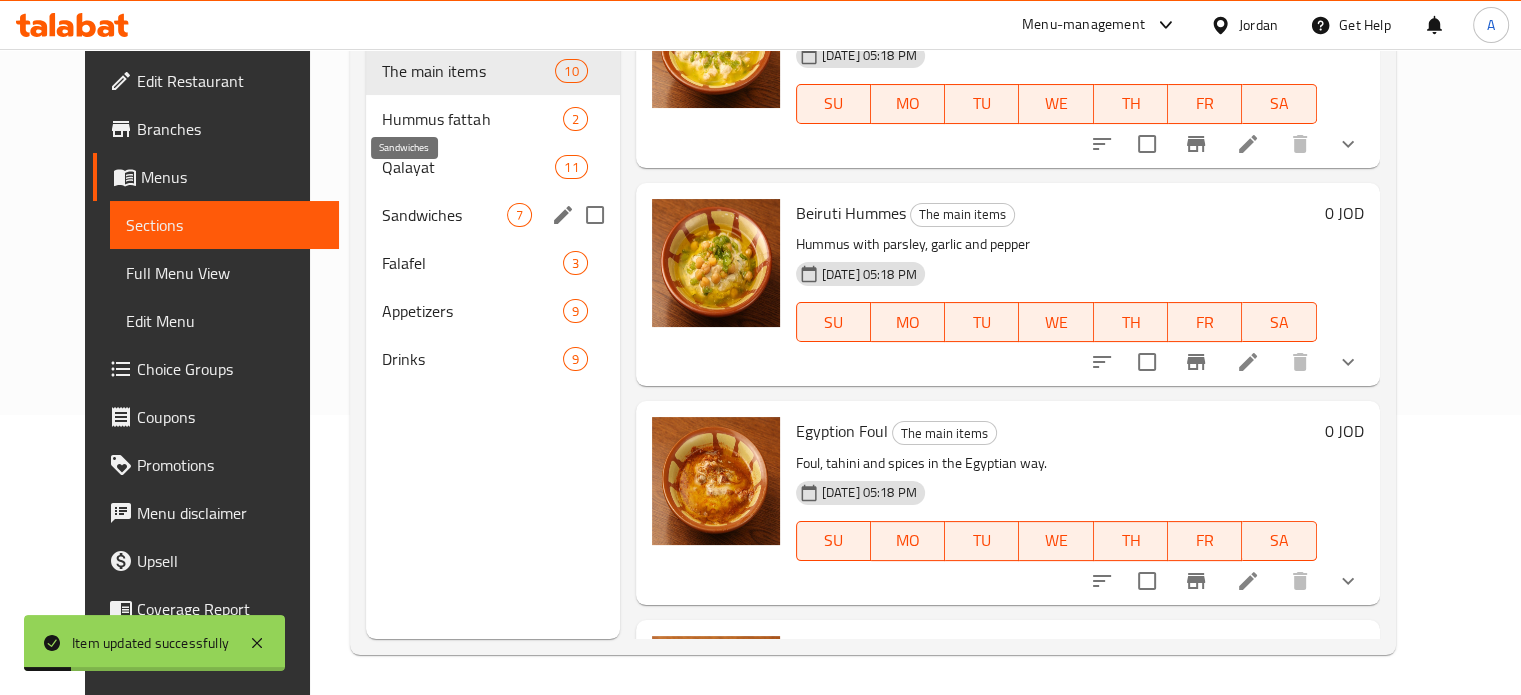 click on "Sandwiches" at bounding box center [444, 215] 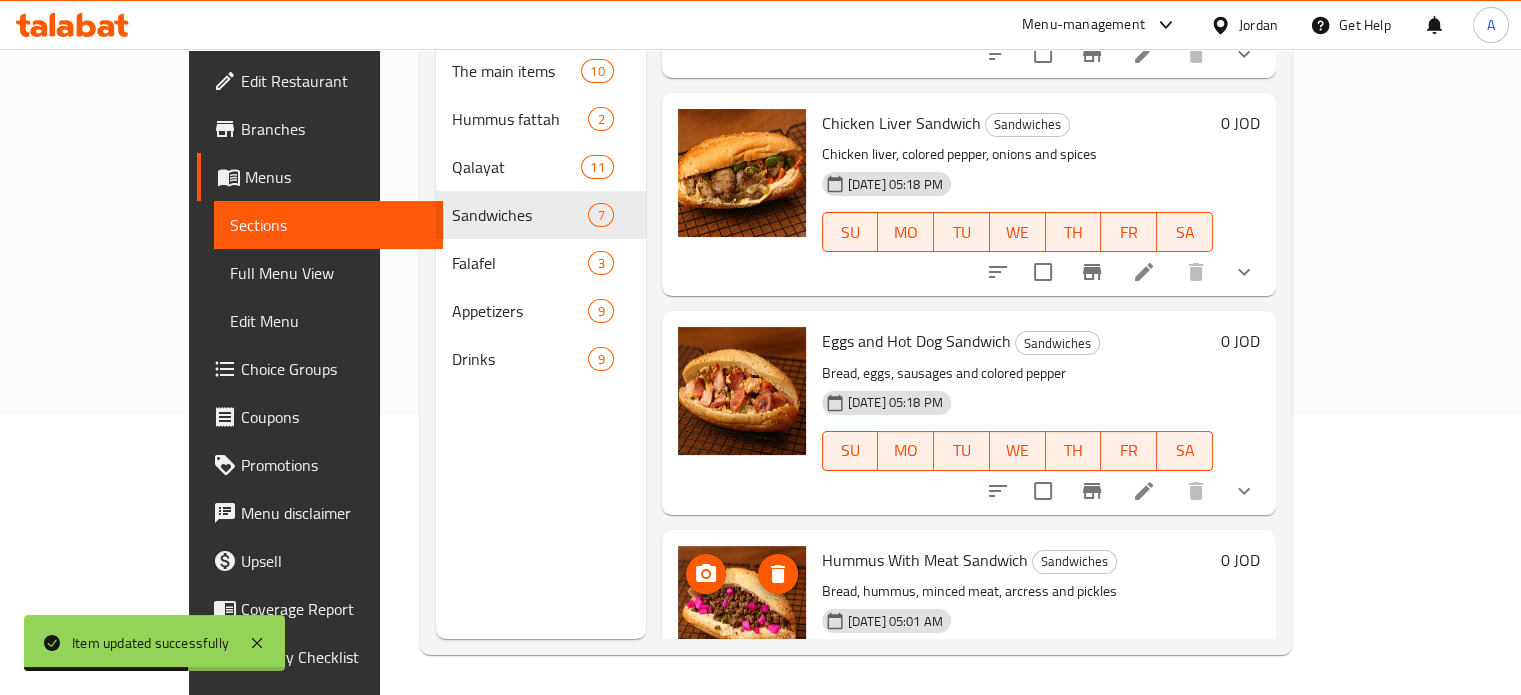scroll, scrollTop: 884, scrollLeft: 0, axis: vertical 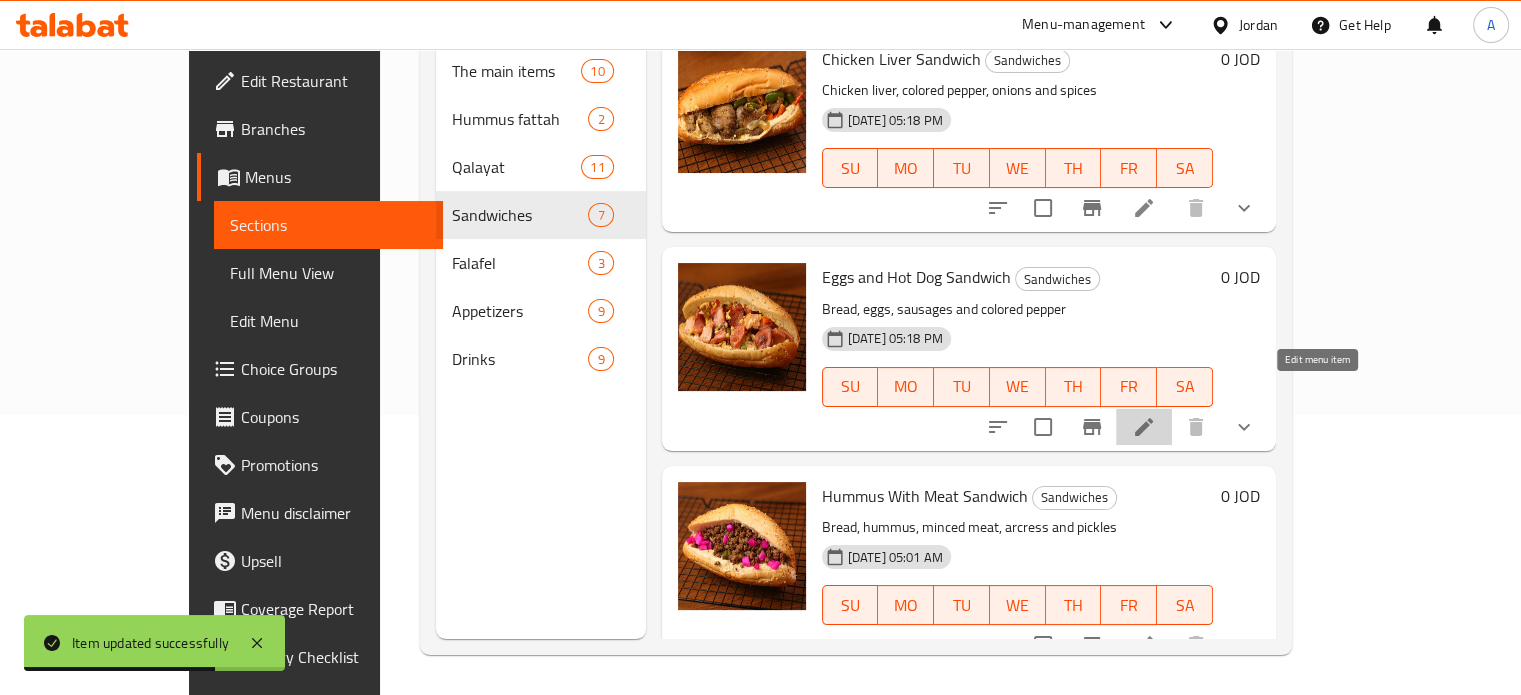 click 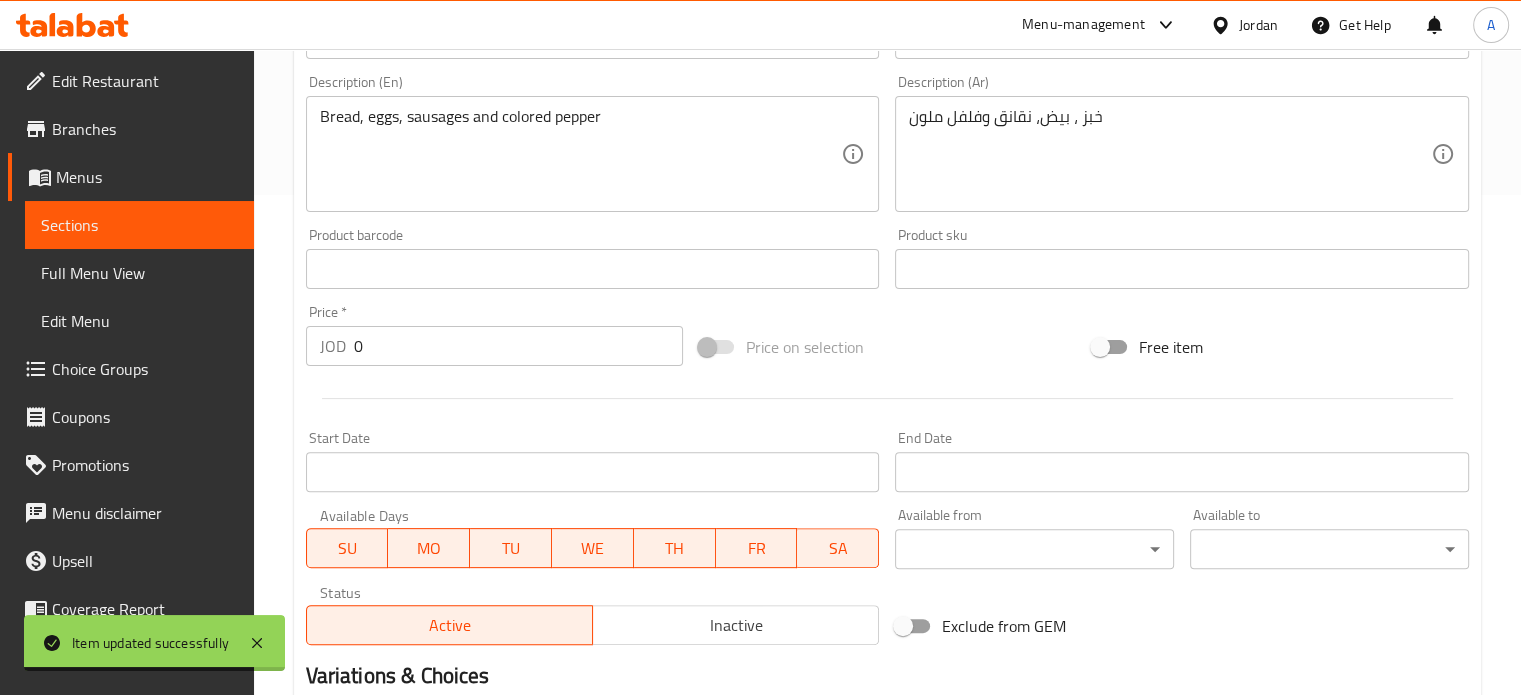 scroll, scrollTop: 790, scrollLeft: 0, axis: vertical 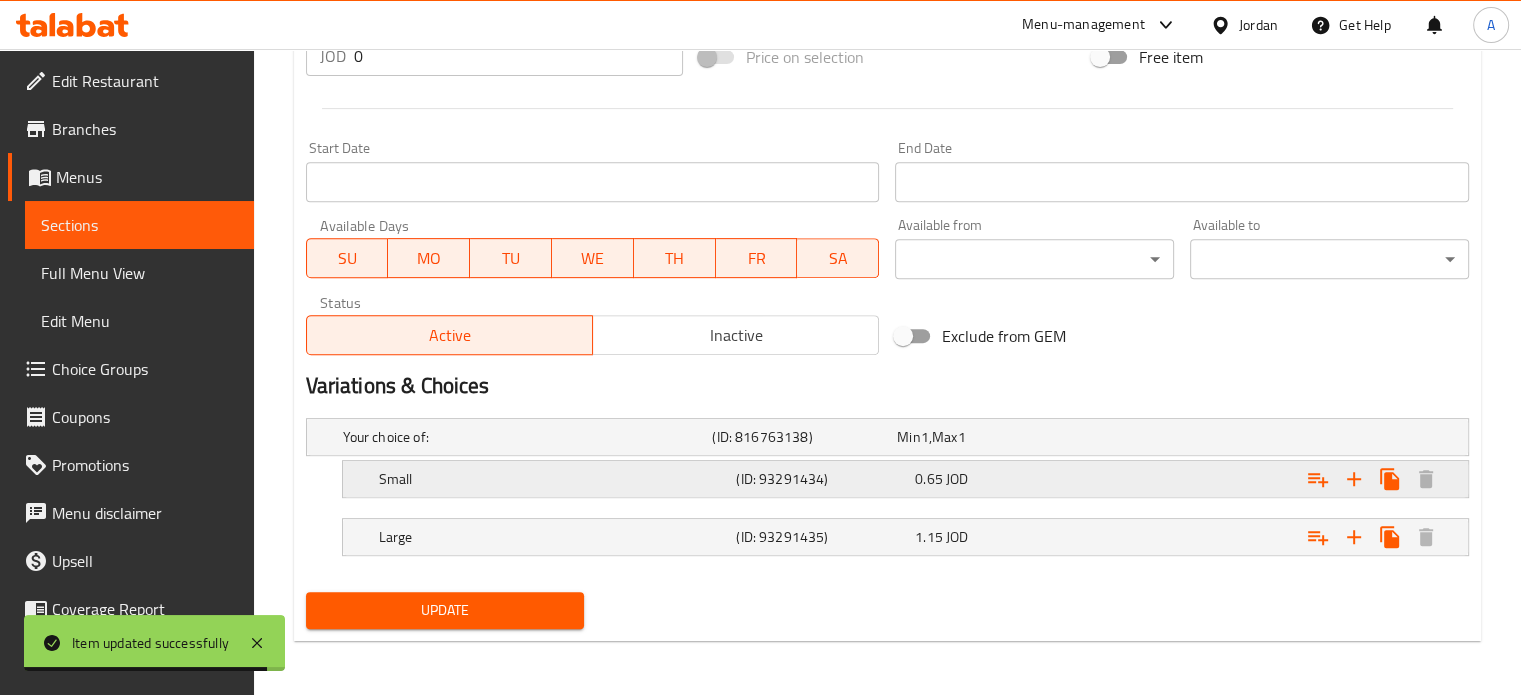 click on "0.65   JOD" at bounding box center [985, 437] 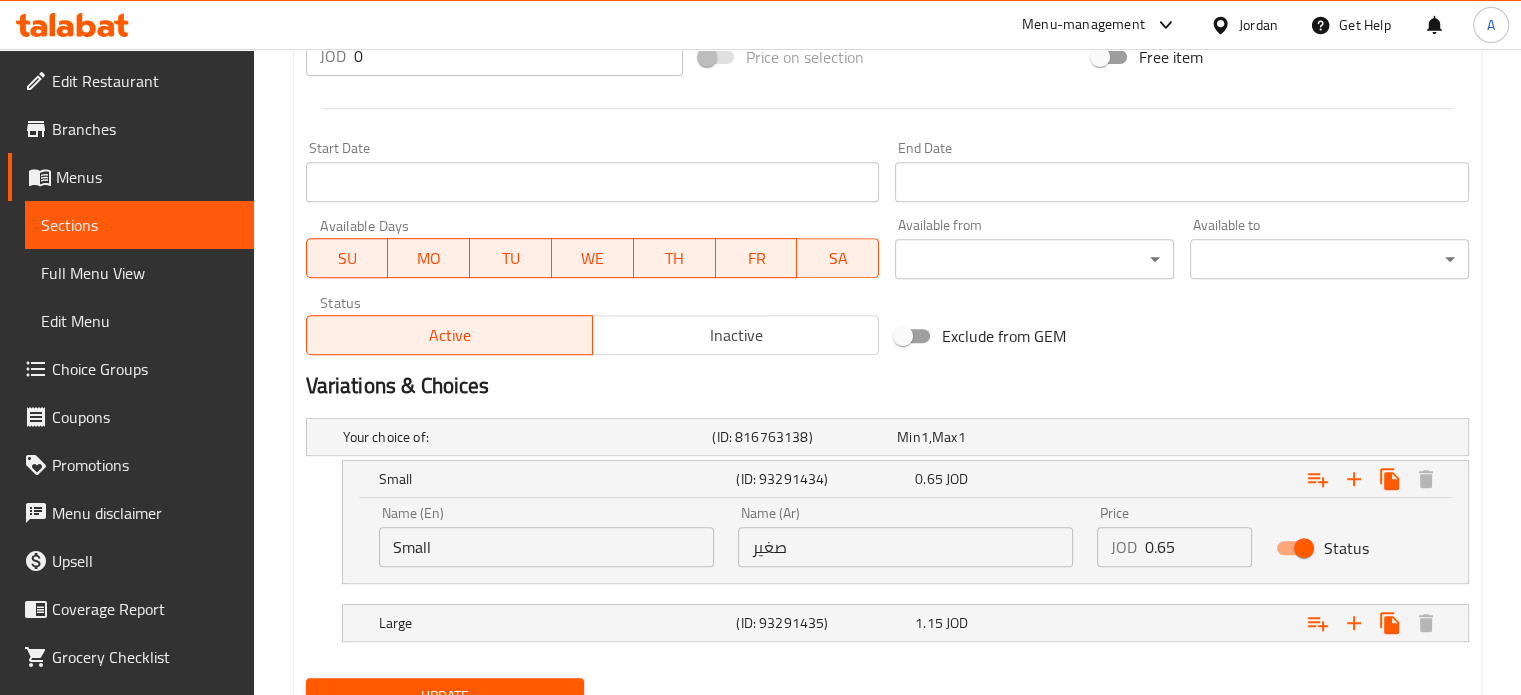 drag, startPoint x: 1182, startPoint y: 535, endPoint x: 1055, endPoint y: 535, distance: 127 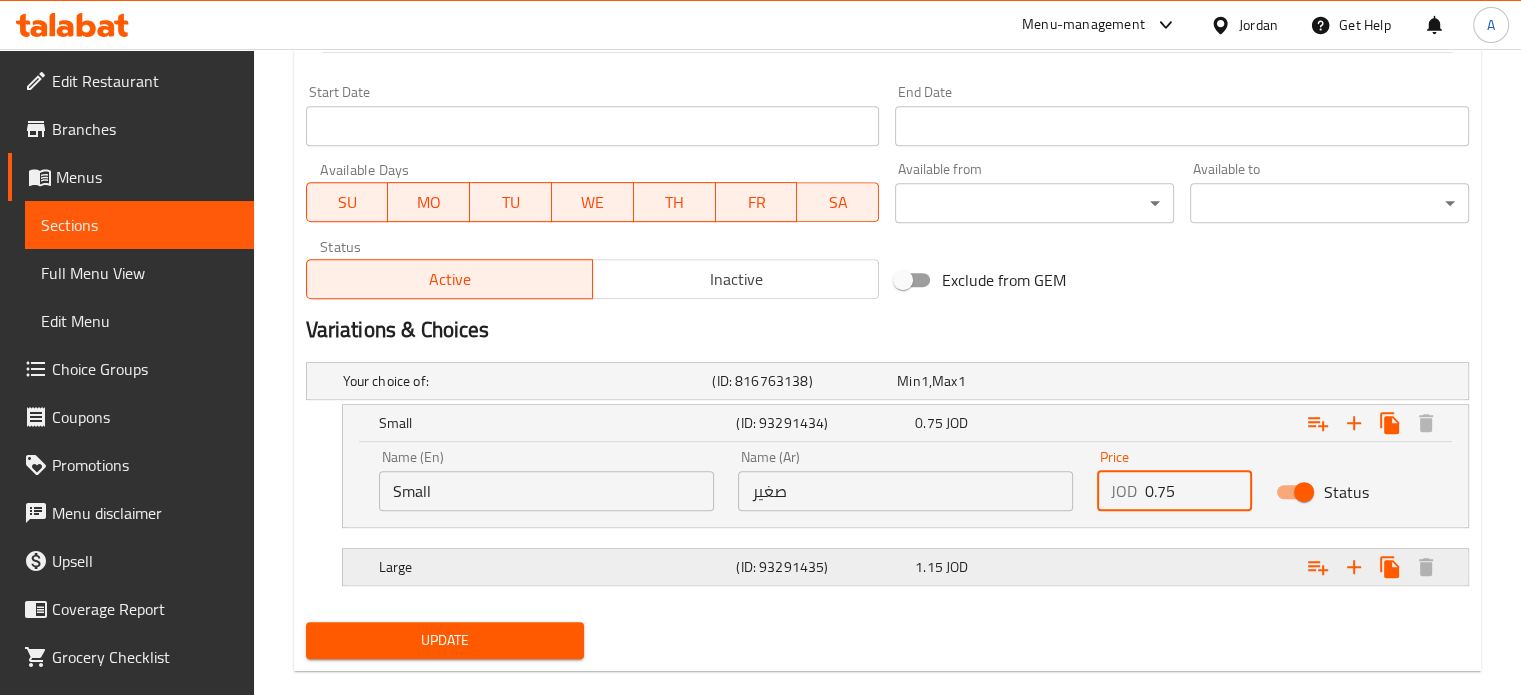 scroll, scrollTop: 876, scrollLeft: 0, axis: vertical 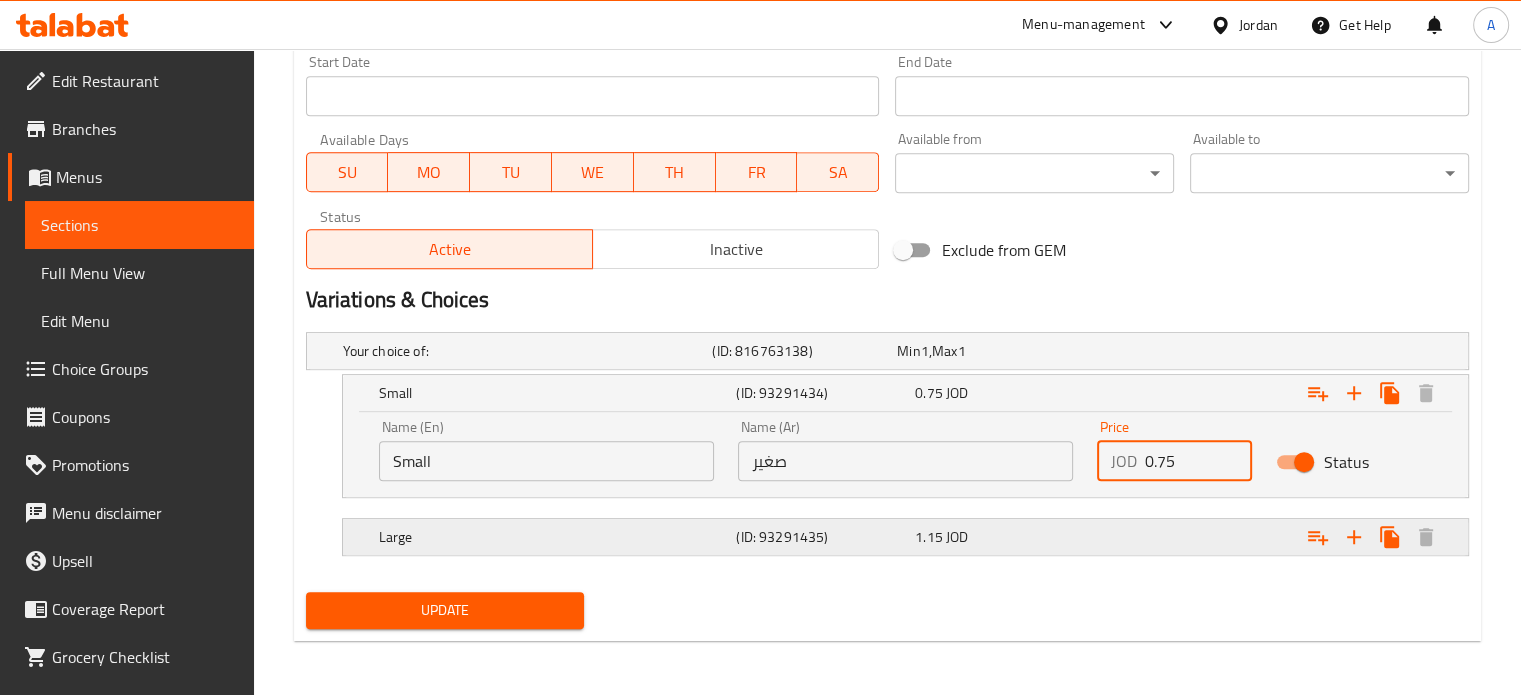 type on "0.75" 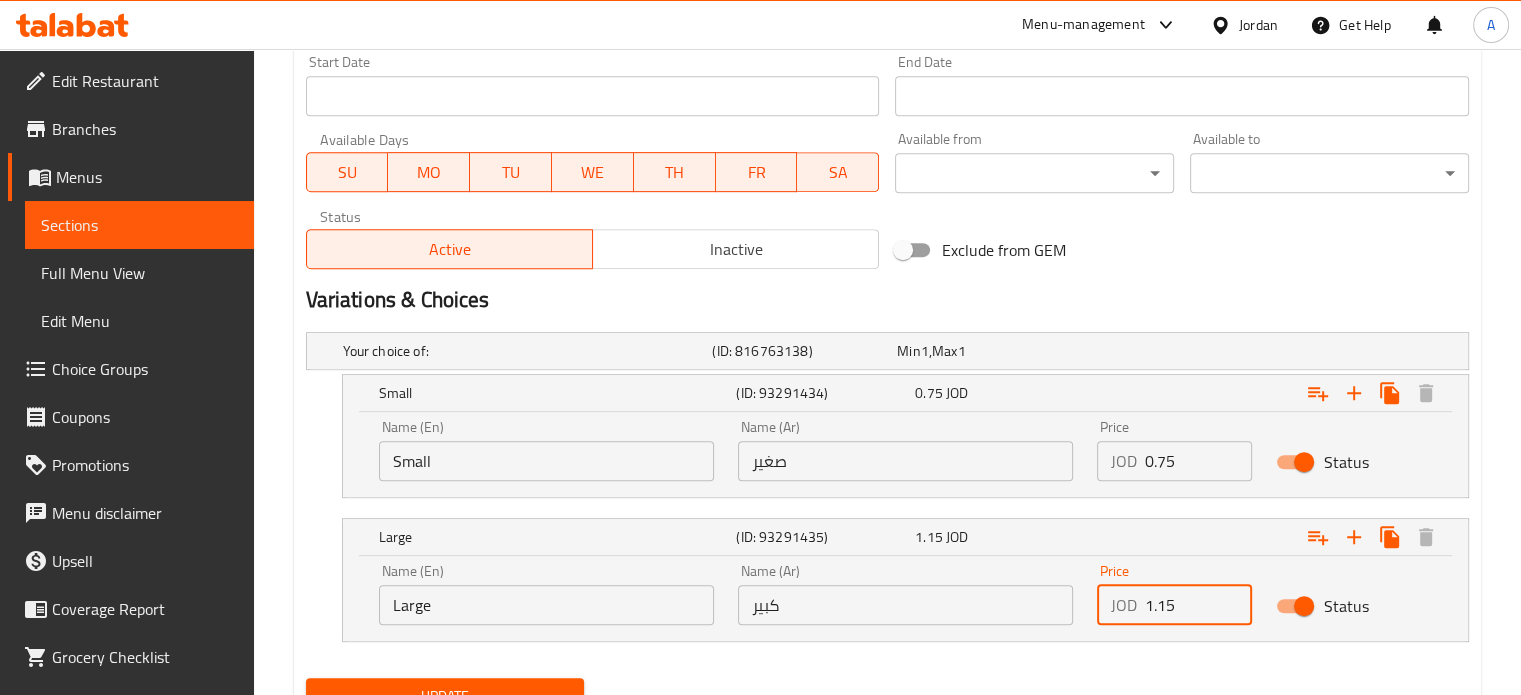 drag, startPoint x: 1195, startPoint y: 606, endPoint x: 1057, endPoint y: 613, distance: 138.17743 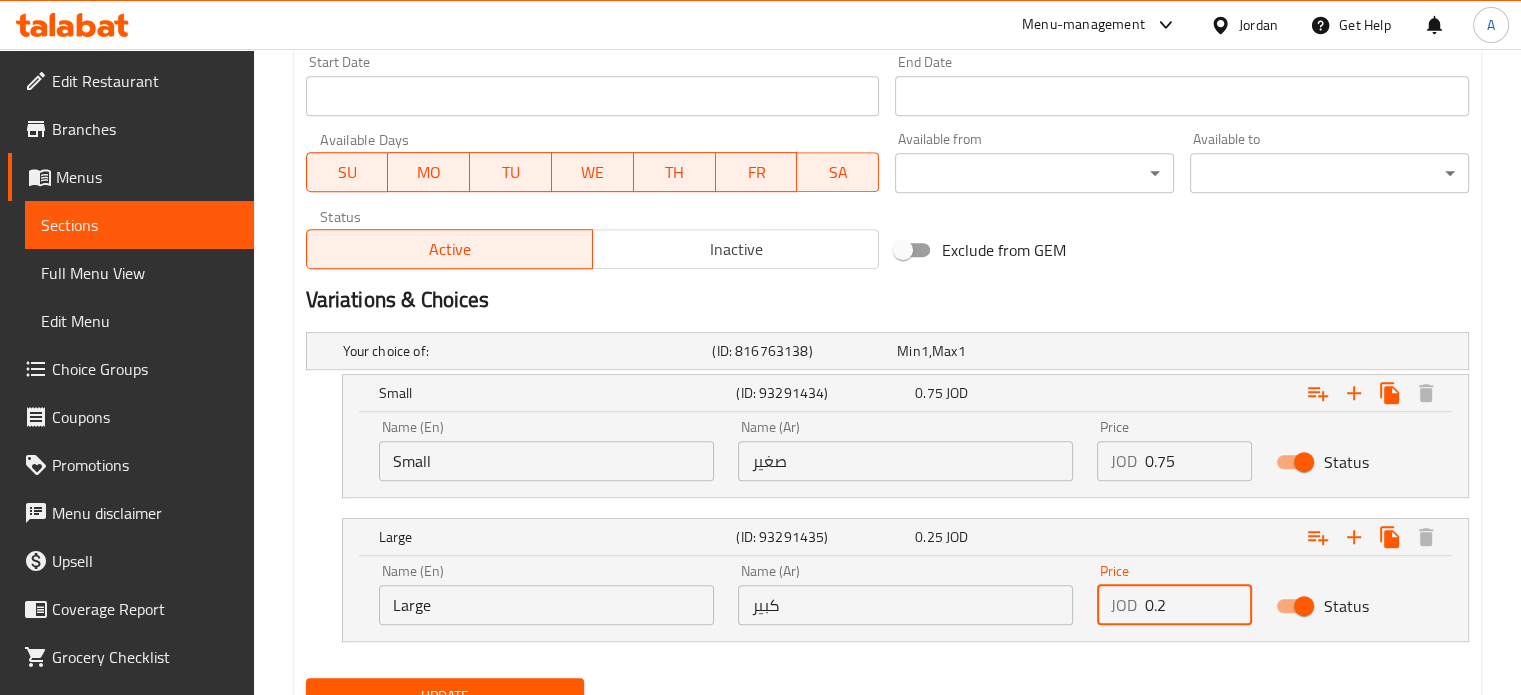 type on "0" 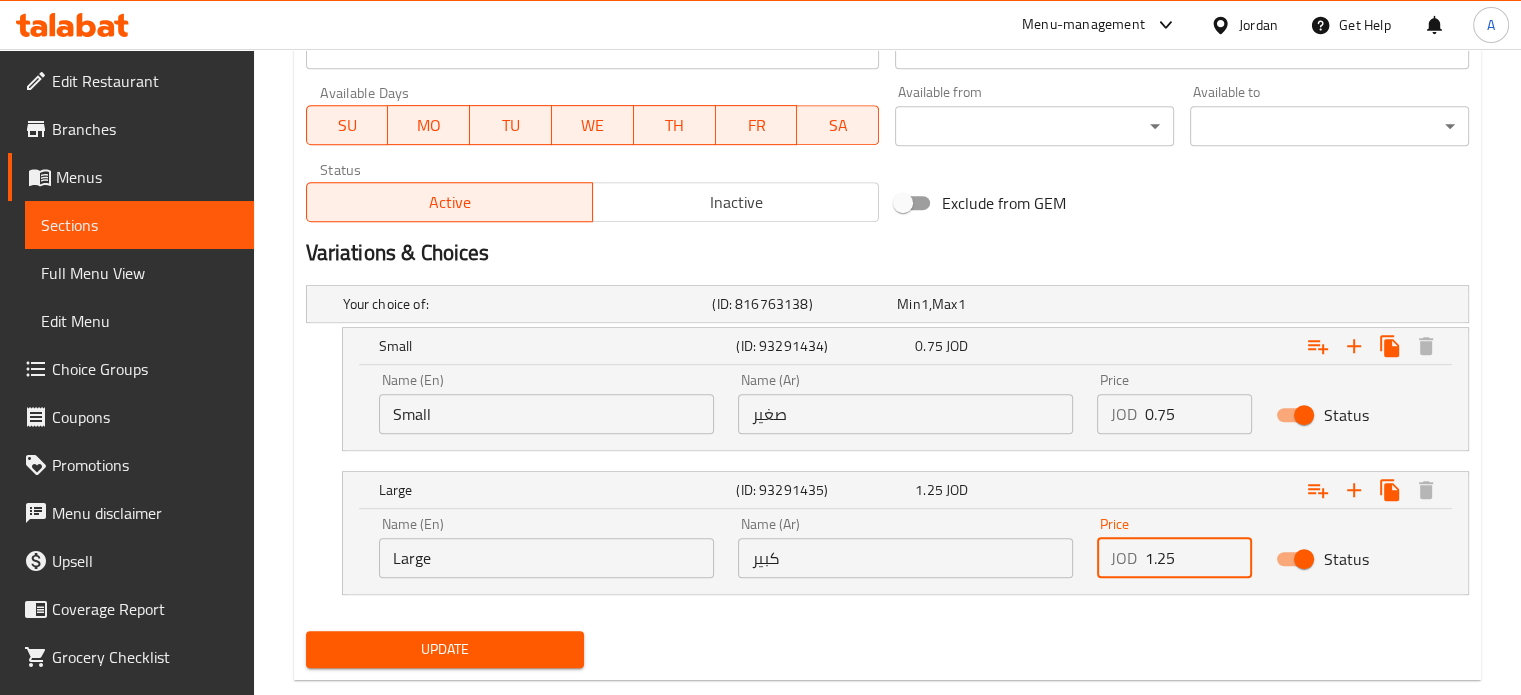 scroll, scrollTop: 962, scrollLeft: 0, axis: vertical 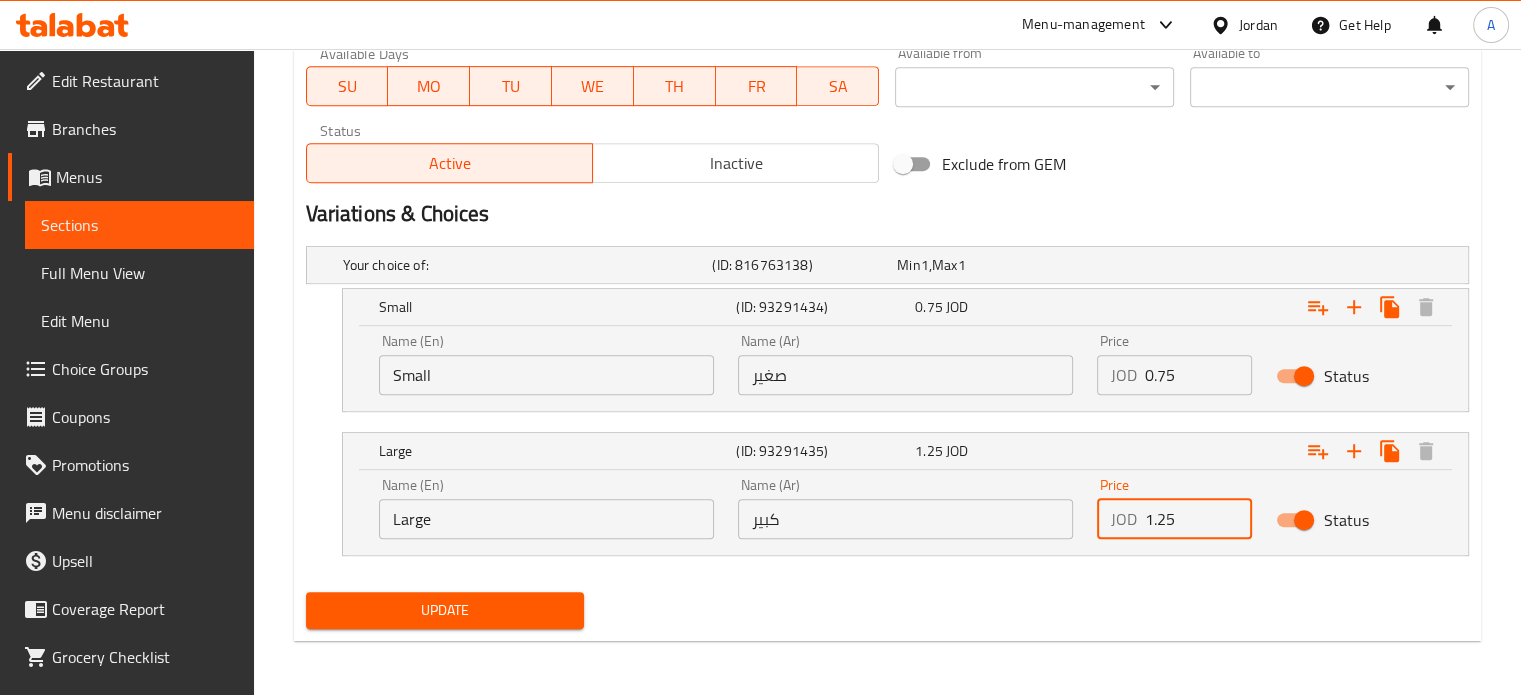 type on "1.25" 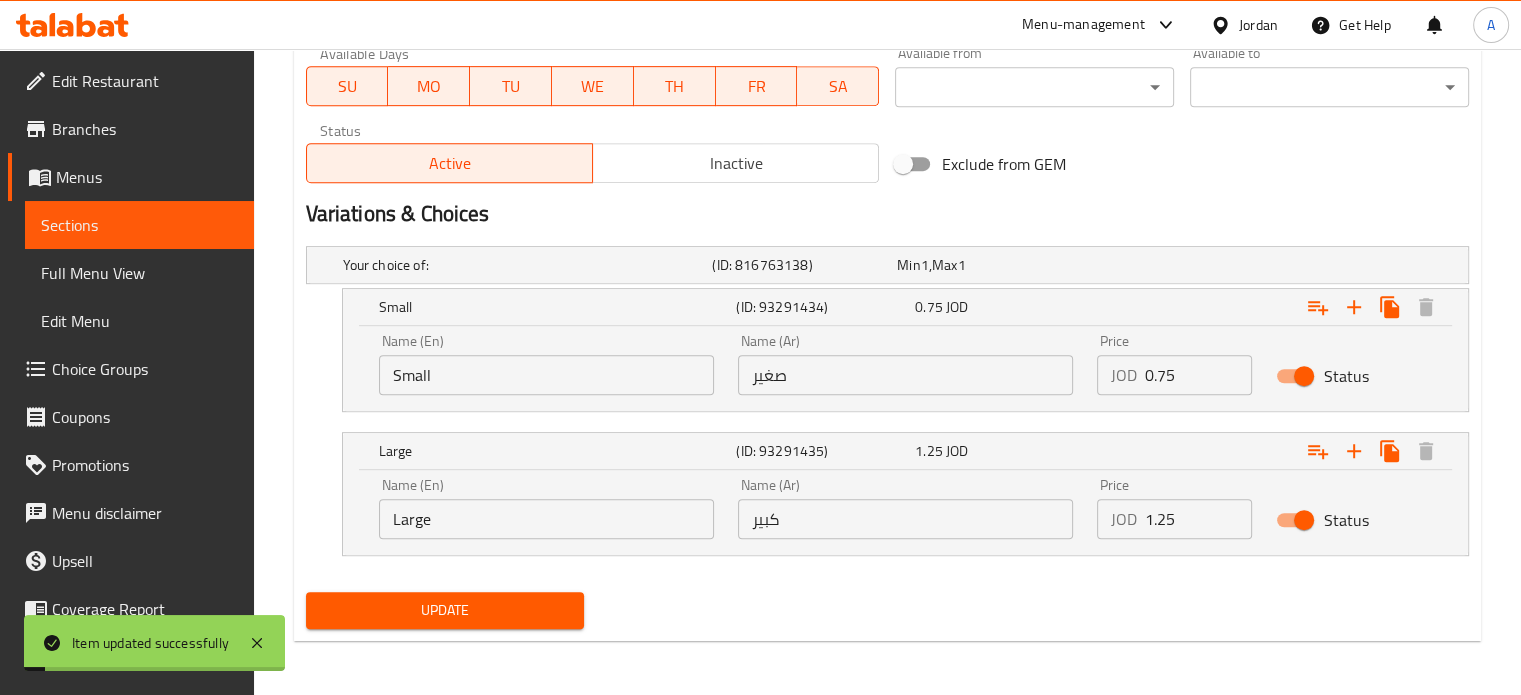 click on "Sections" at bounding box center (139, 225) 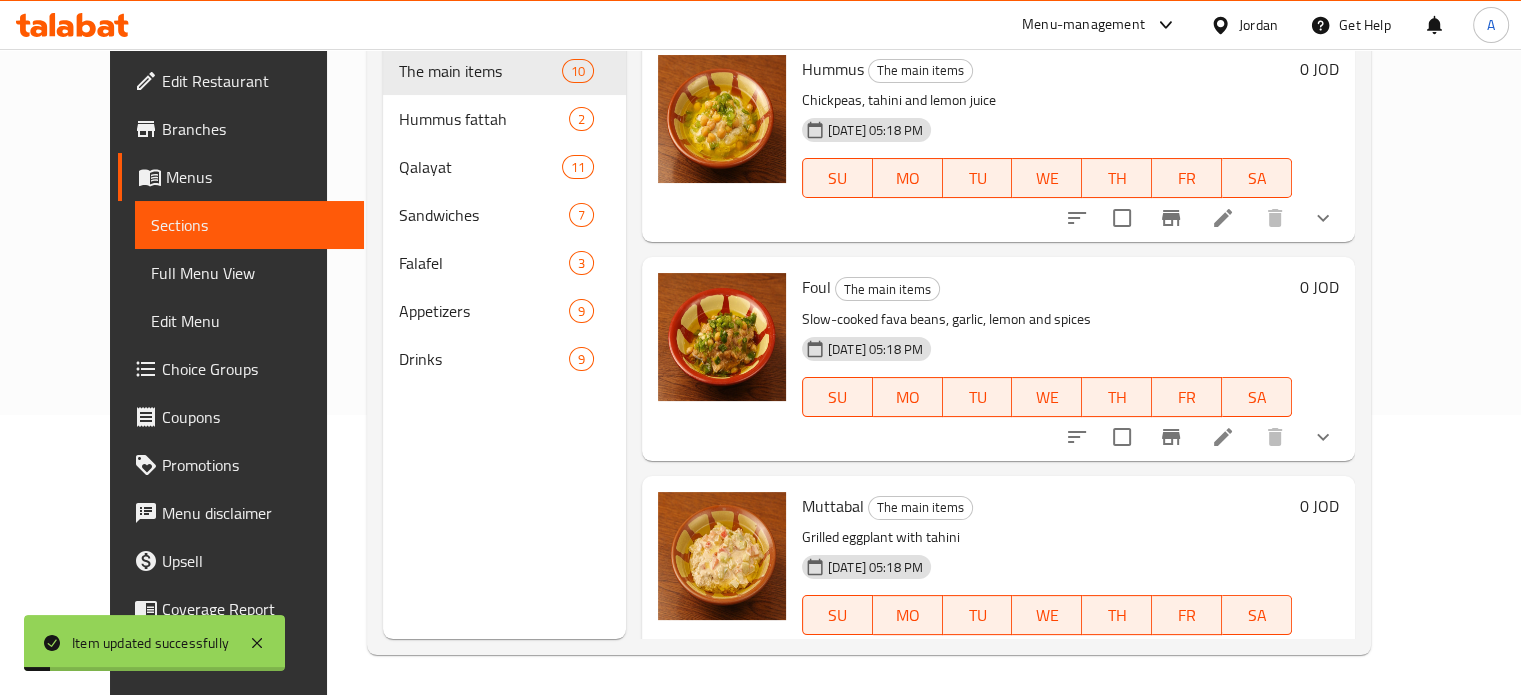 scroll, scrollTop: 280, scrollLeft: 0, axis: vertical 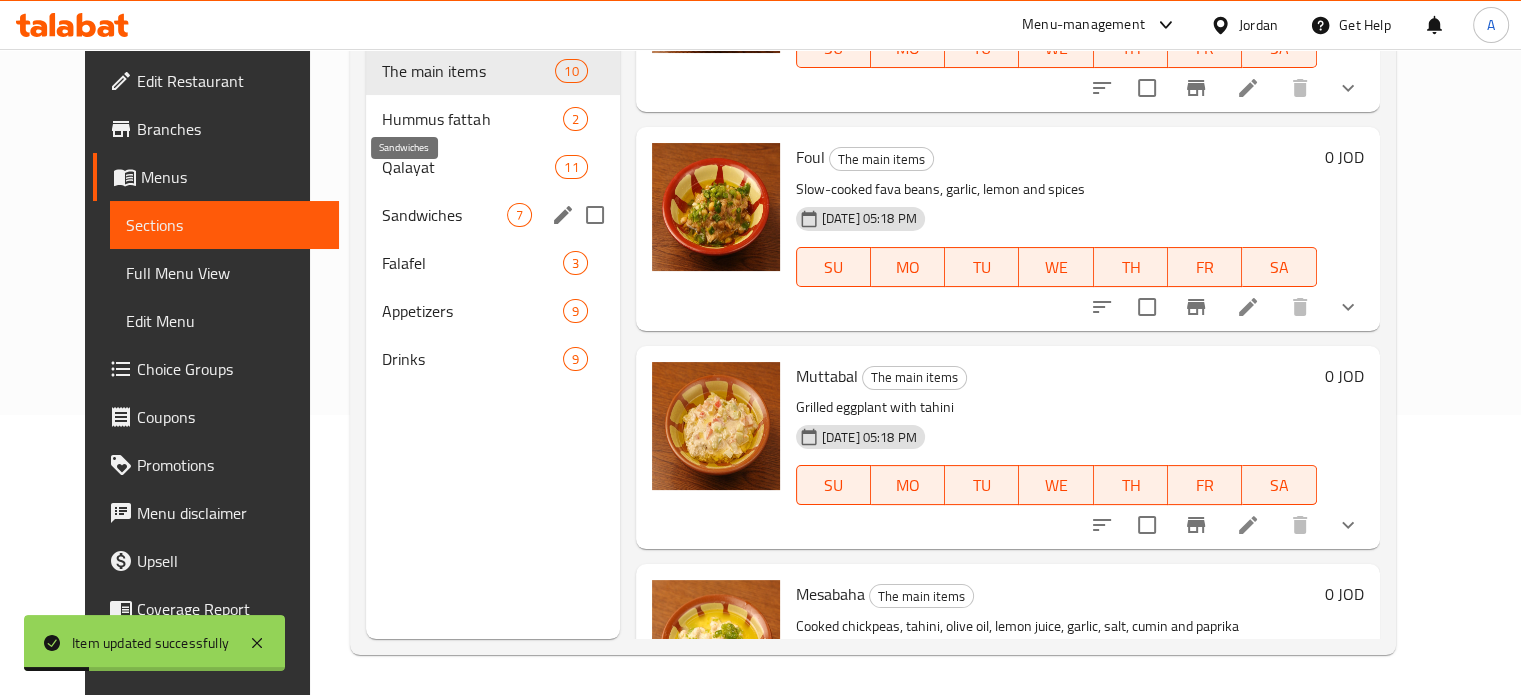 click on "Sandwiches" at bounding box center [444, 215] 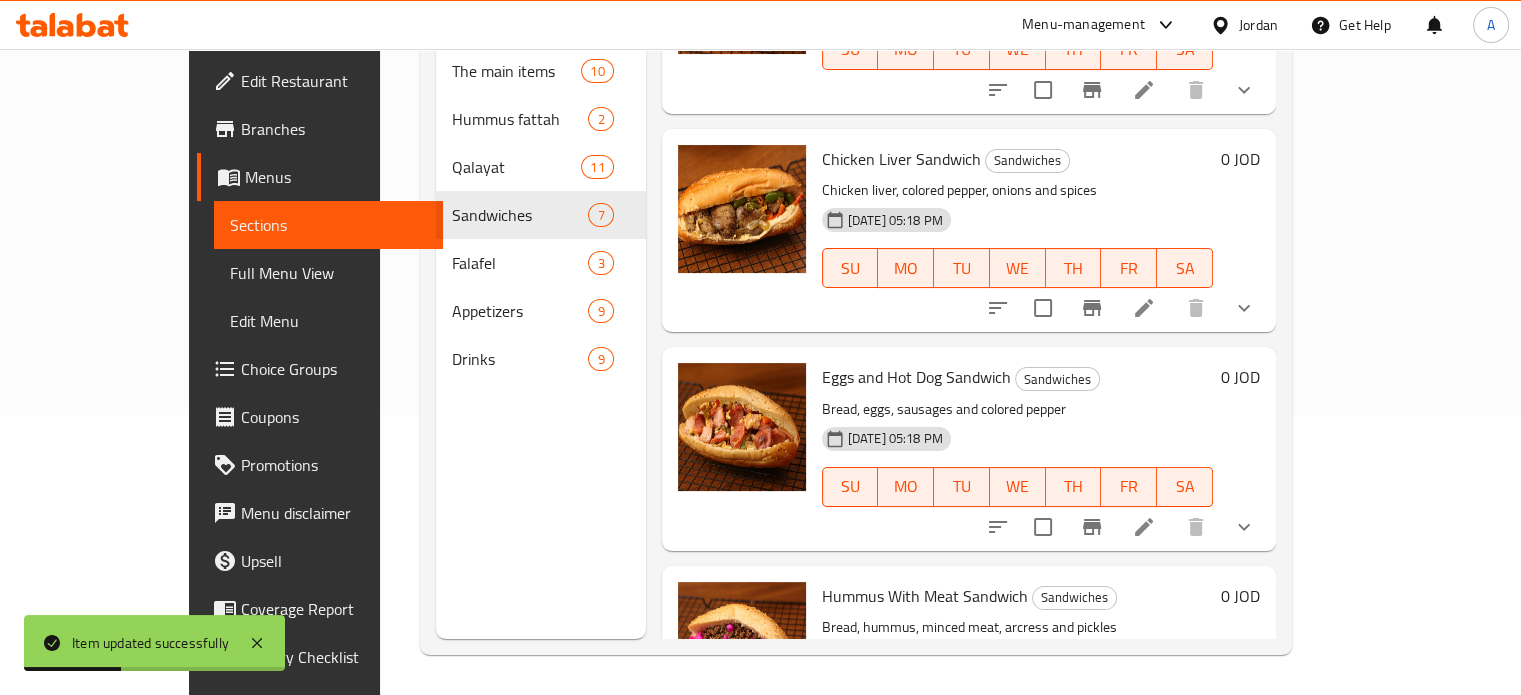 scroll, scrollTop: 884, scrollLeft: 0, axis: vertical 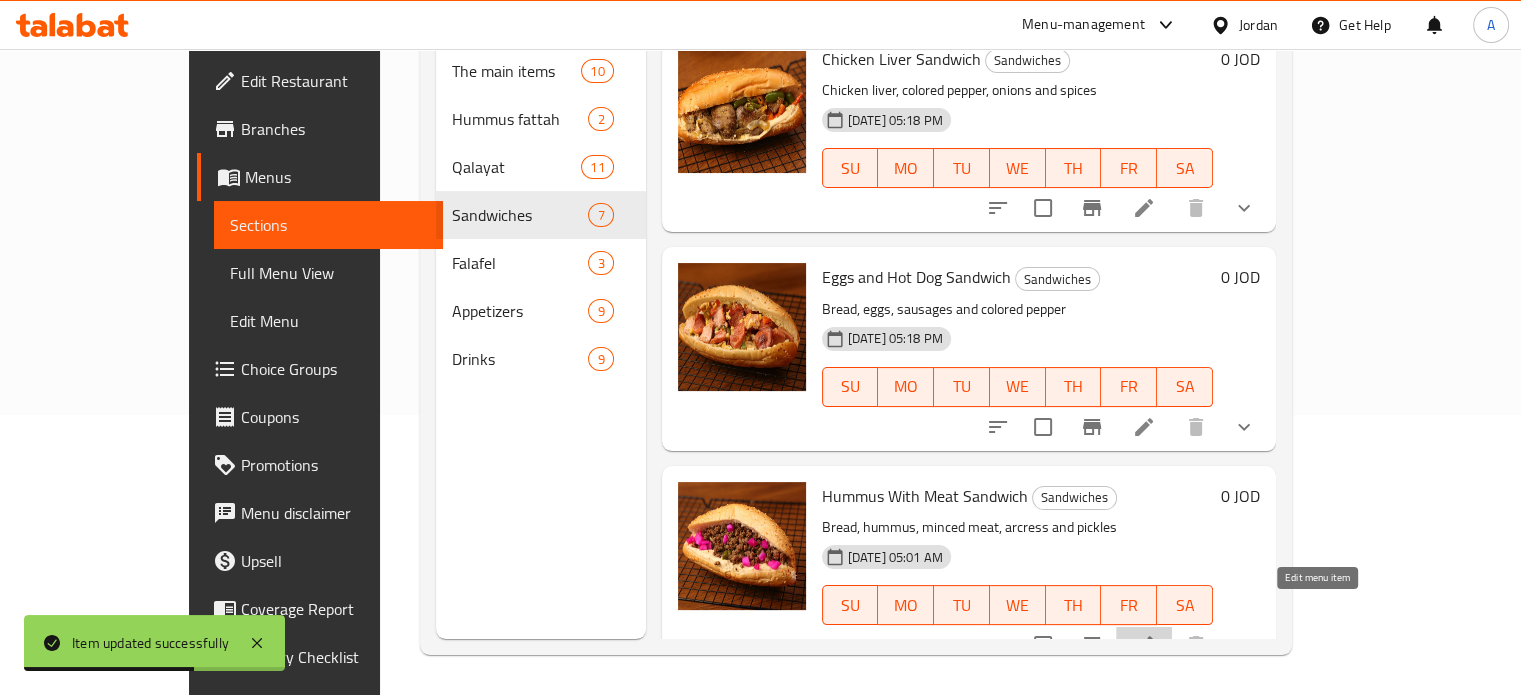 click 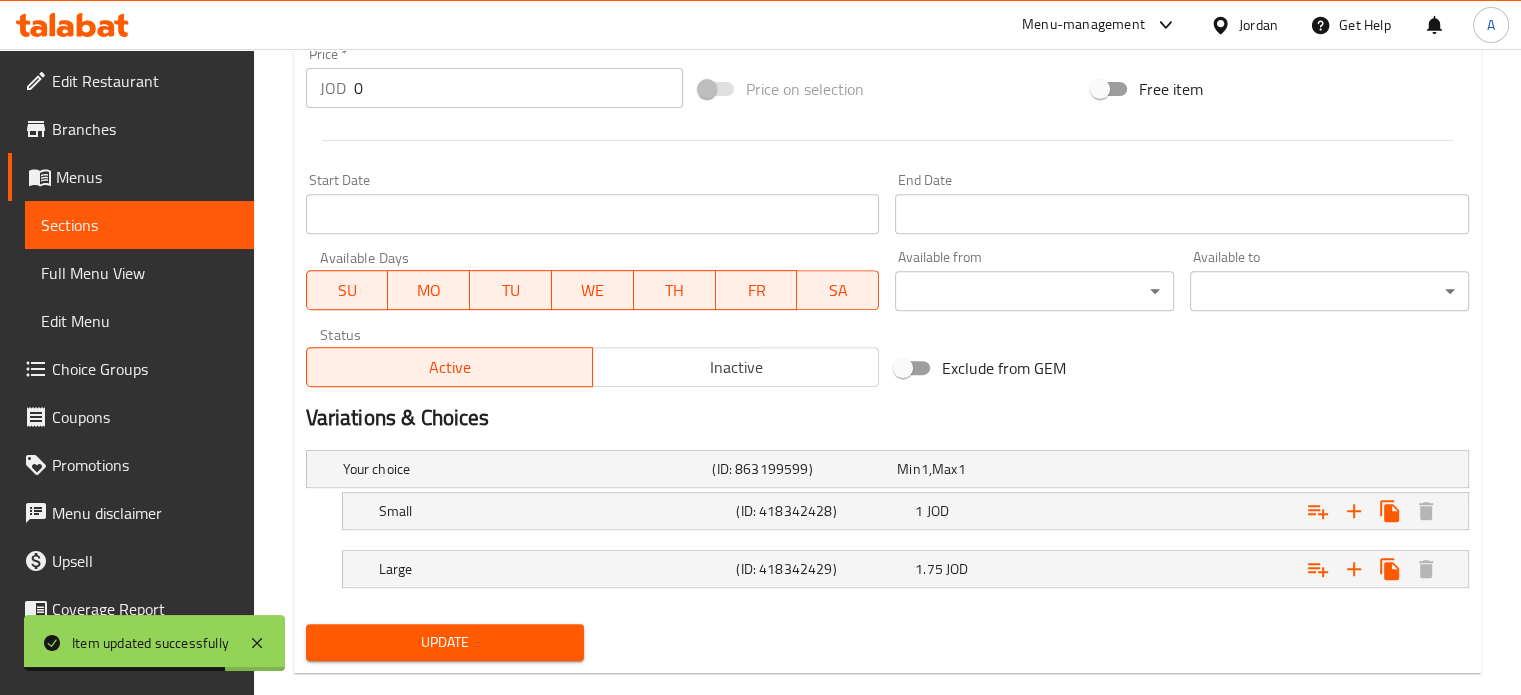scroll, scrollTop: 790, scrollLeft: 0, axis: vertical 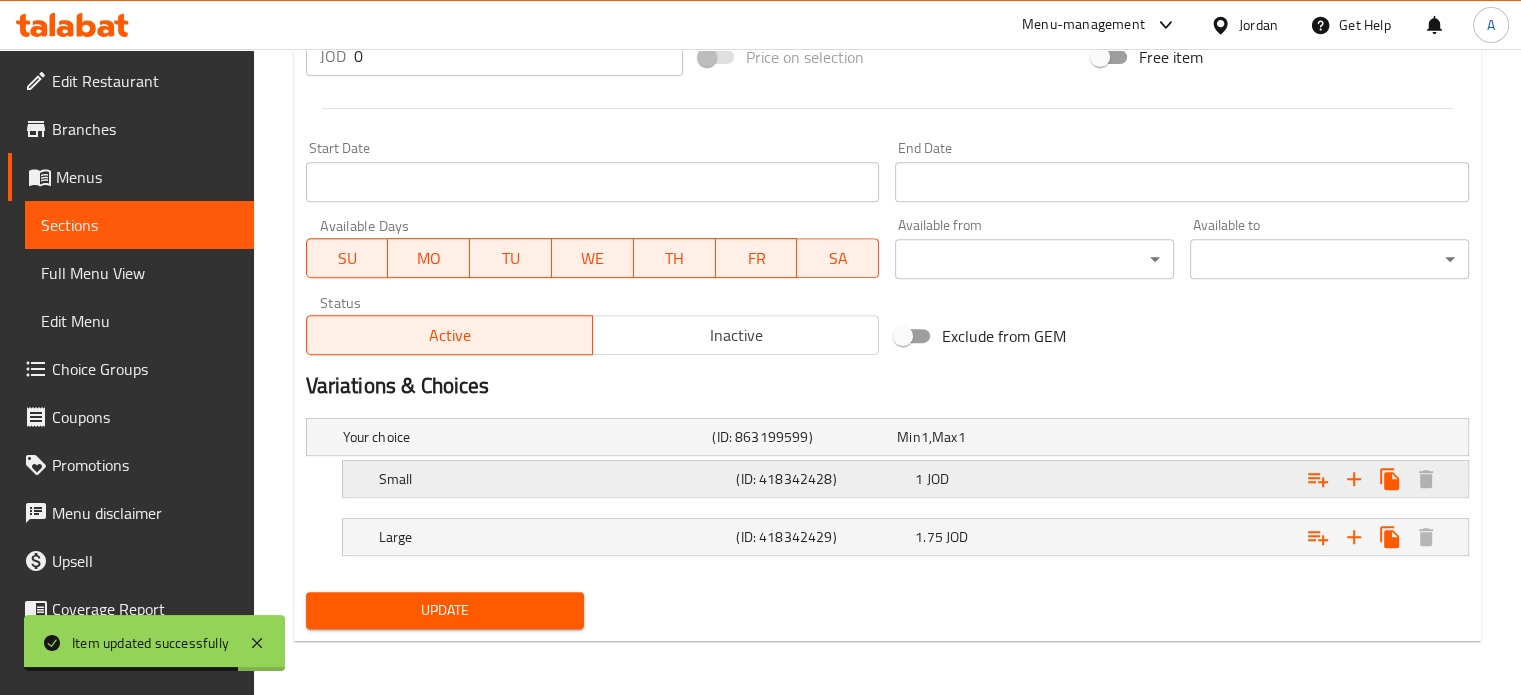 click on "1   JOD" at bounding box center [985, 437] 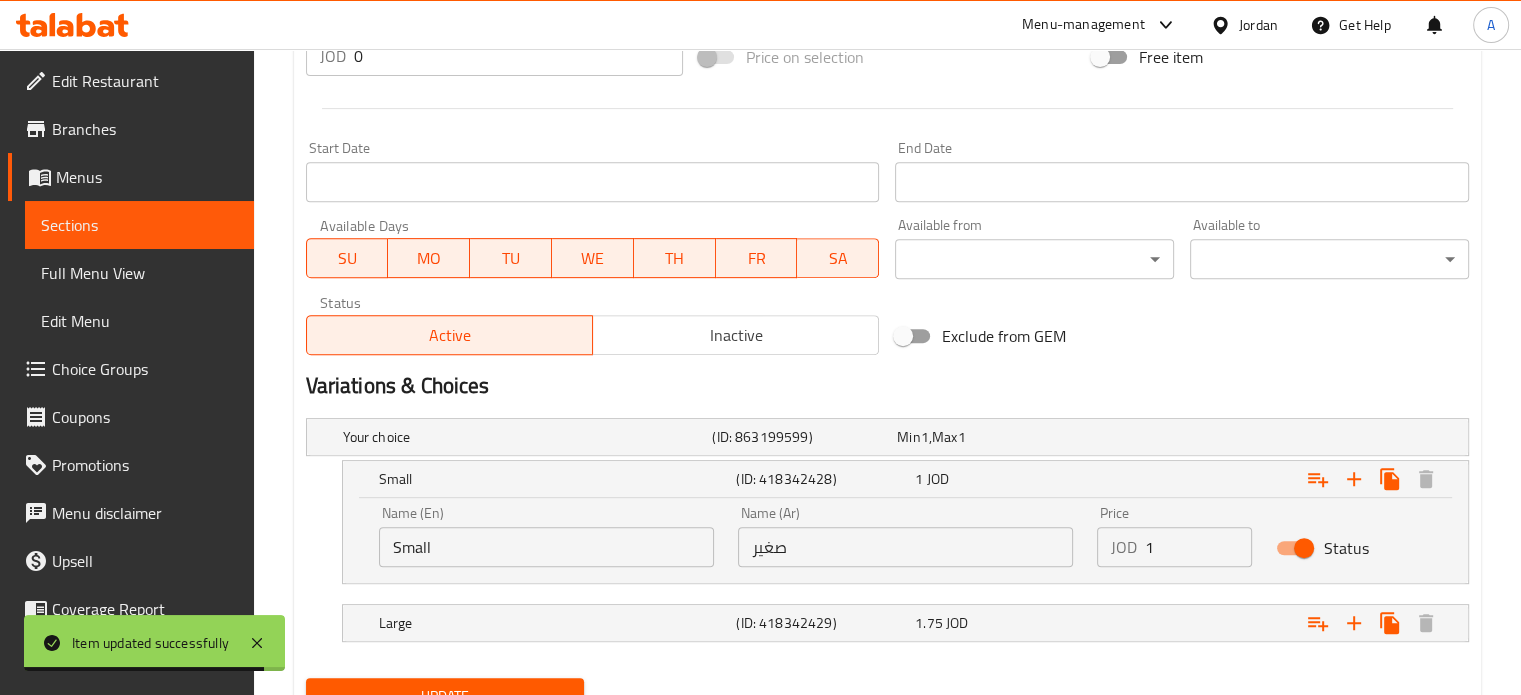 drag, startPoint x: 1161, startPoint y: 541, endPoint x: 1073, endPoint y: 541, distance: 88 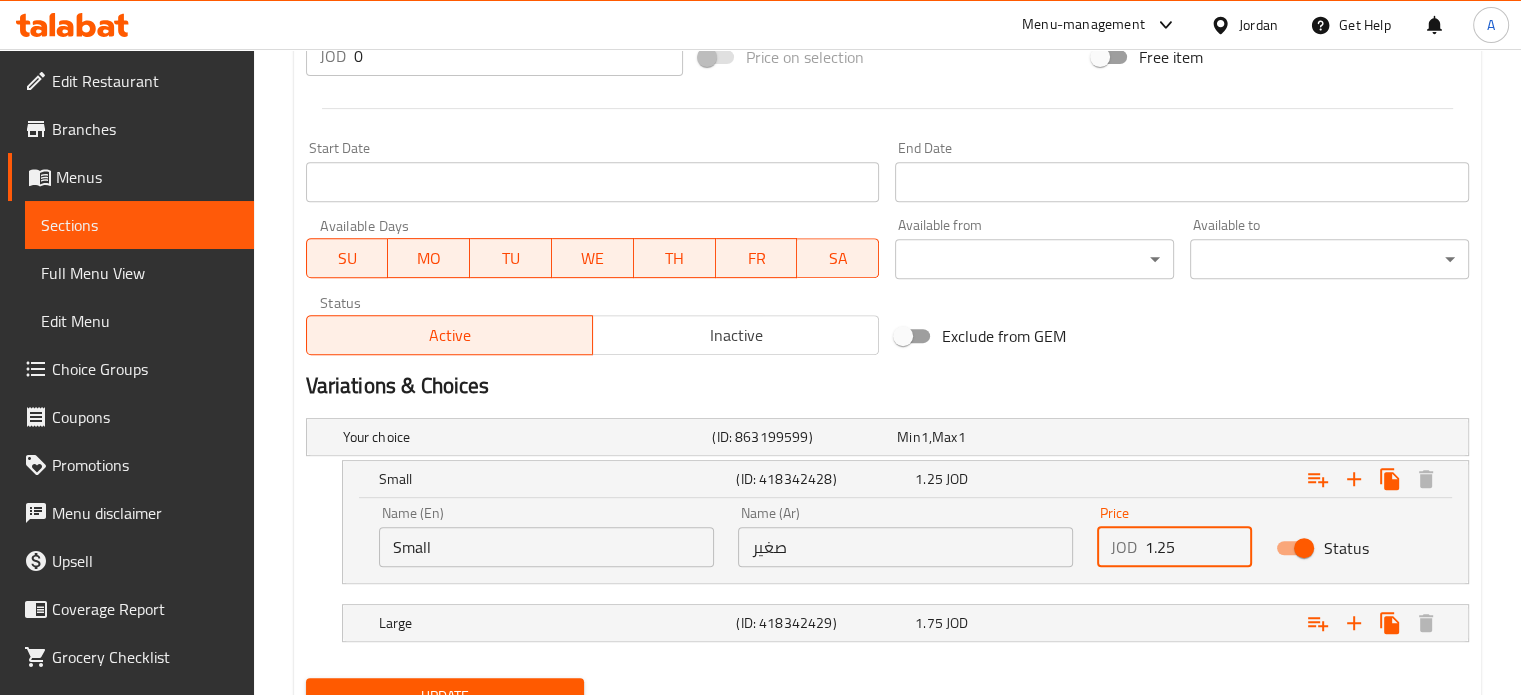 scroll, scrollTop: 876, scrollLeft: 0, axis: vertical 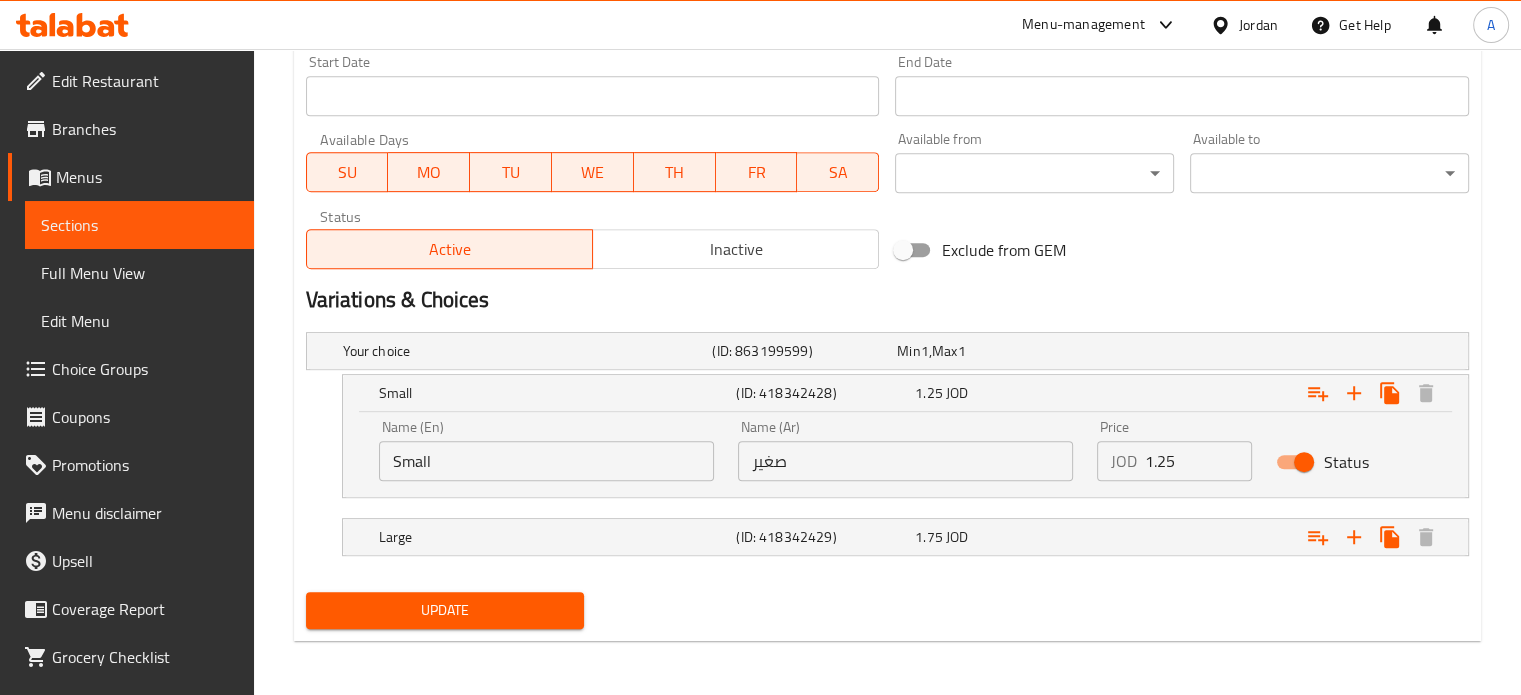 click on "Your choice (ID: 863199599) Min 1  ,  Max 1 Name (En) Your choice Name (En) Name (Ar) اختار Name (Ar) Min 1 Min Max 1 [PERSON_NAME] (ID: 418342428) 1.25   JOD Name (En) Small Name (En) Name (Ar) صغير Name (Ar) Price JOD 1.25 Price Status Large (ID: 418342429) 1.75   JOD Name (En) Large Name (En) Name (Ar) كبير Name (Ar) Price JOD 1.75 Price Status" at bounding box center [887, 454] 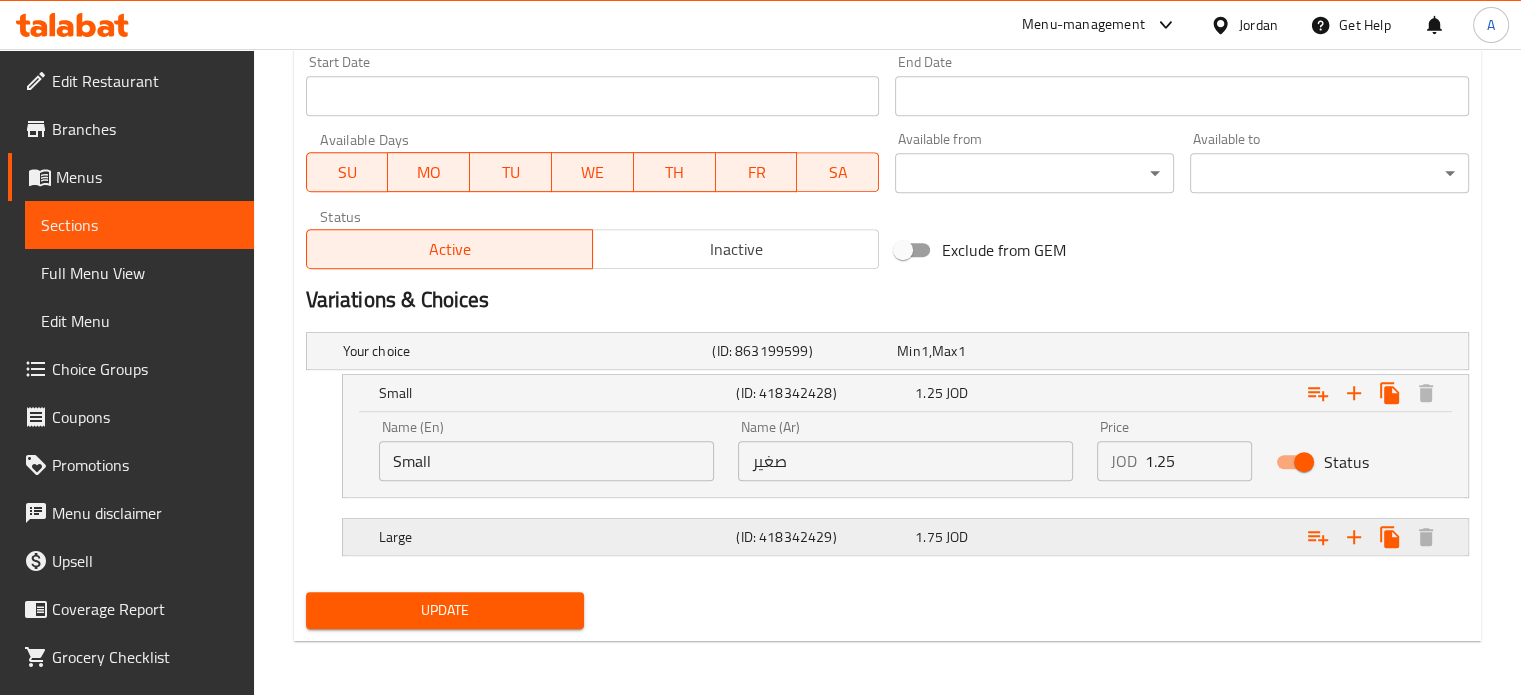 click on "JOD" at bounding box center (925, 351) 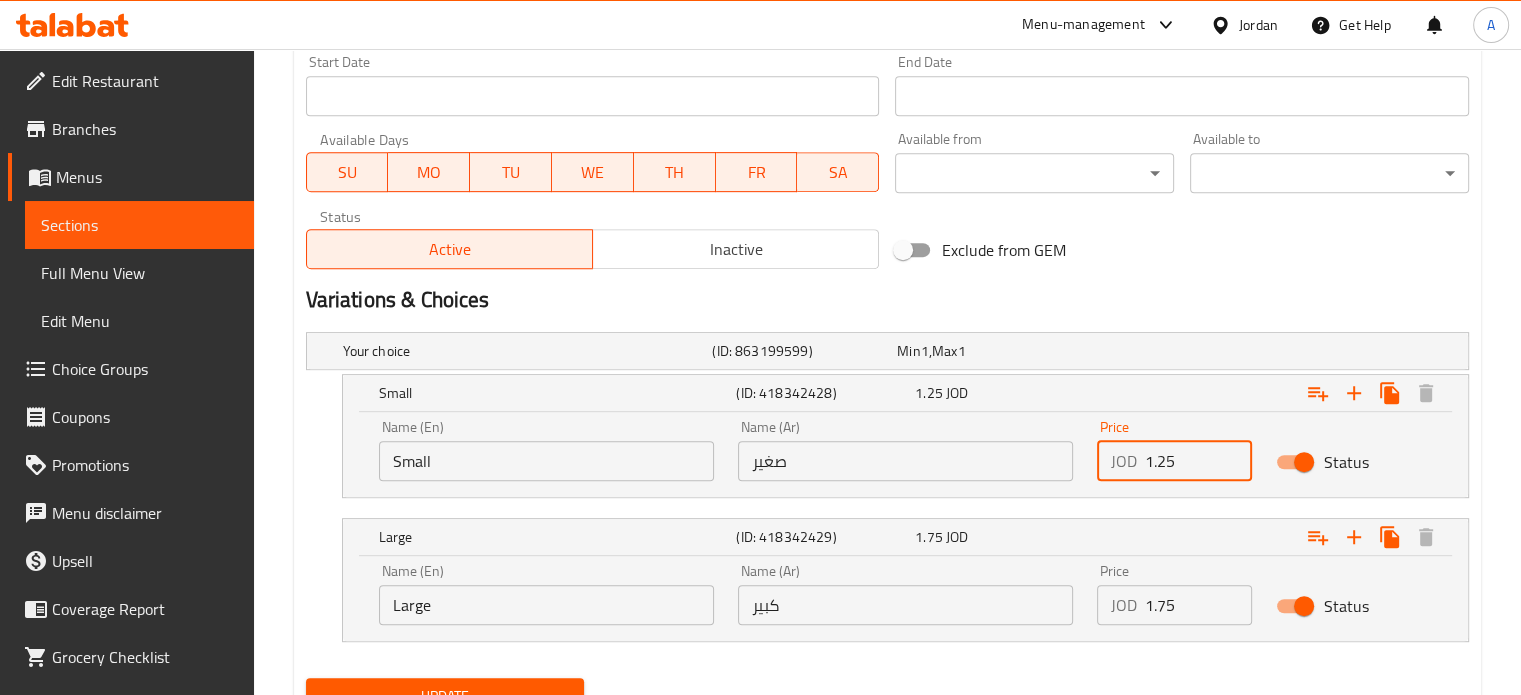 drag, startPoint x: 1192, startPoint y: 460, endPoint x: 1025, endPoint y: 459, distance: 167.00299 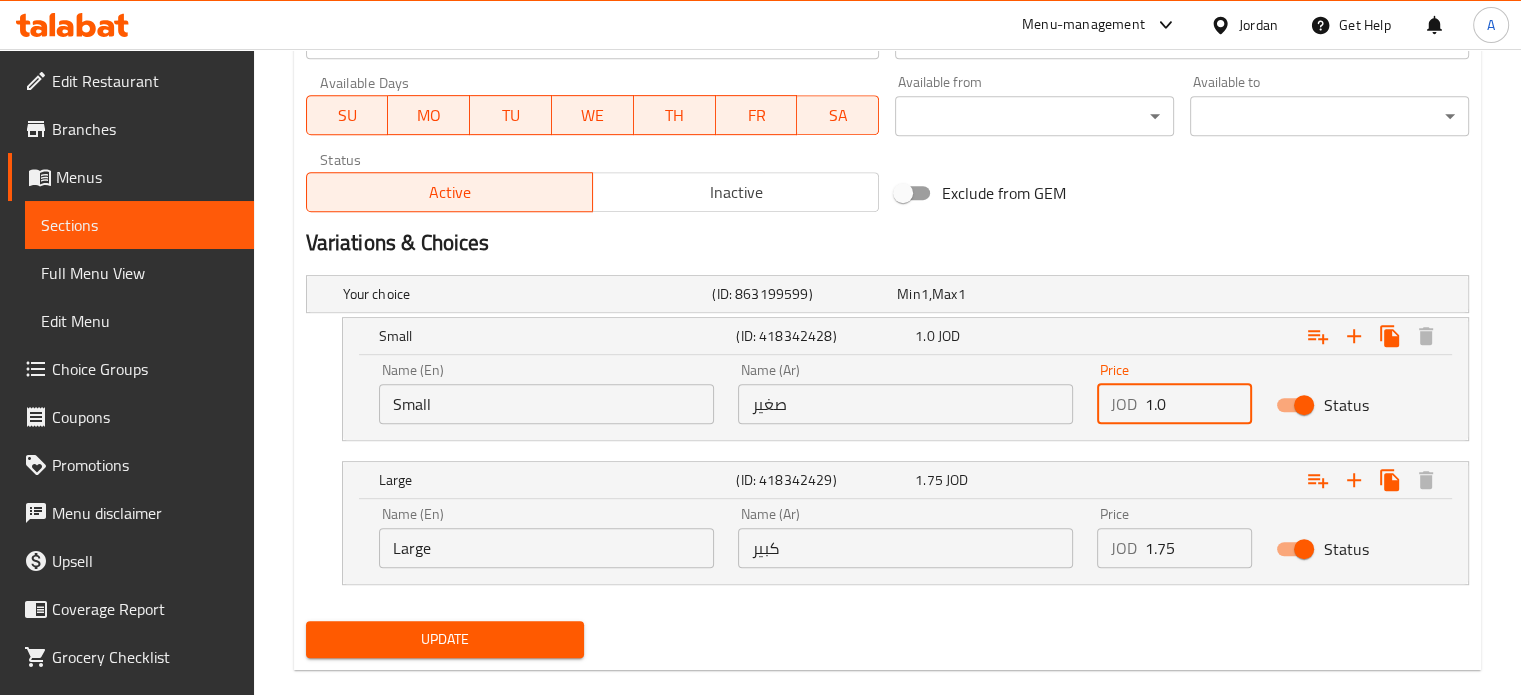 scroll, scrollTop: 962, scrollLeft: 0, axis: vertical 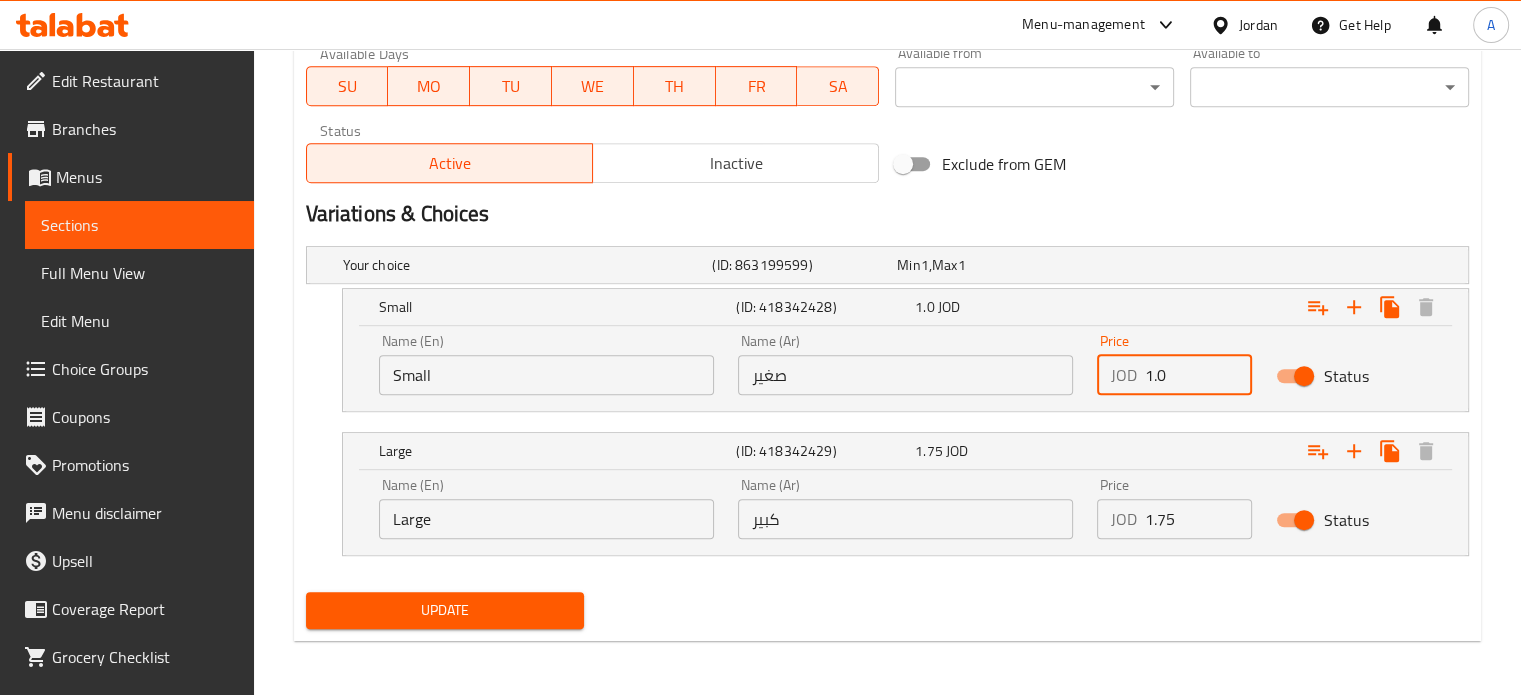 type on "1.0" 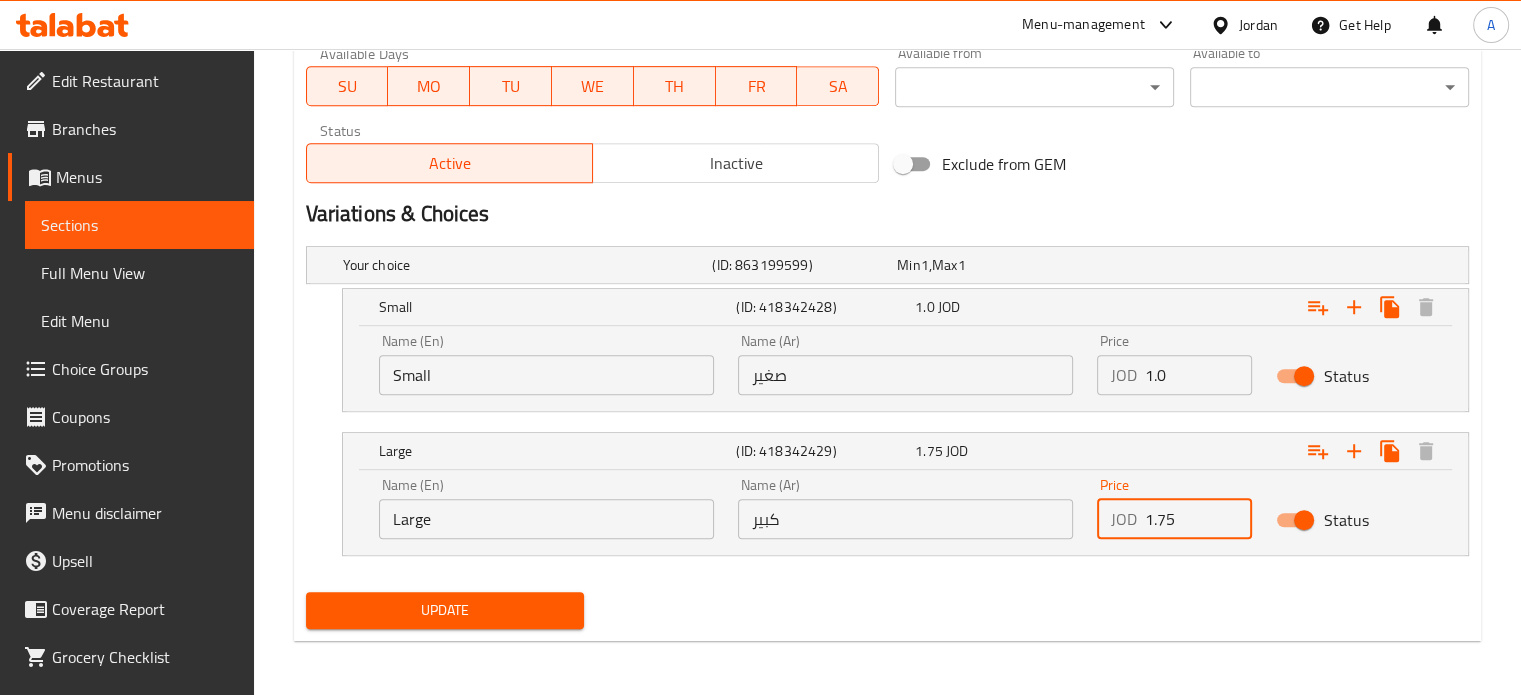 drag, startPoint x: 1180, startPoint y: 507, endPoint x: 1129, endPoint y: 516, distance: 51.78803 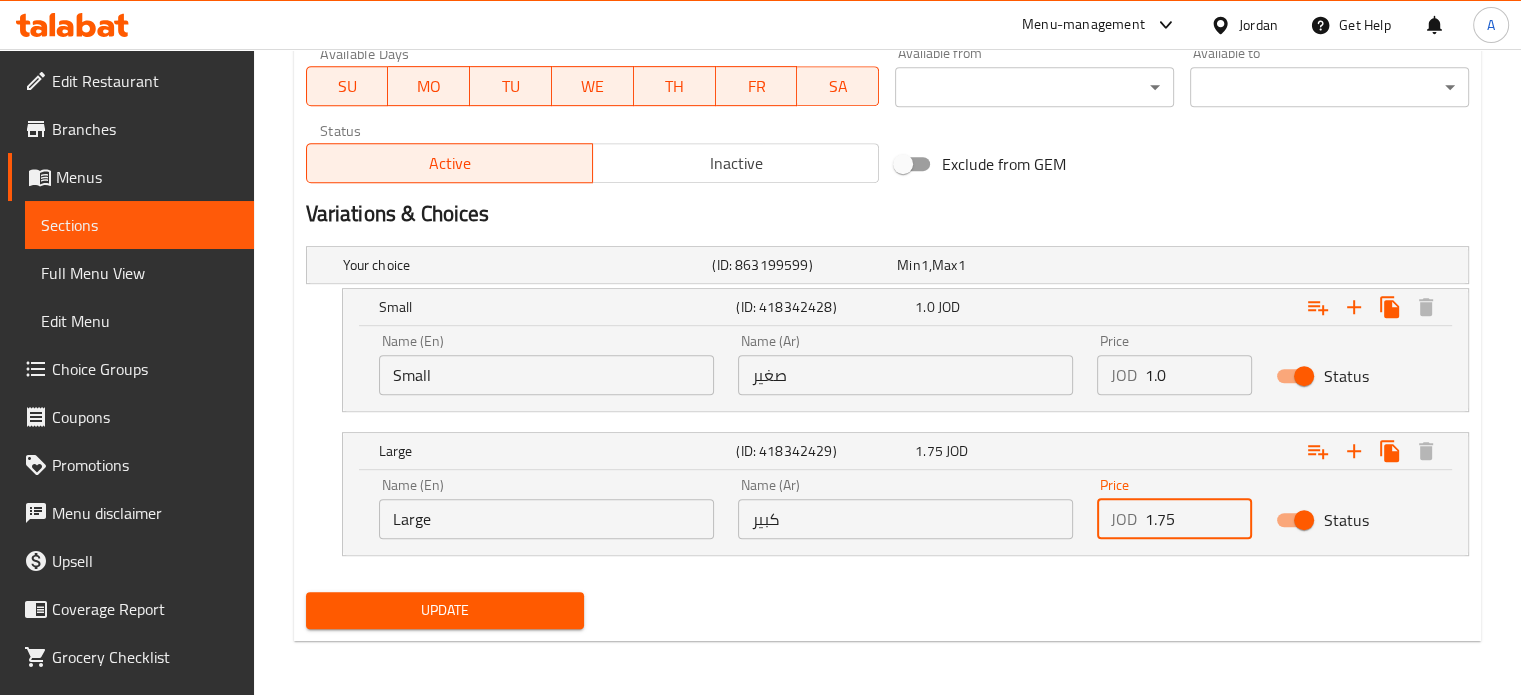 drag, startPoint x: 806, startPoint y: 593, endPoint x: 803, endPoint y: 570, distance: 23.194826 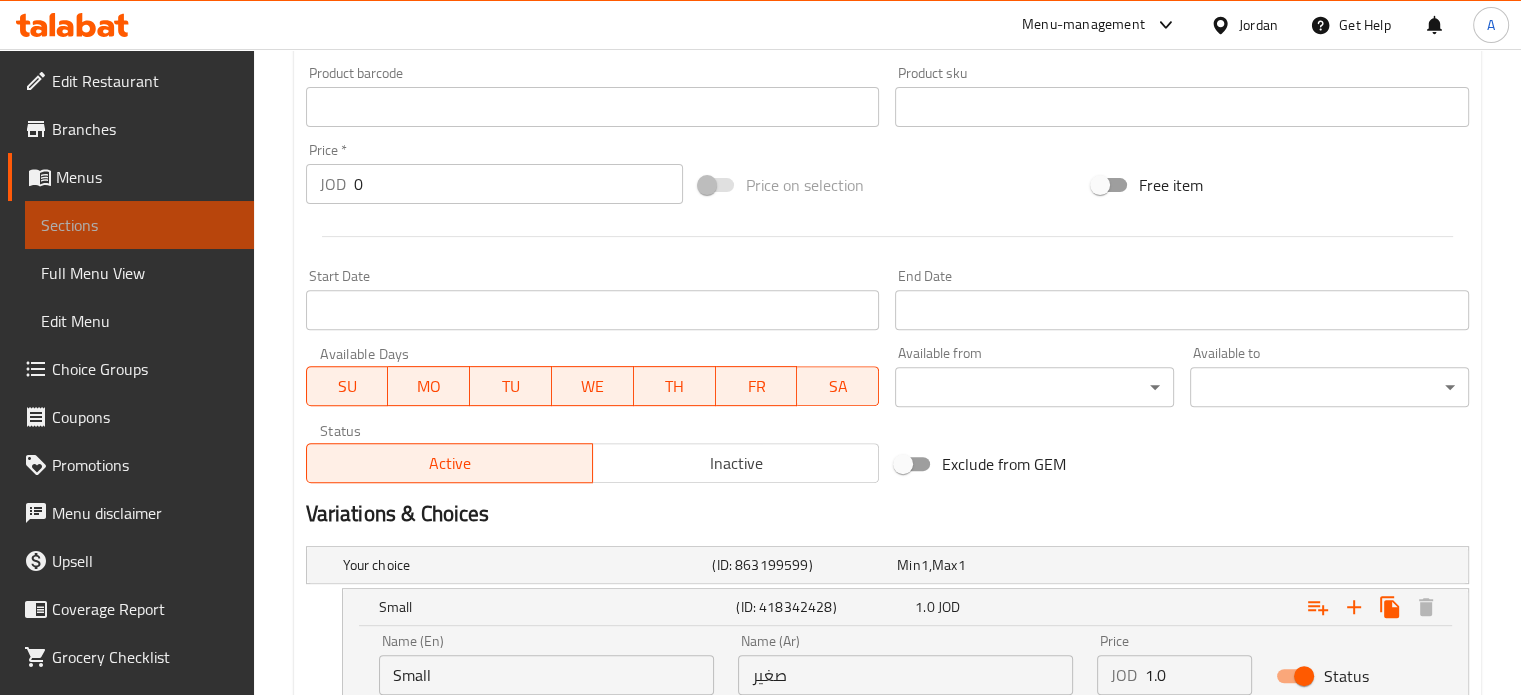 click on "Sections" at bounding box center (139, 225) 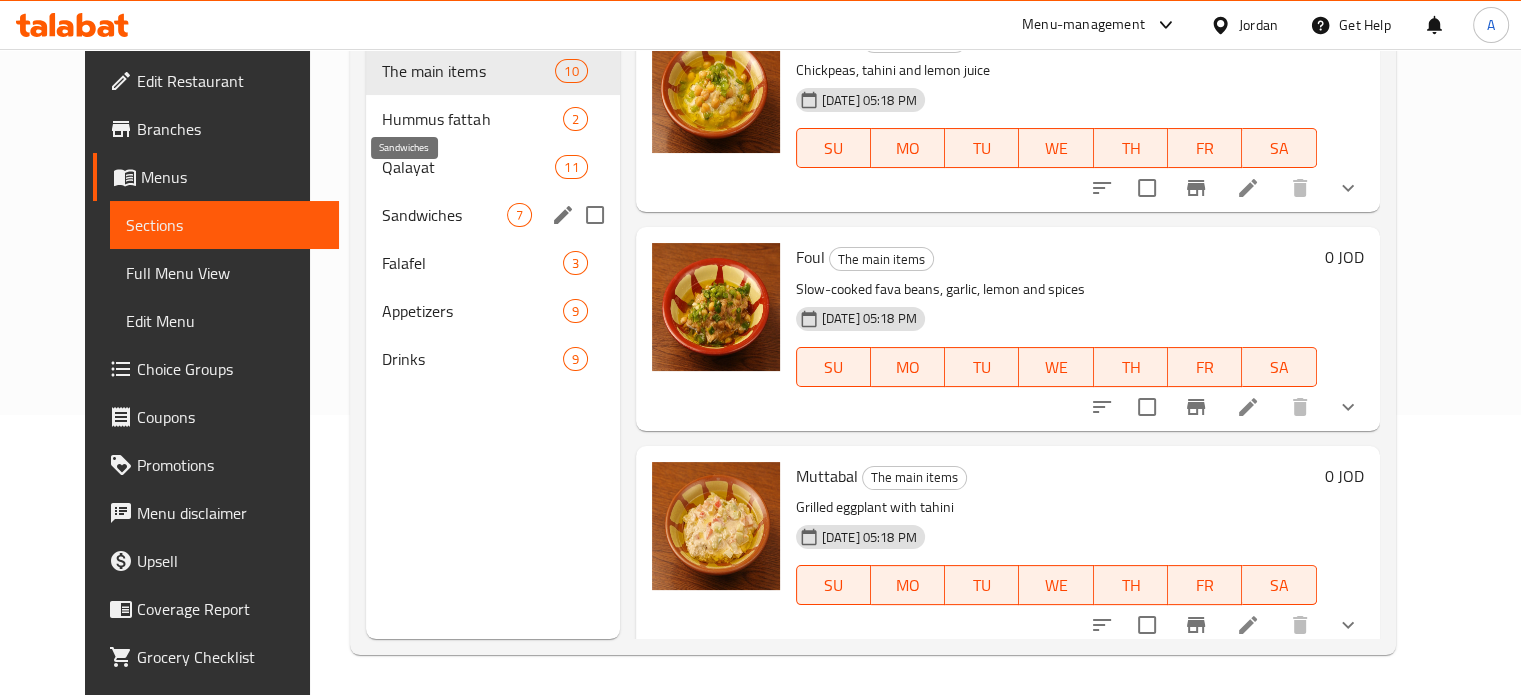 click on "Sandwiches" at bounding box center [444, 215] 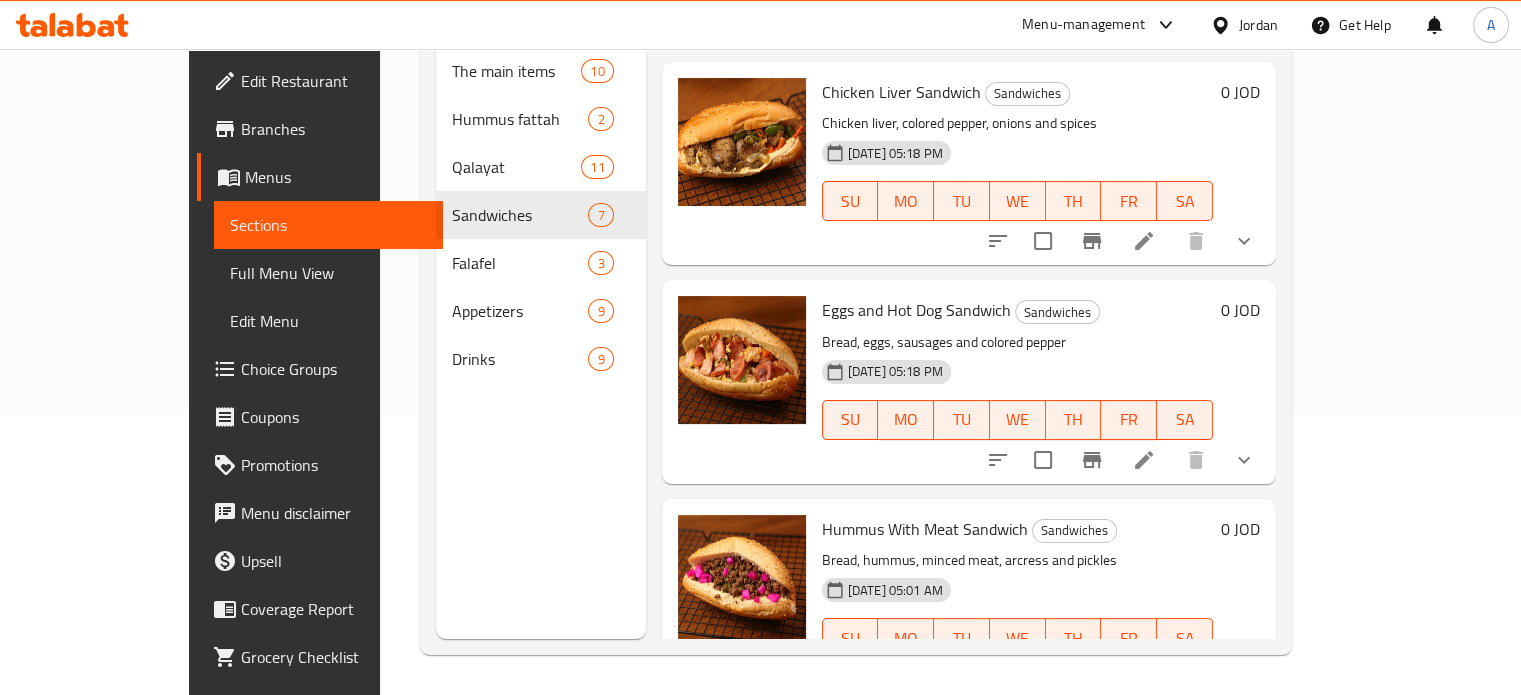 scroll, scrollTop: 884, scrollLeft: 0, axis: vertical 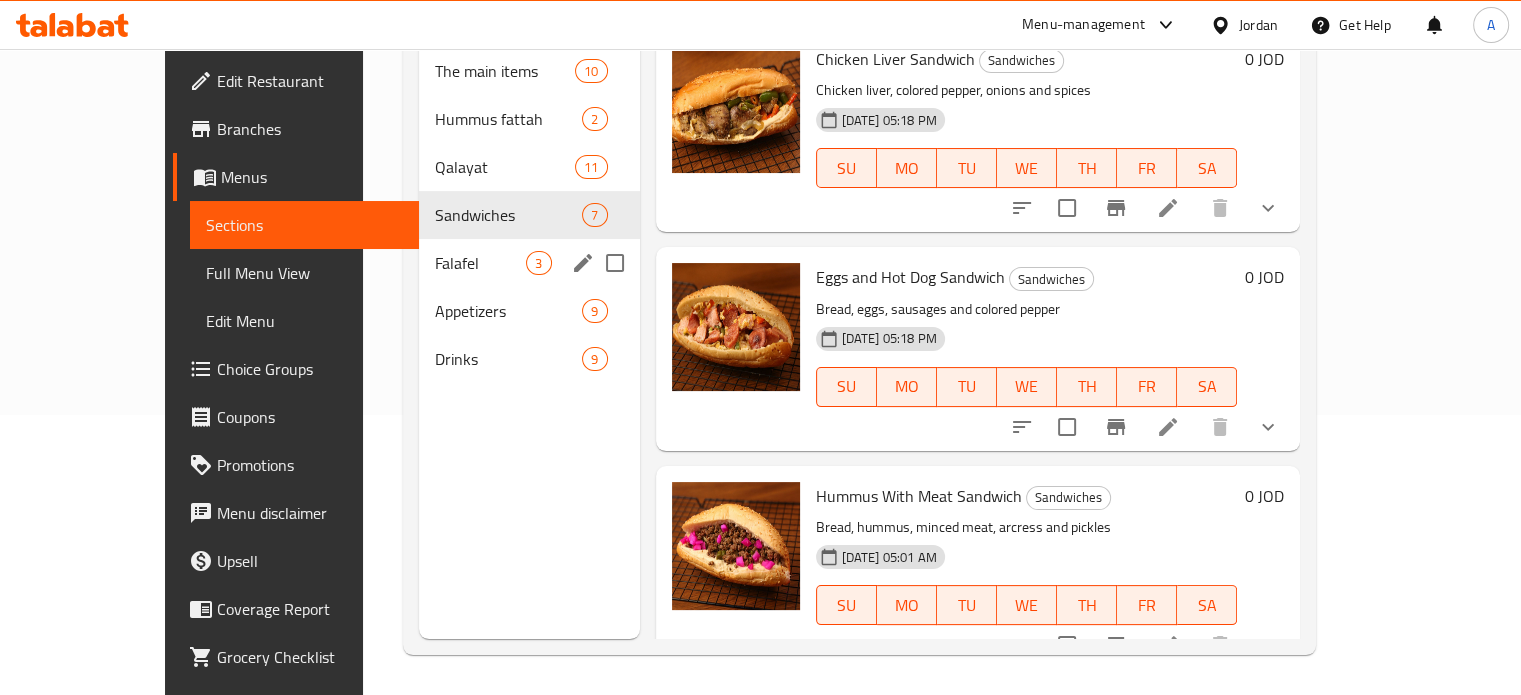 click on "Falafel" at bounding box center [480, 263] 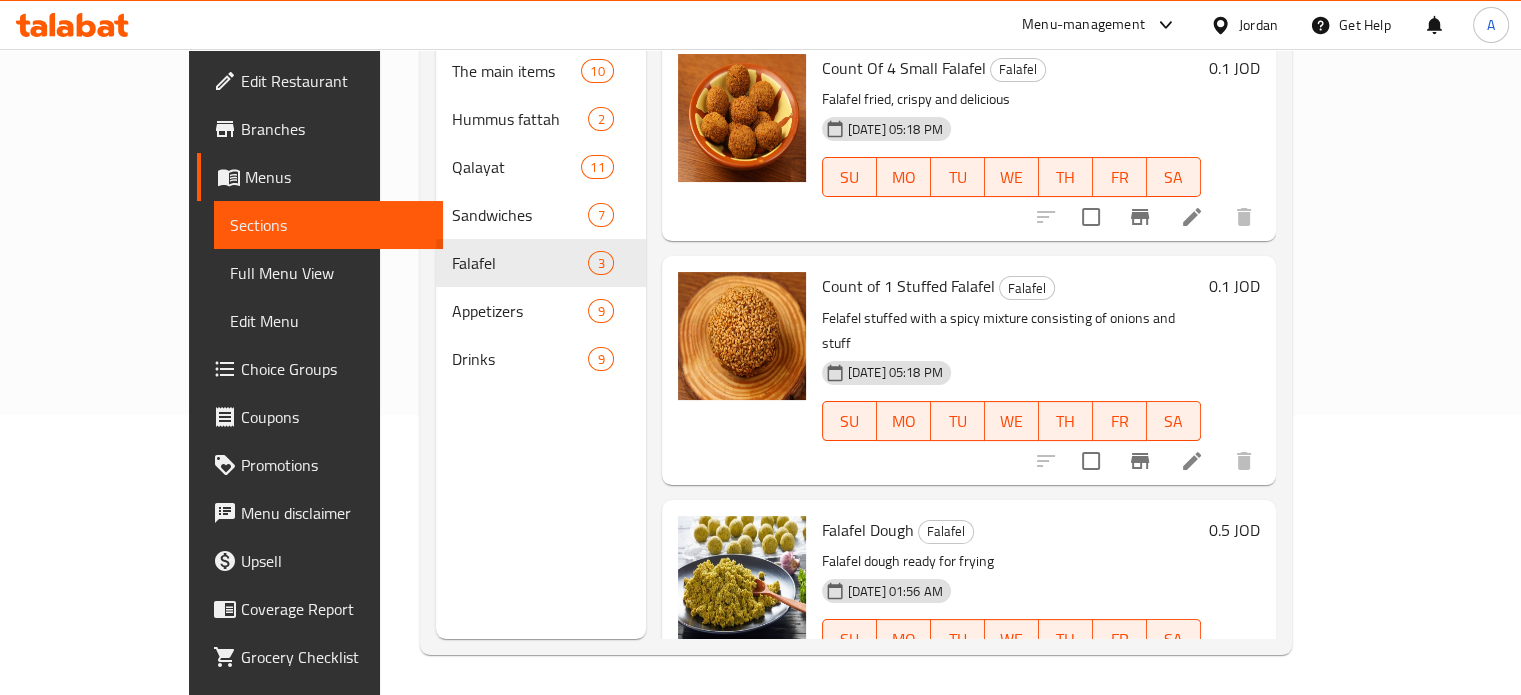 scroll, scrollTop: 0, scrollLeft: 0, axis: both 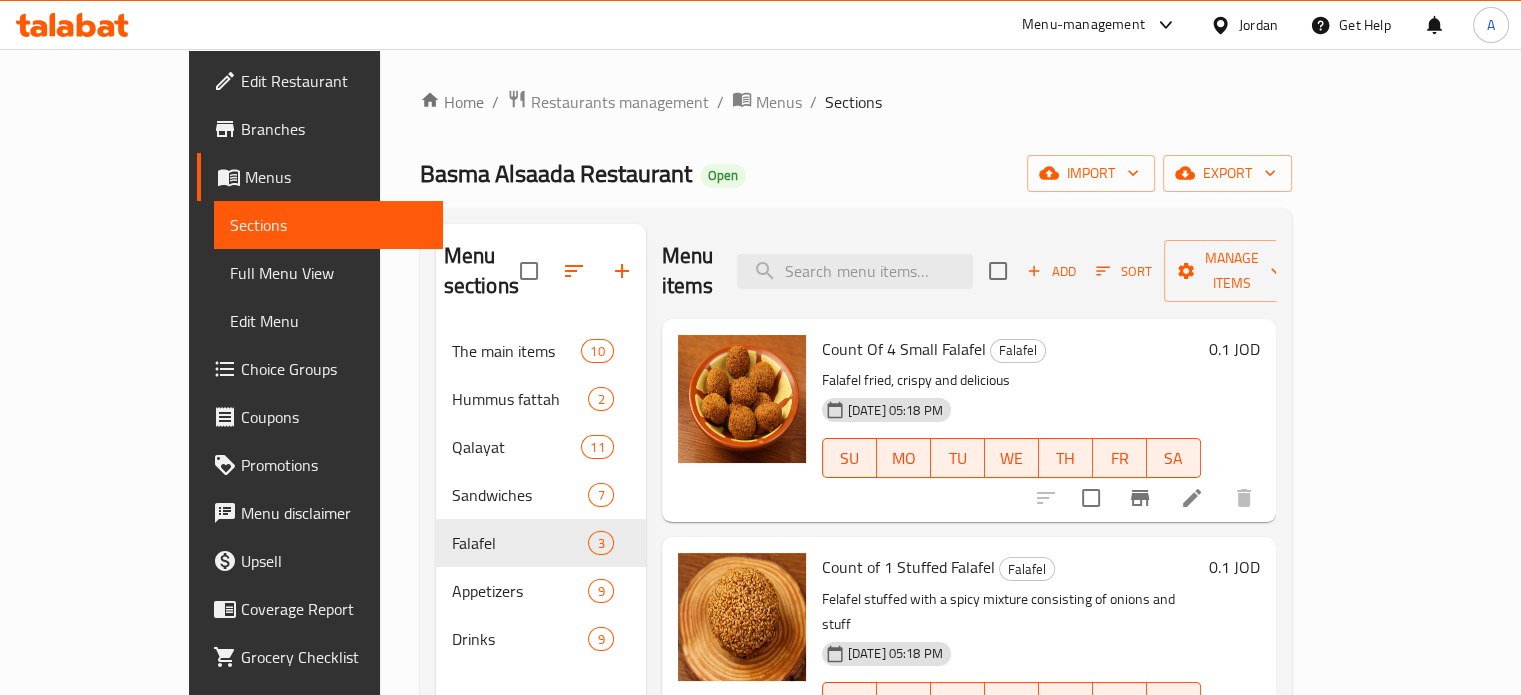 click at bounding box center [1192, 498] 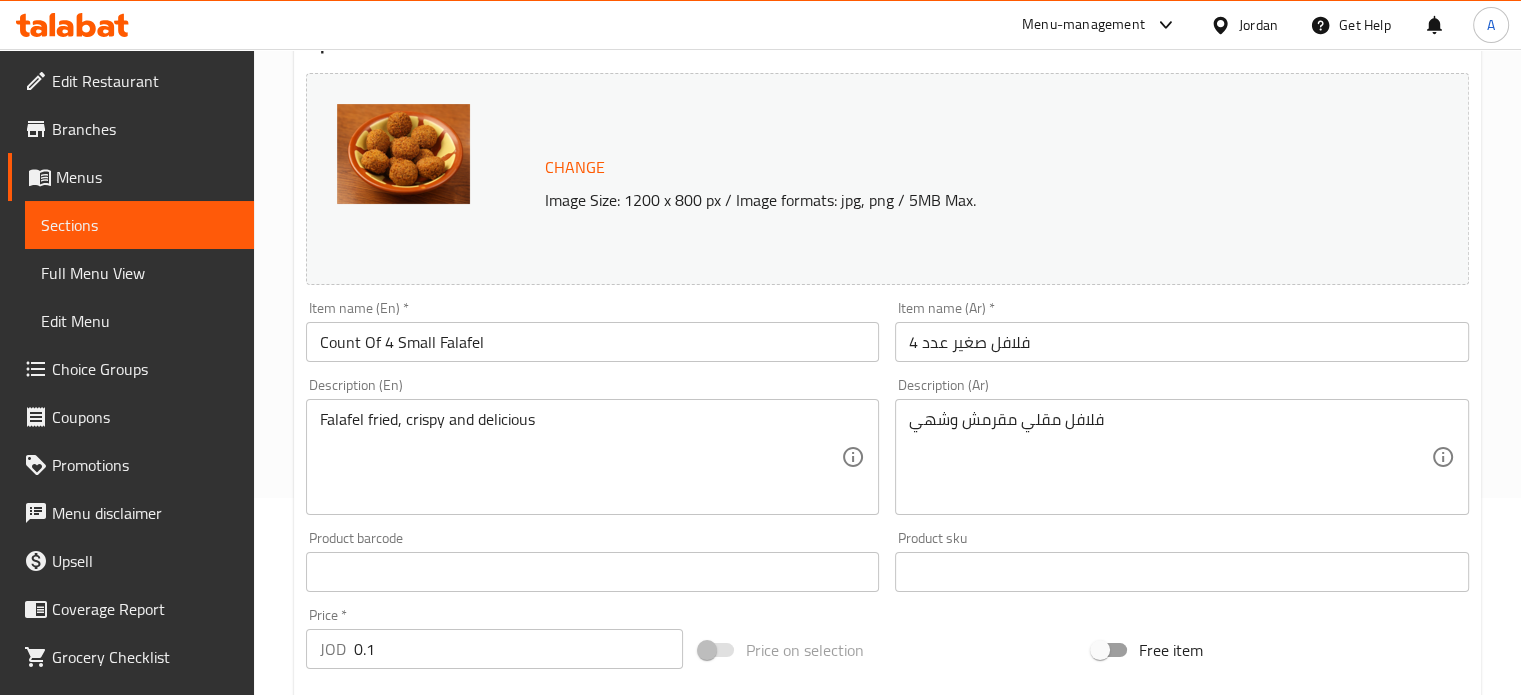 scroll, scrollTop: 200, scrollLeft: 0, axis: vertical 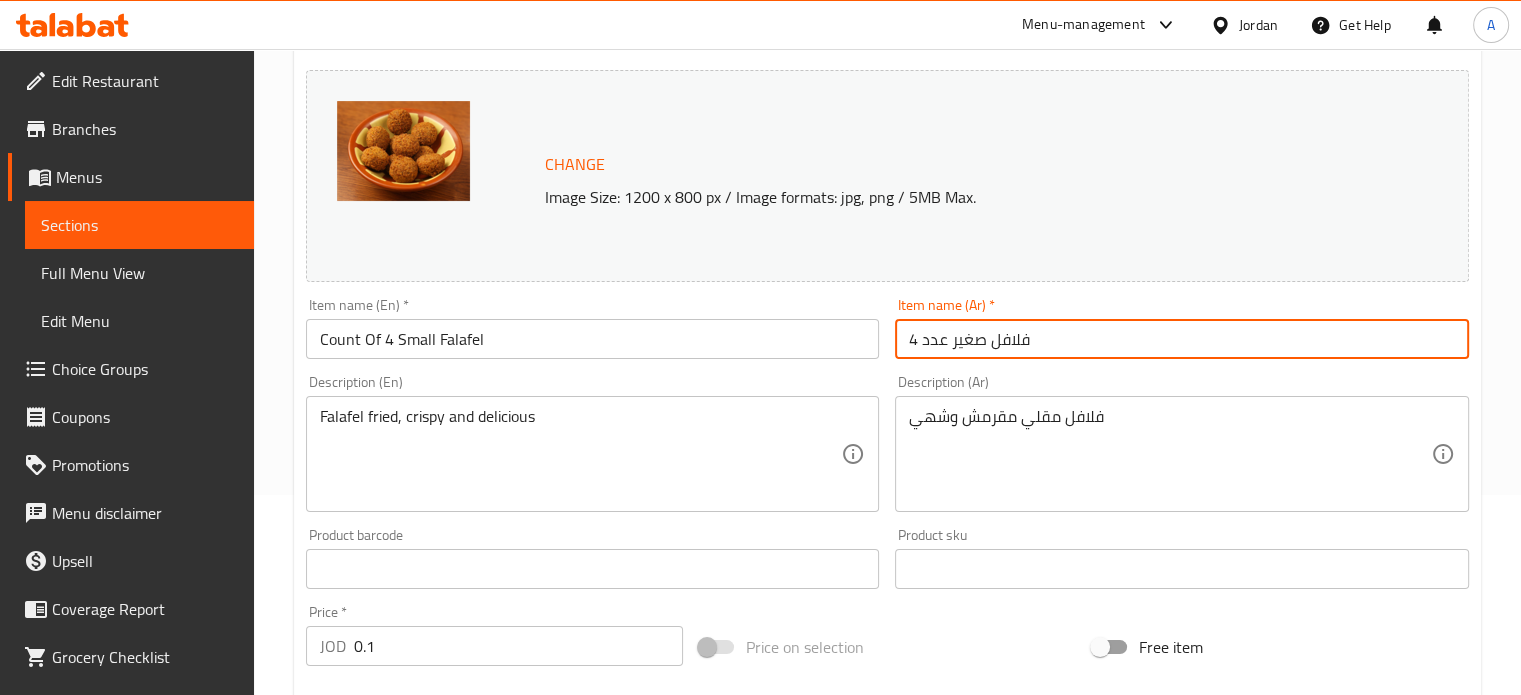 drag, startPoint x: 904, startPoint y: 346, endPoint x: 748, endPoint y: 336, distance: 156.32019 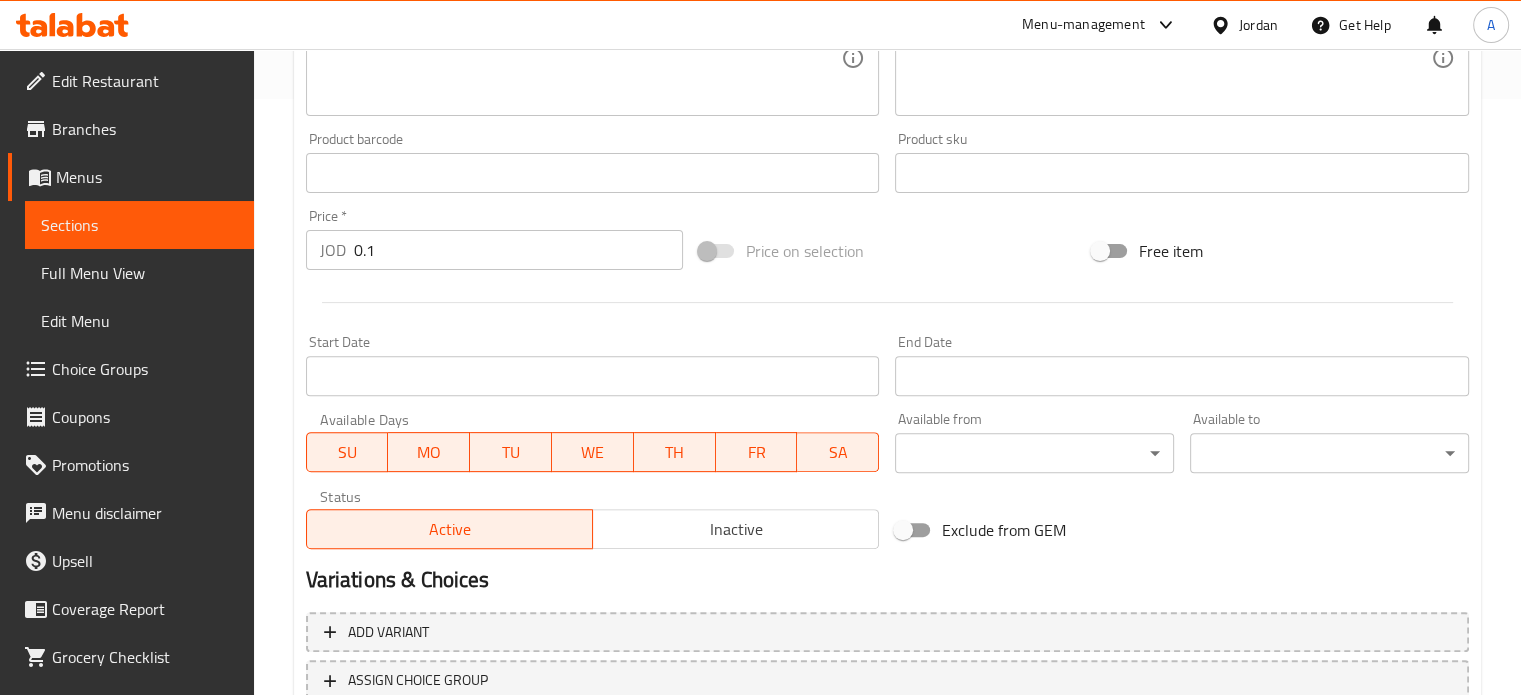 scroll, scrollTop: 600, scrollLeft: 0, axis: vertical 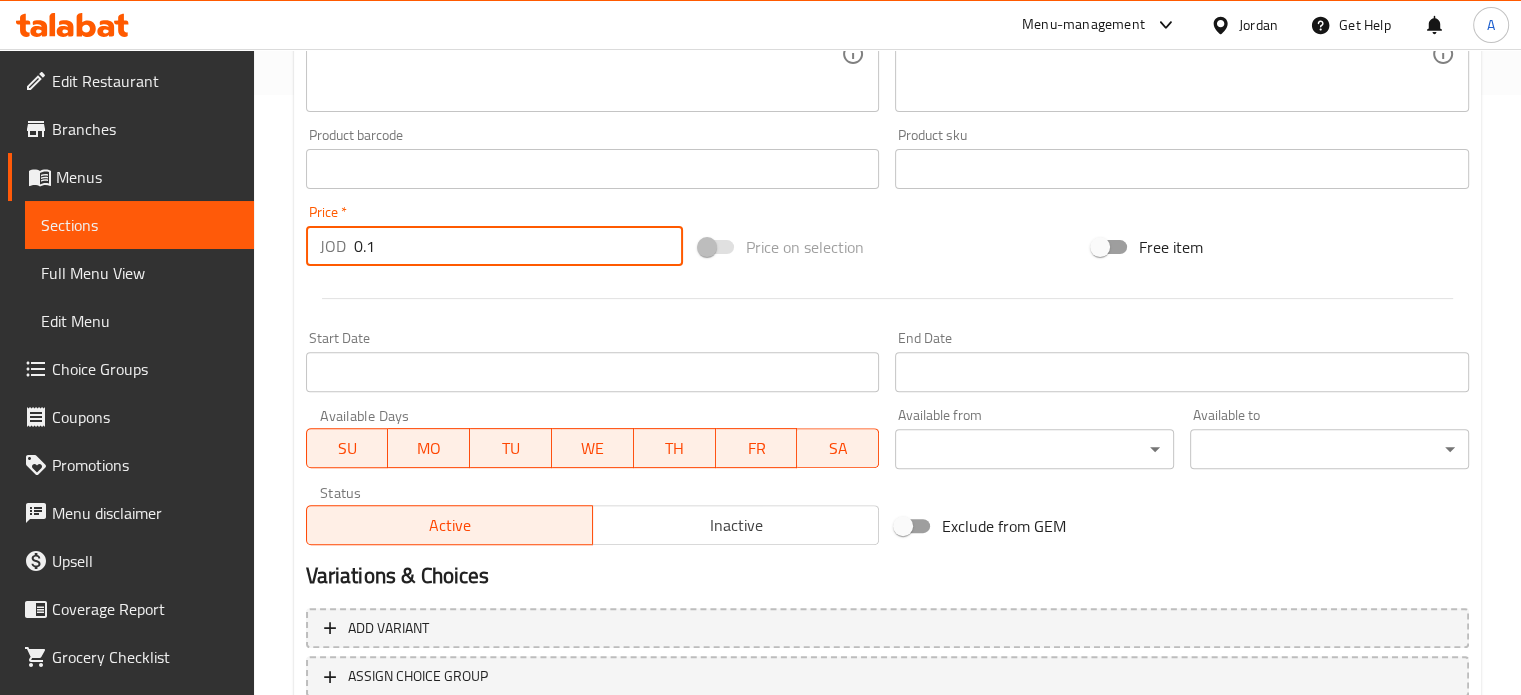 drag, startPoint x: 407, startPoint y: 248, endPoint x: 295, endPoint y: 248, distance: 112 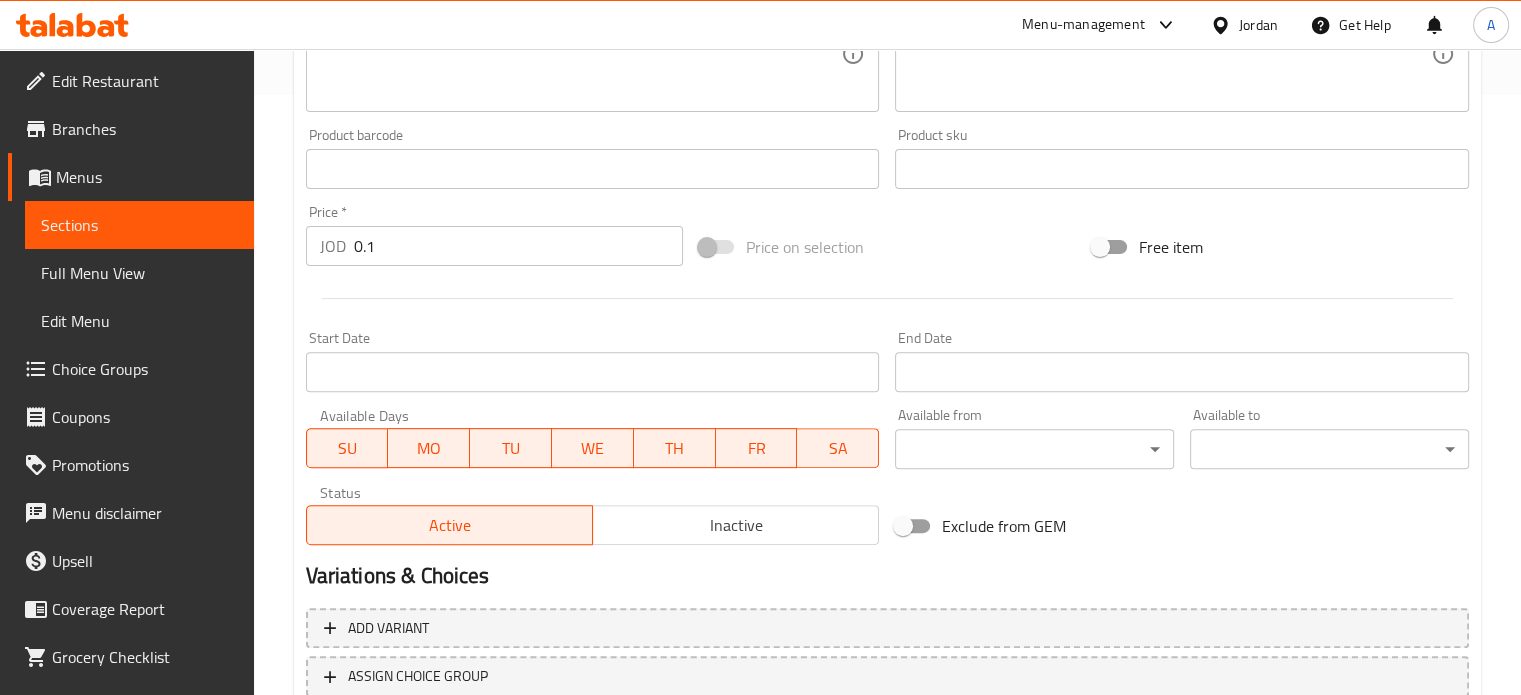 click at bounding box center [887, 298] 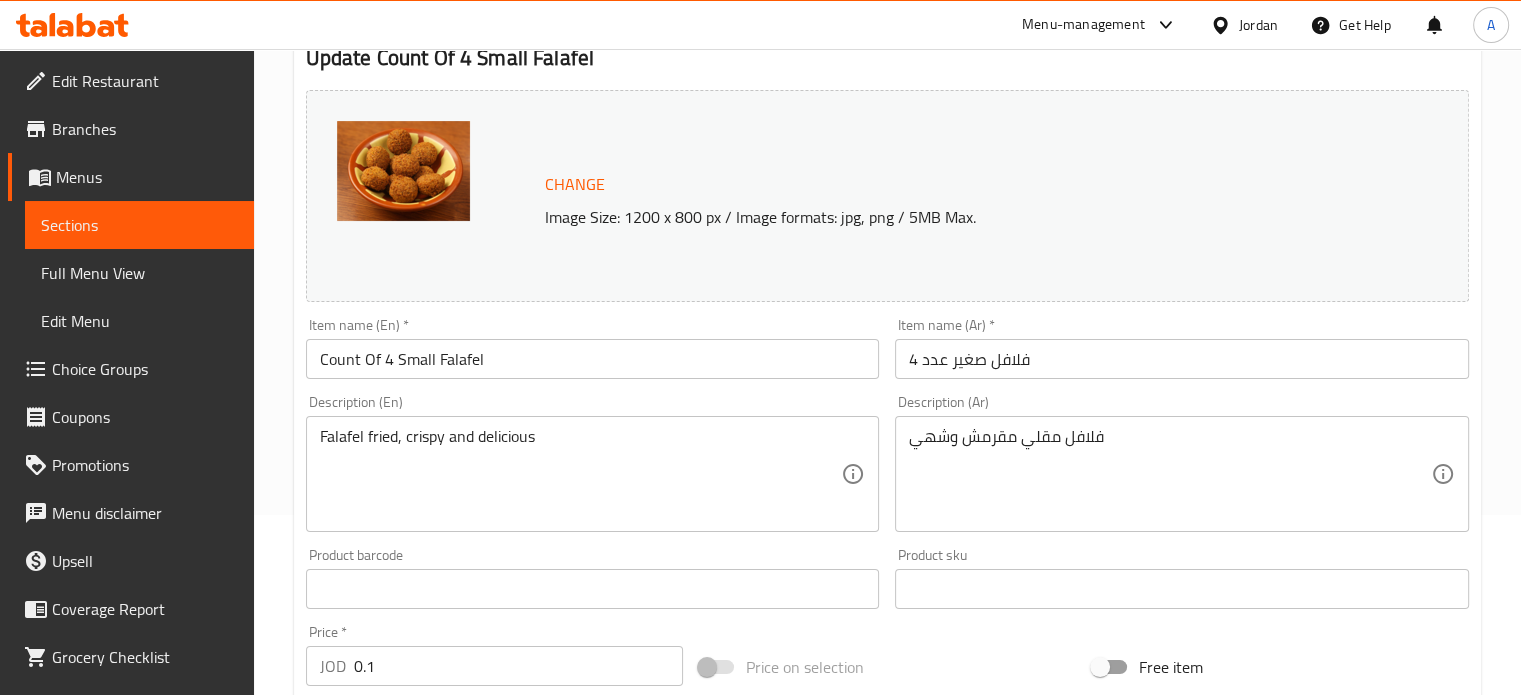 scroll, scrollTop: 145, scrollLeft: 0, axis: vertical 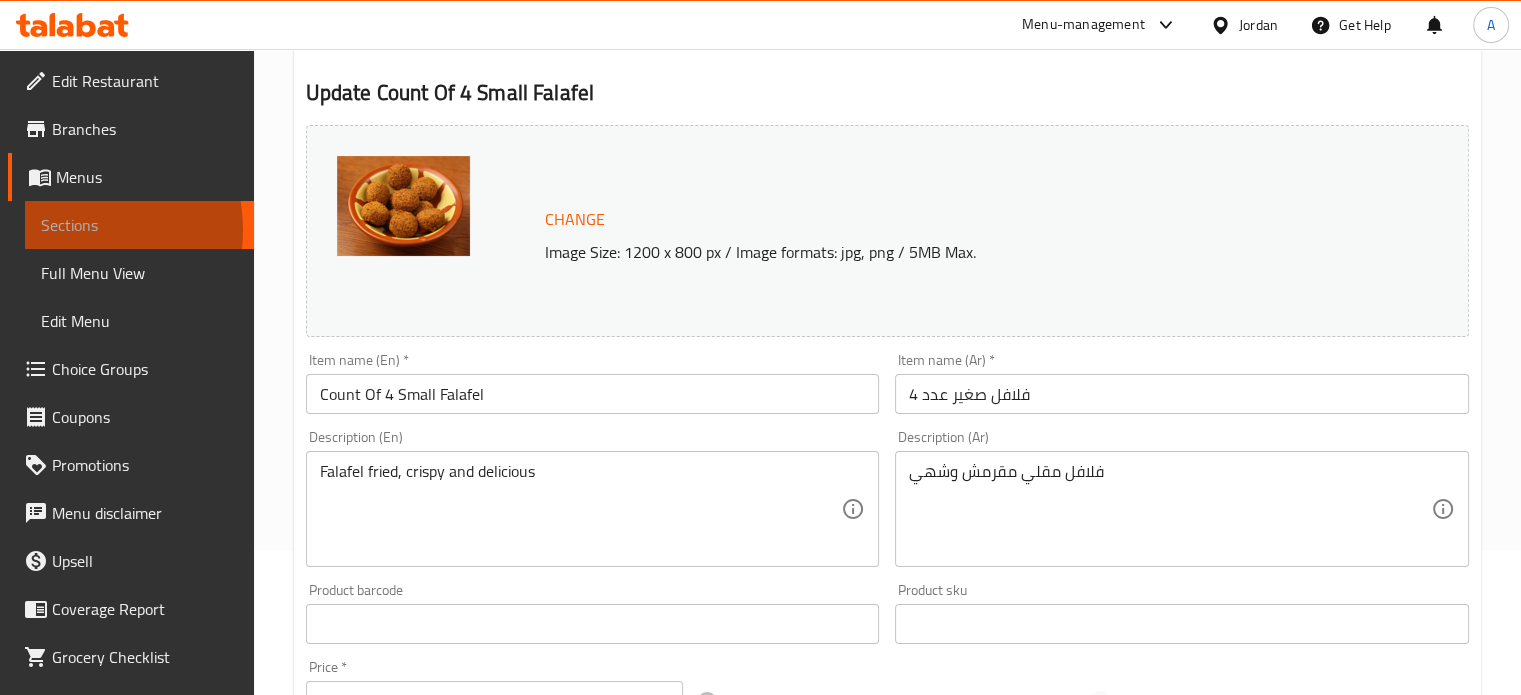 click on "Sections" at bounding box center [139, 225] 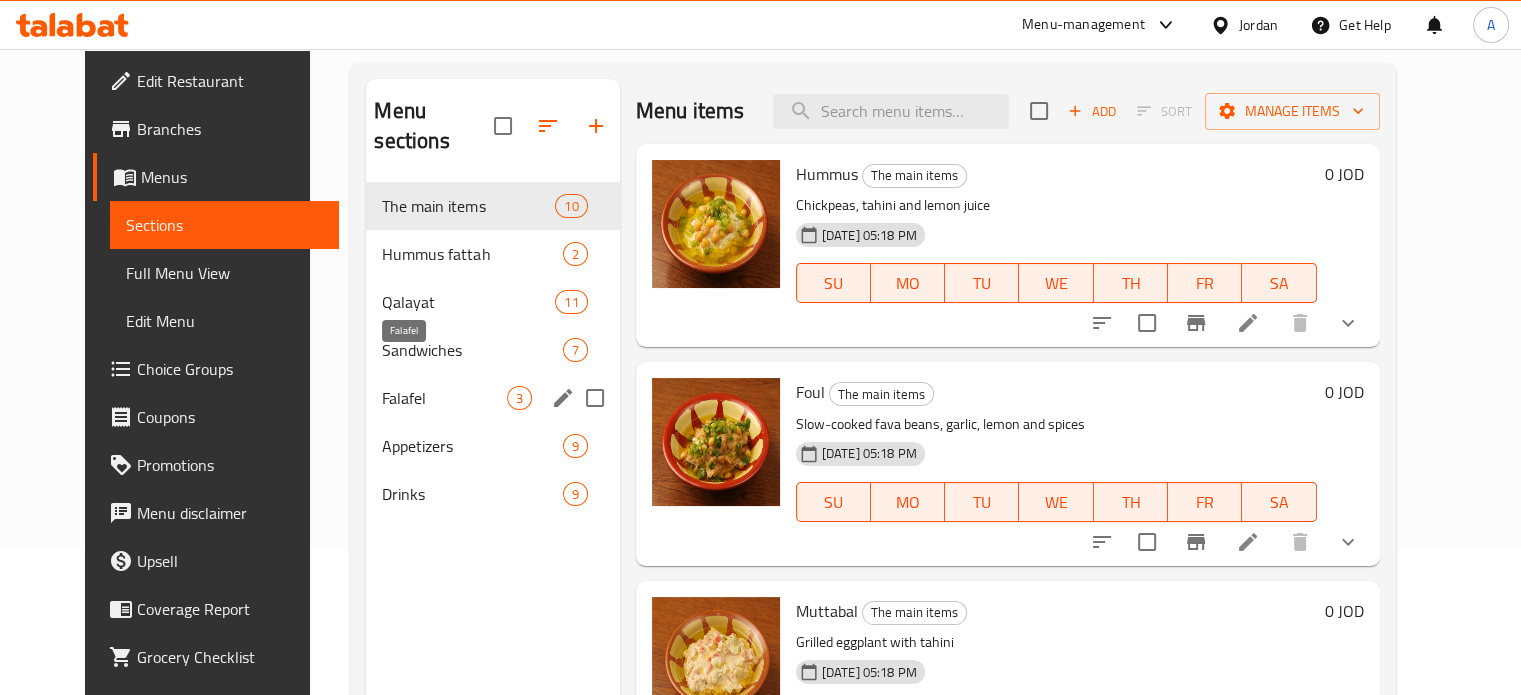 click on "Falafel" at bounding box center (444, 398) 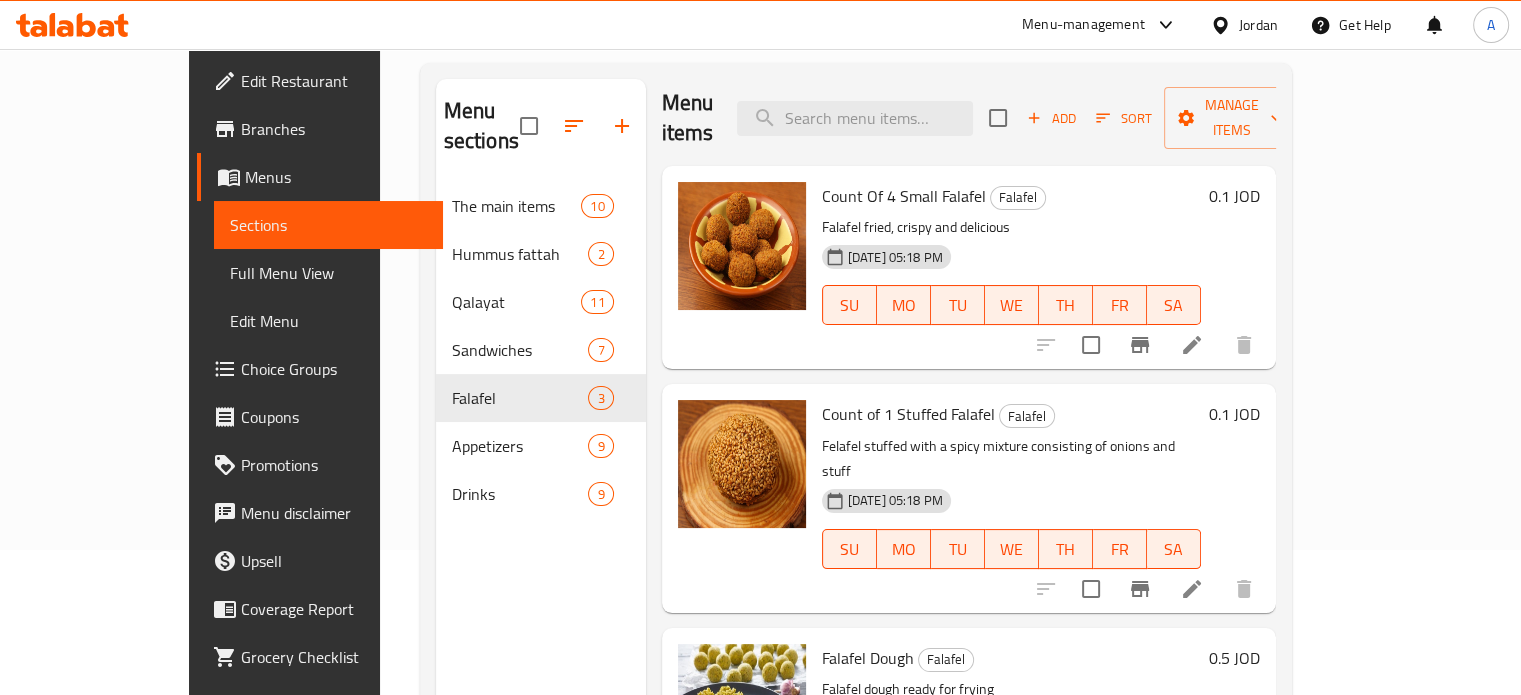 scroll, scrollTop: 10, scrollLeft: 0, axis: vertical 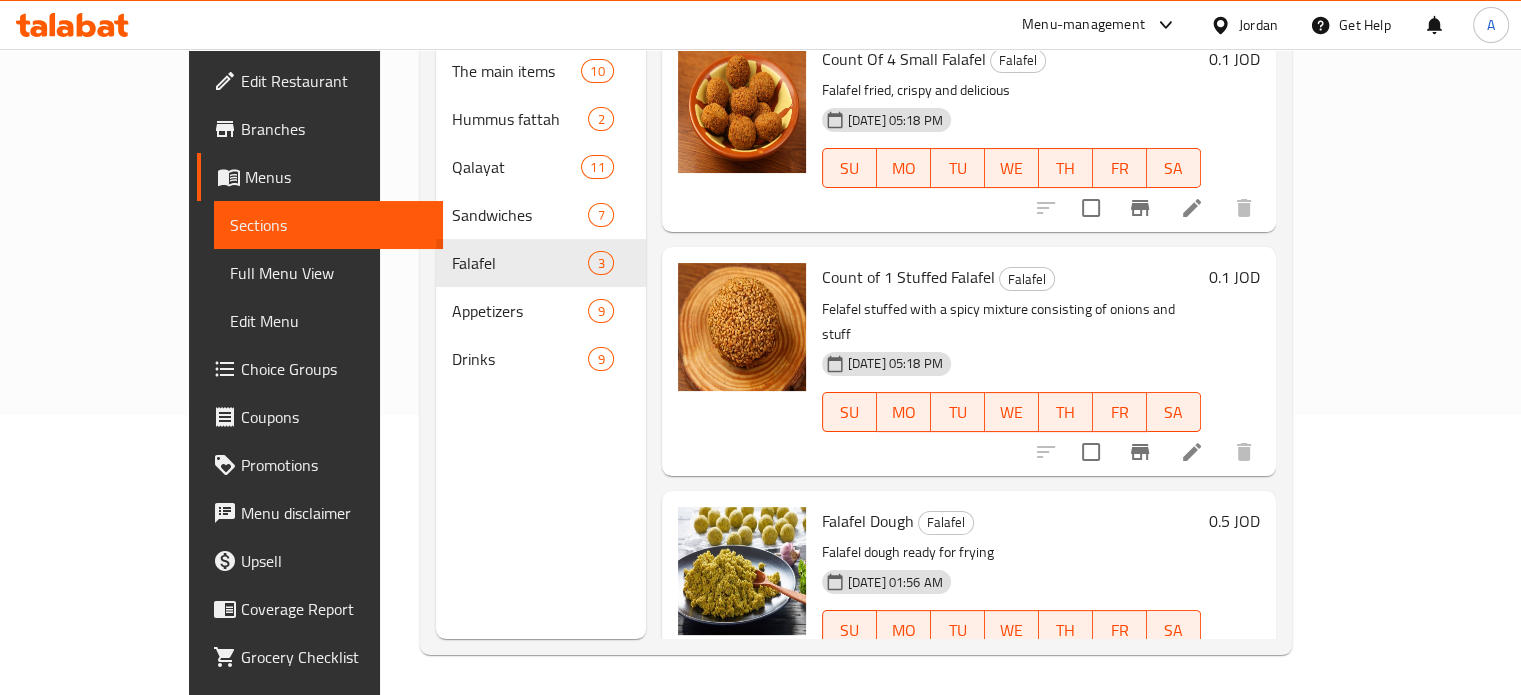 click at bounding box center (1192, 670) 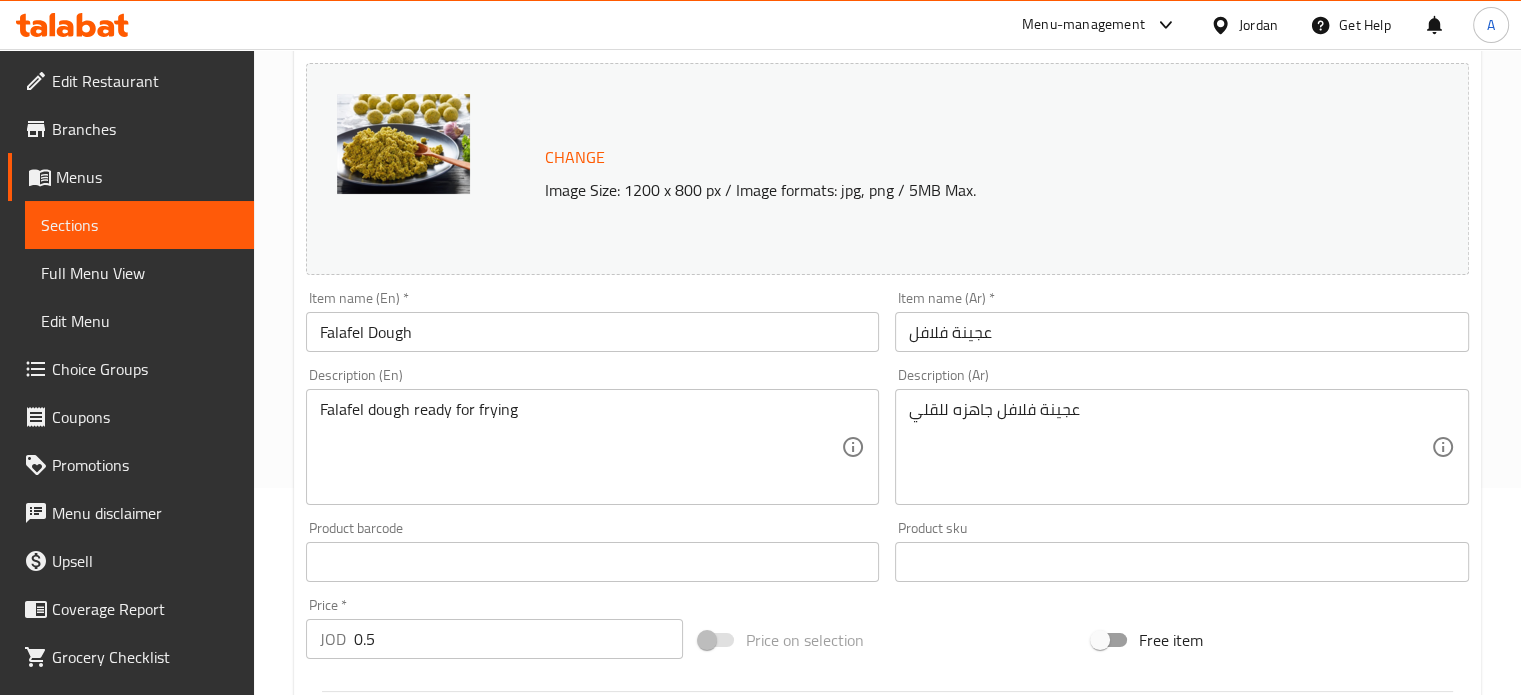 scroll, scrollTop: 200, scrollLeft: 0, axis: vertical 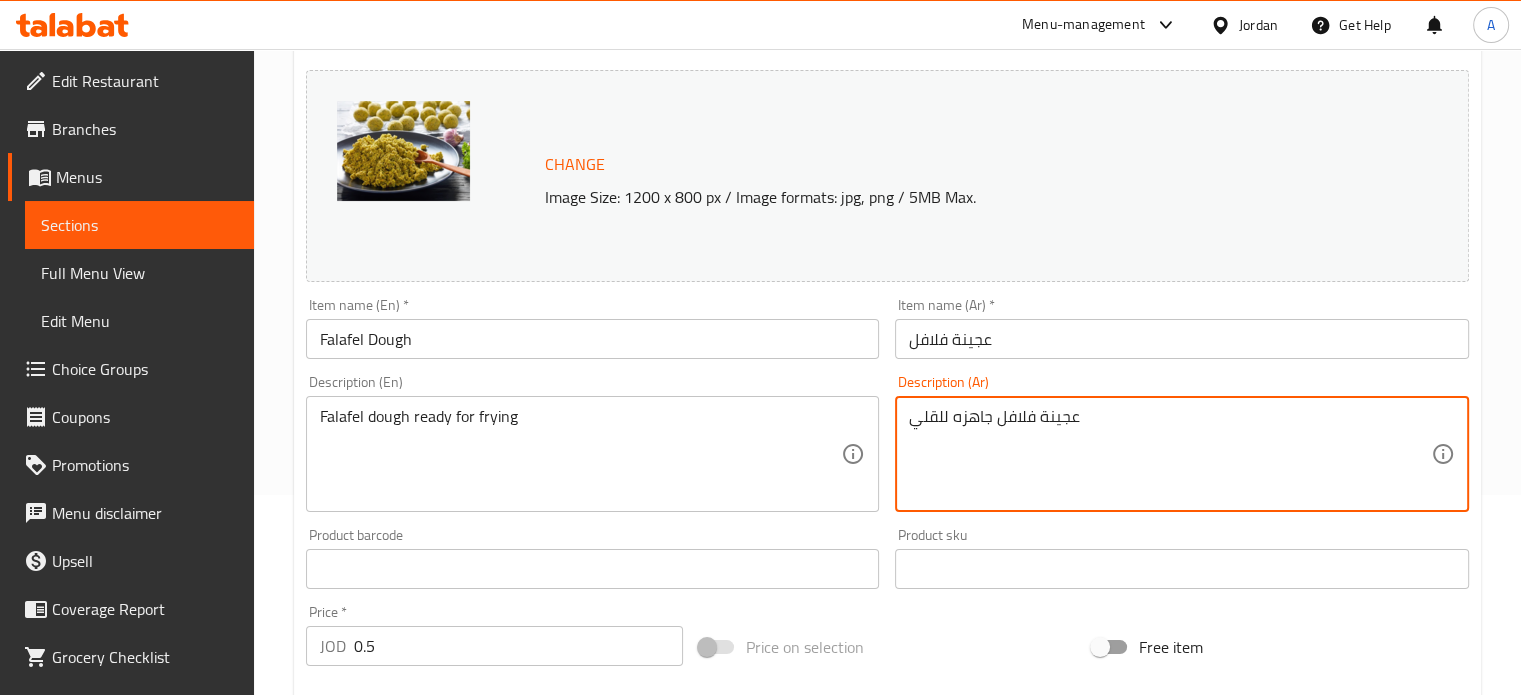 drag, startPoint x: 1136, startPoint y: 441, endPoint x: 781, endPoint y: 435, distance: 355.0507 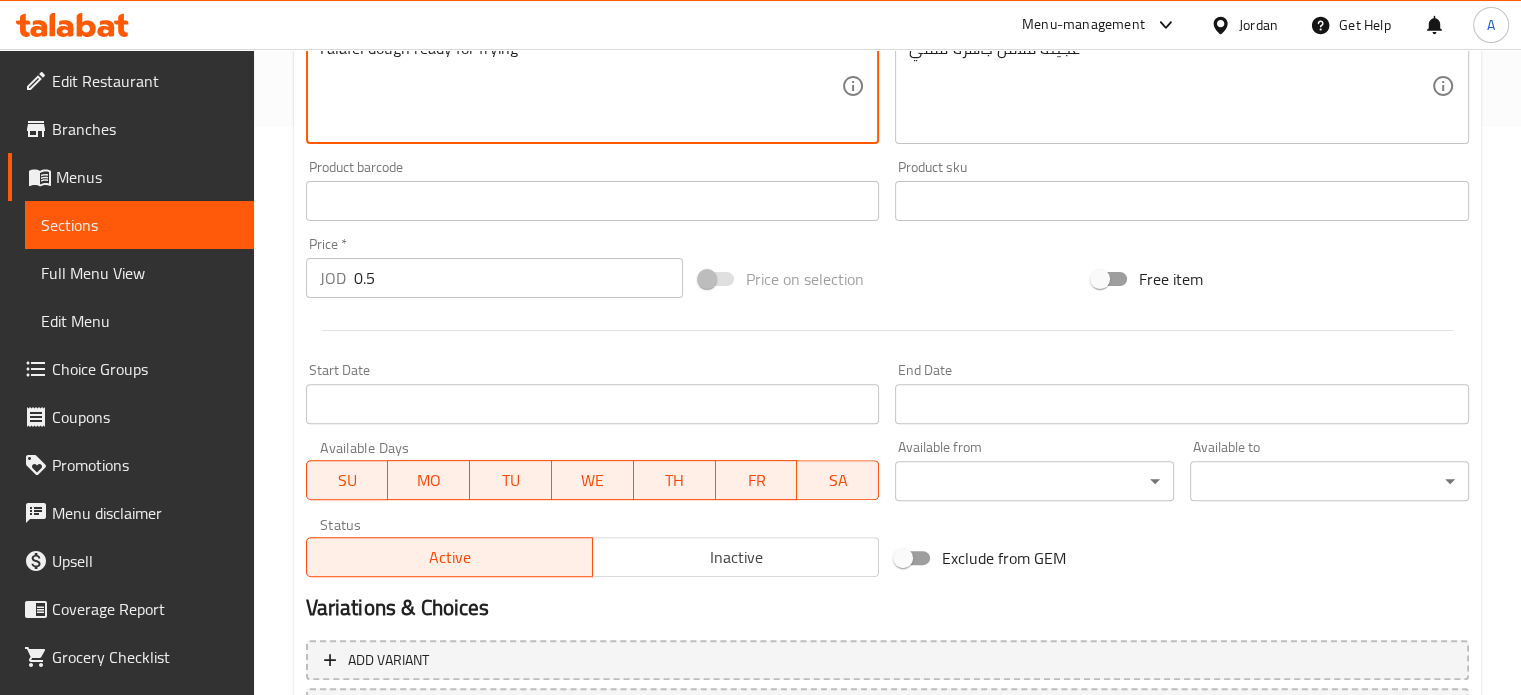 scroll, scrollTop: 700, scrollLeft: 0, axis: vertical 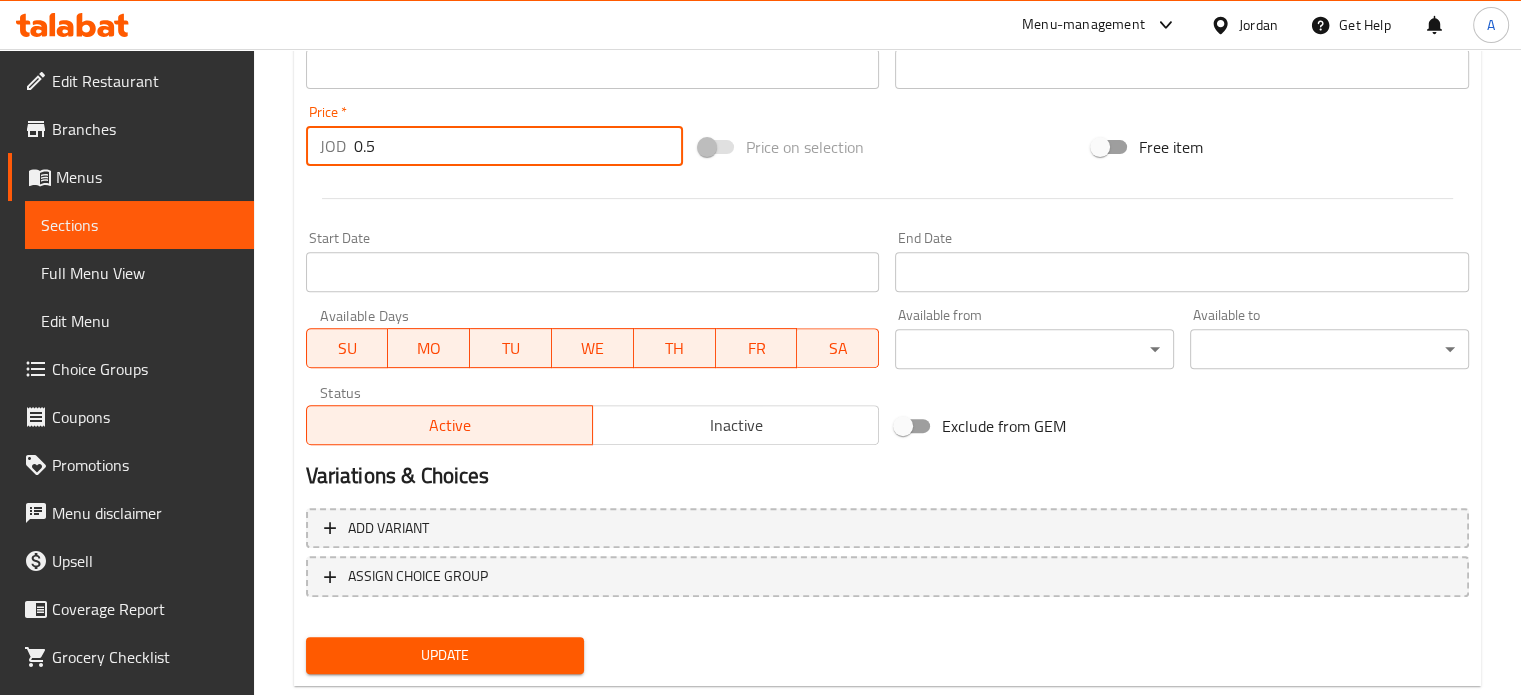 drag, startPoint x: 382, startPoint y: 148, endPoint x: 196, endPoint y: 137, distance: 186.32498 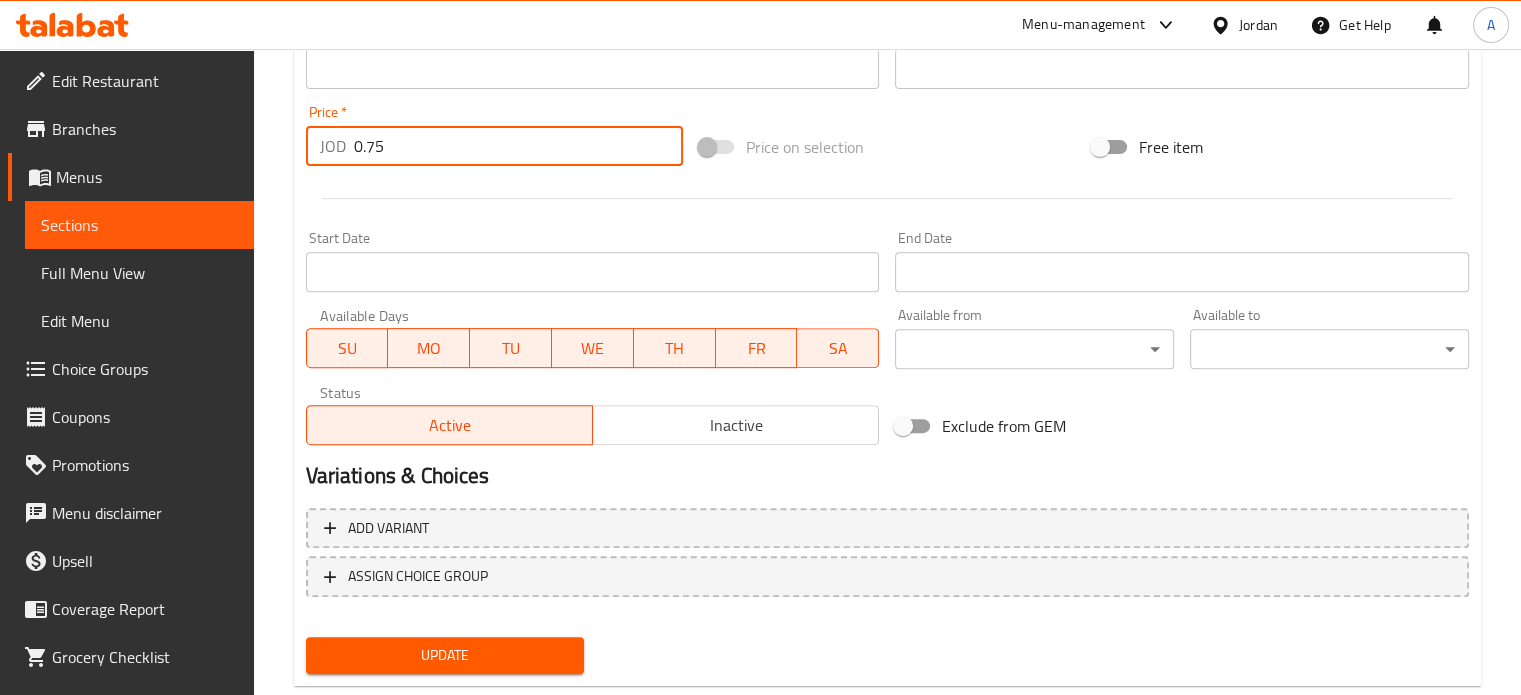 type on "0.75" 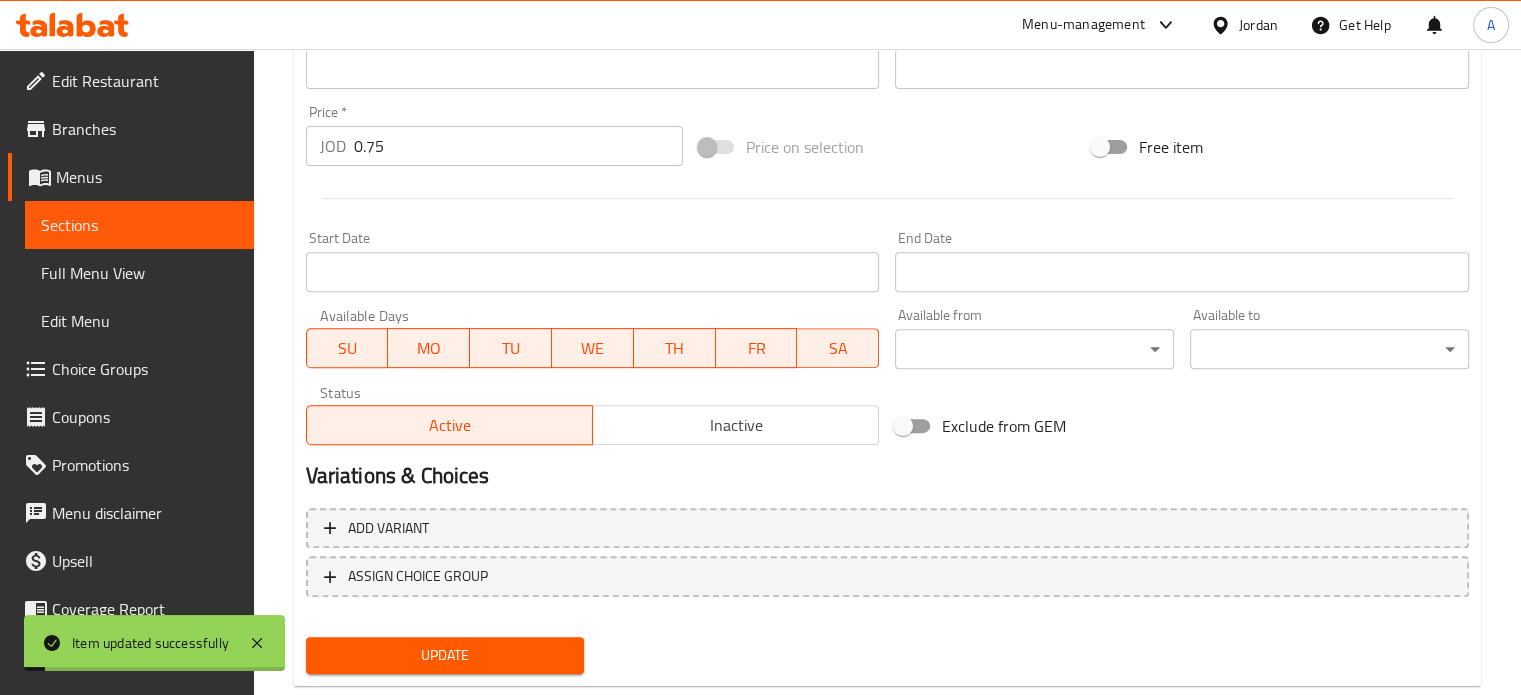 click on "Sections" at bounding box center [139, 225] 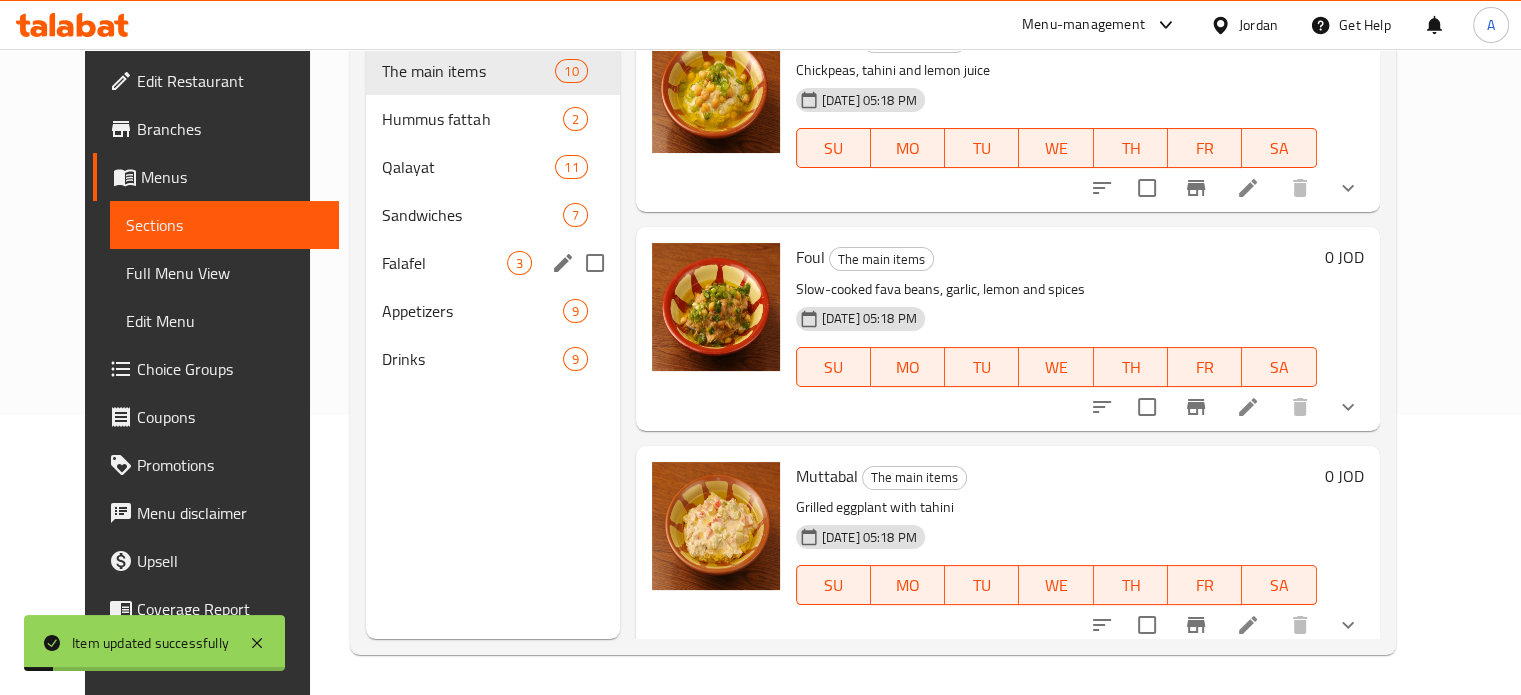 scroll, scrollTop: 280, scrollLeft: 0, axis: vertical 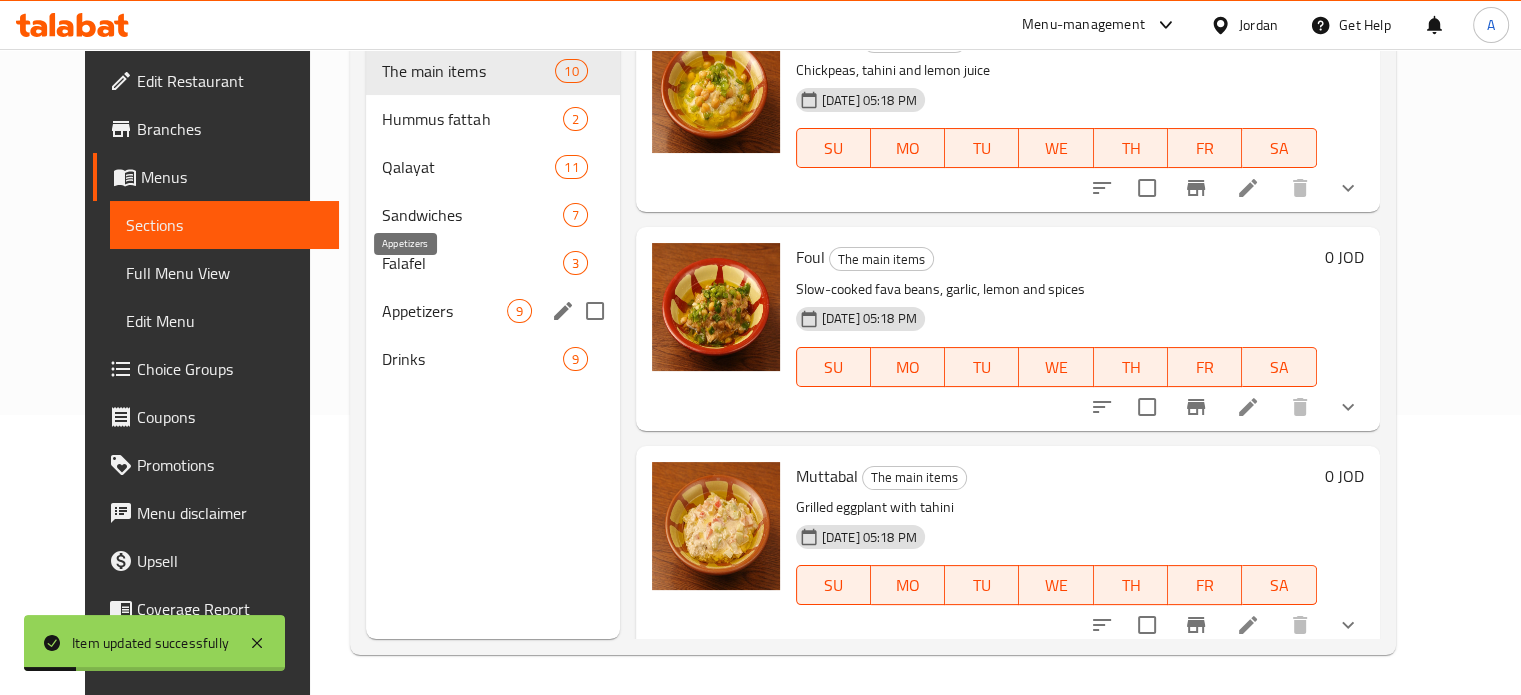 click on "Appetizers" at bounding box center (444, 311) 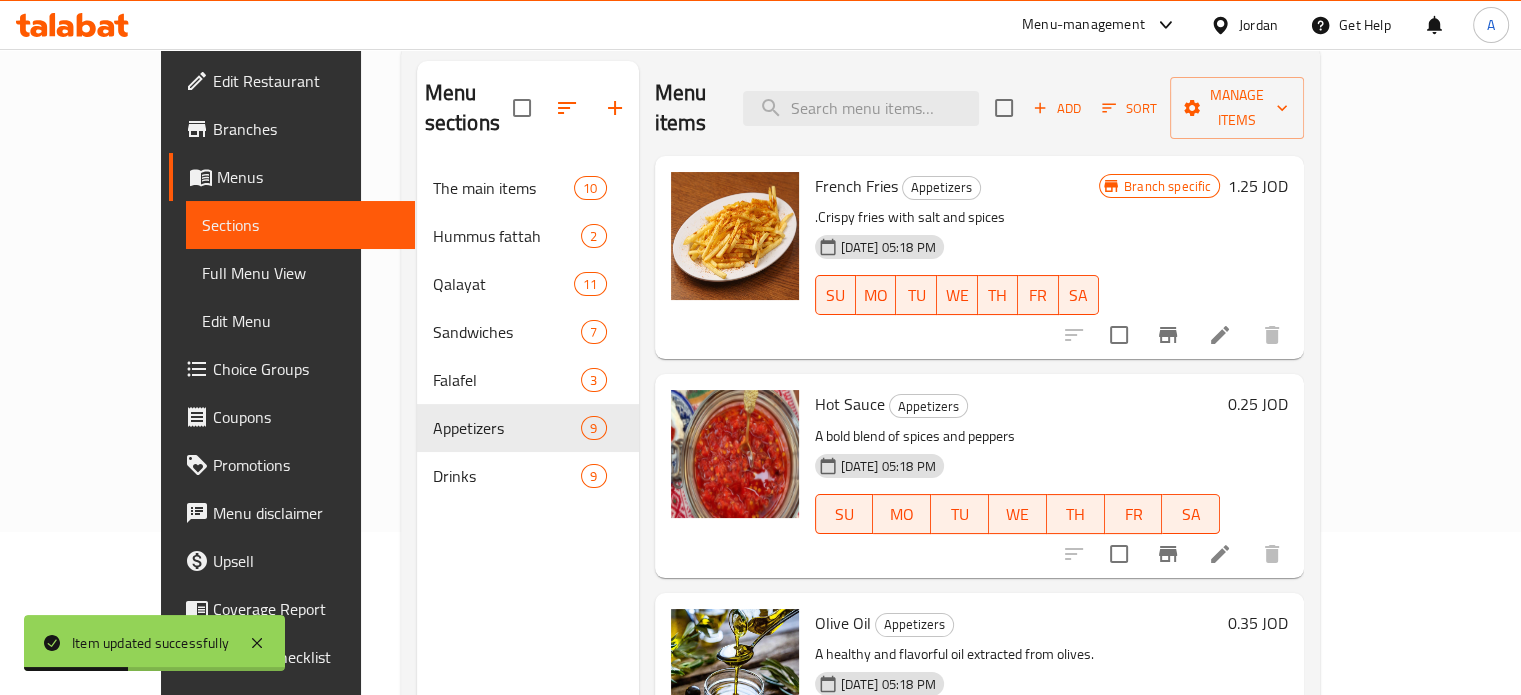 scroll, scrollTop: 280, scrollLeft: 0, axis: vertical 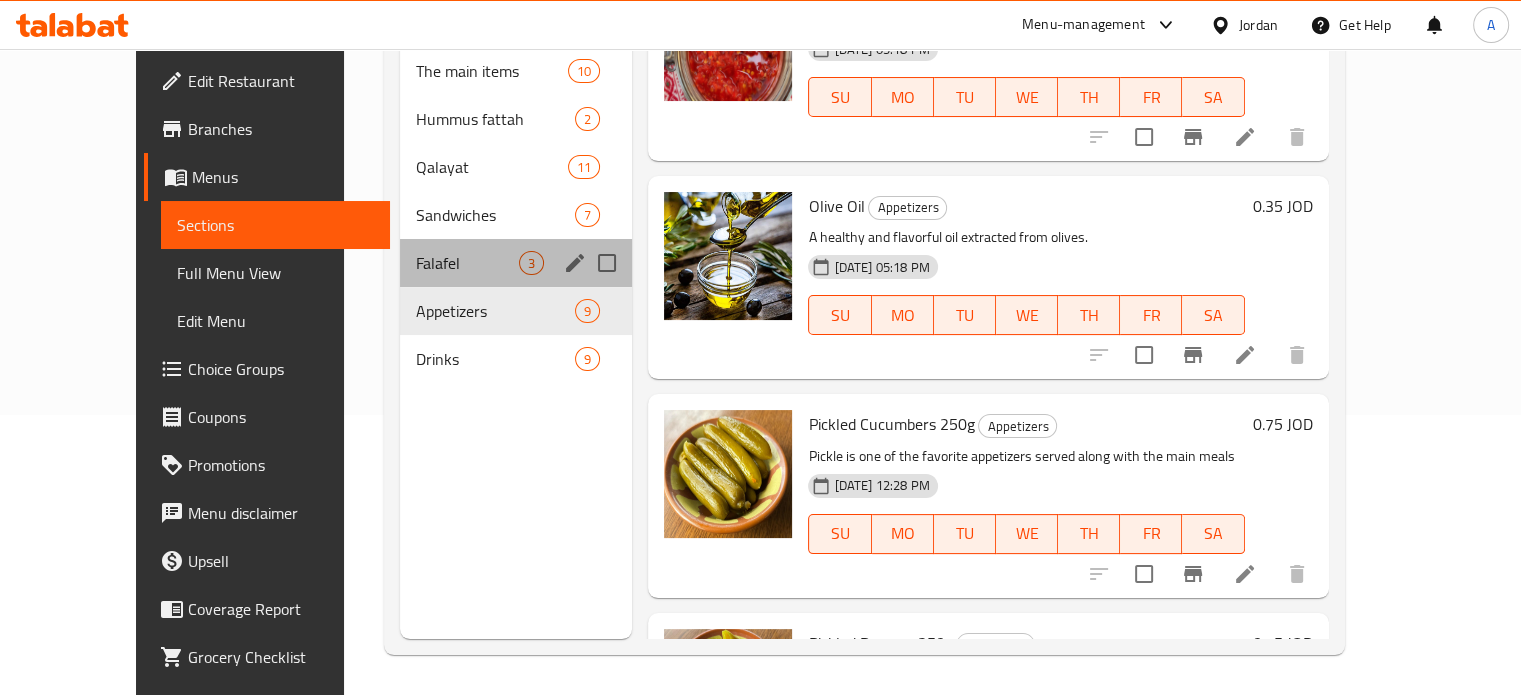 click on "Falafel 3" at bounding box center (516, 263) 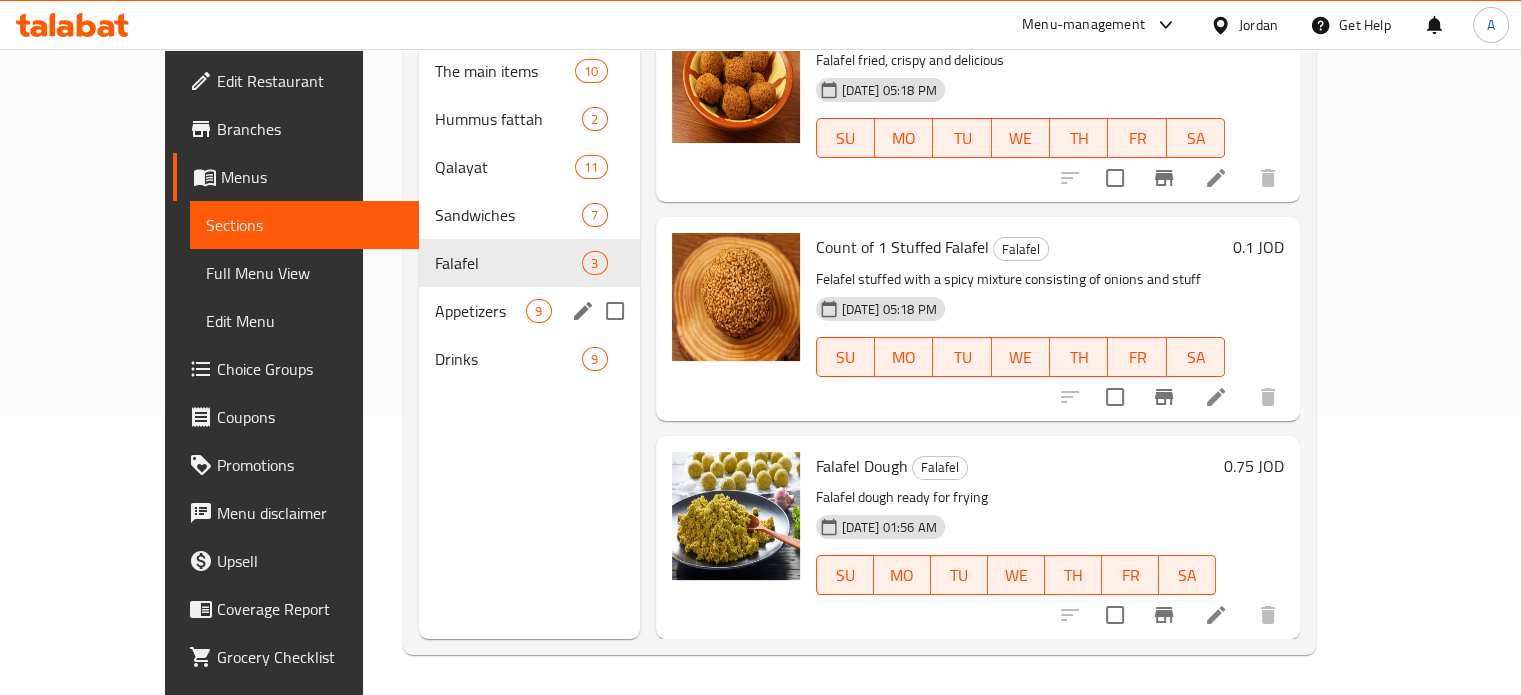 scroll, scrollTop: 10, scrollLeft: 0, axis: vertical 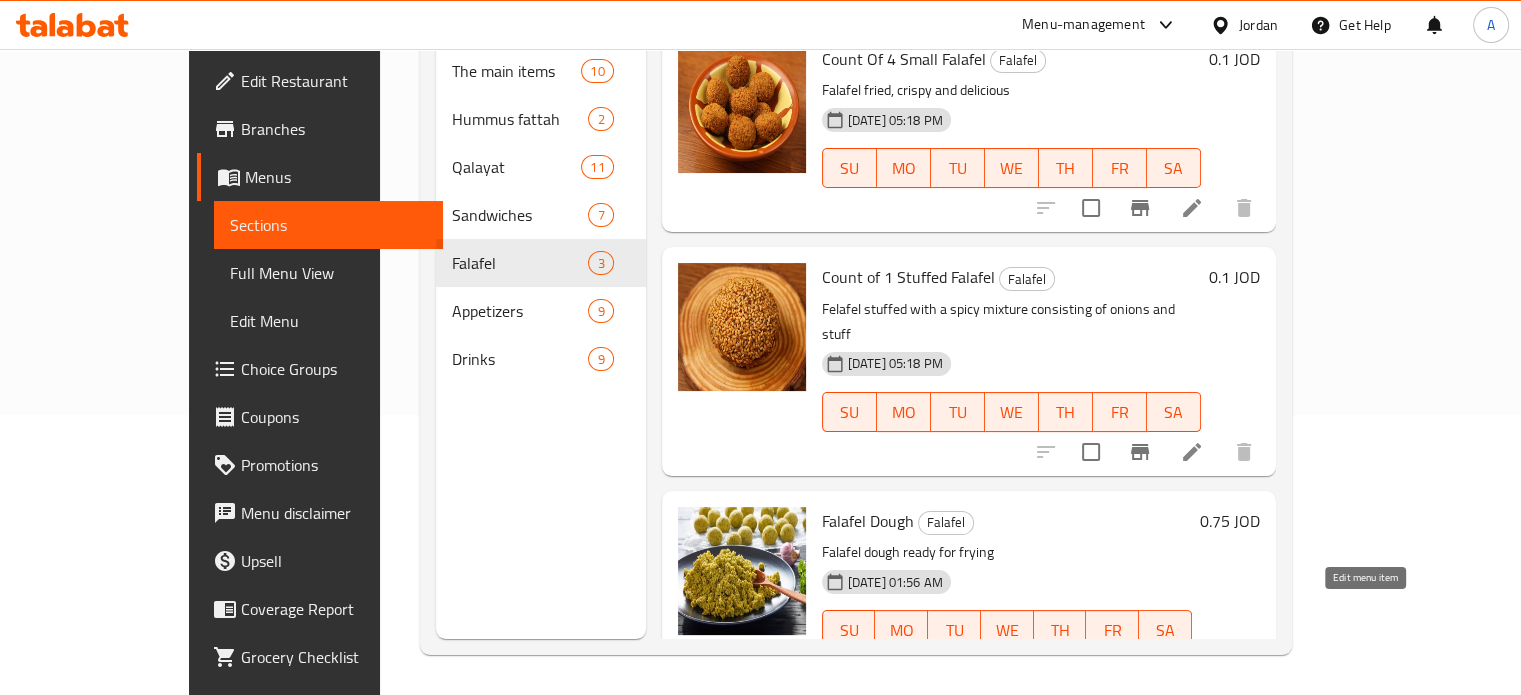 click 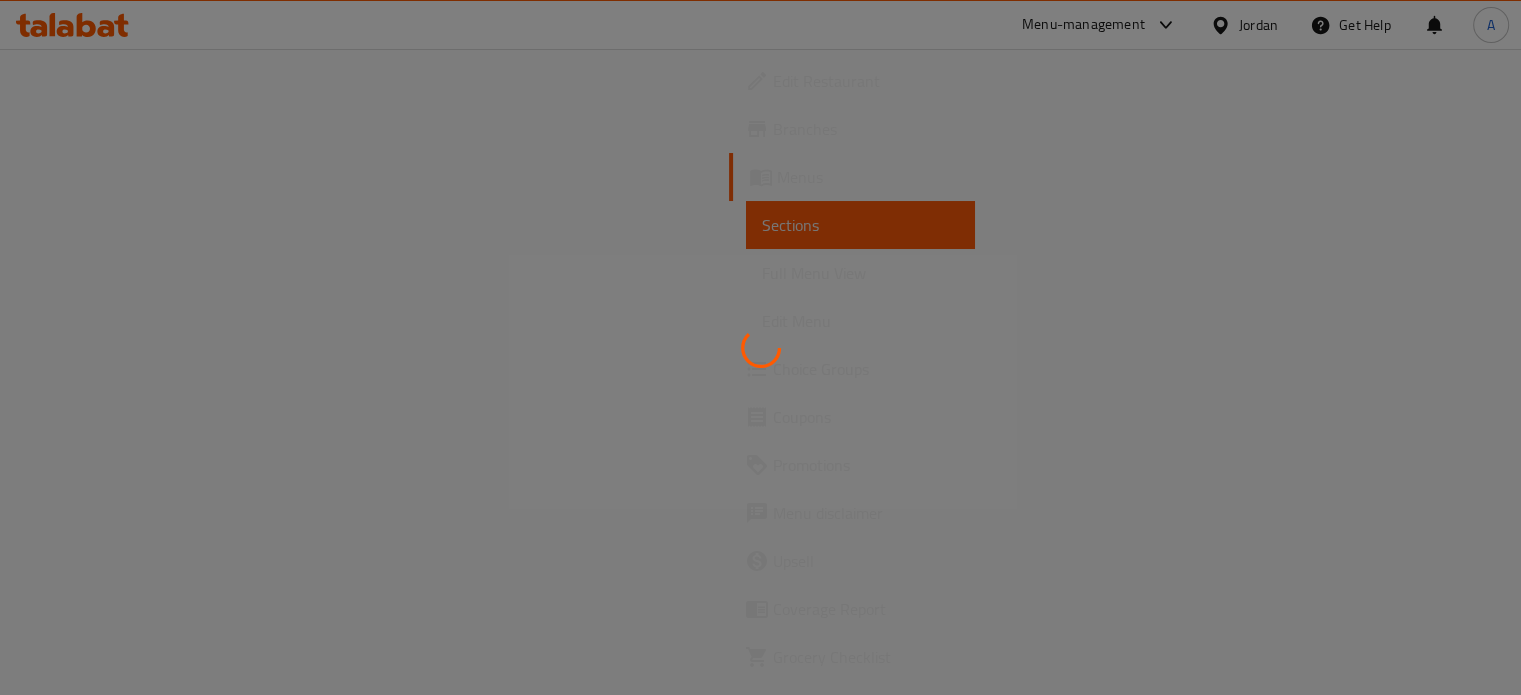 scroll, scrollTop: 0, scrollLeft: 0, axis: both 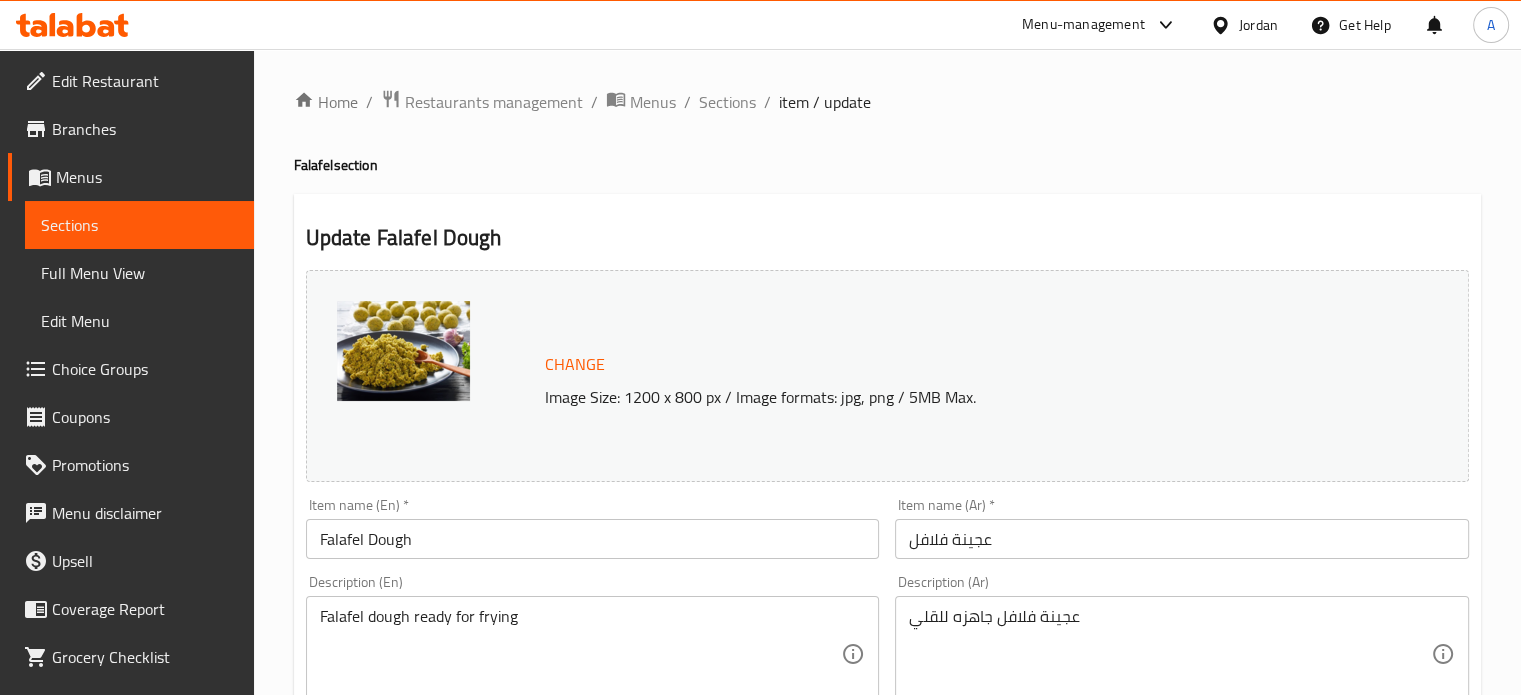 click on "Falafel Dough" at bounding box center [593, 539] 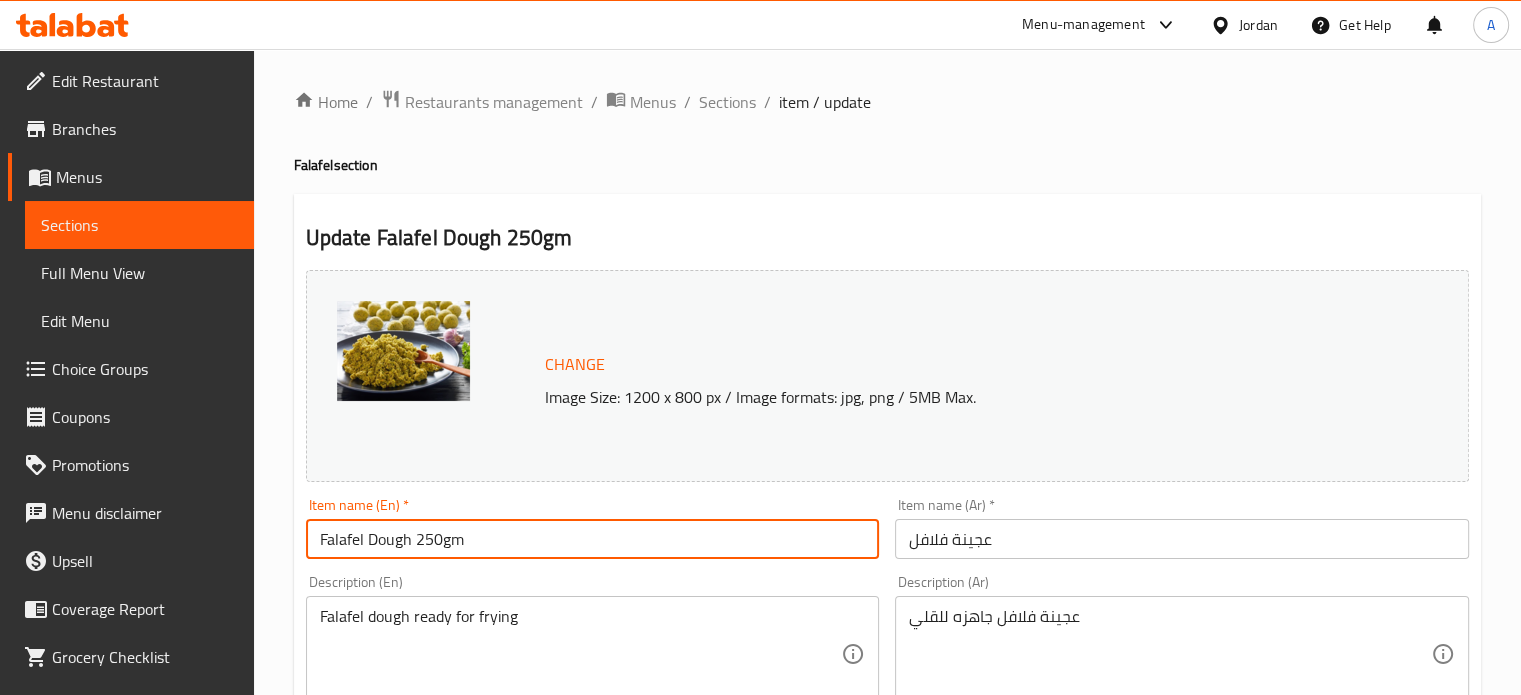 type on "Falafel Dough 250gm" 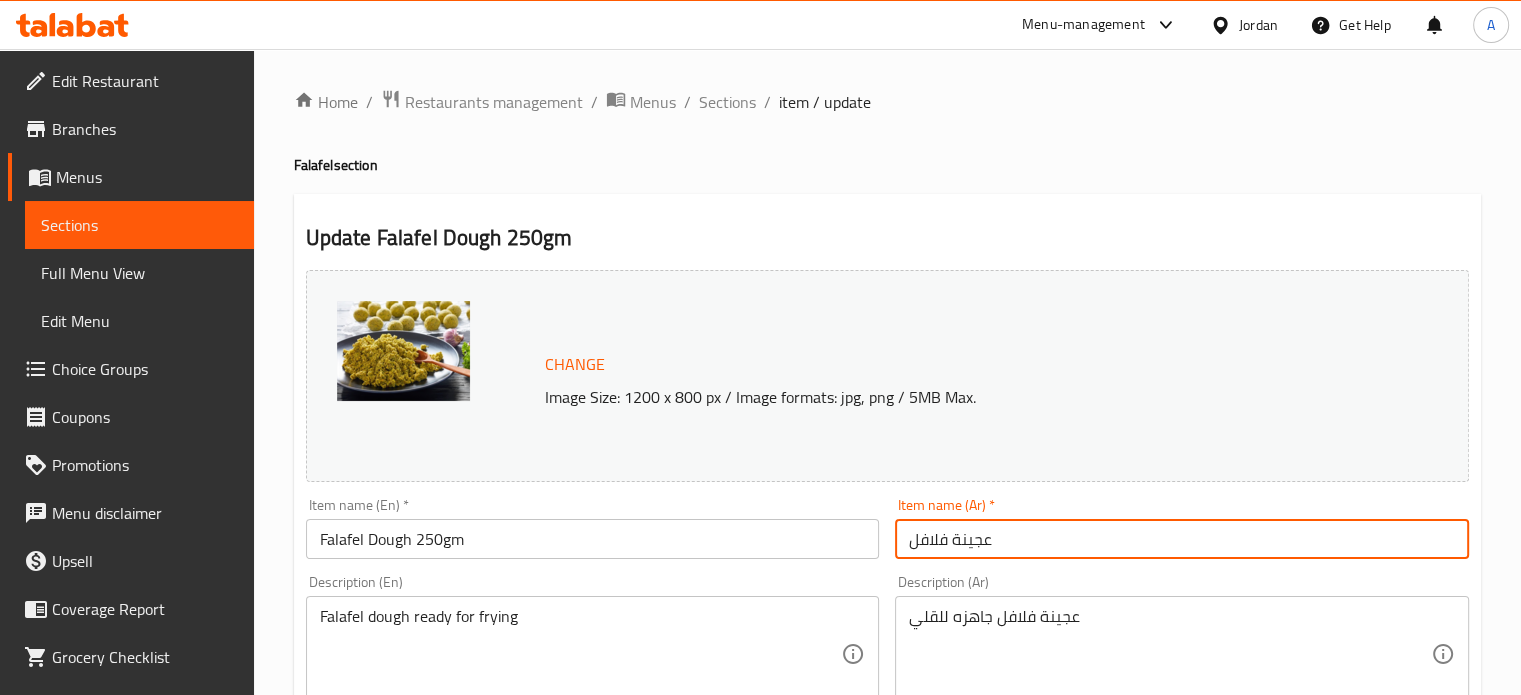 click on "عجينة فلافل" at bounding box center [1182, 539] 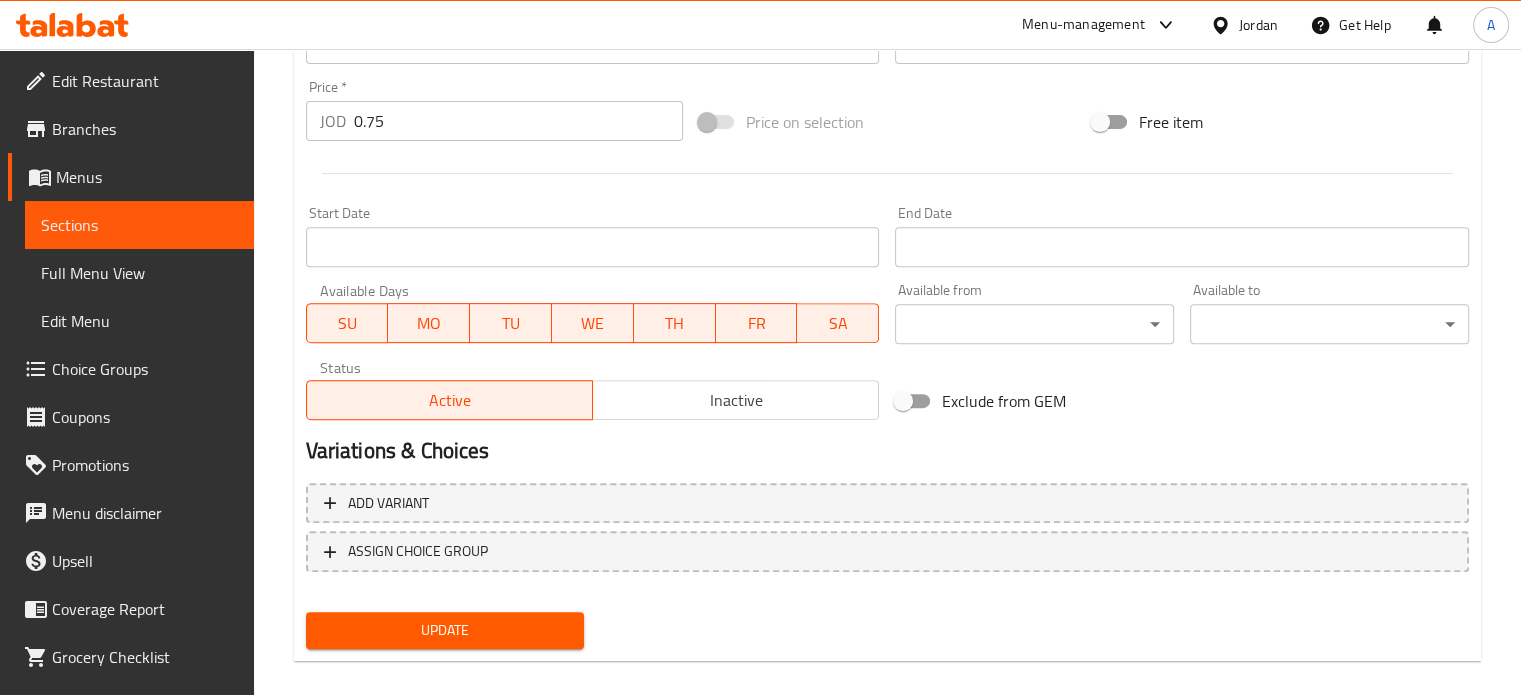 scroll, scrollTop: 745, scrollLeft: 0, axis: vertical 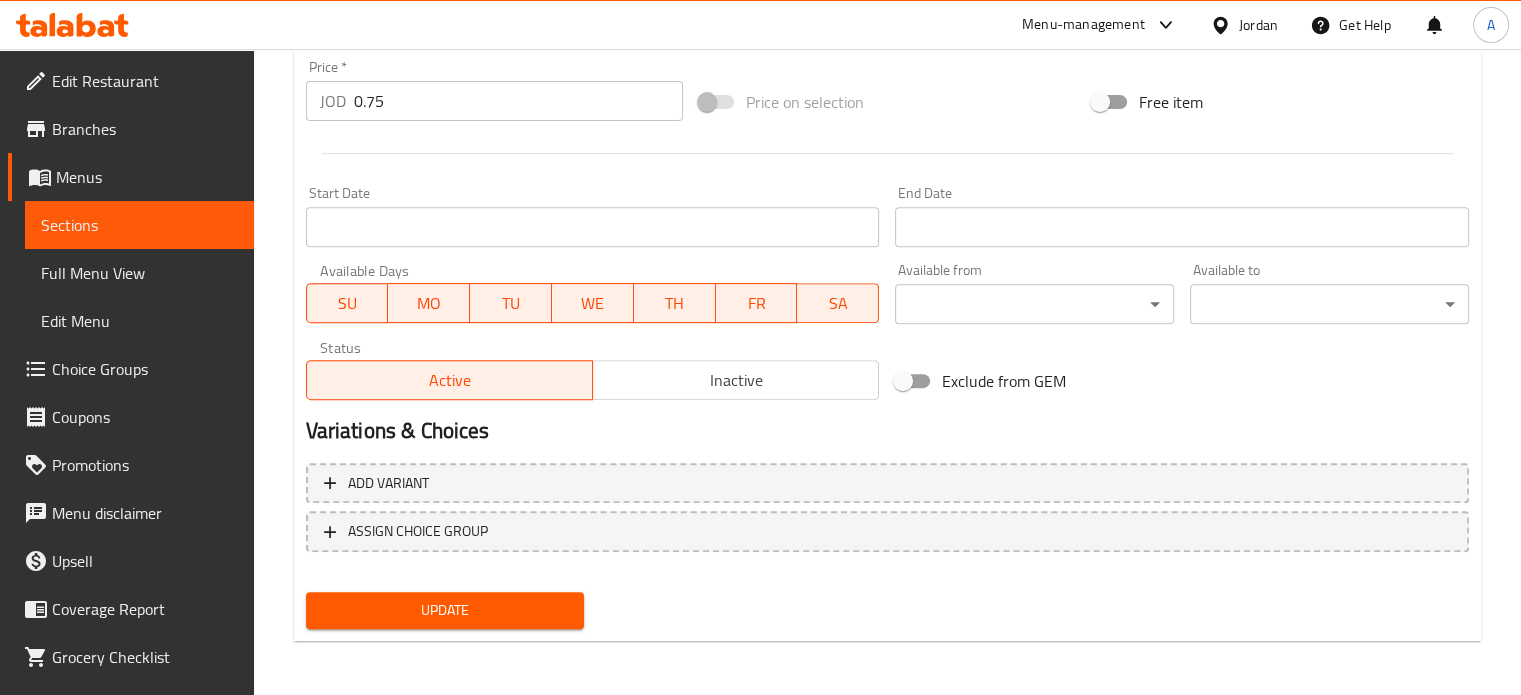 type on "عجينة فلافل  250 جرام" 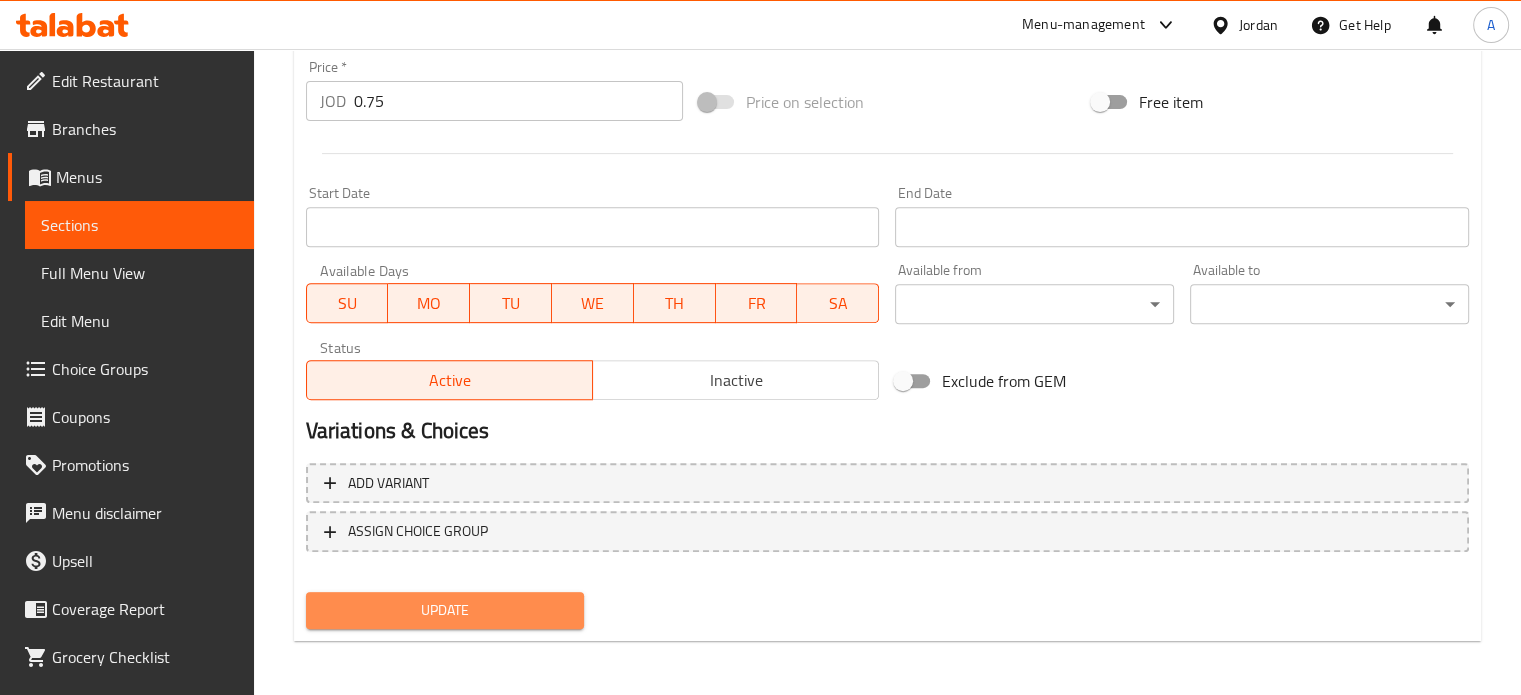 click on "Update" at bounding box center [445, 610] 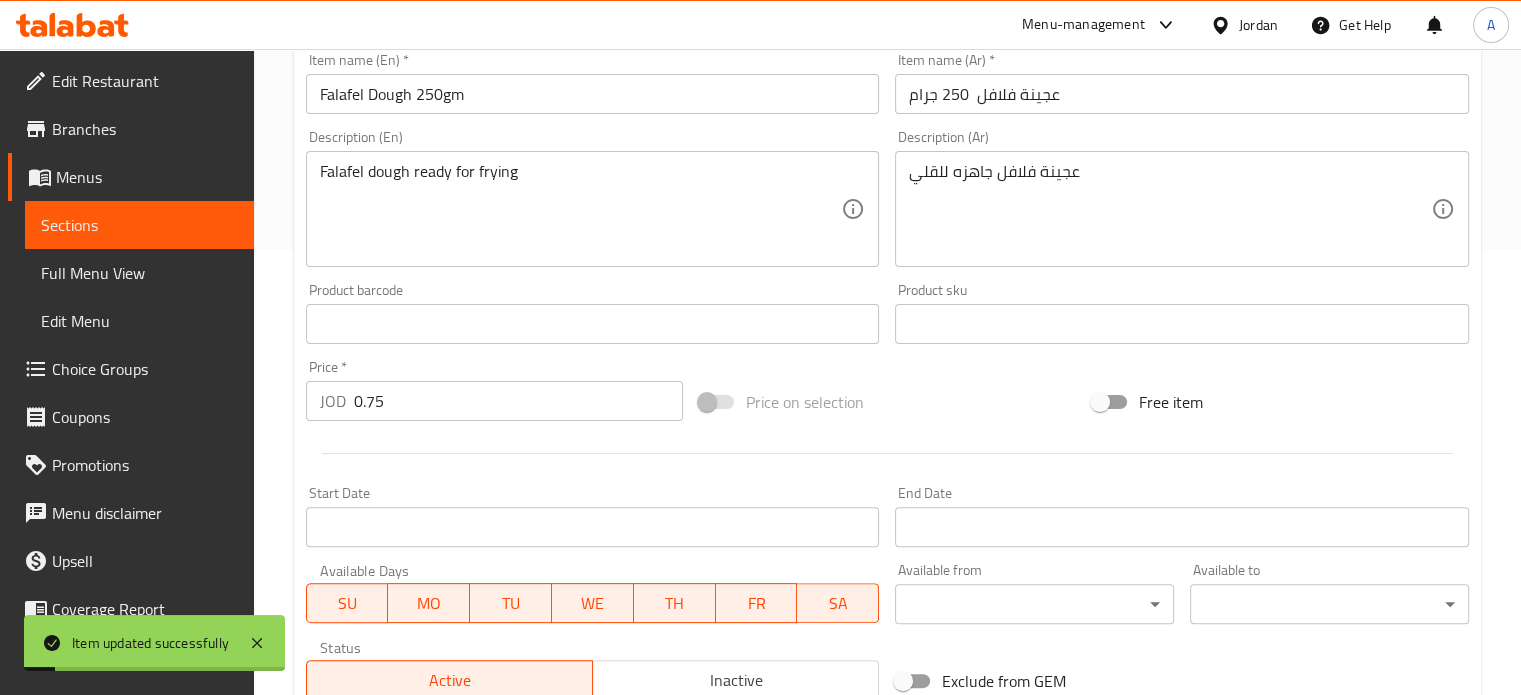 click on "Sections" at bounding box center [139, 225] 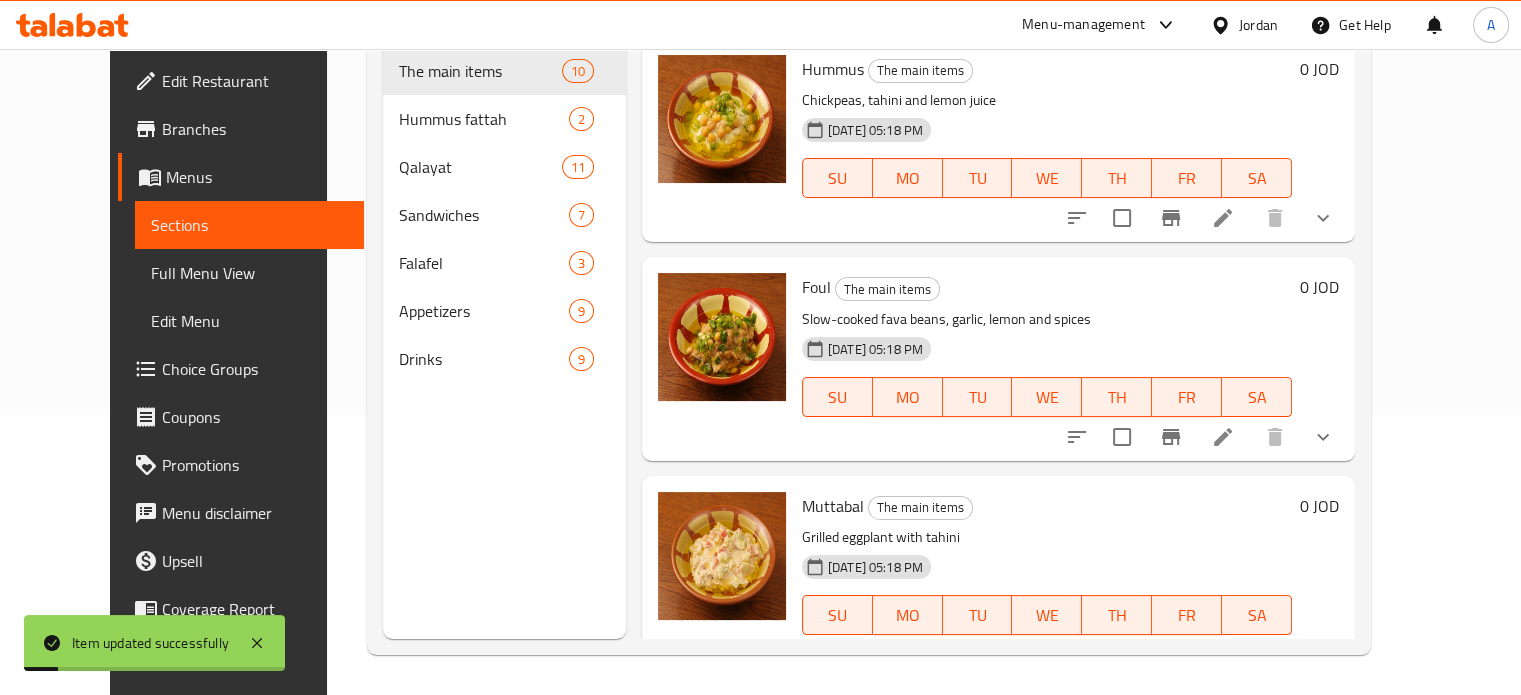 scroll, scrollTop: 280, scrollLeft: 0, axis: vertical 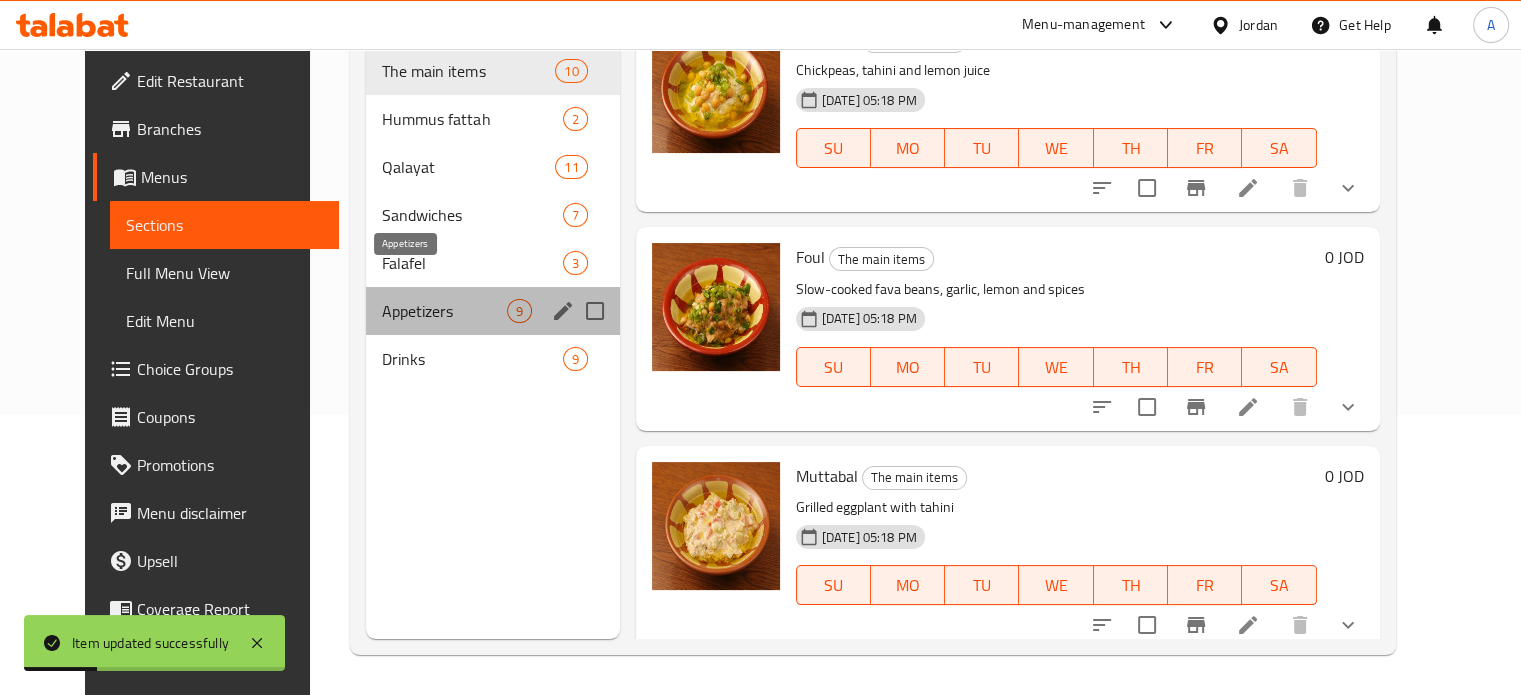 click on "Appetizers" at bounding box center [444, 311] 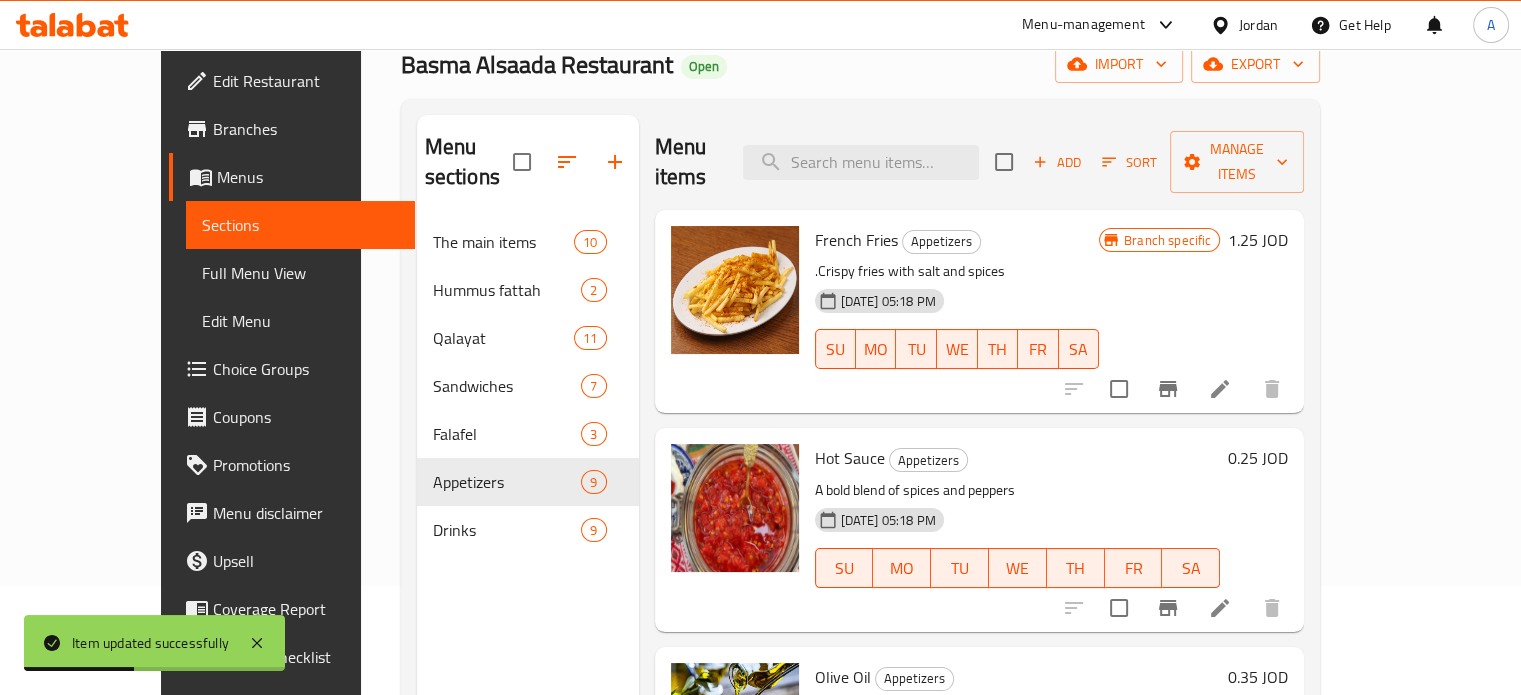 scroll, scrollTop: 0, scrollLeft: 0, axis: both 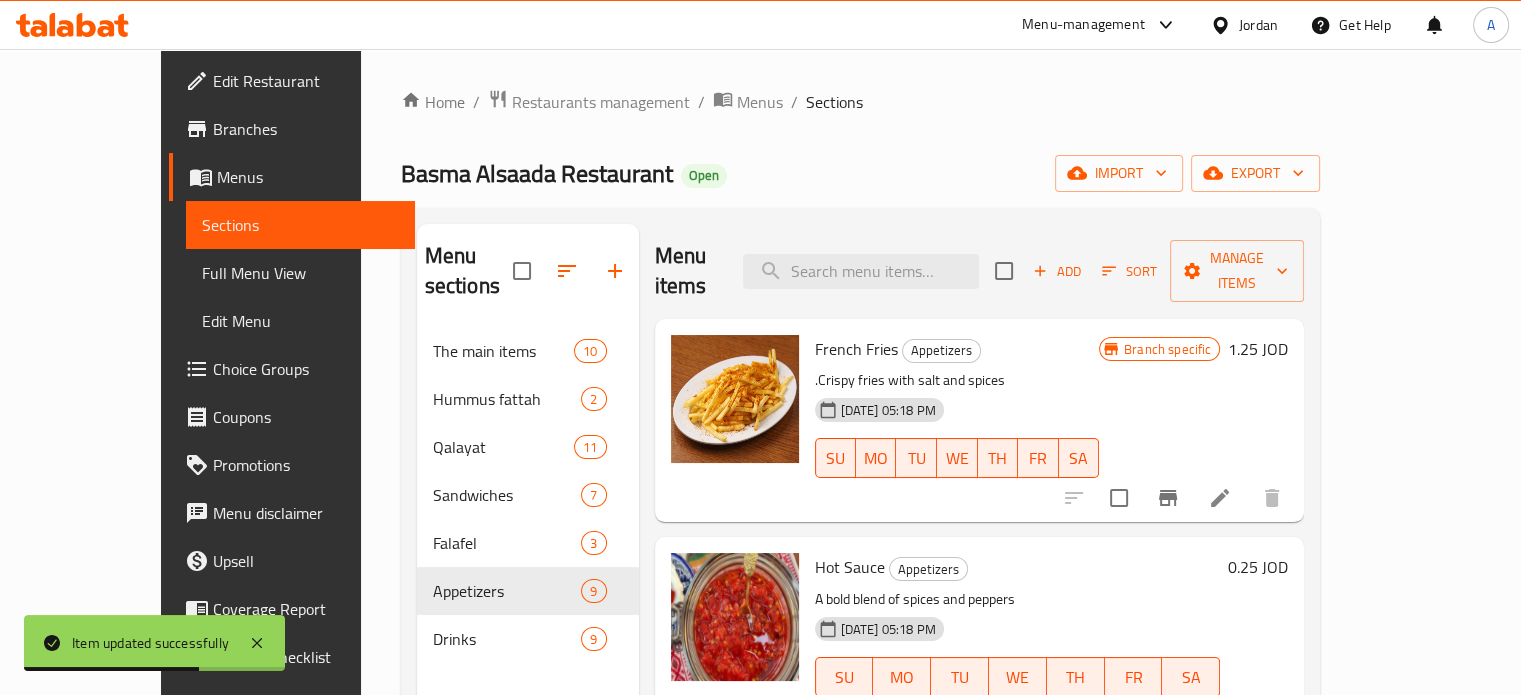 click on "Branch specific" at bounding box center (1167, 349) 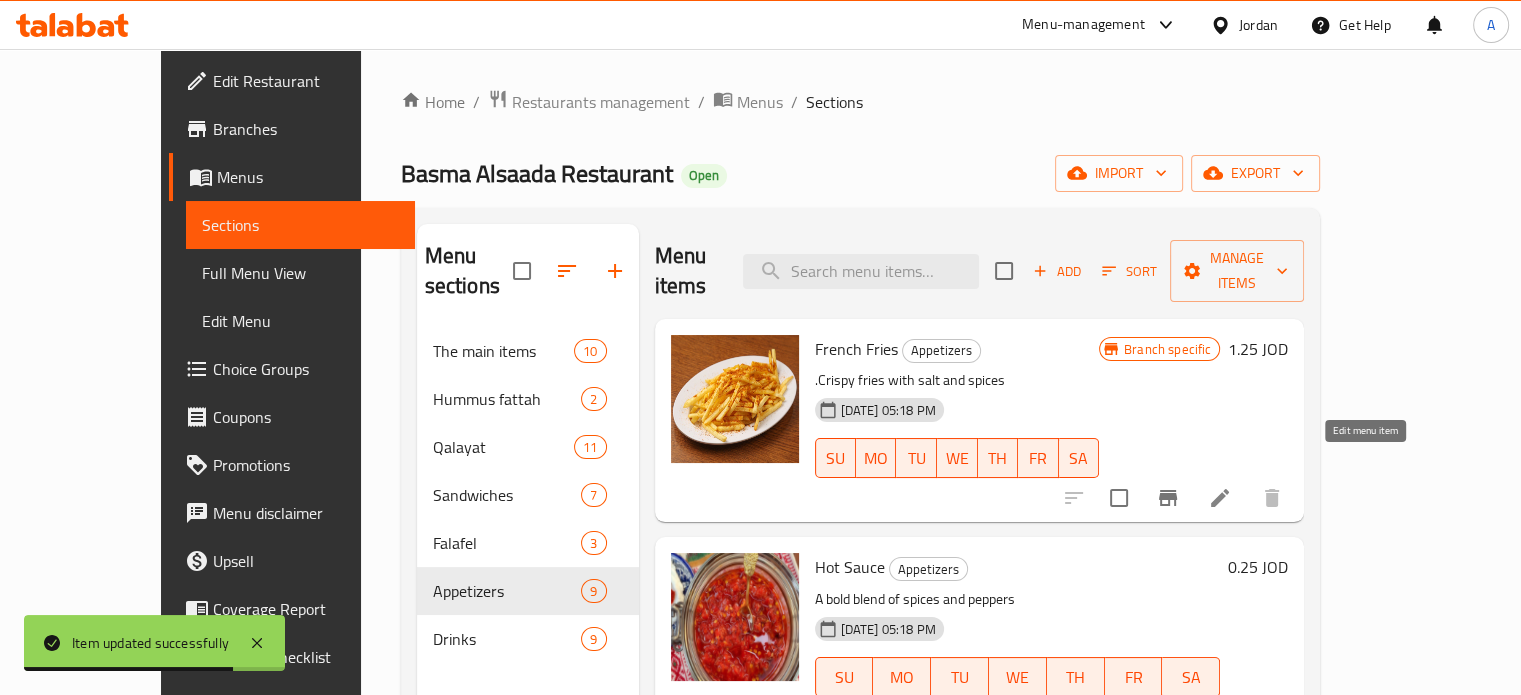 click 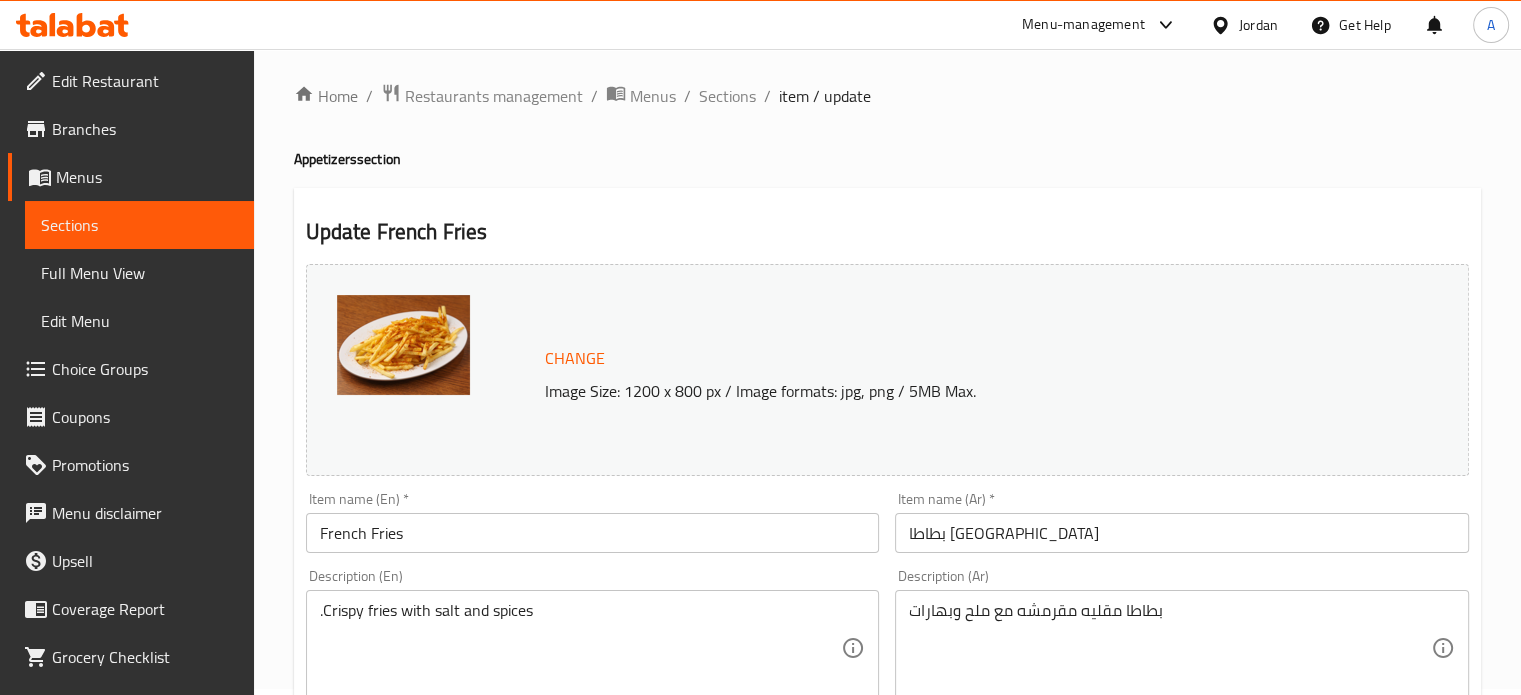 scroll, scrollTop: 0, scrollLeft: 0, axis: both 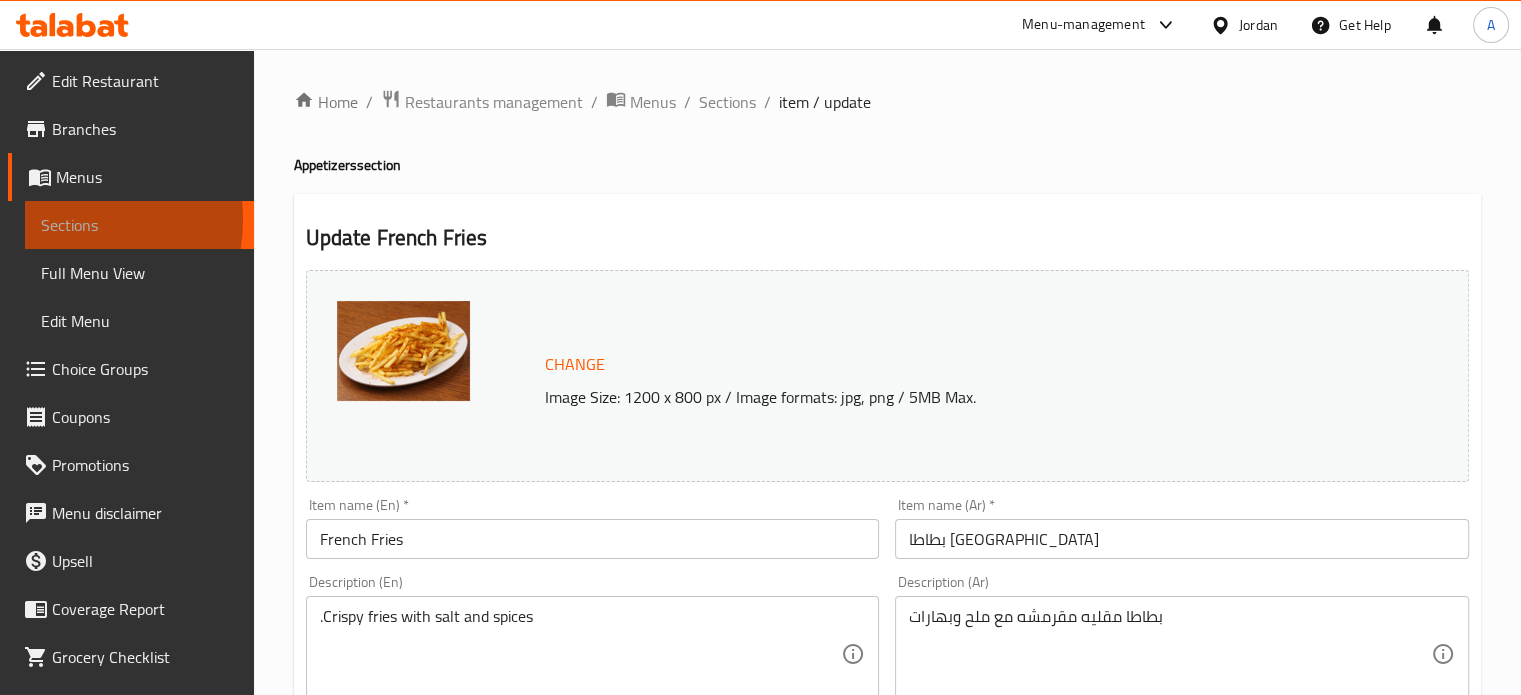 click on "Sections" at bounding box center (139, 225) 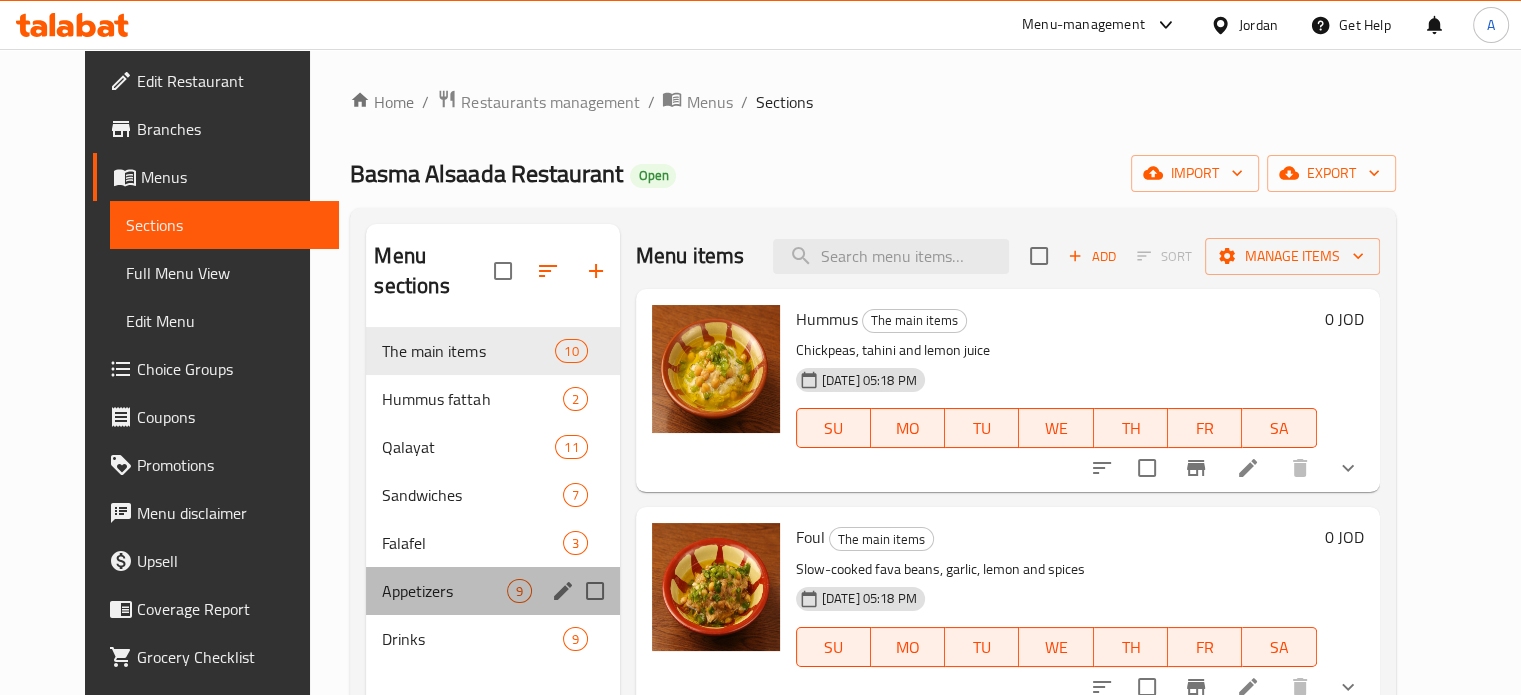 click on "Appetizers 9" at bounding box center [492, 591] 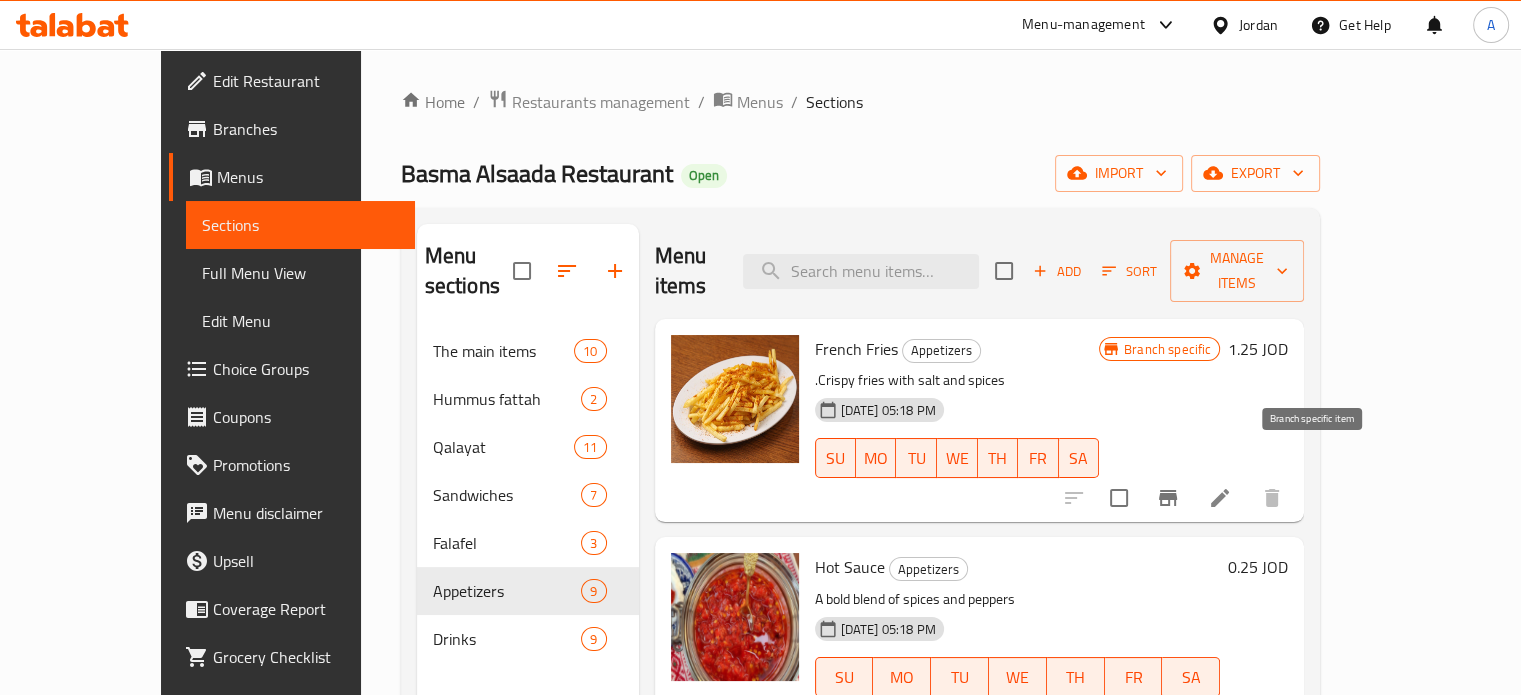 click 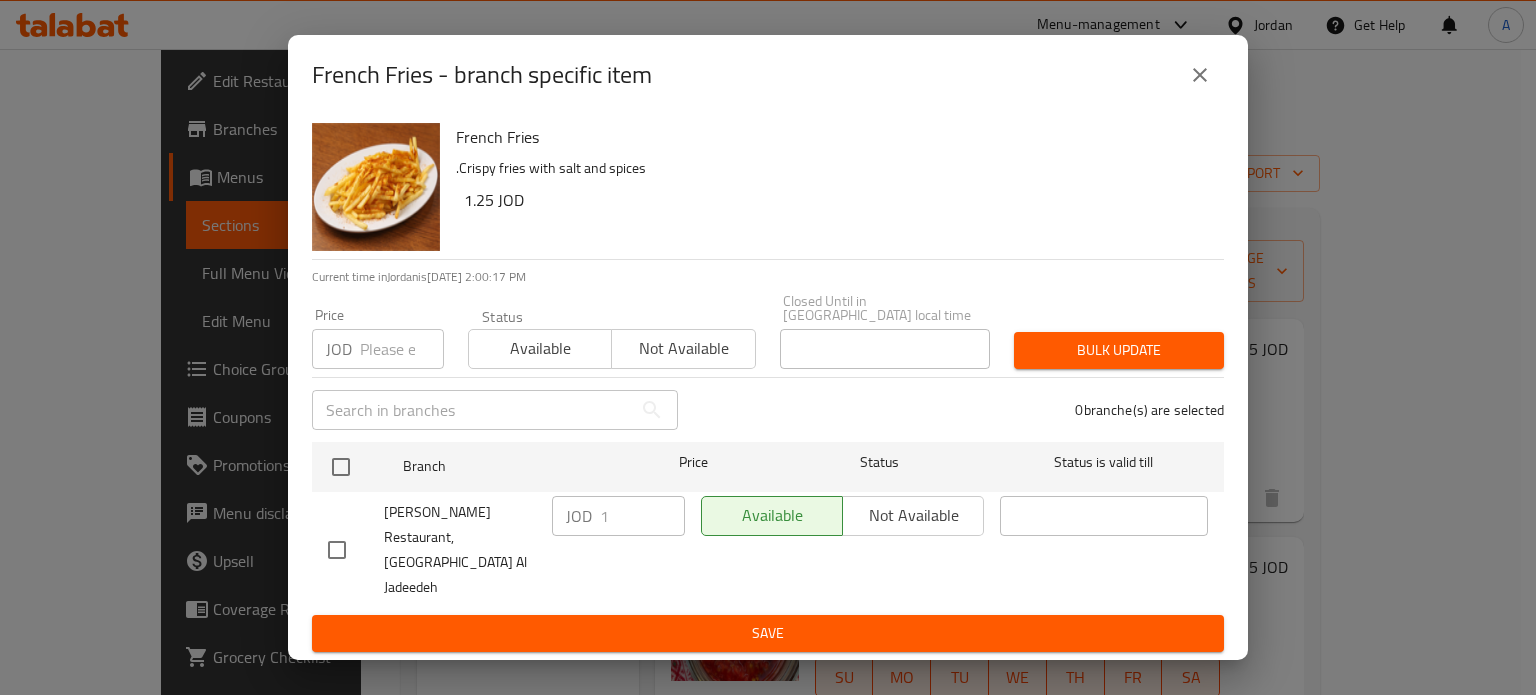 click 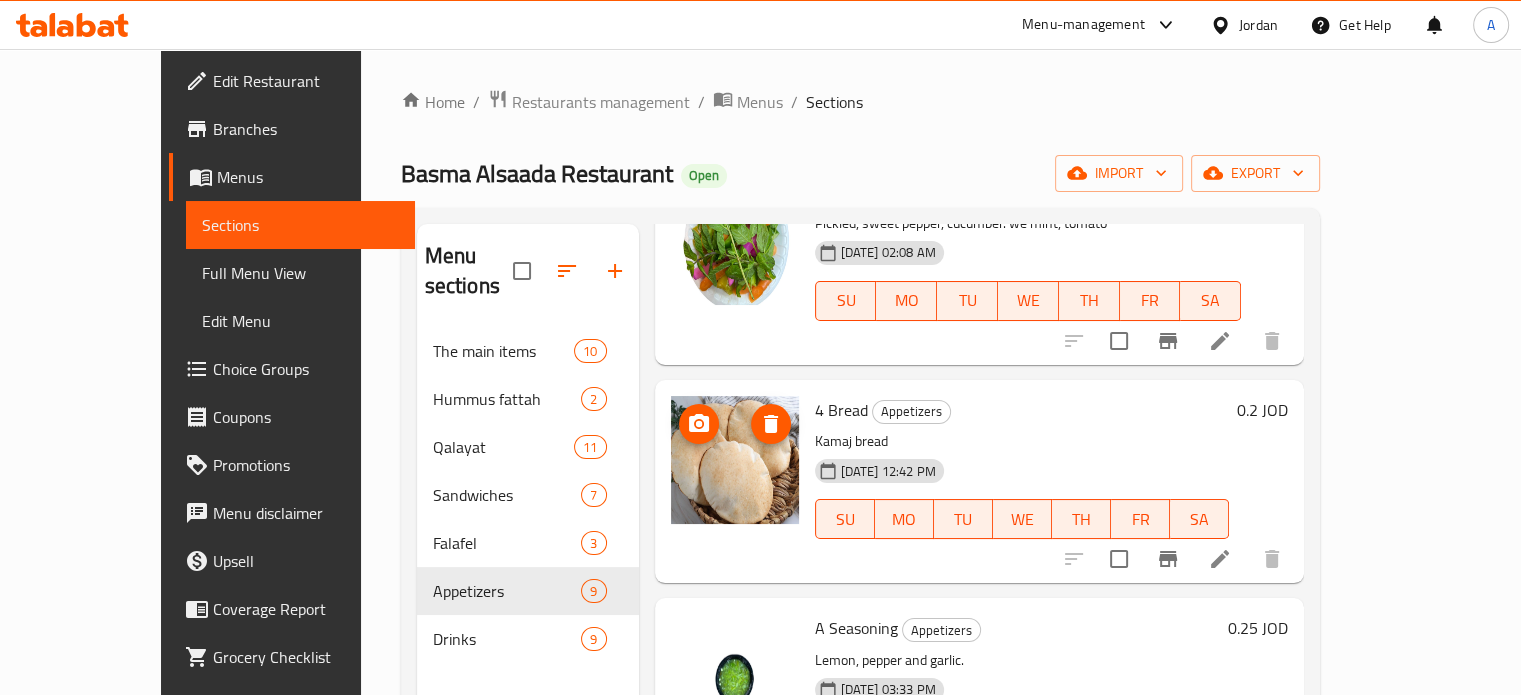 scroll, scrollTop: 1320, scrollLeft: 0, axis: vertical 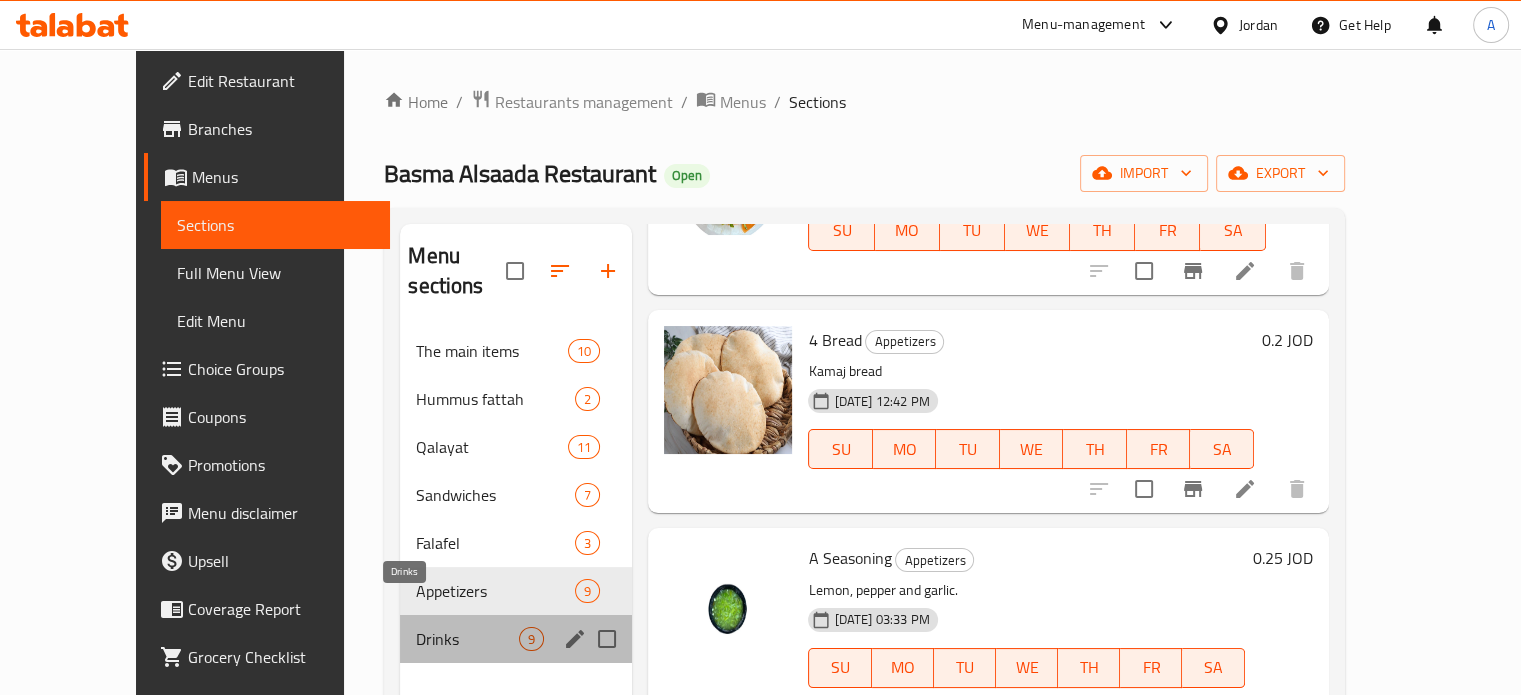 click on "Drinks" at bounding box center (467, 639) 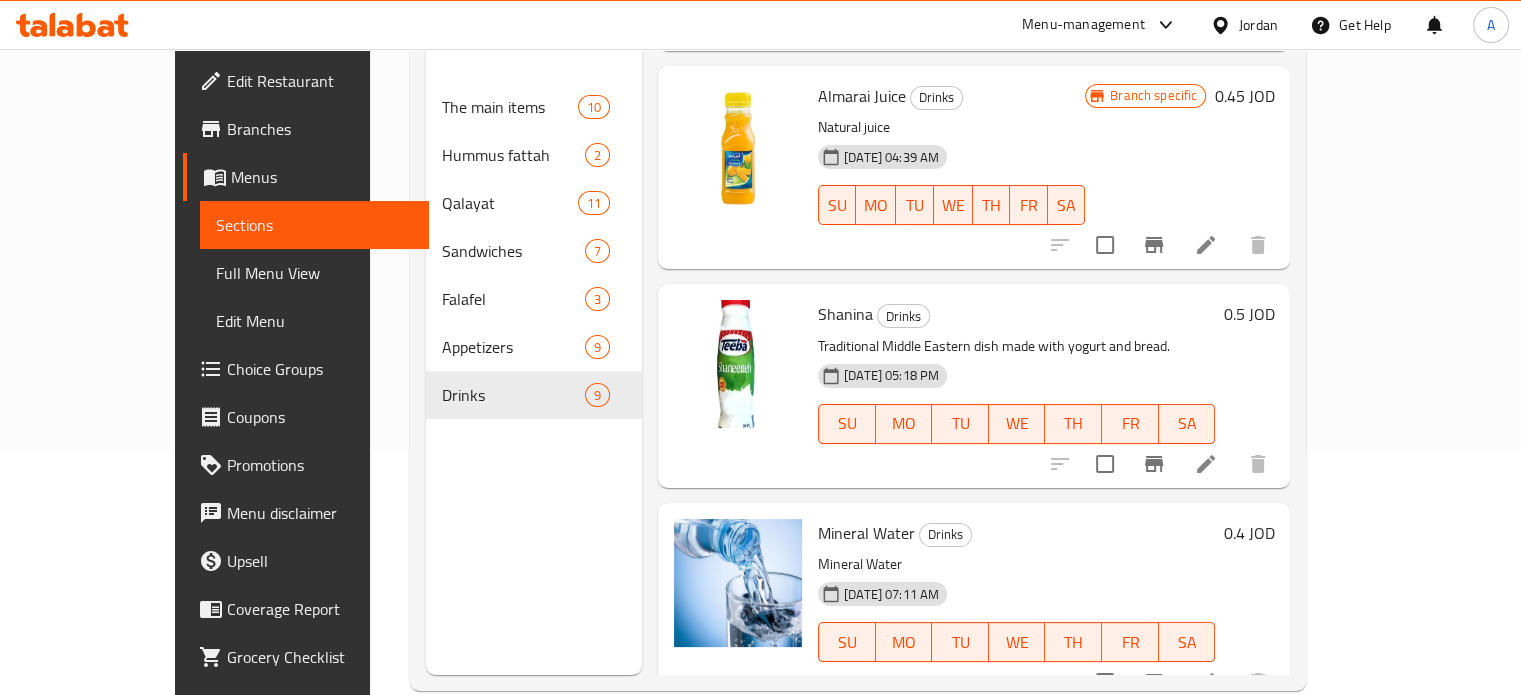 scroll, scrollTop: 280, scrollLeft: 0, axis: vertical 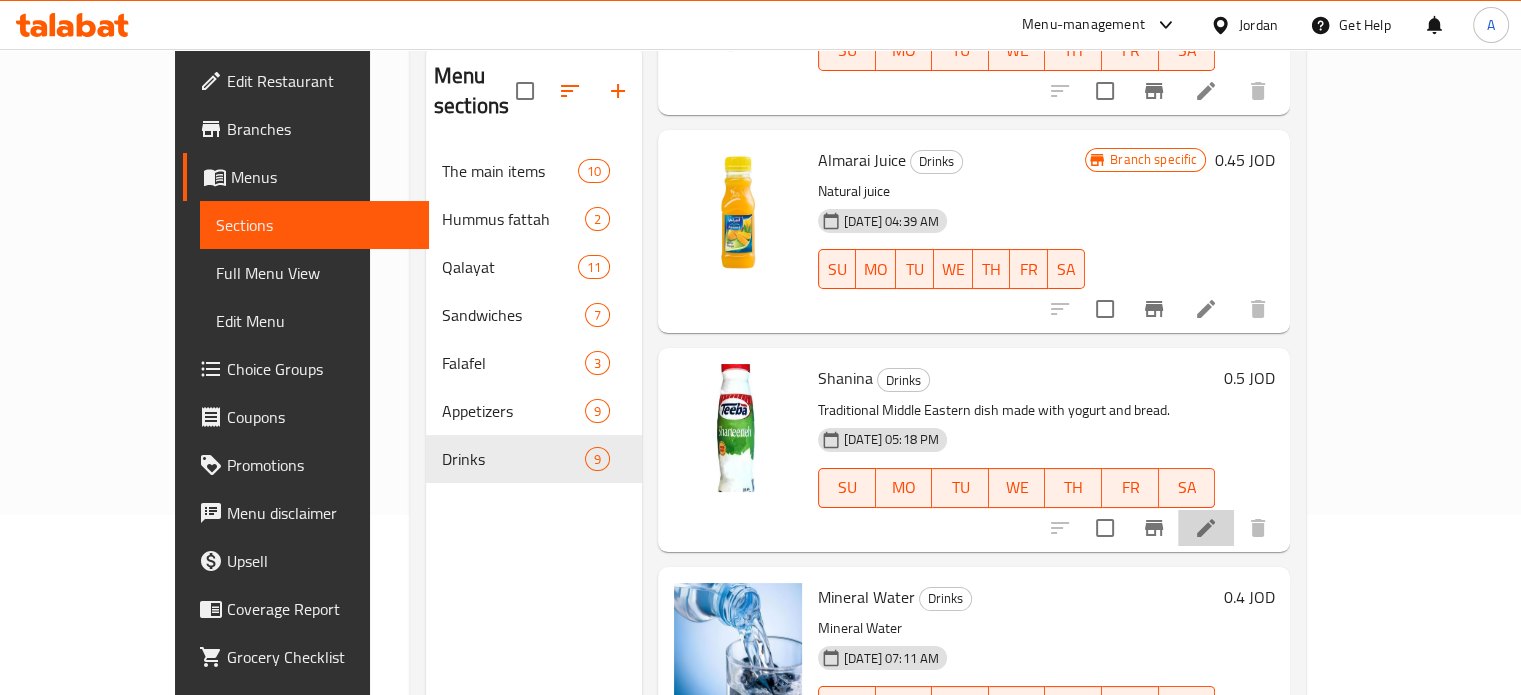 click 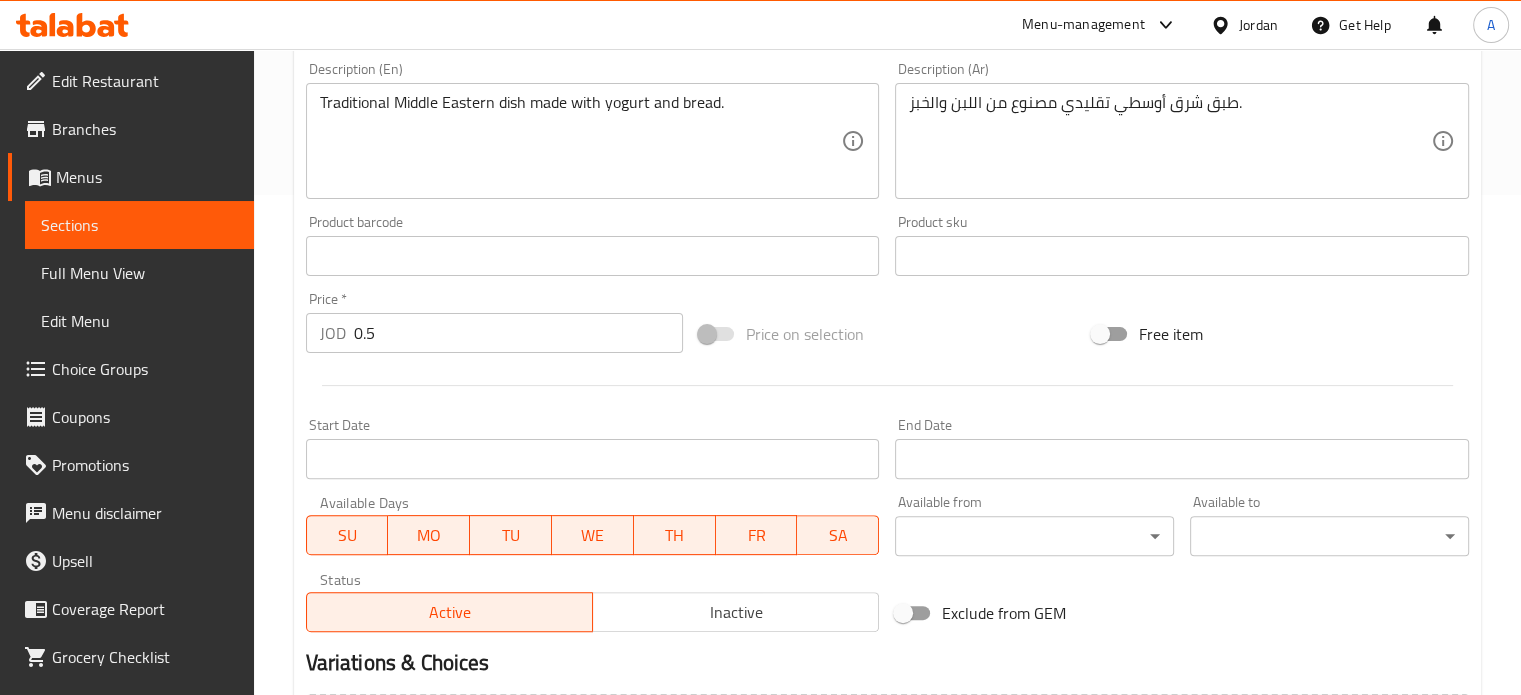 scroll, scrollTop: 600, scrollLeft: 0, axis: vertical 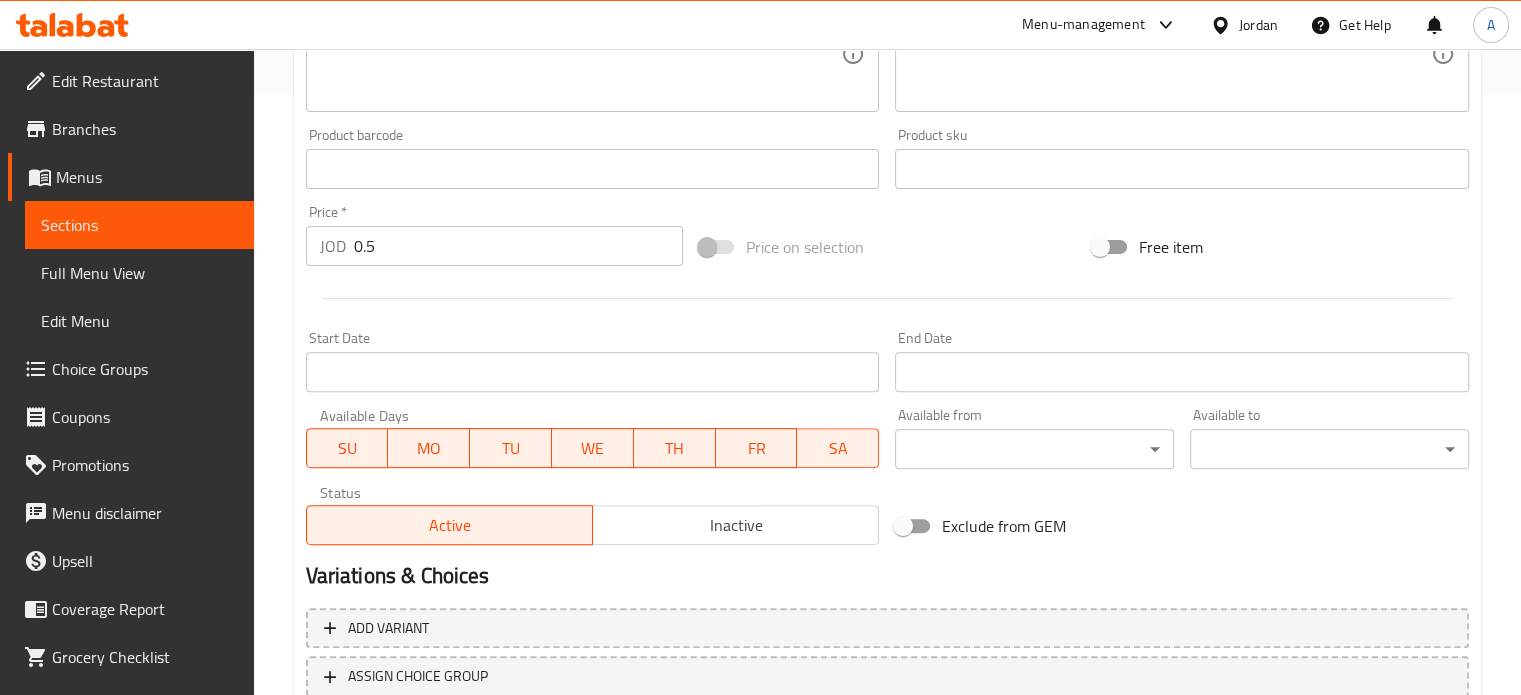 click on "0.5" at bounding box center (518, 246) 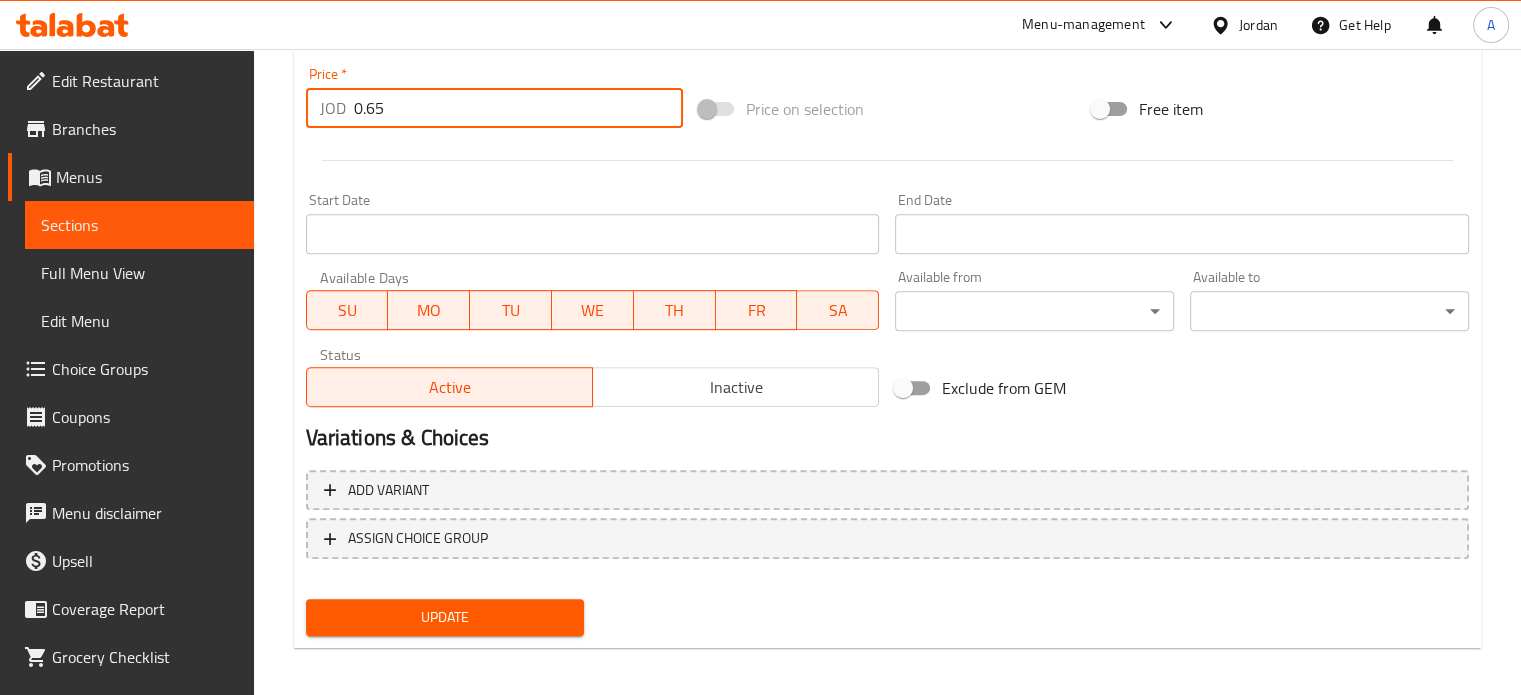scroll, scrollTop: 745, scrollLeft: 0, axis: vertical 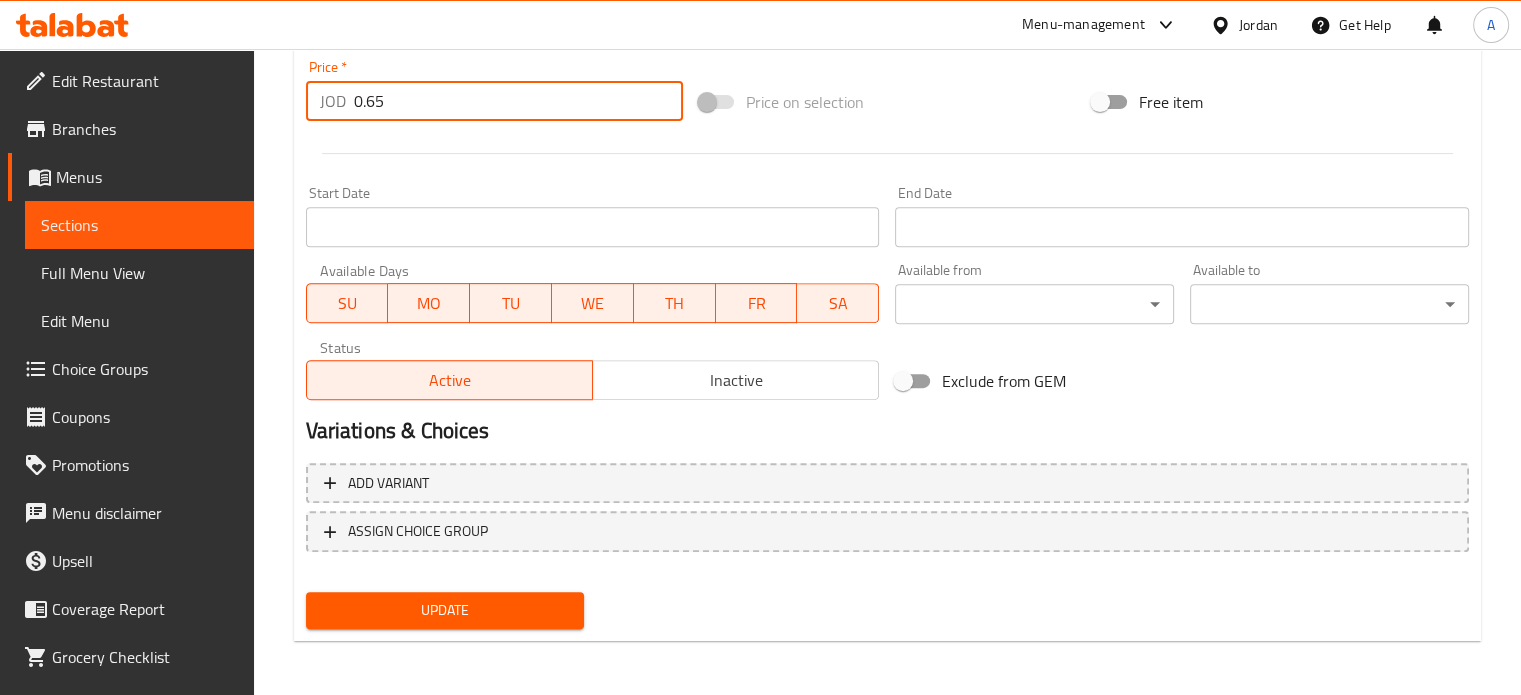 type on "0.65" 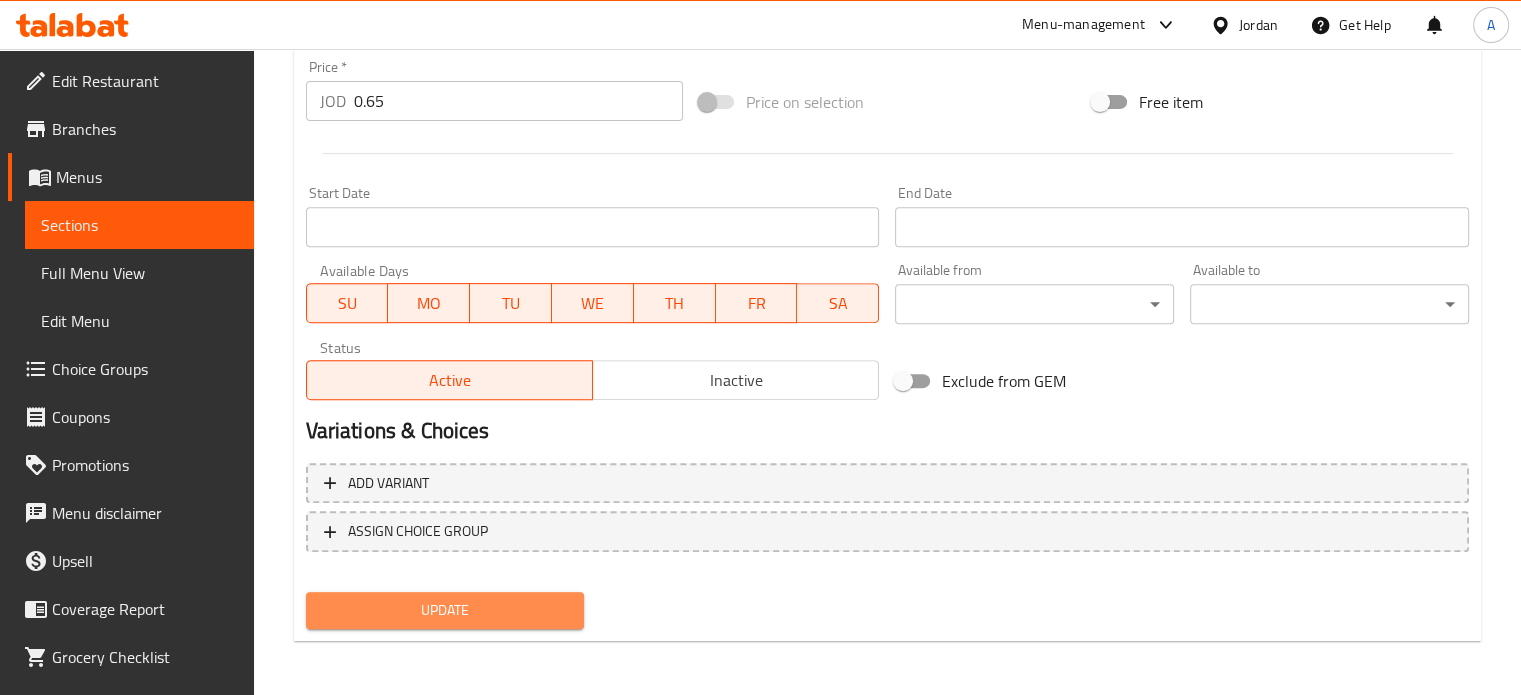 click on "Update" at bounding box center (445, 610) 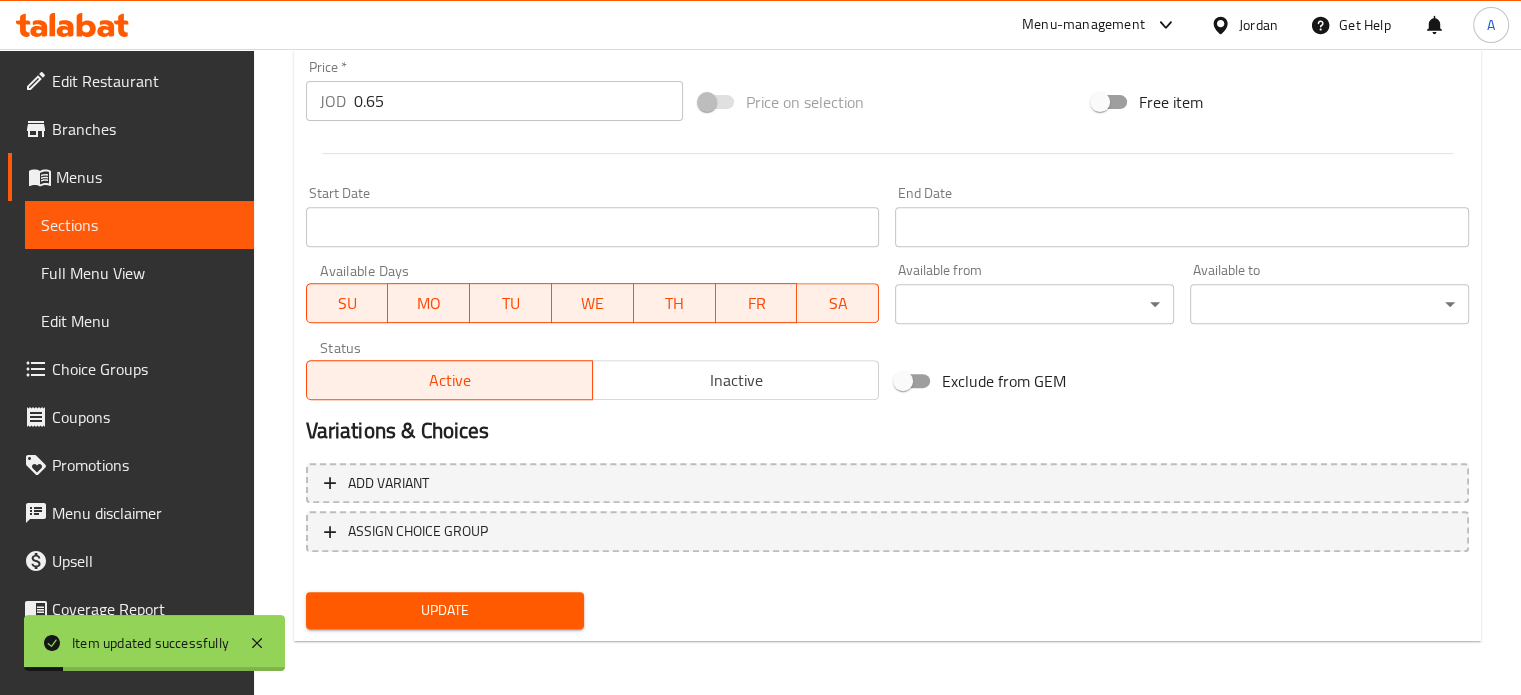 click on "Sections" at bounding box center (139, 225) 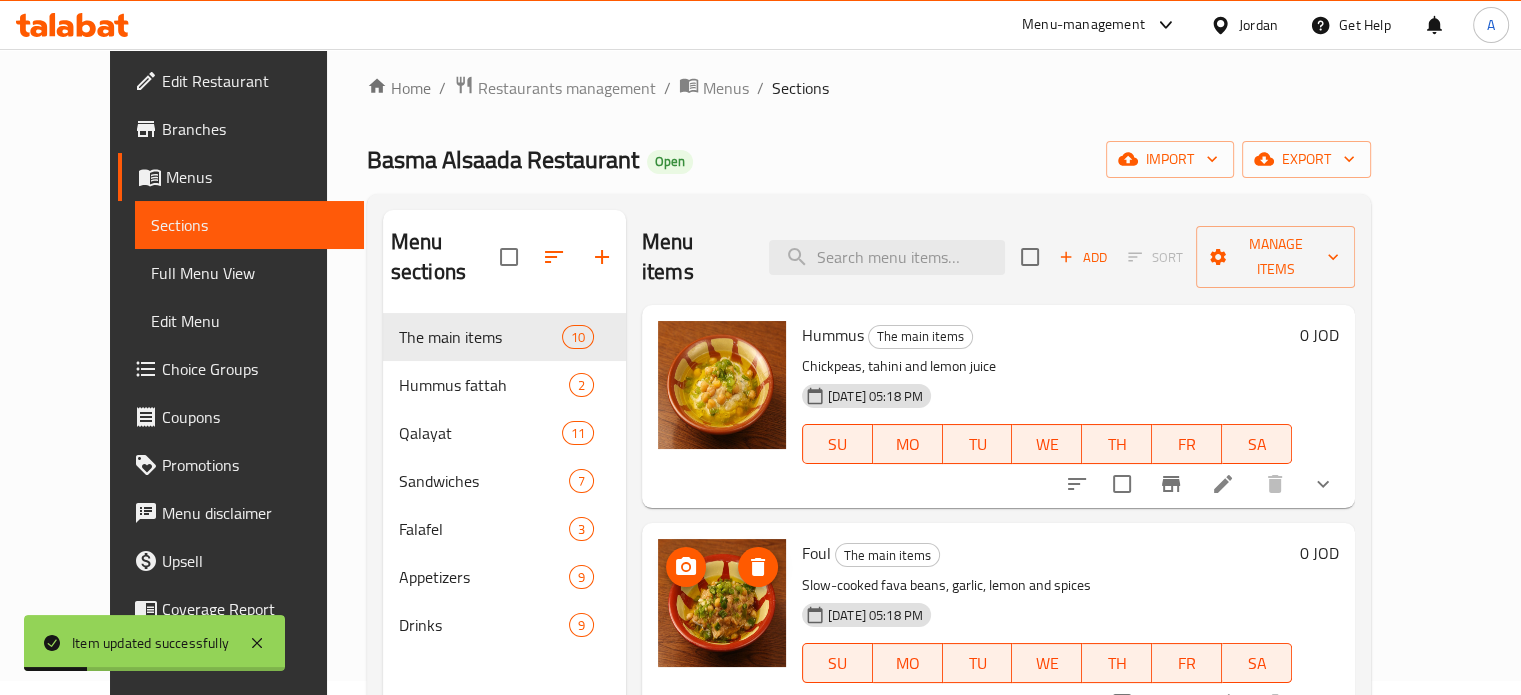 scroll, scrollTop: 0, scrollLeft: 0, axis: both 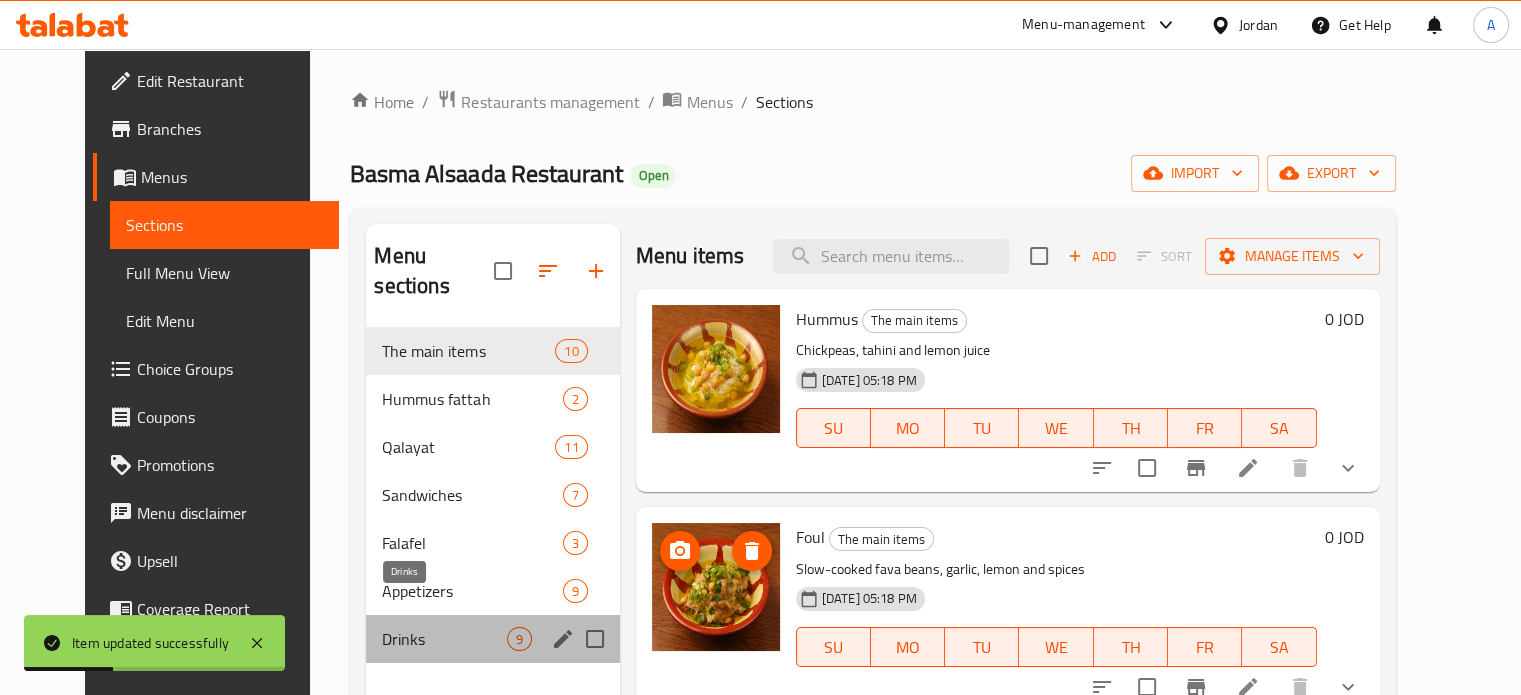 click on "Drinks" at bounding box center (444, 639) 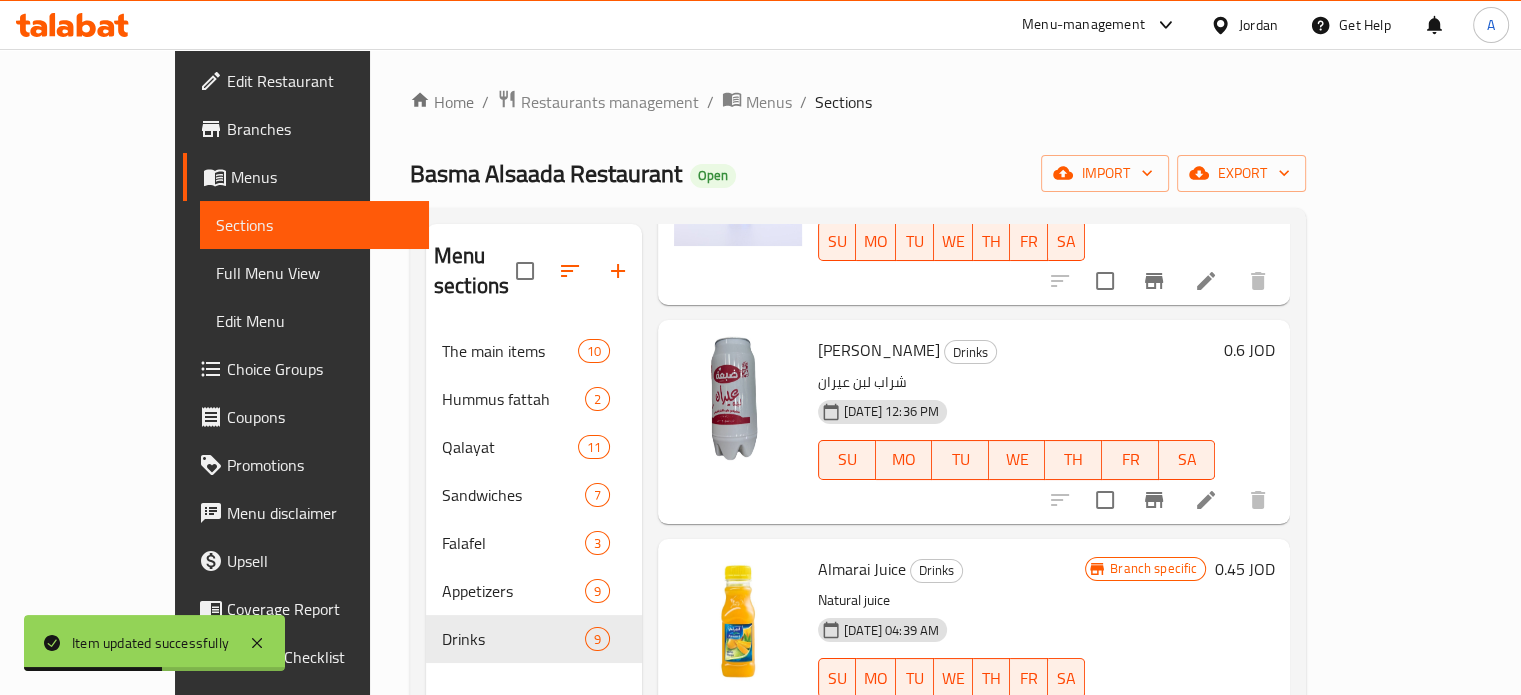 scroll, scrollTop: 1100, scrollLeft: 0, axis: vertical 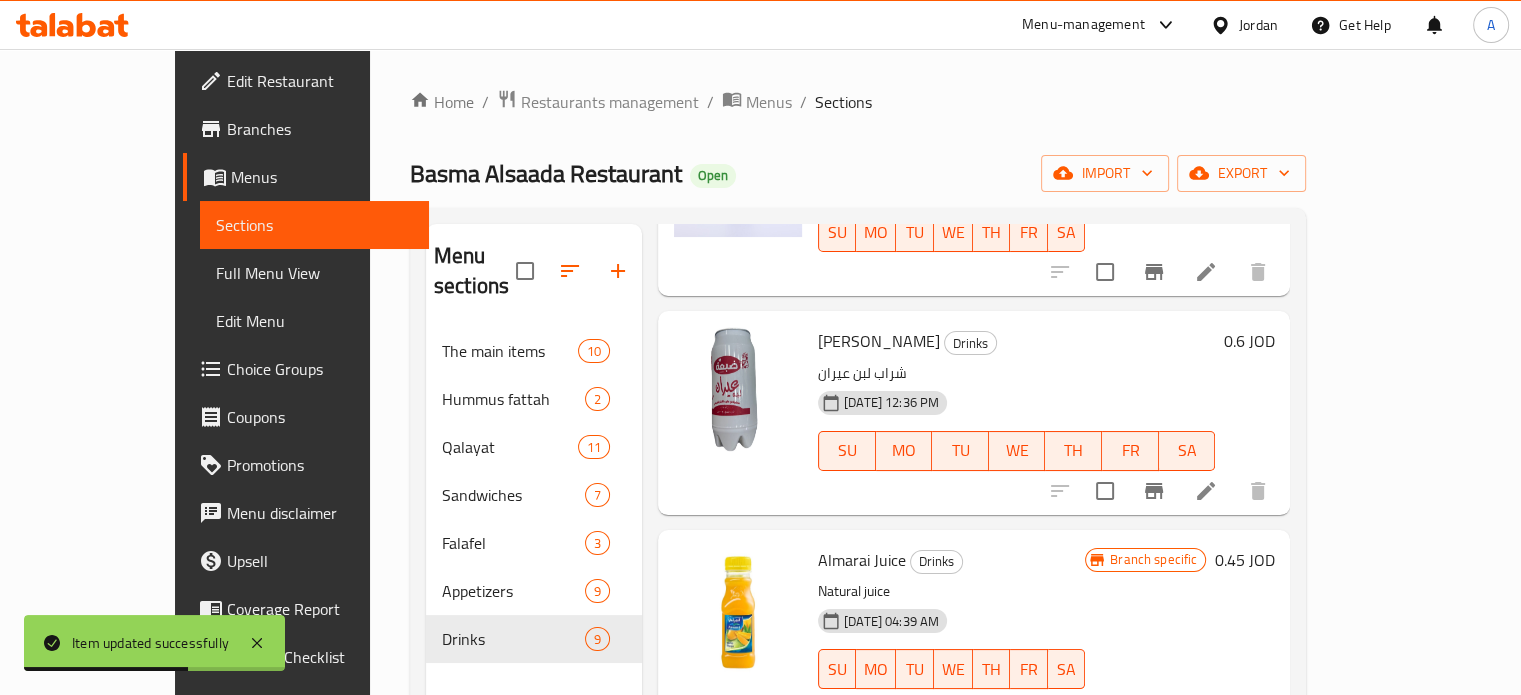 click at bounding box center (1159, 491) 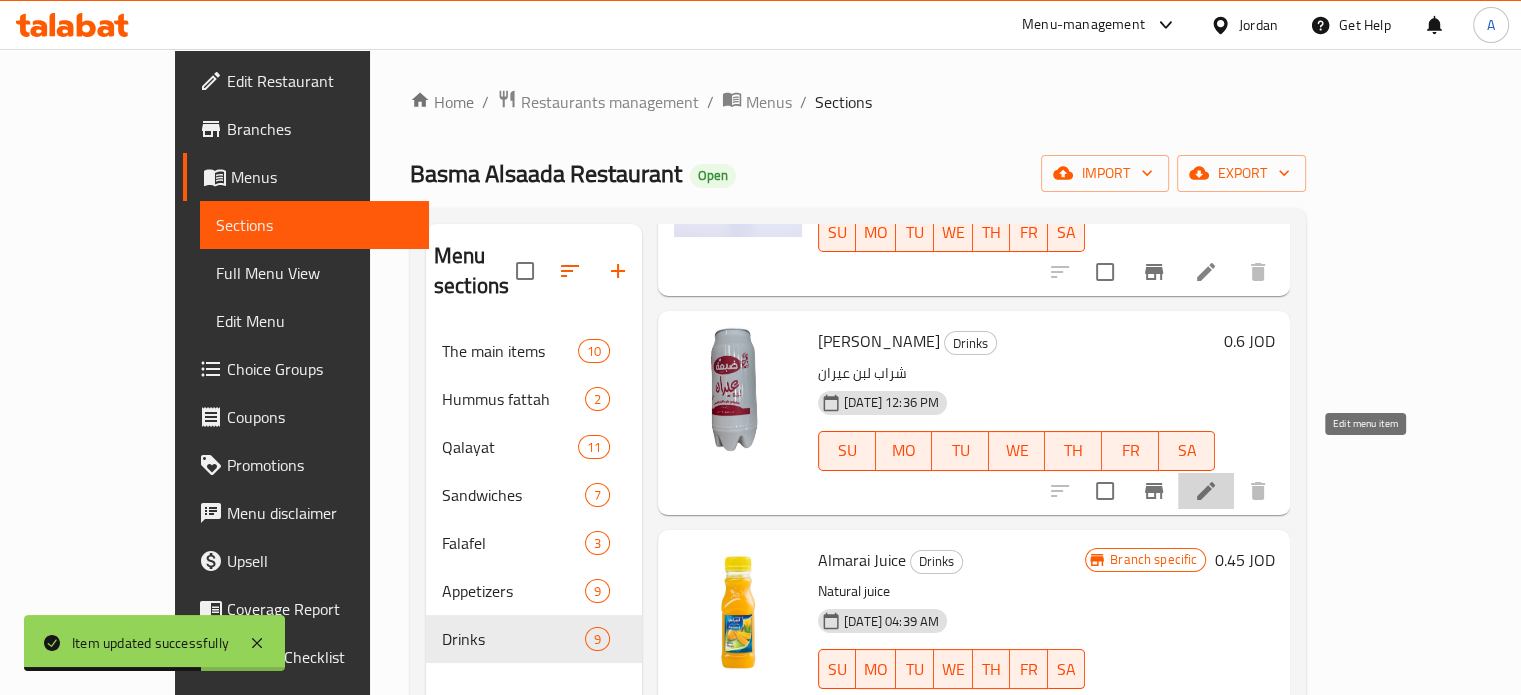click 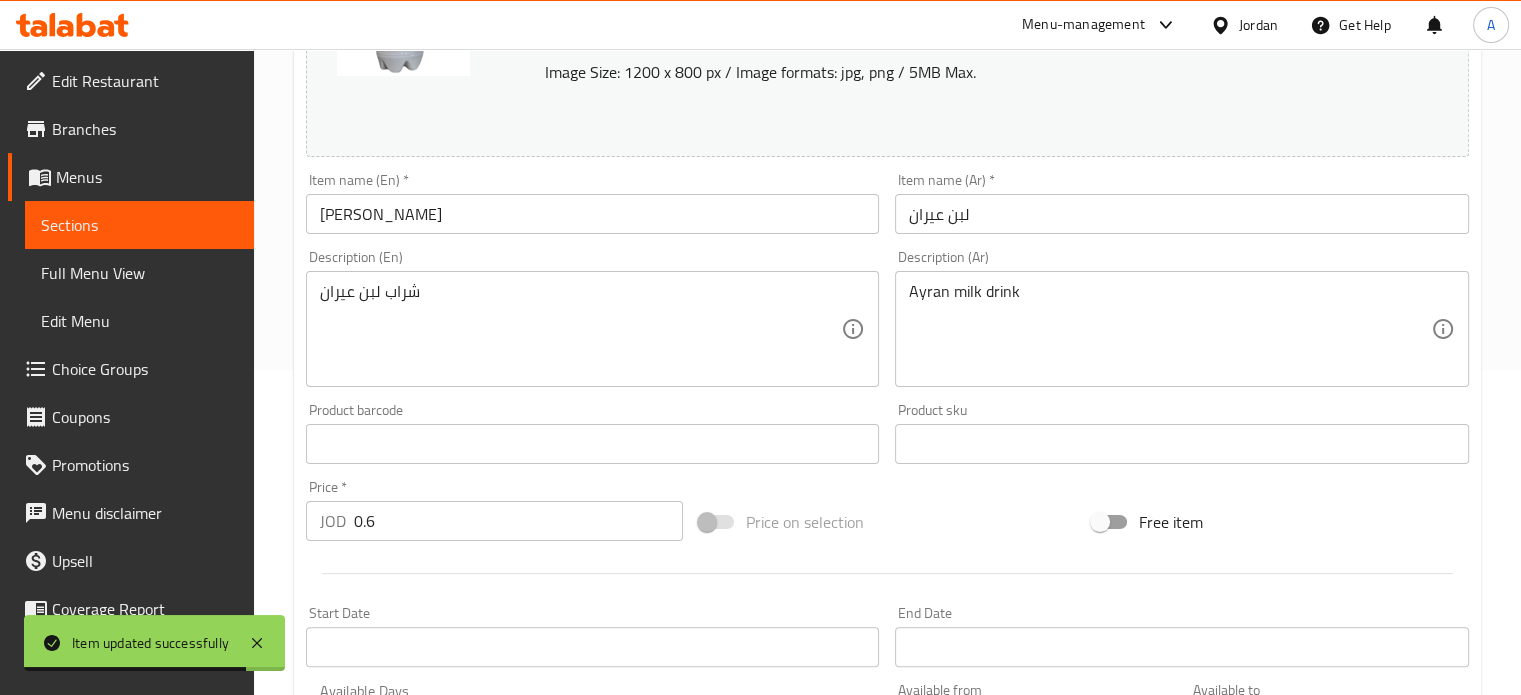 scroll, scrollTop: 500, scrollLeft: 0, axis: vertical 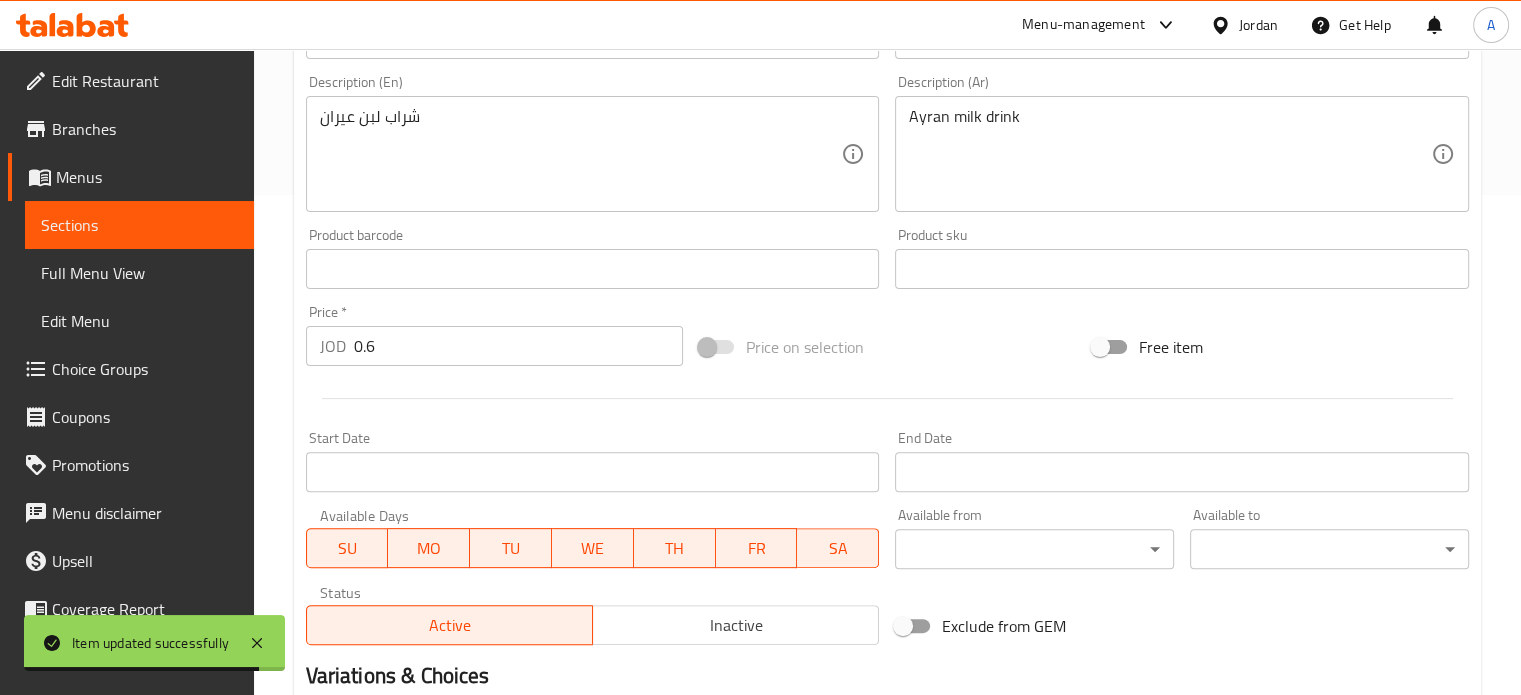 click on "0.6" at bounding box center (518, 346) 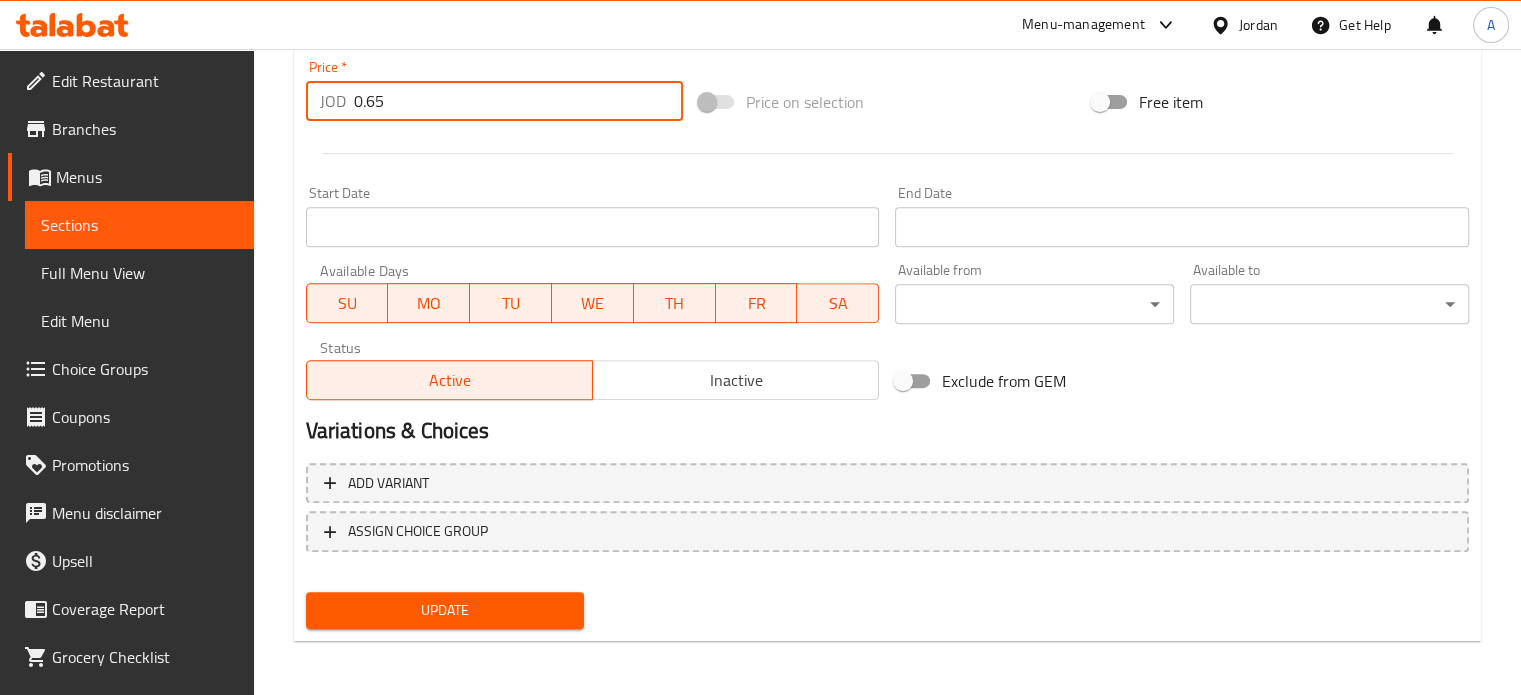 type on "0.65" 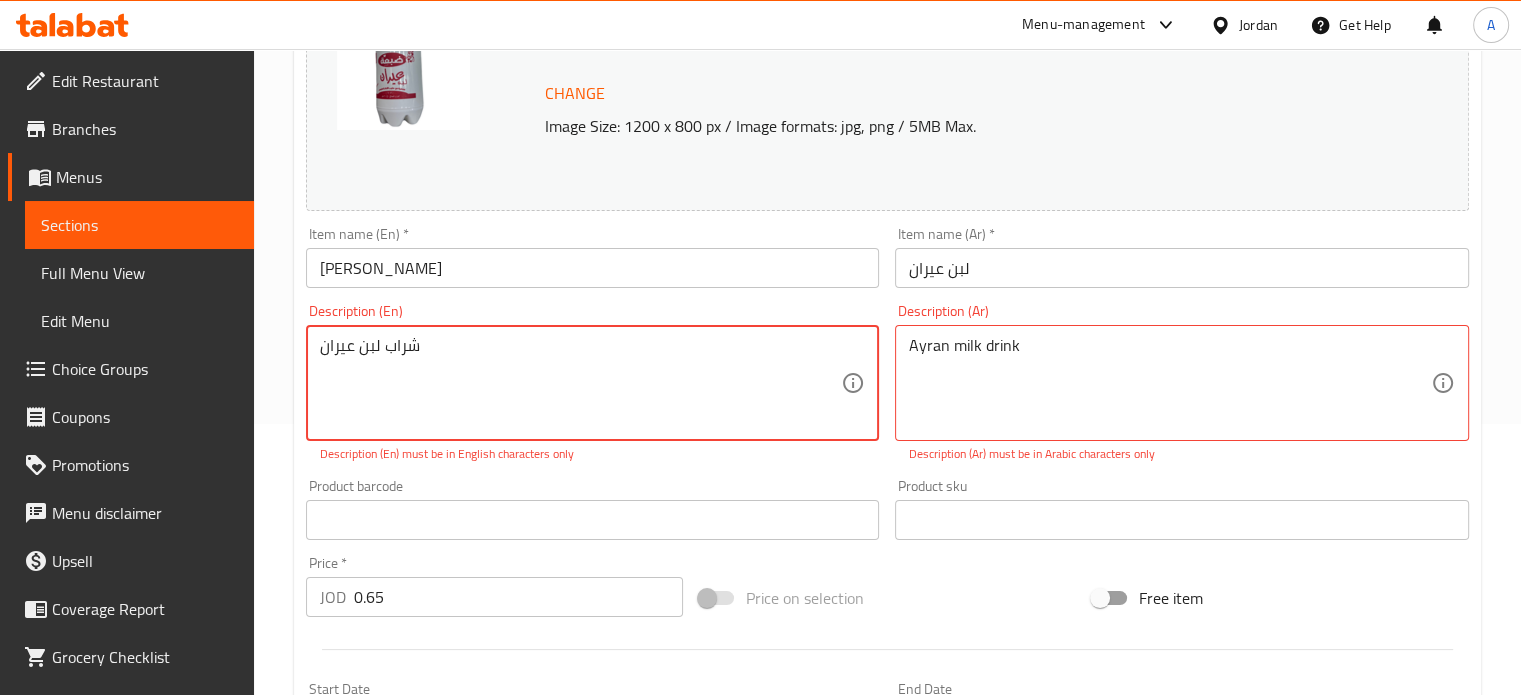 click on "شراب لبن عيران" at bounding box center [581, 383] 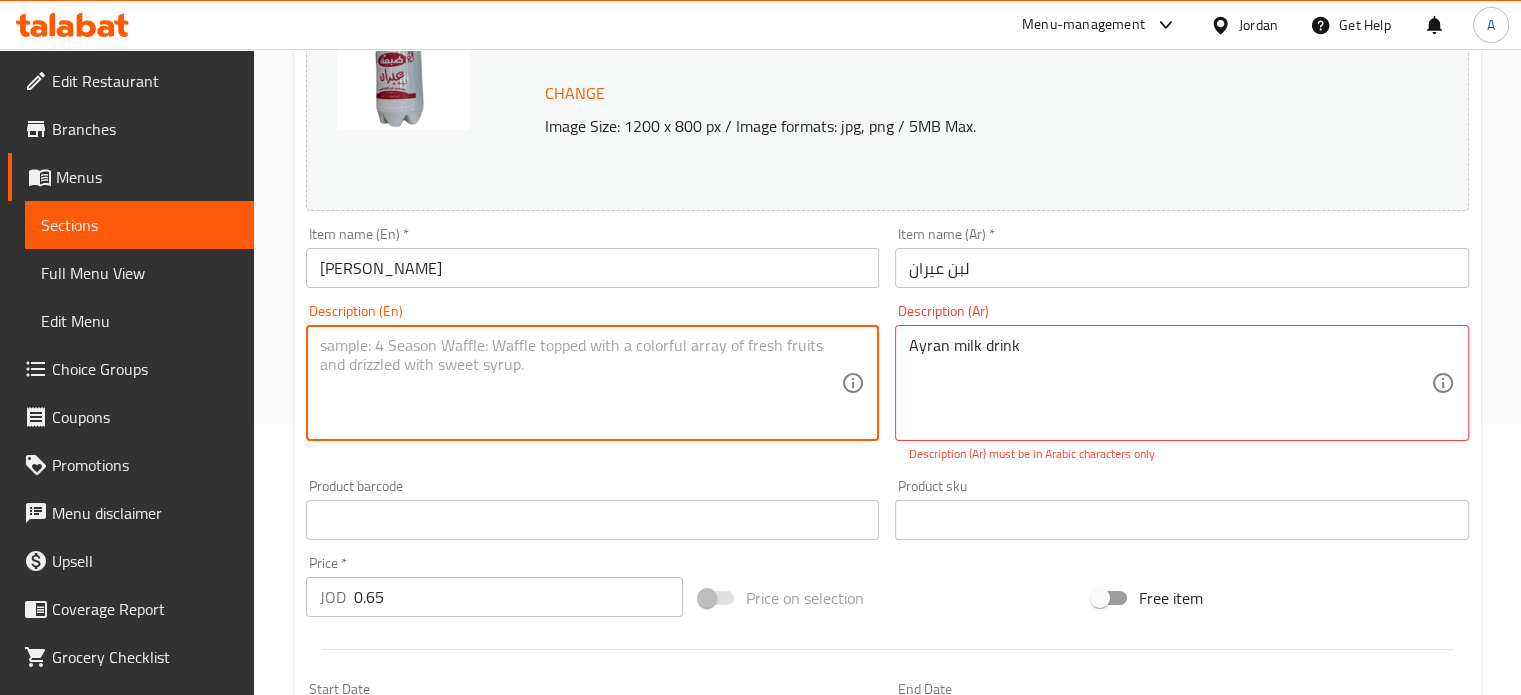 type 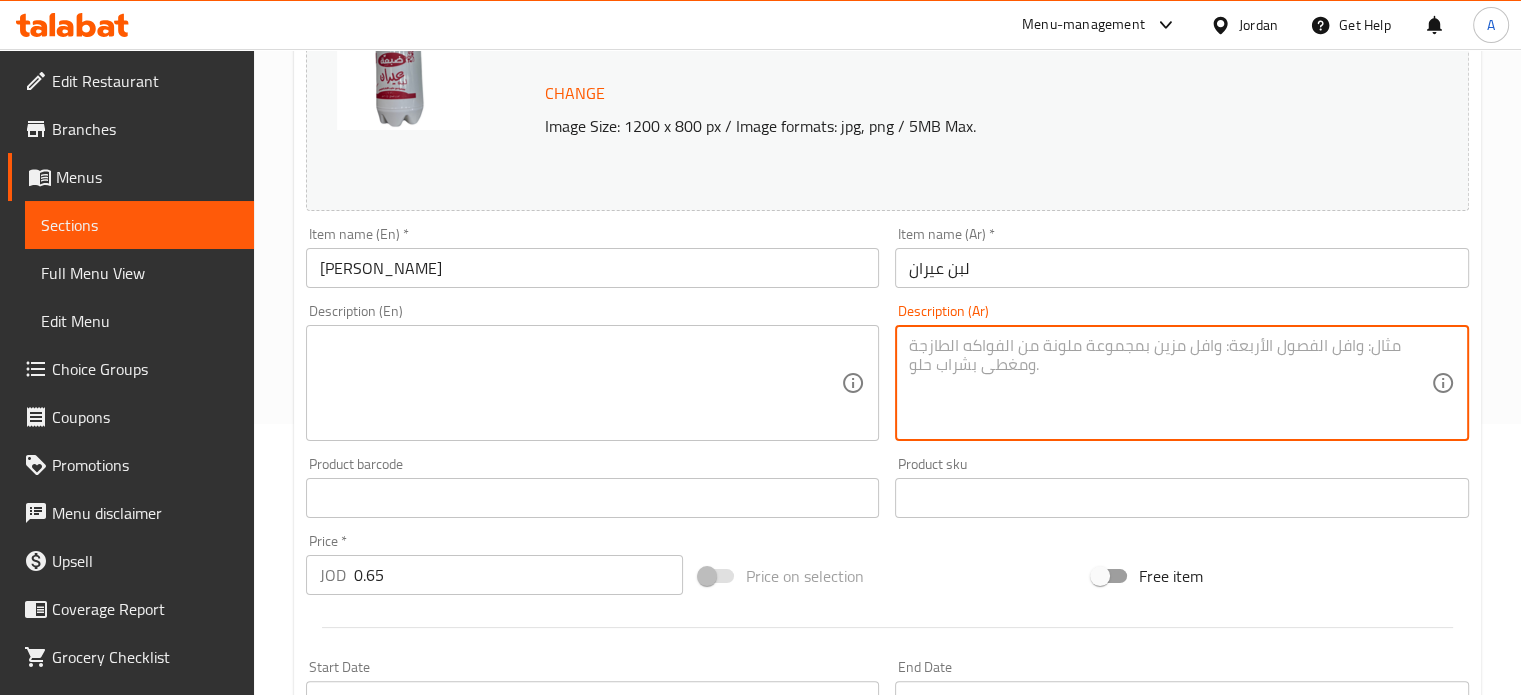 type 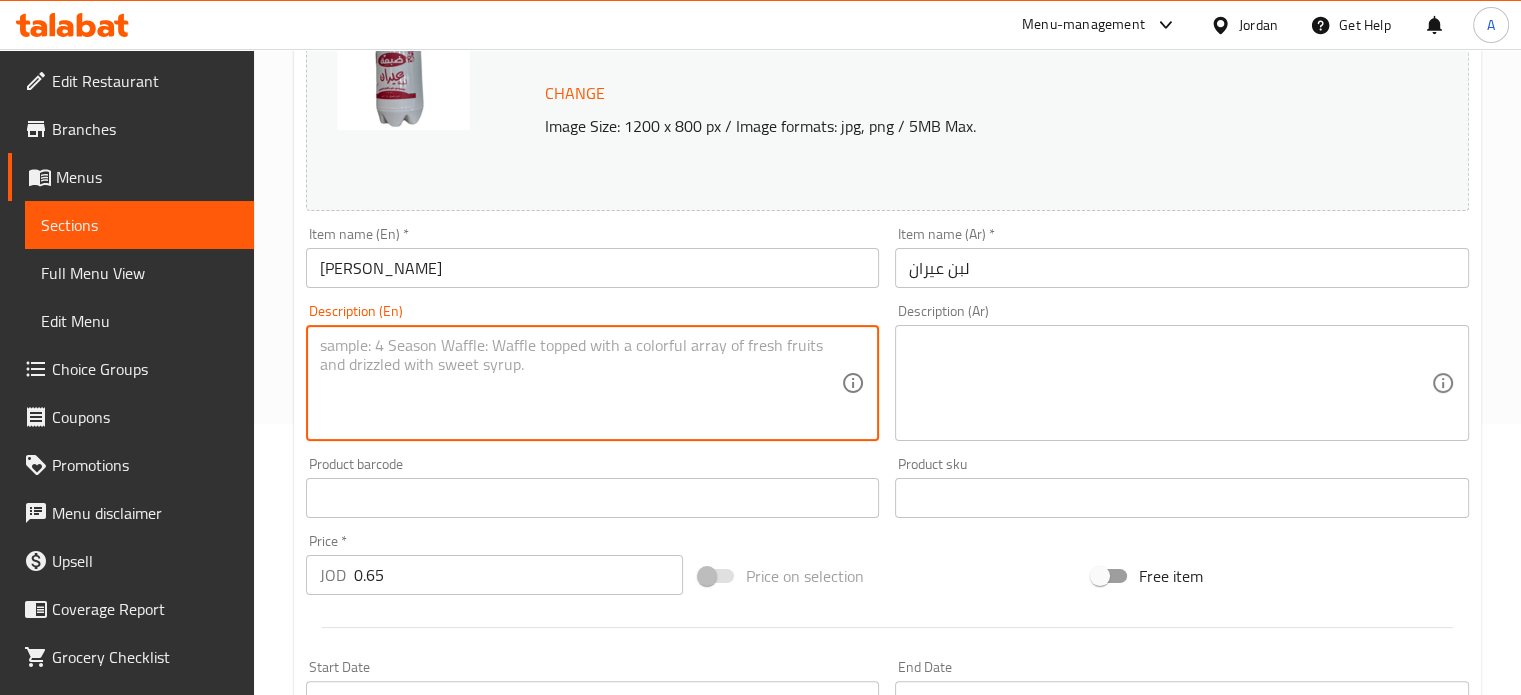 paste on "Ayran milk drink" 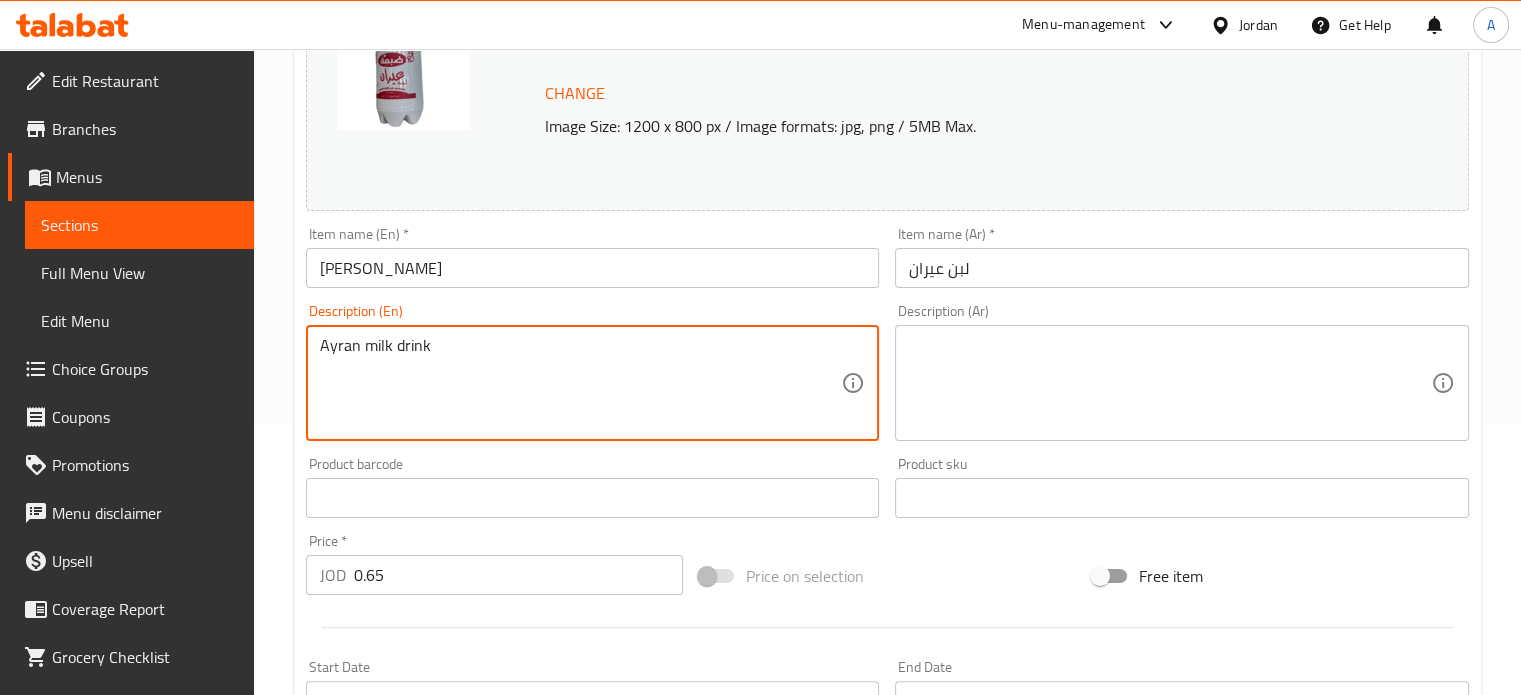 type on "Ayran milk drink" 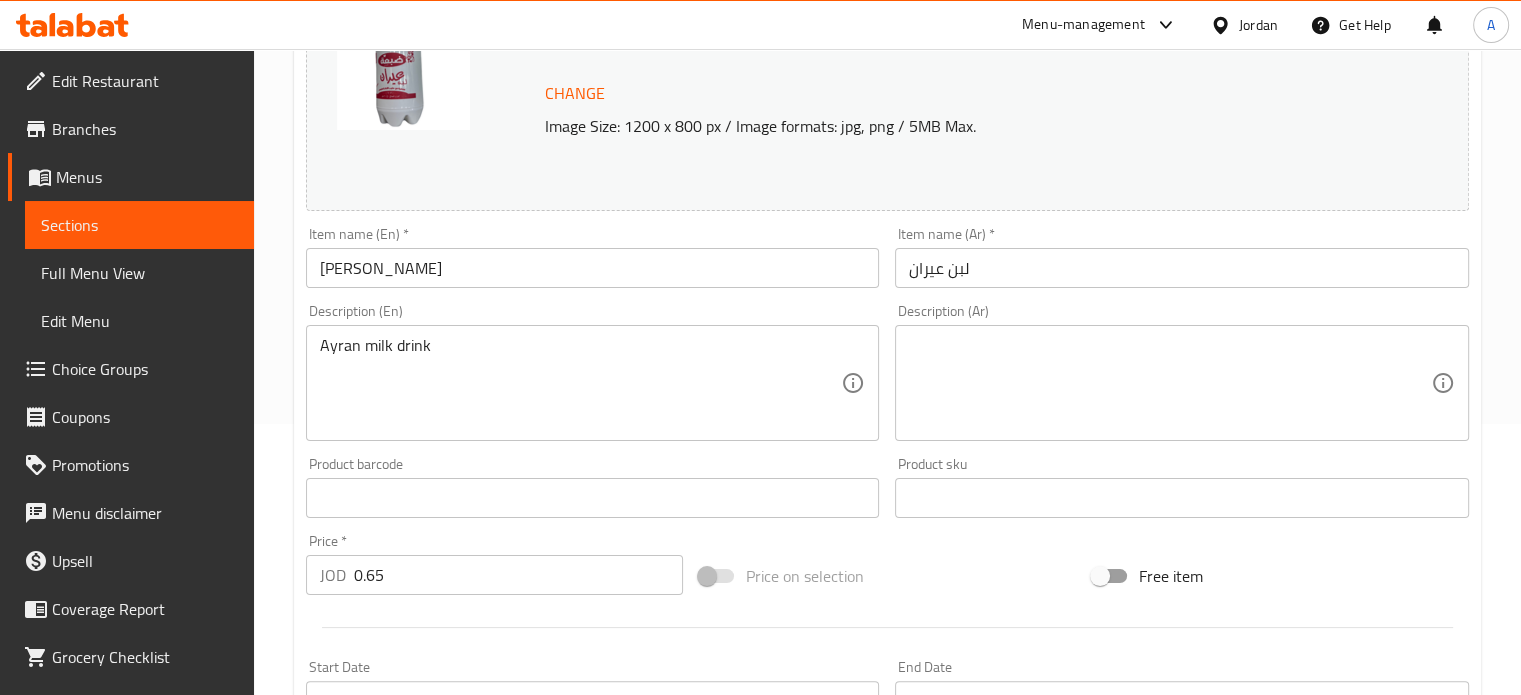 click at bounding box center [1170, 383] 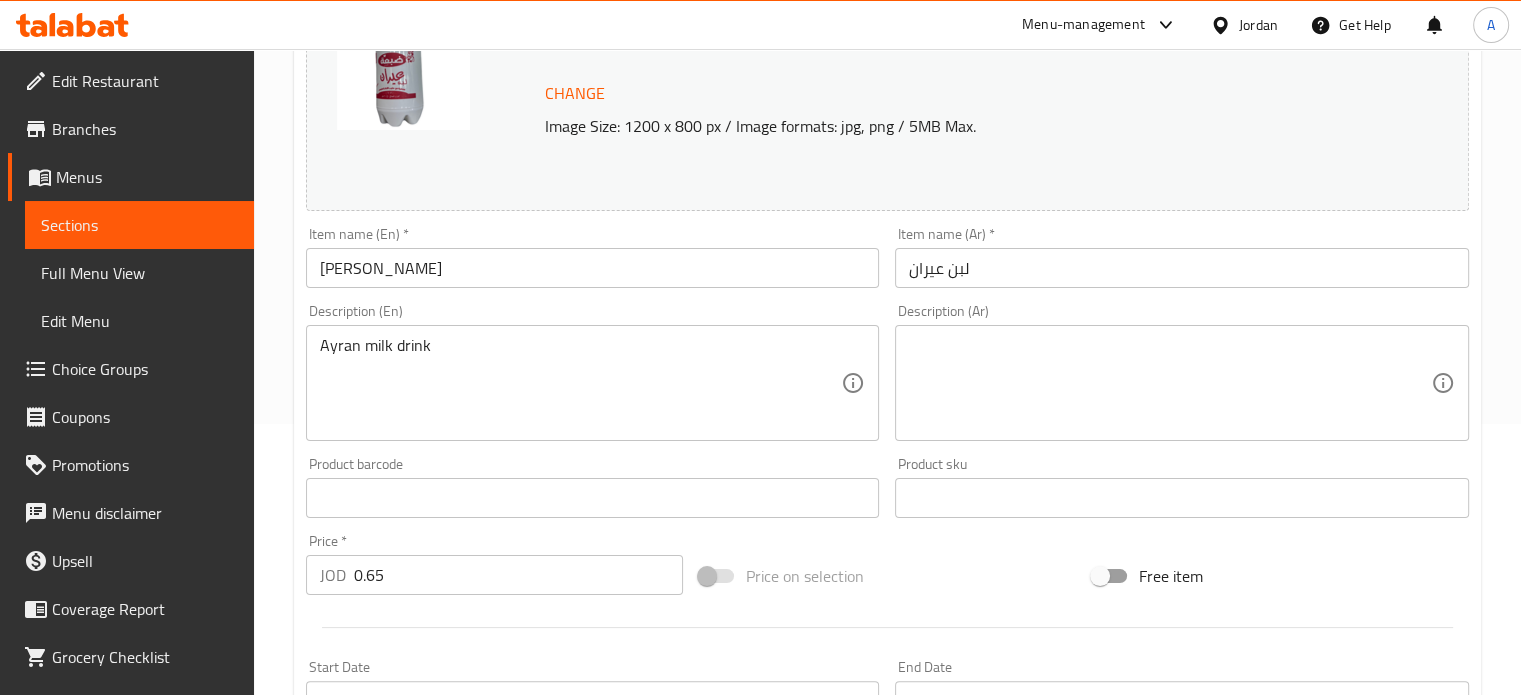 click at bounding box center (1170, 383) 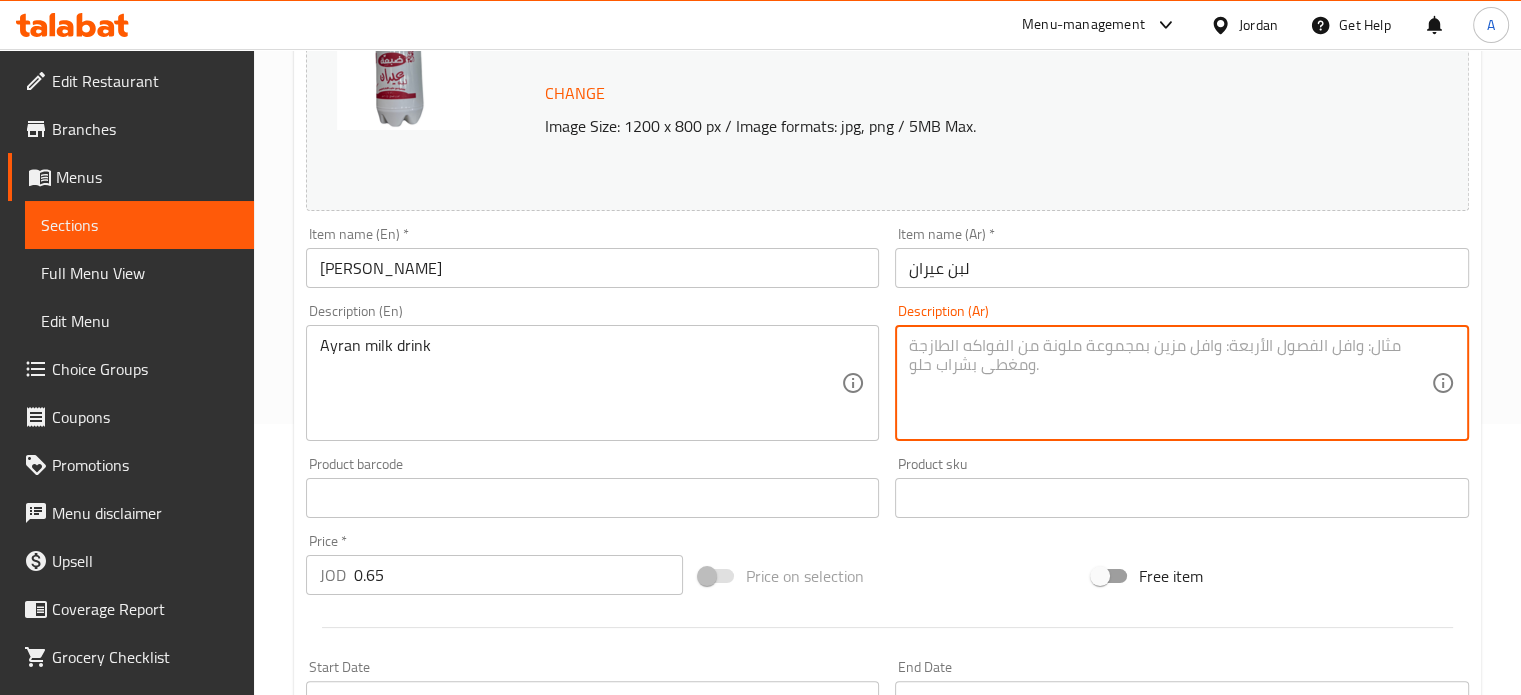 paste on "شراب لبن عيران" 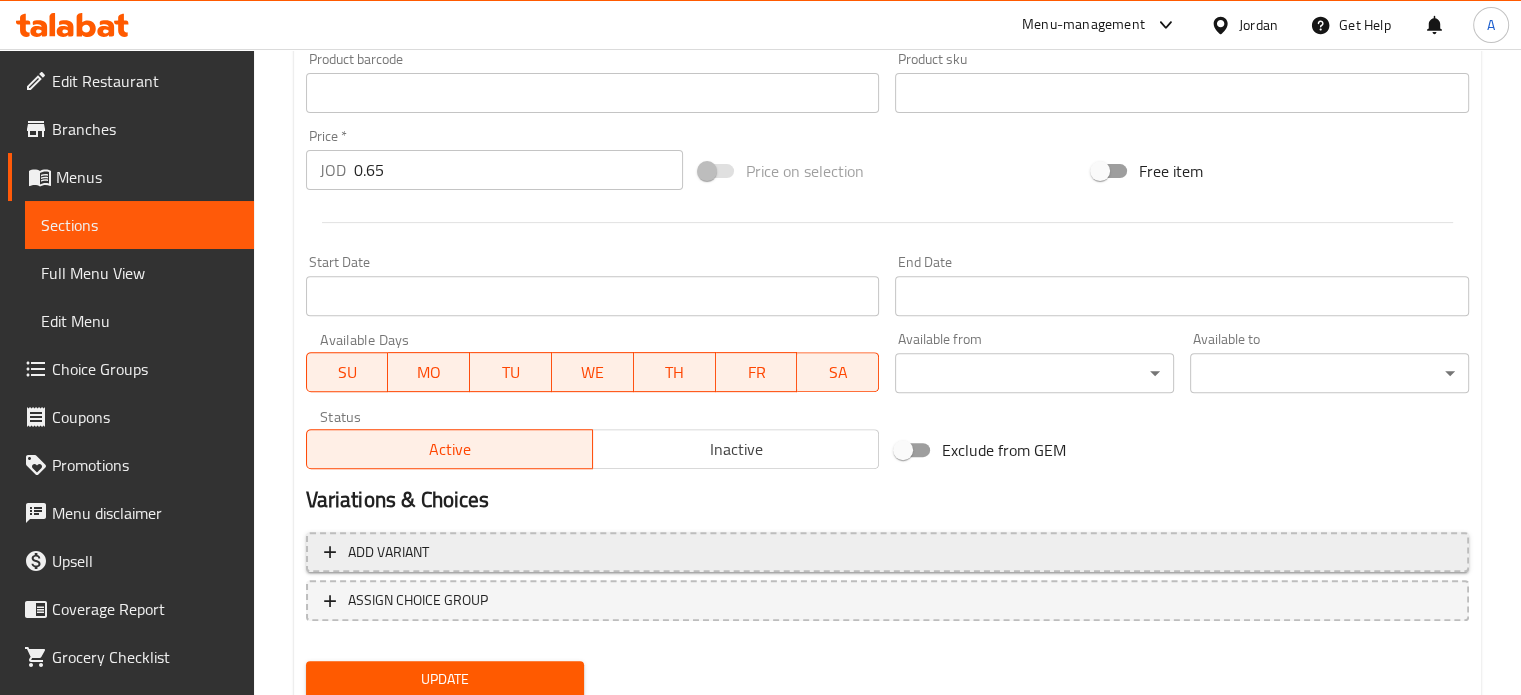 scroll, scrollTop: 745, scrollLeft: 0, axis: vertical 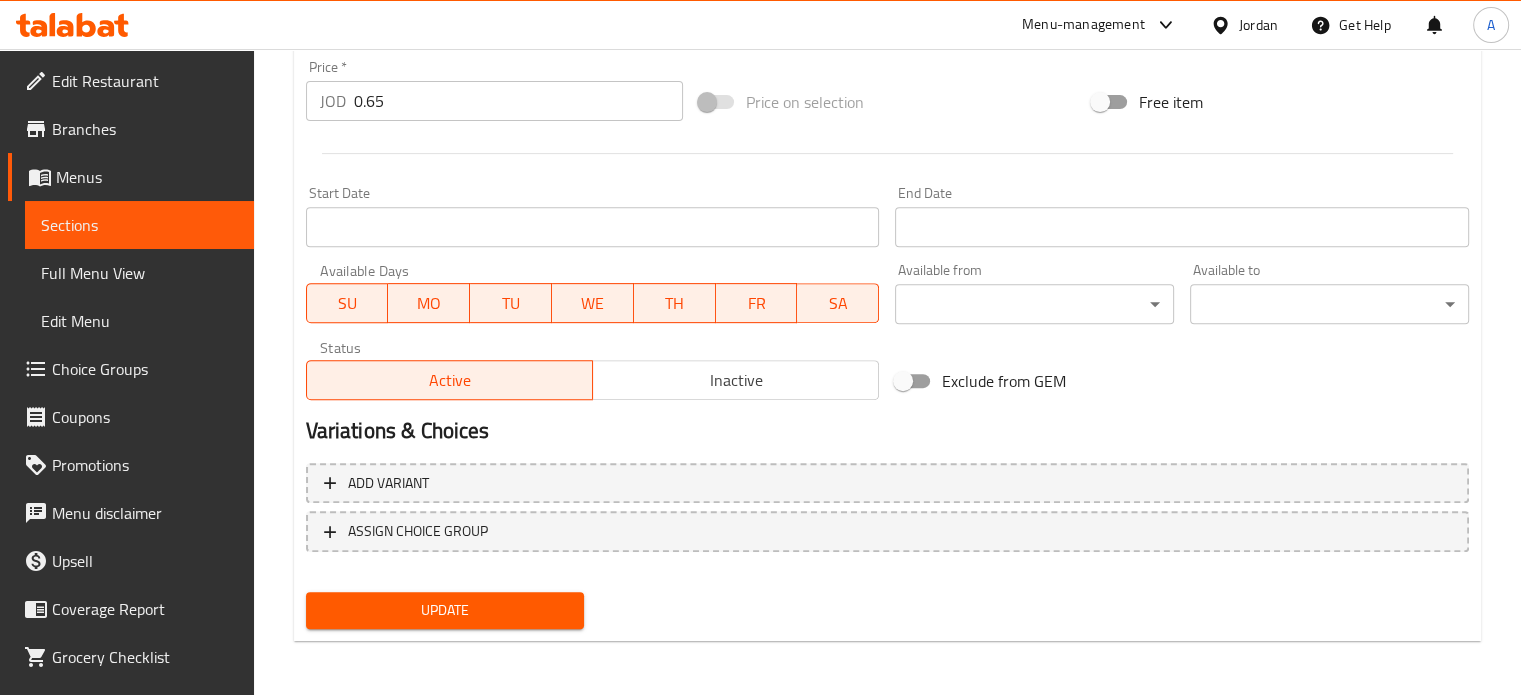 type on "شراب لبن عيران" 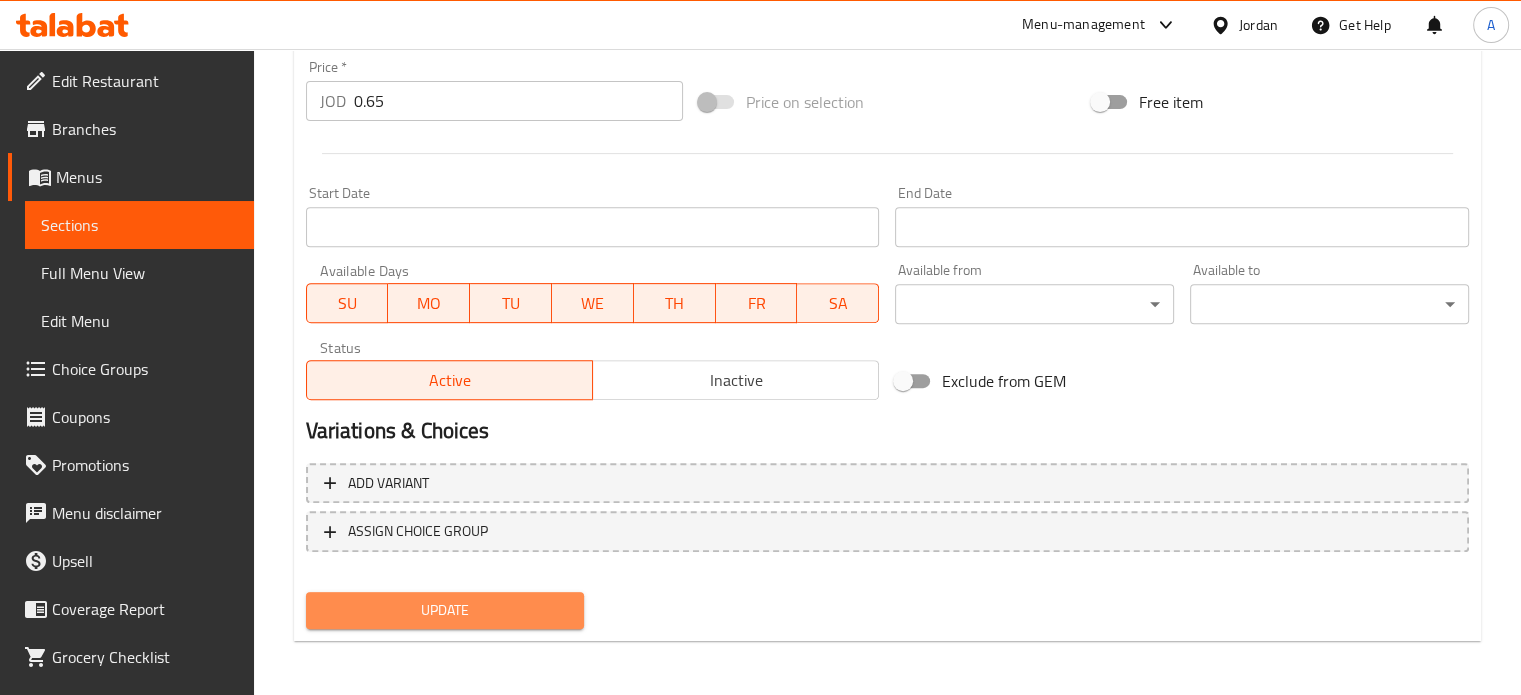 click on "Update" at bounding box center [445, 610] 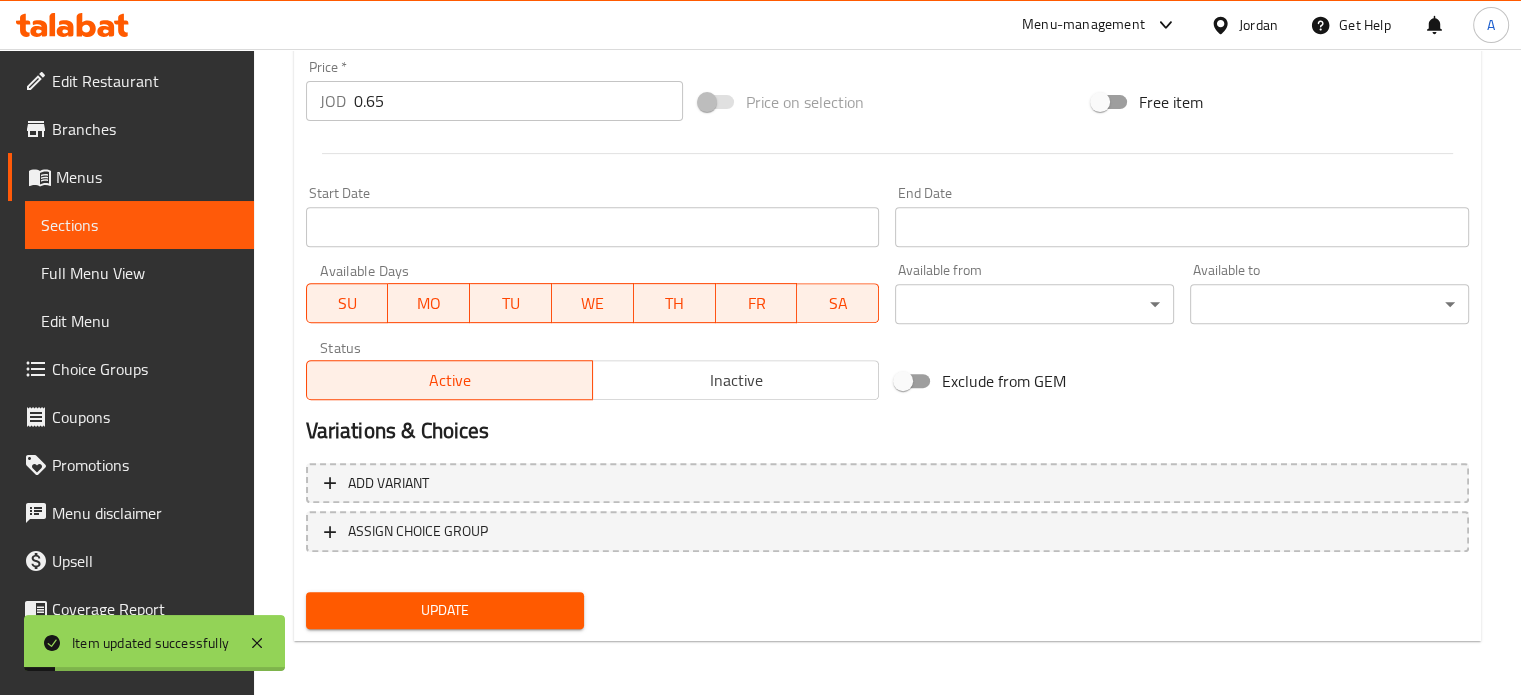 click on "Sections" at bounding box center [139, 225] 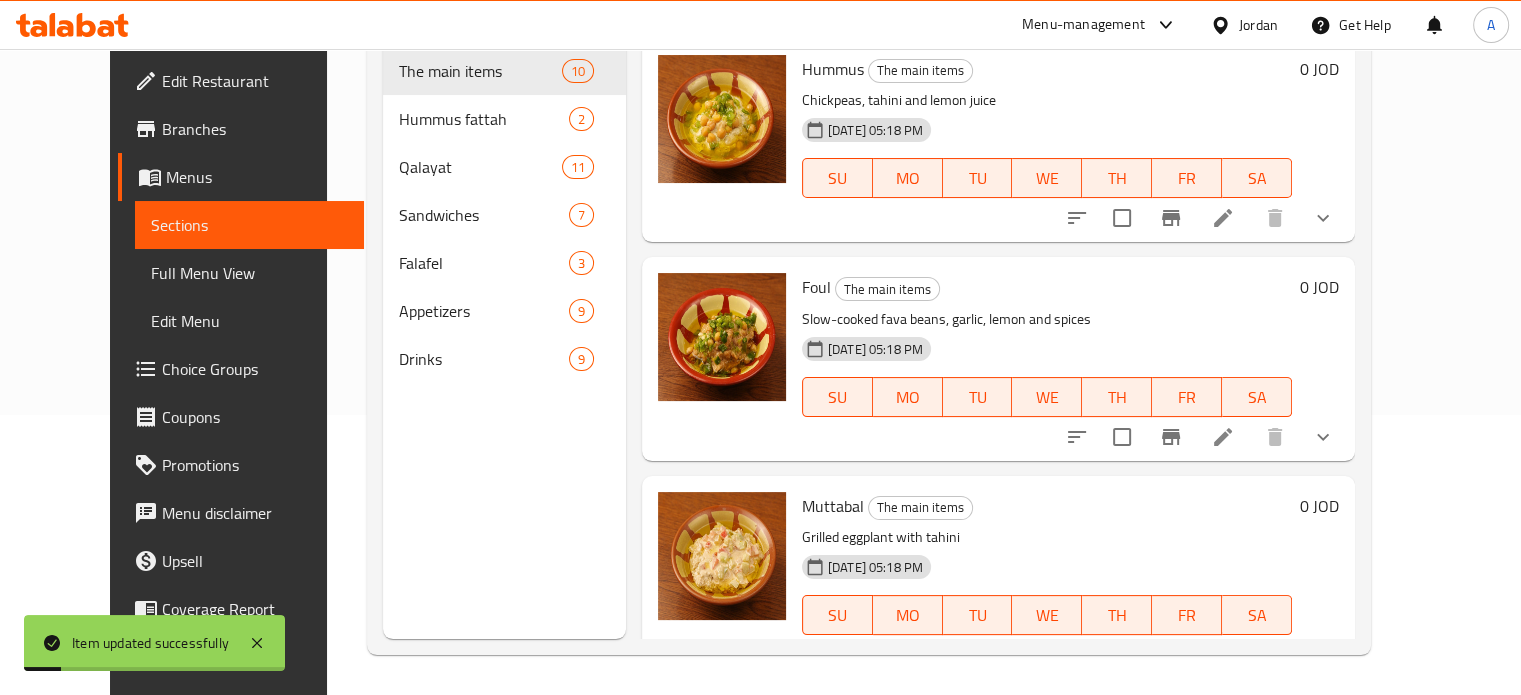 scroll, scrollTop: 280, scrollLeft: 0, axis: vertical 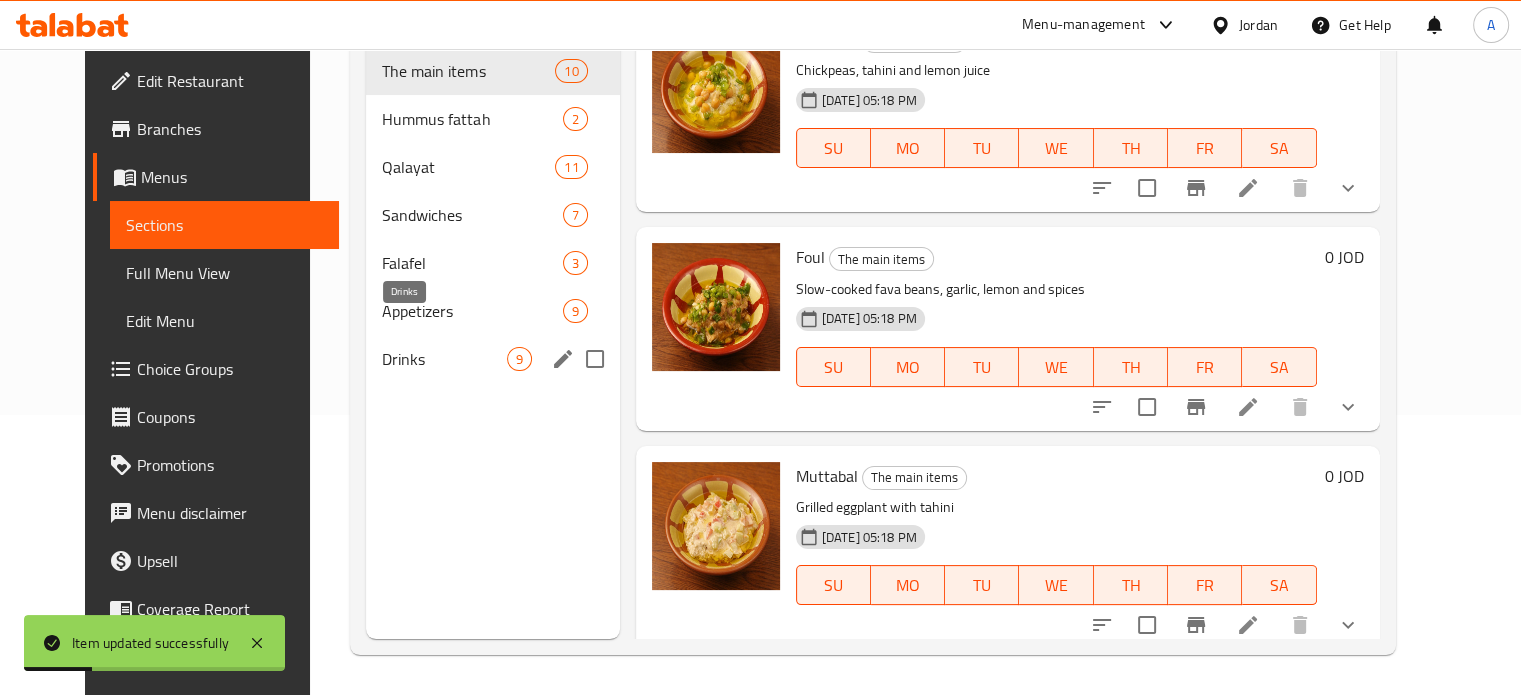 click on "Drinks" at bounding box center [444, 359] 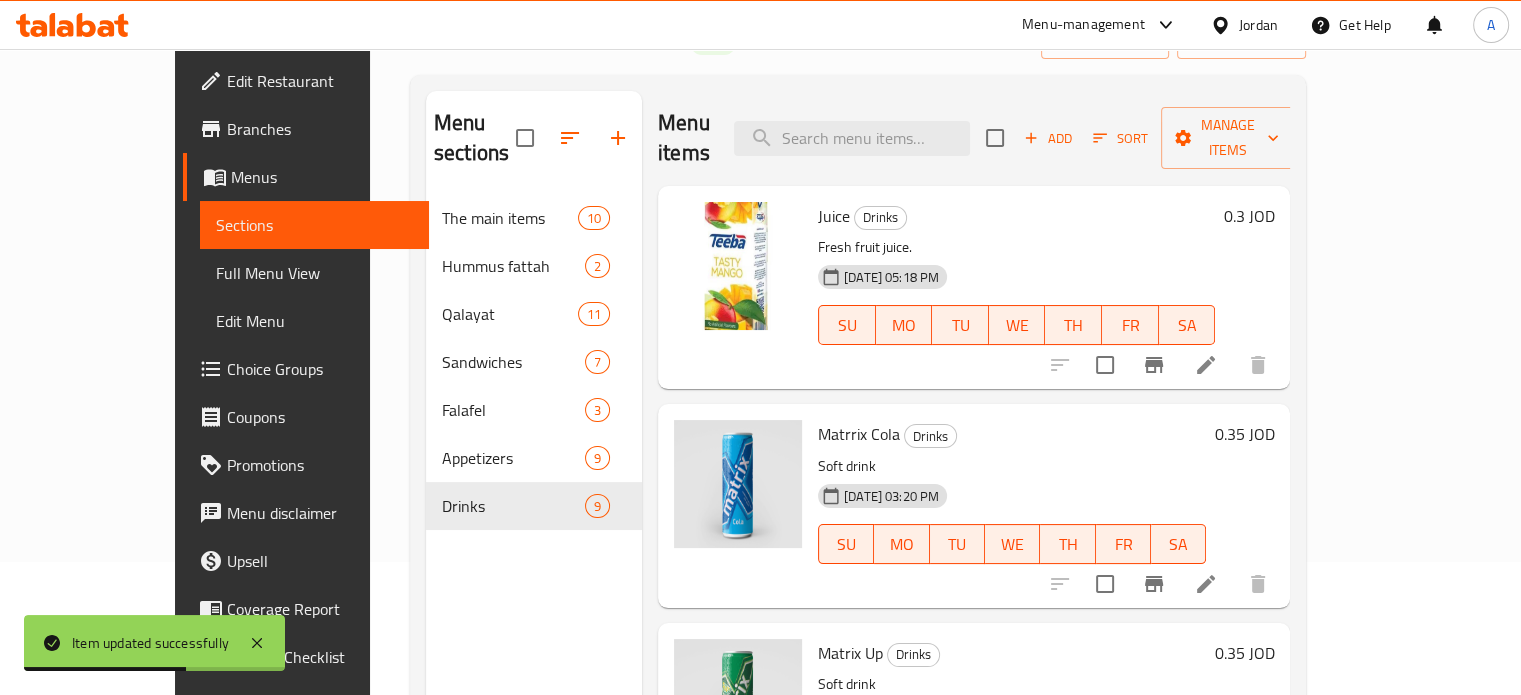scroll, scrollTop: 180, scrollLeft: 0, axis: vertical 